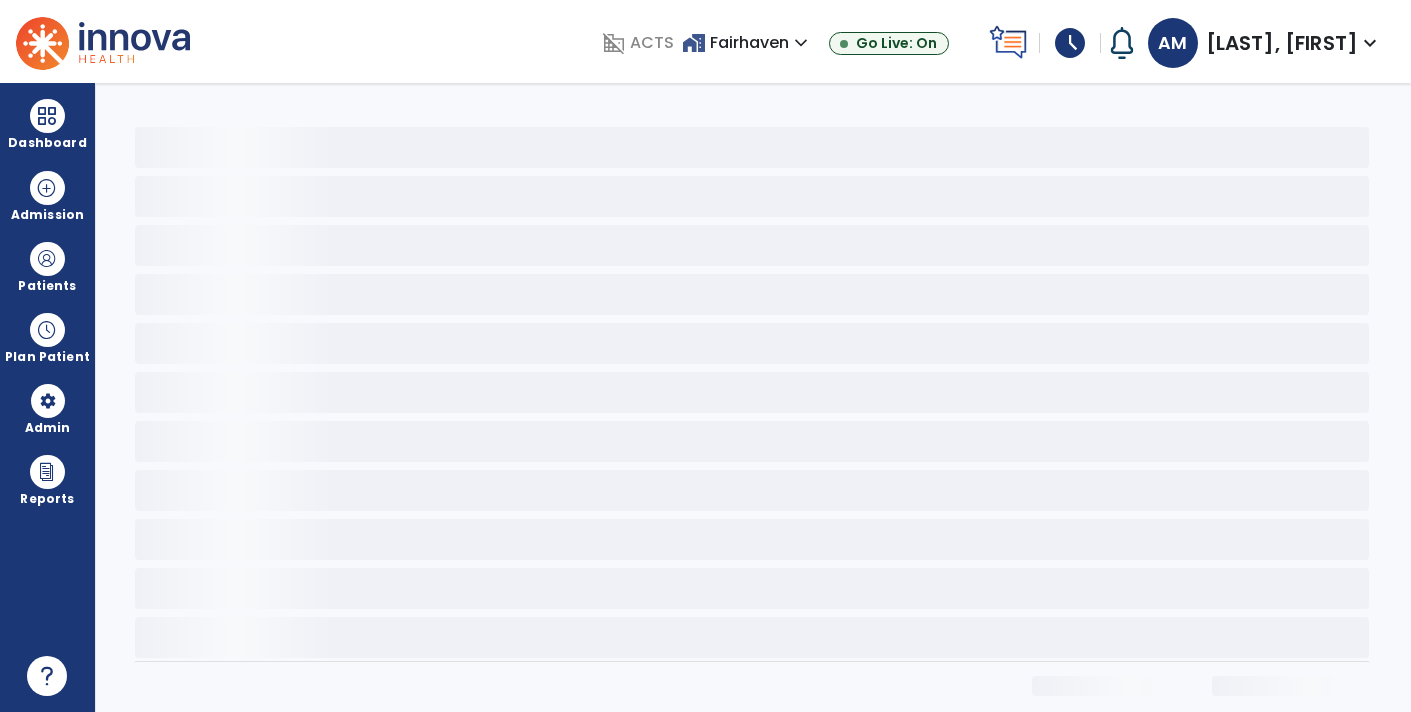 scroll, scrollTop: 0, scrollLeft: 0, axis: both 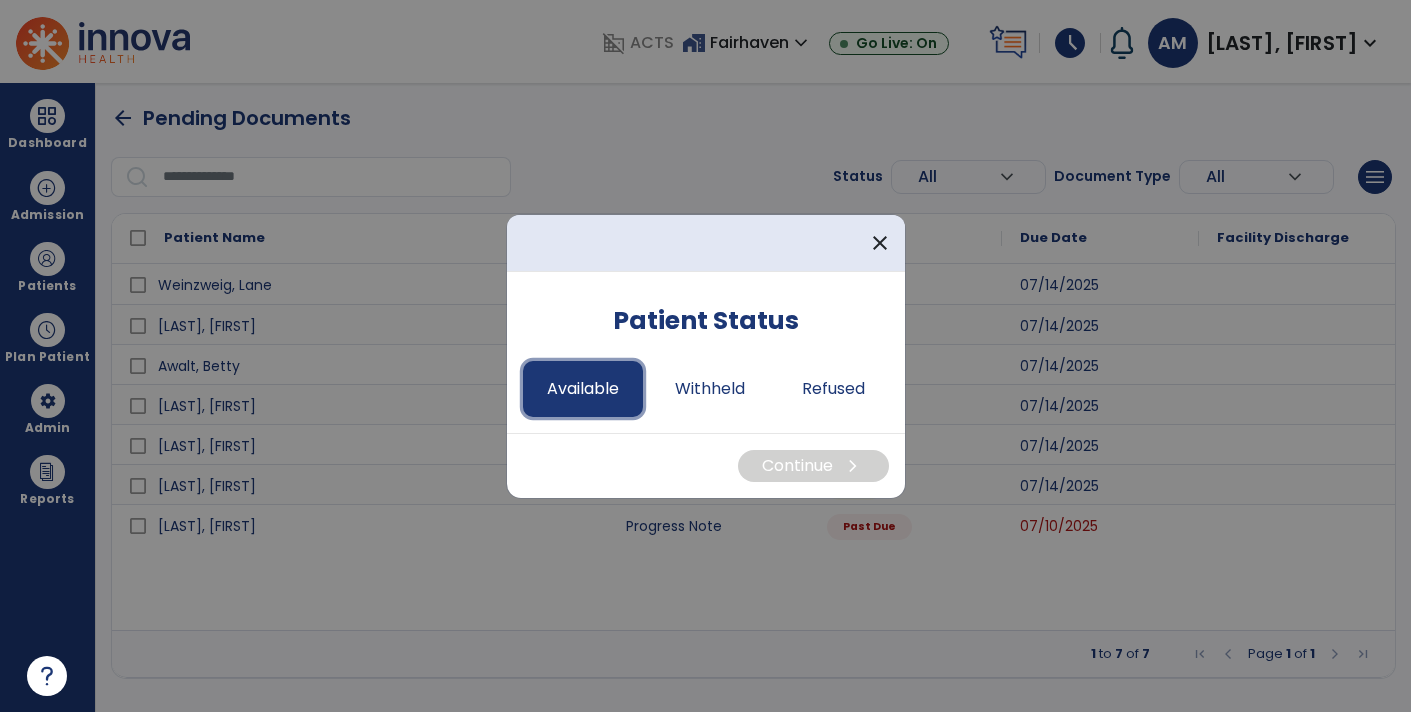 click on "Available" at bounding box center (583, 389) 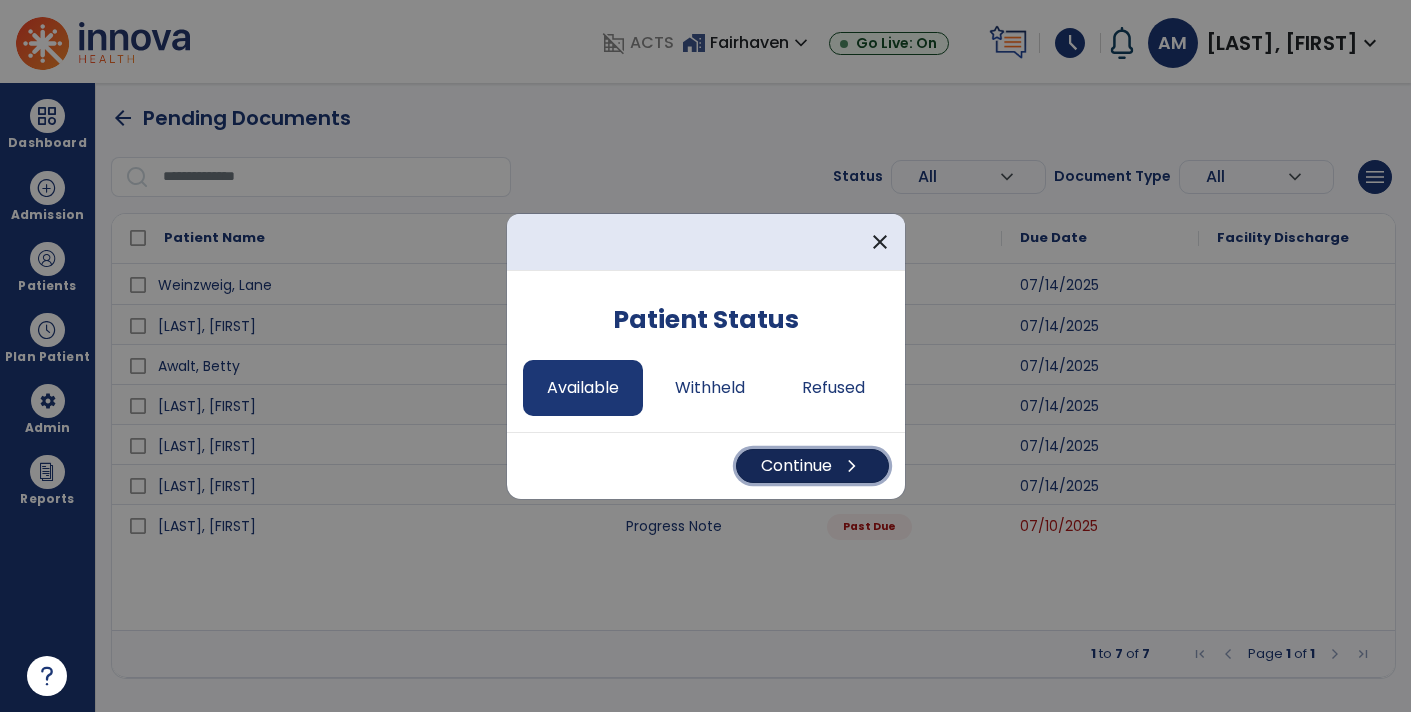 click on "Continue   chevron_right" at bounding box center (812, 466) 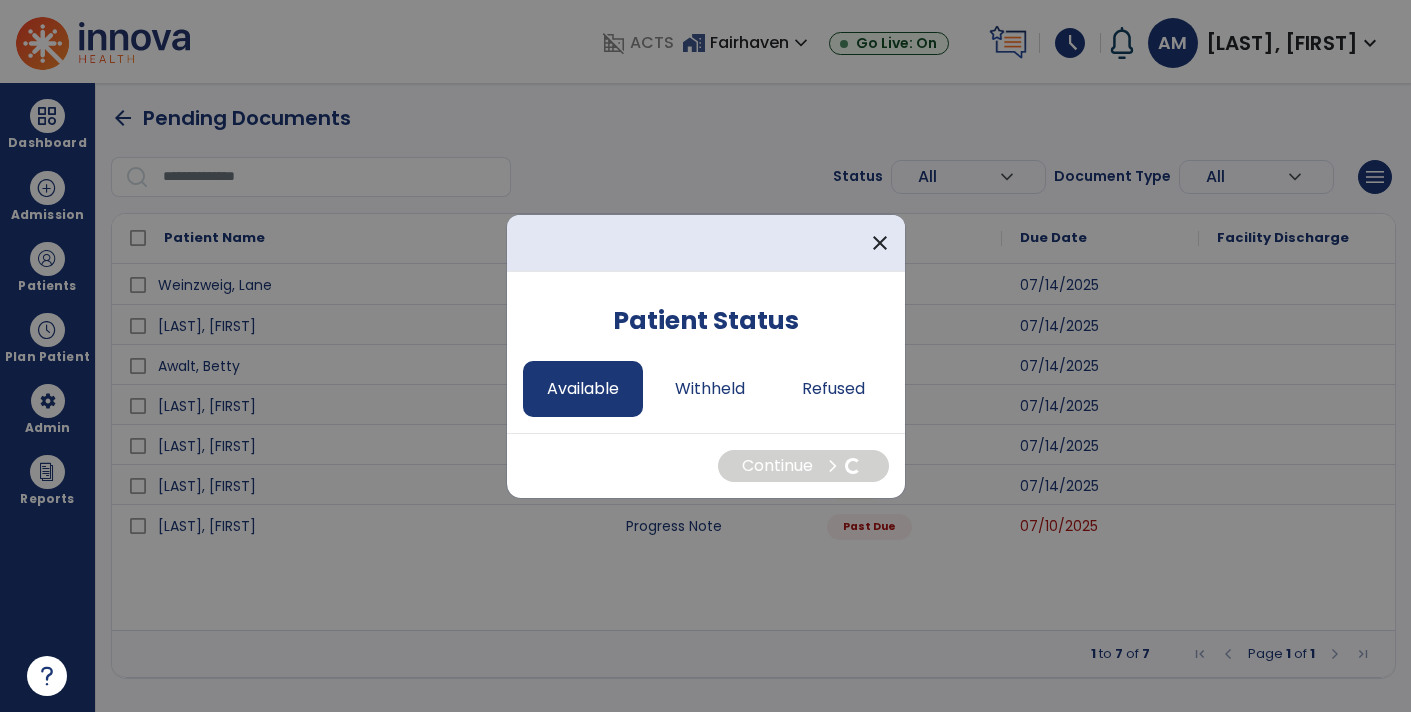 select on "*" 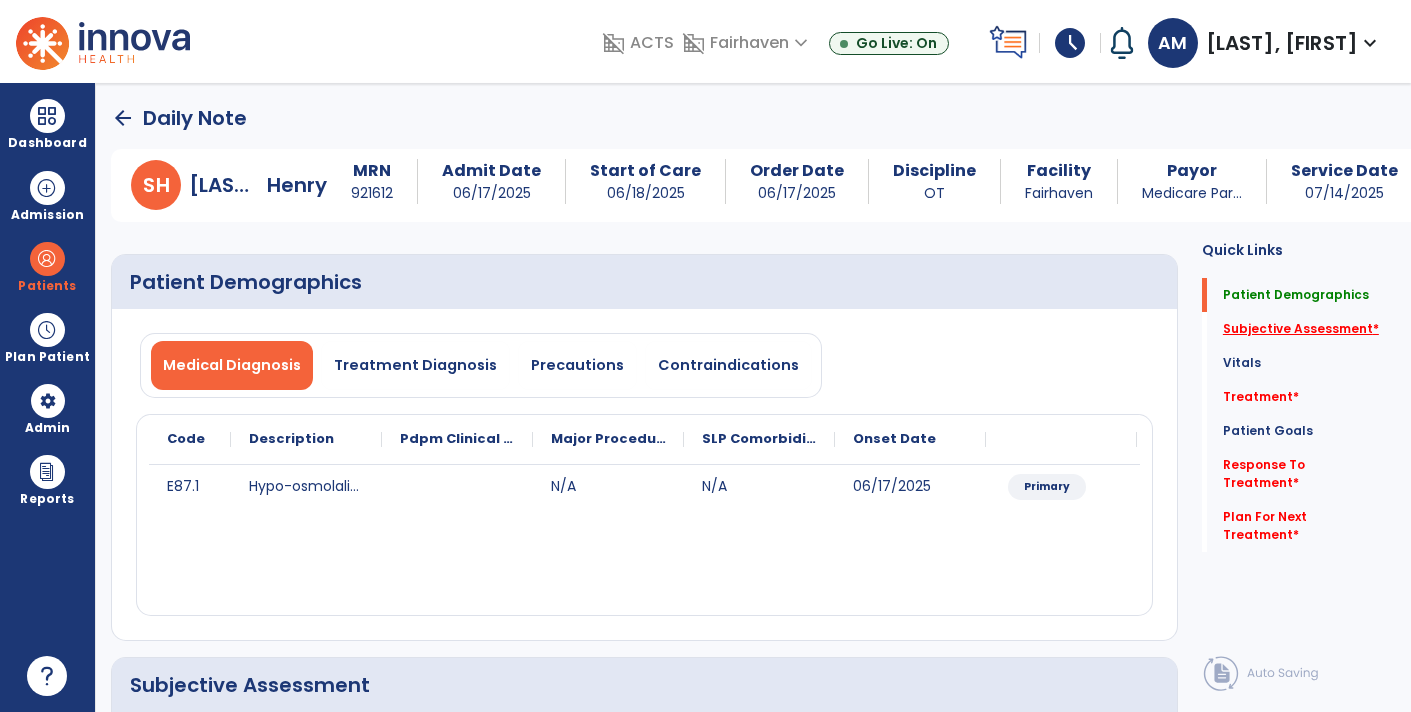 click on "Subjective Assessment   *" 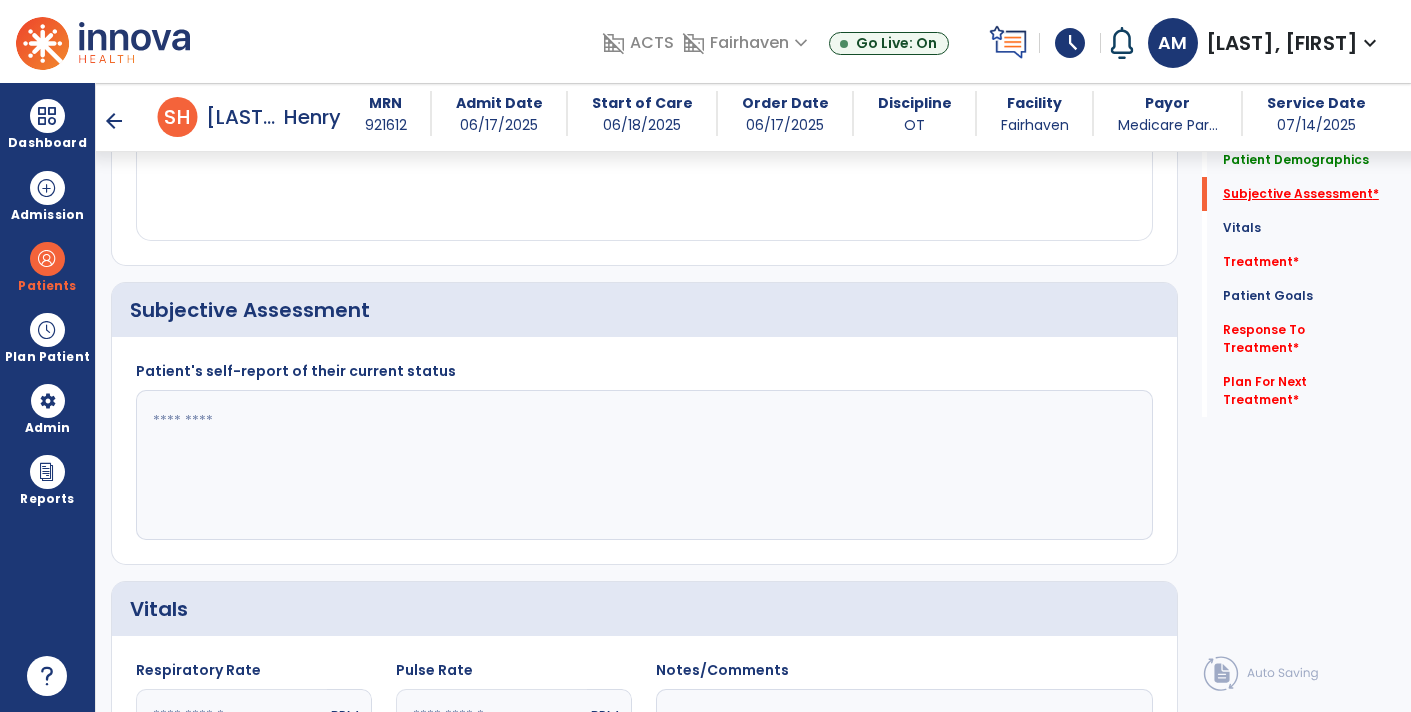 scroll, scrollTop: 399, scrollLeft: 0, axis: vertical 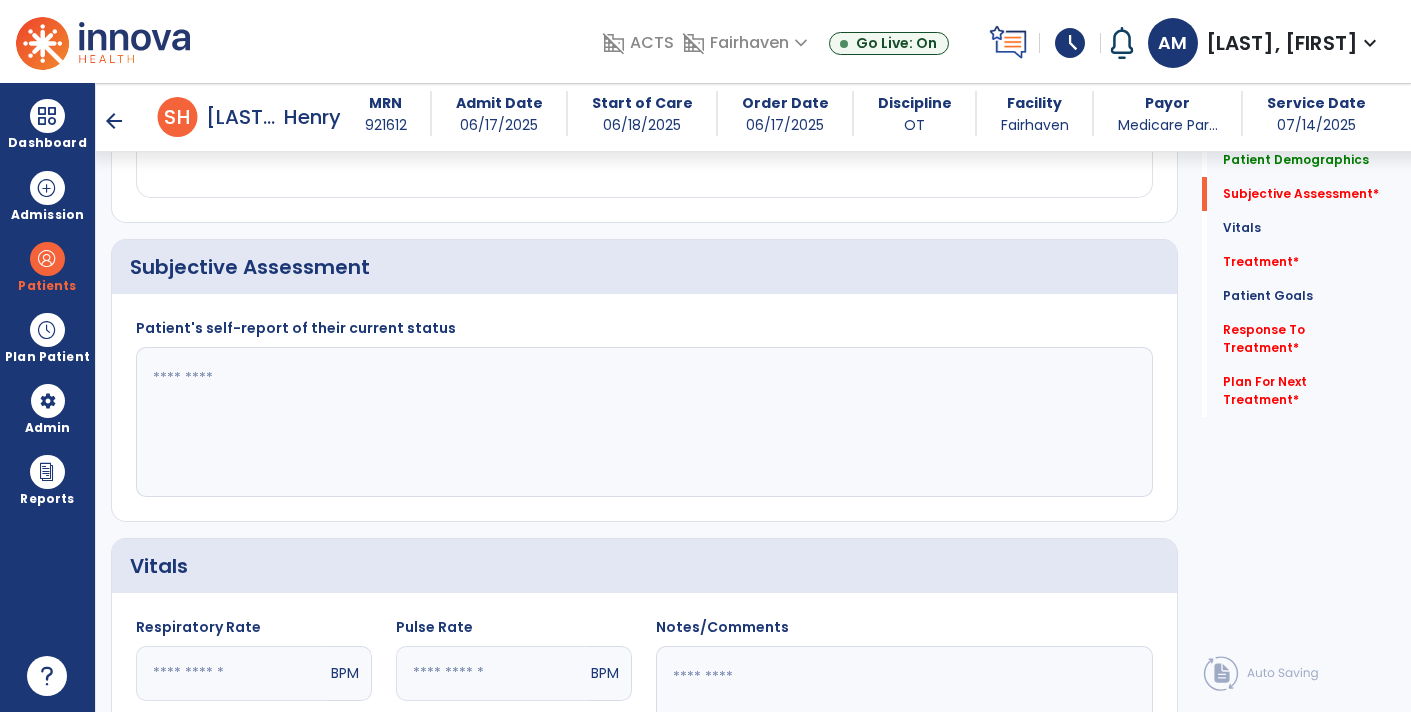 click 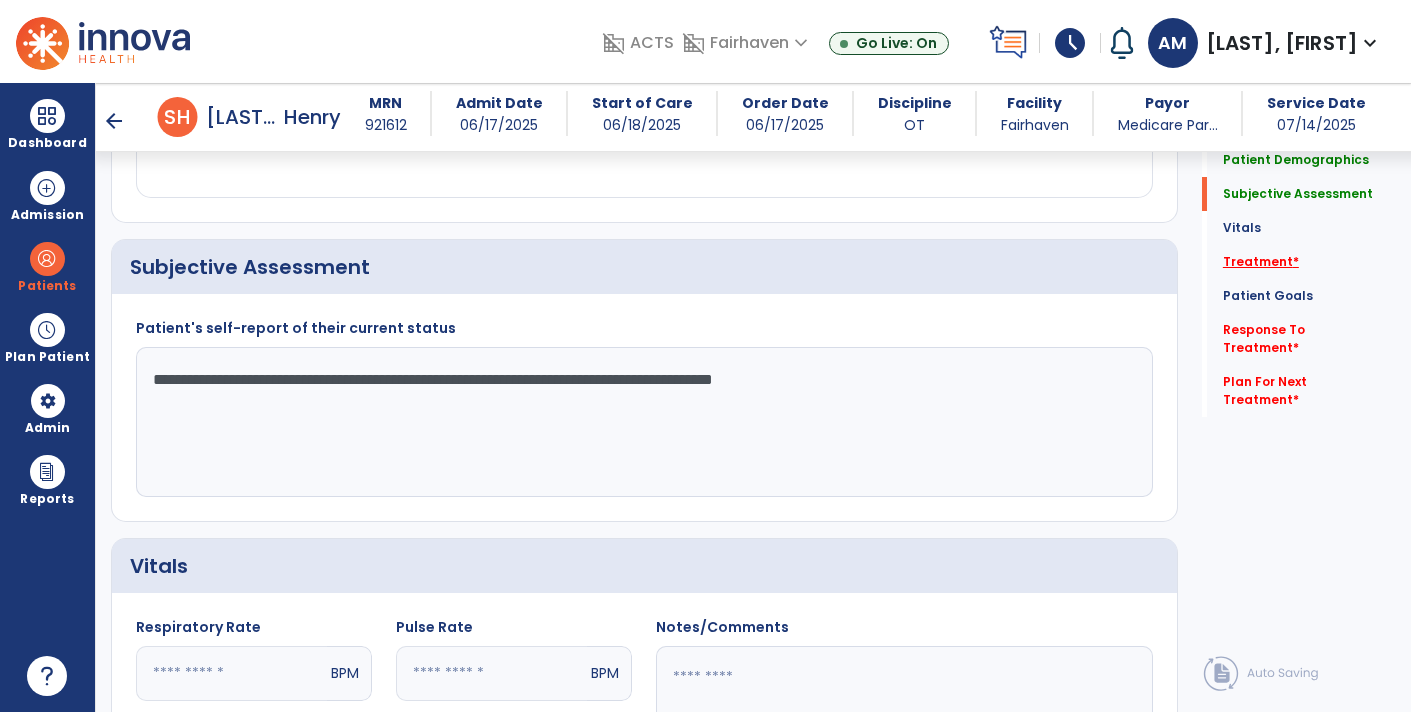 type on "**********" 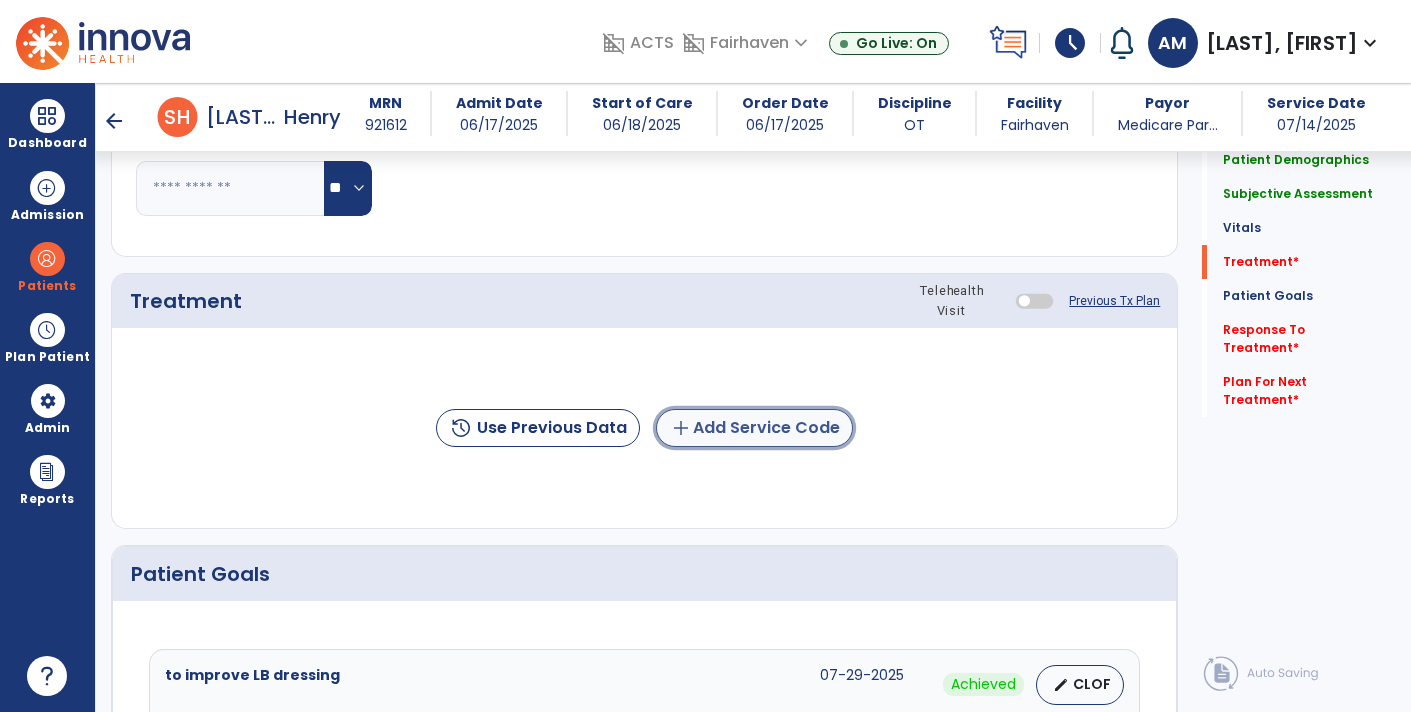 click on "add  Add Service Code" 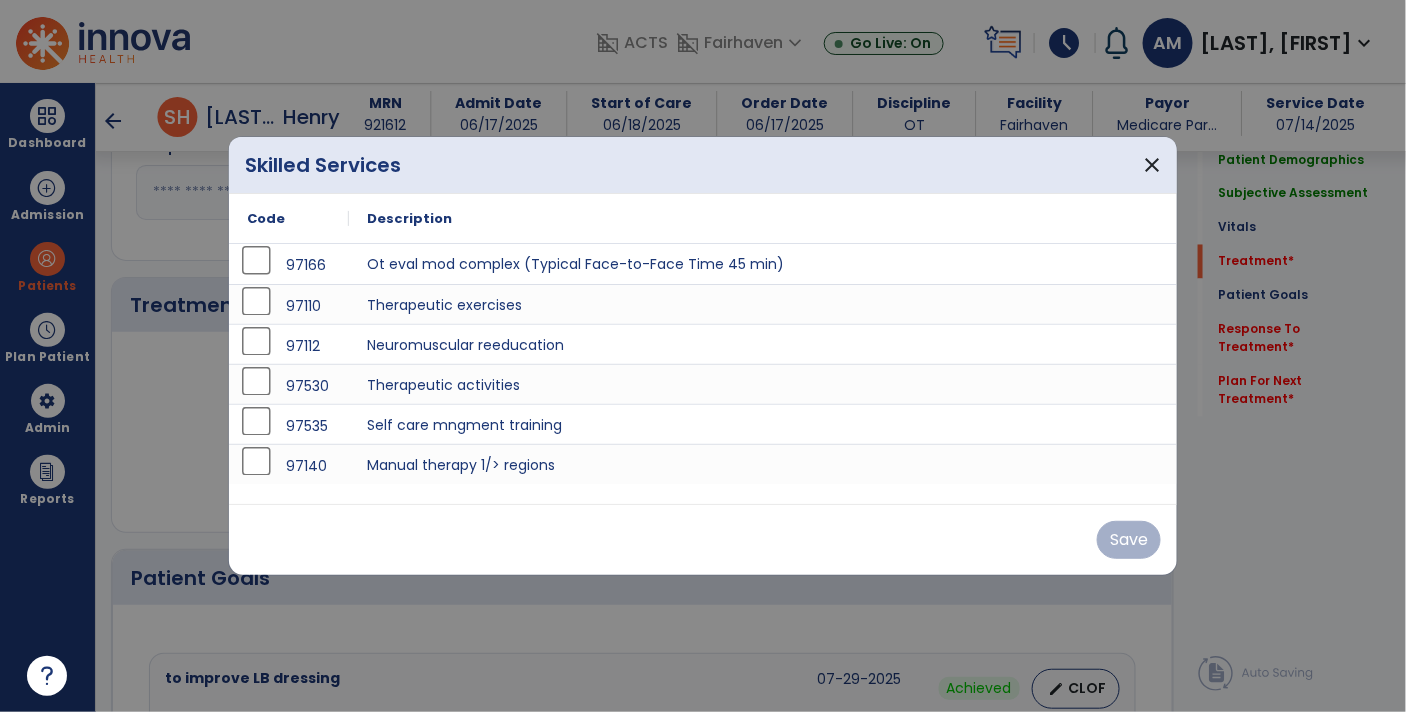 scroll, scrollTop: 1086, scrollLeft: 0, axis: vertical 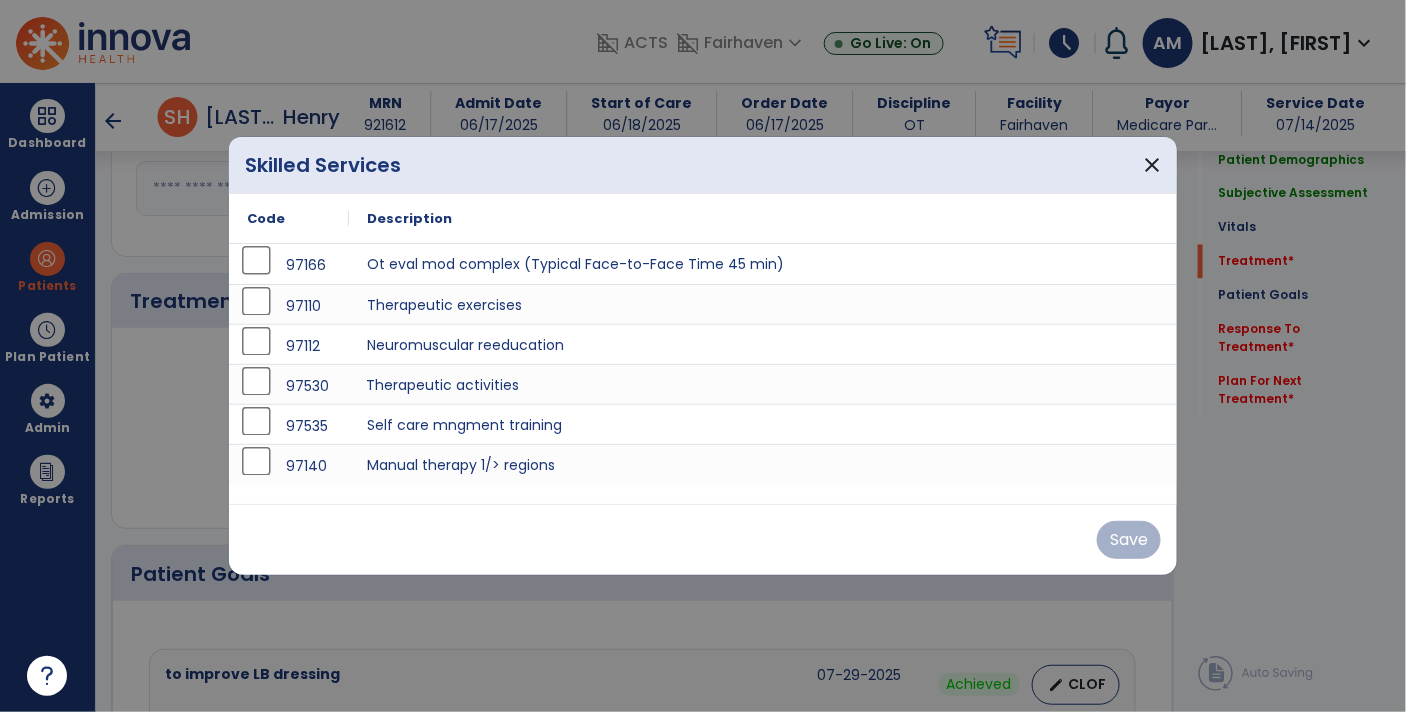 click on "Therapeutic activities" at bounding box center (763, 384) 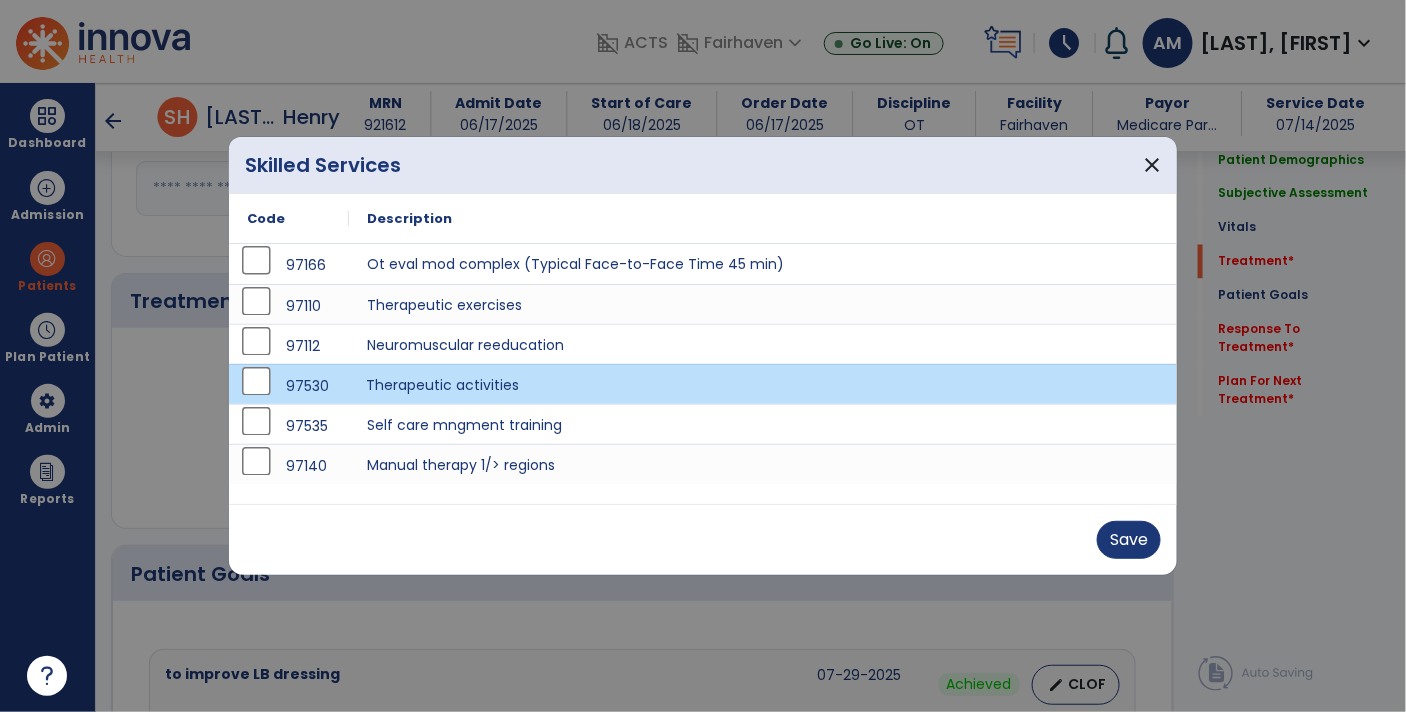 click on "Therapeutic activities" at bounding box center [763, 384] 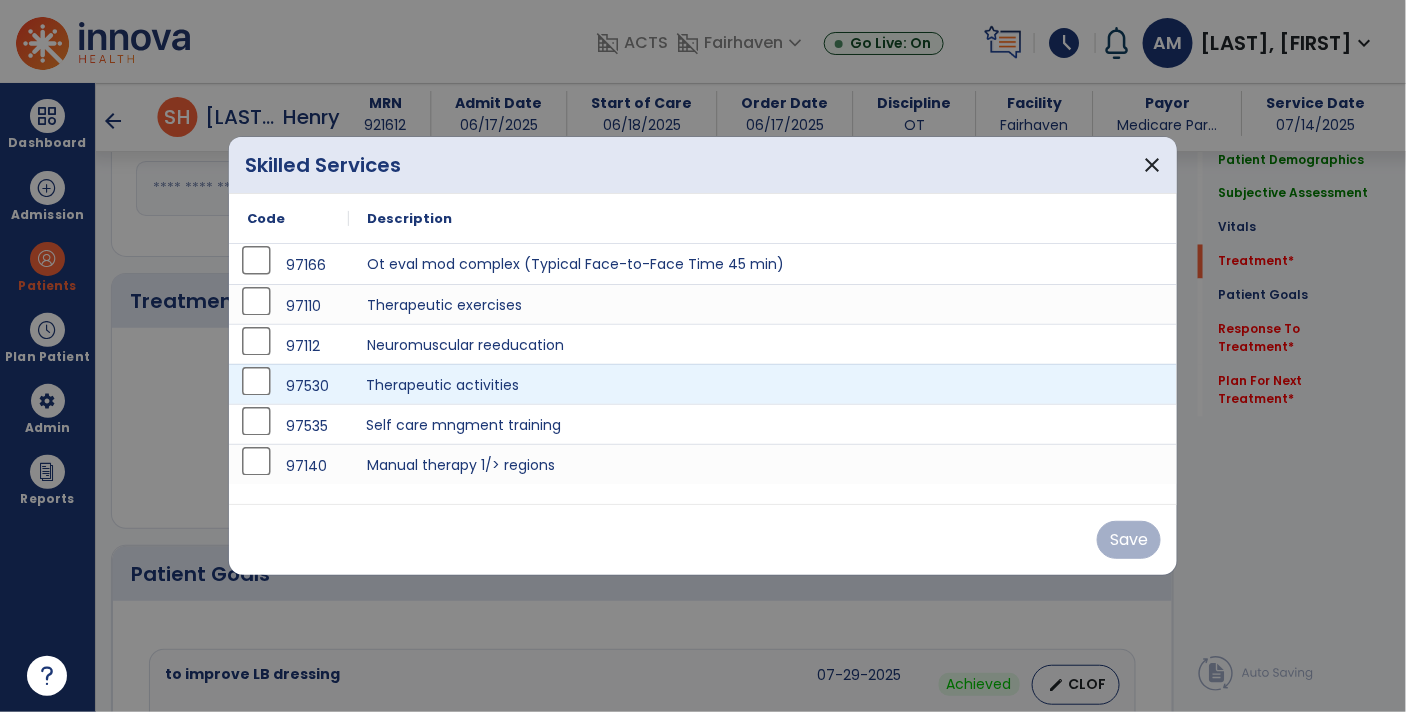 click on "Self care mngment training" at bounding box center (763, 424) 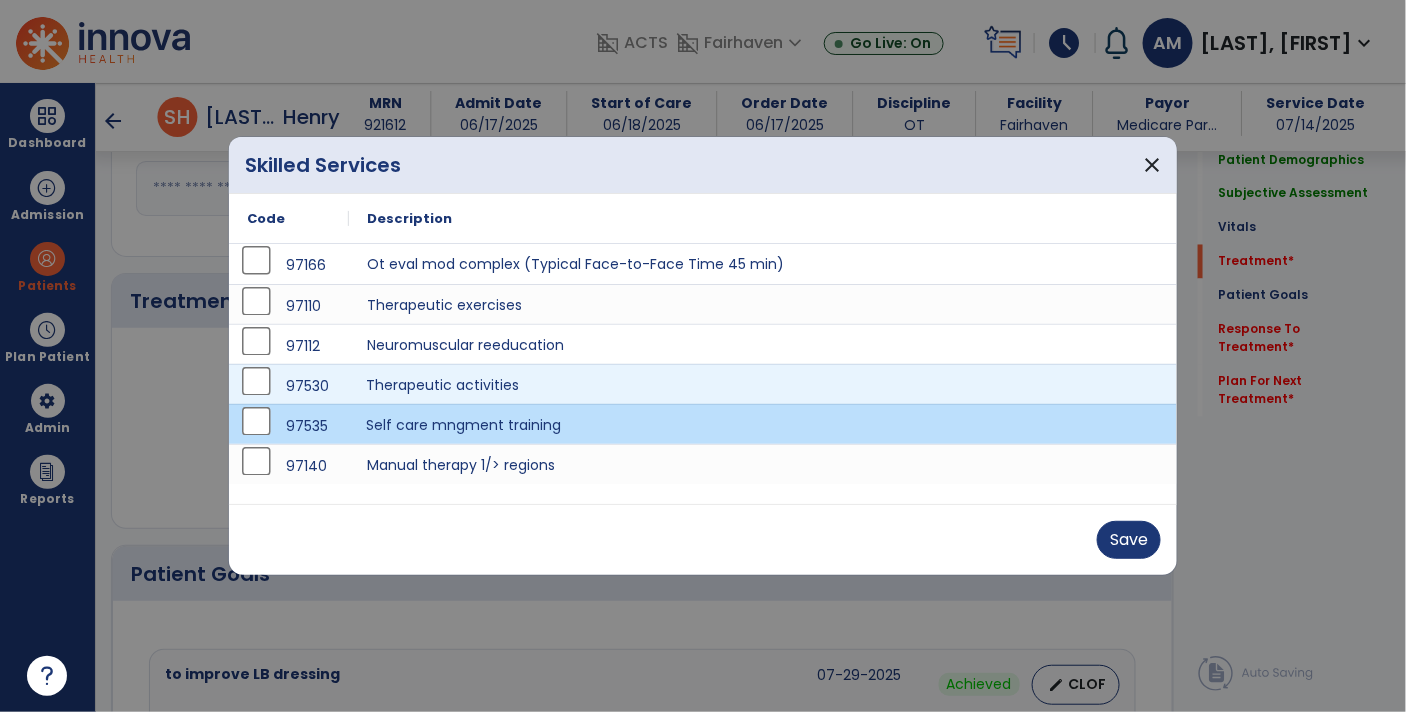 click on "Therapeutic activities" at bounding box center (763, 384) 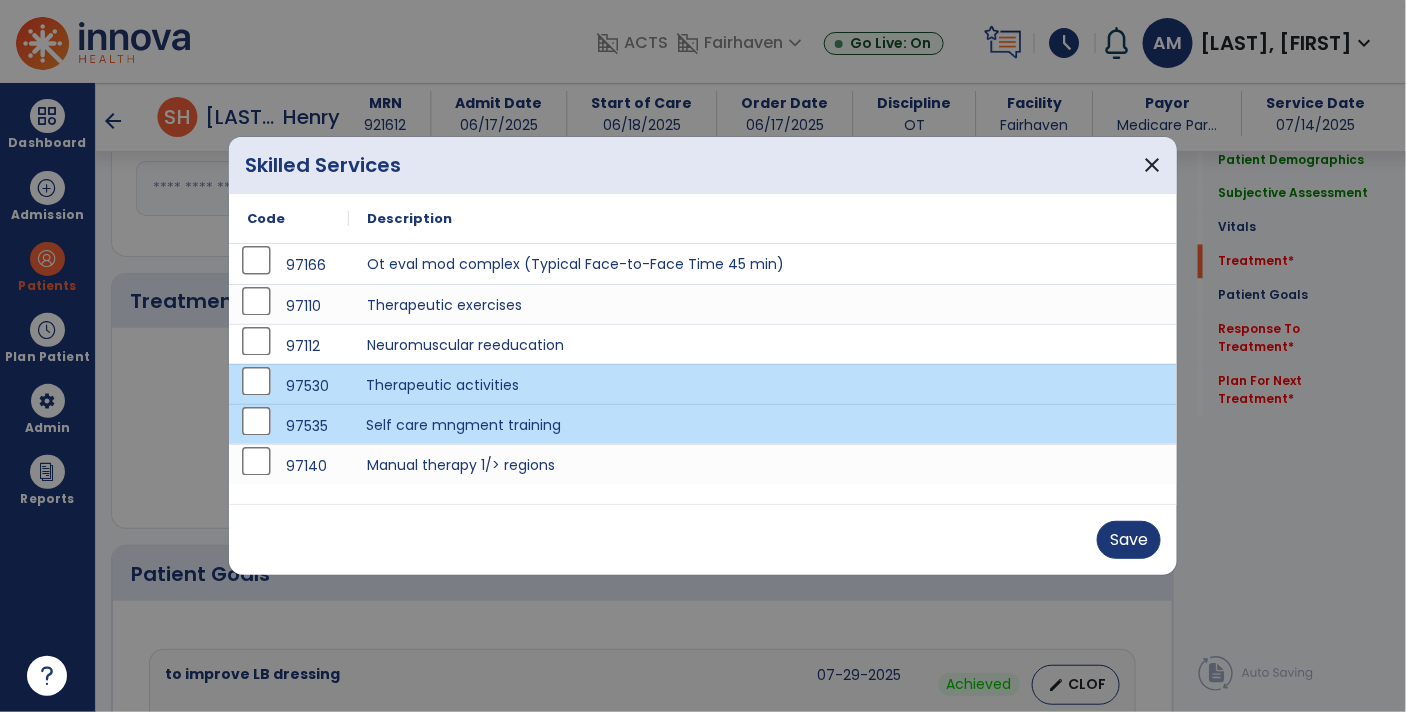 click on "Self care mngment training" at bounding box center [763, 424] 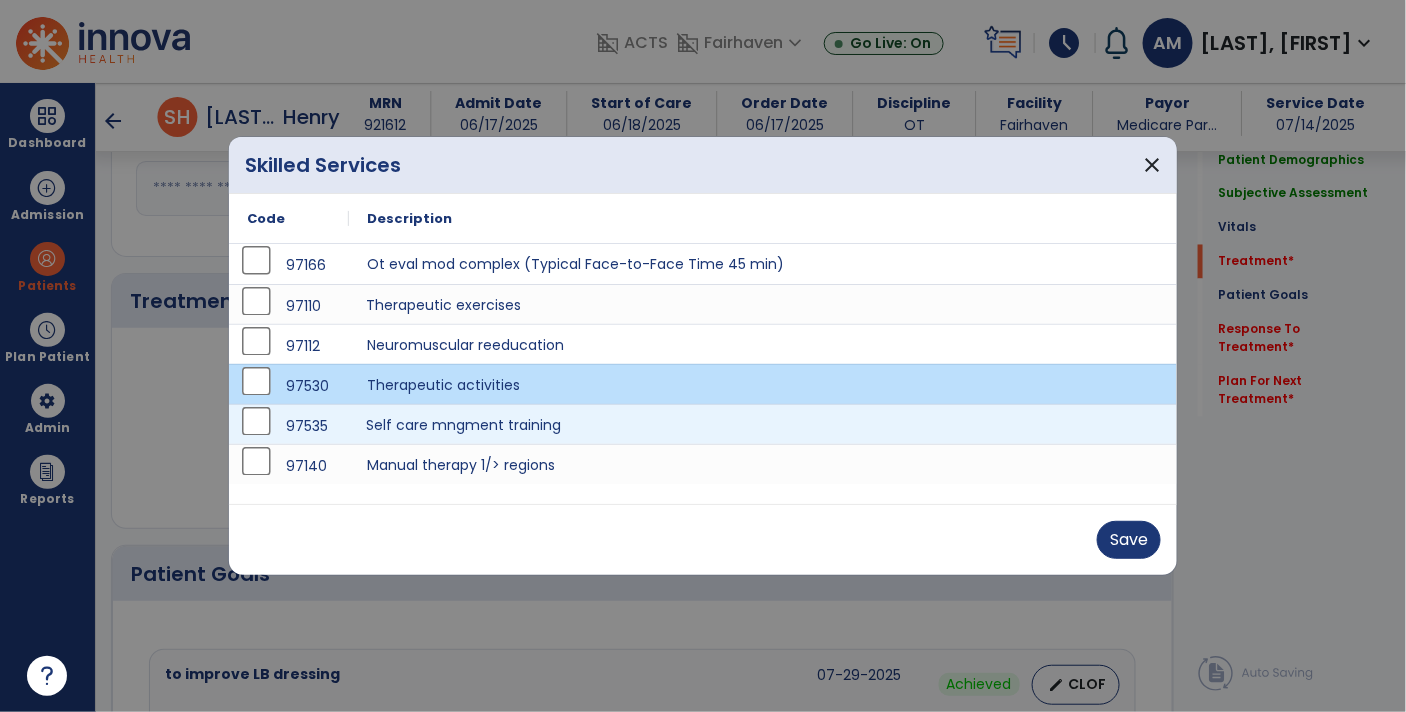 click on "Therapeutic exercises" at bounding box center (763, 304) 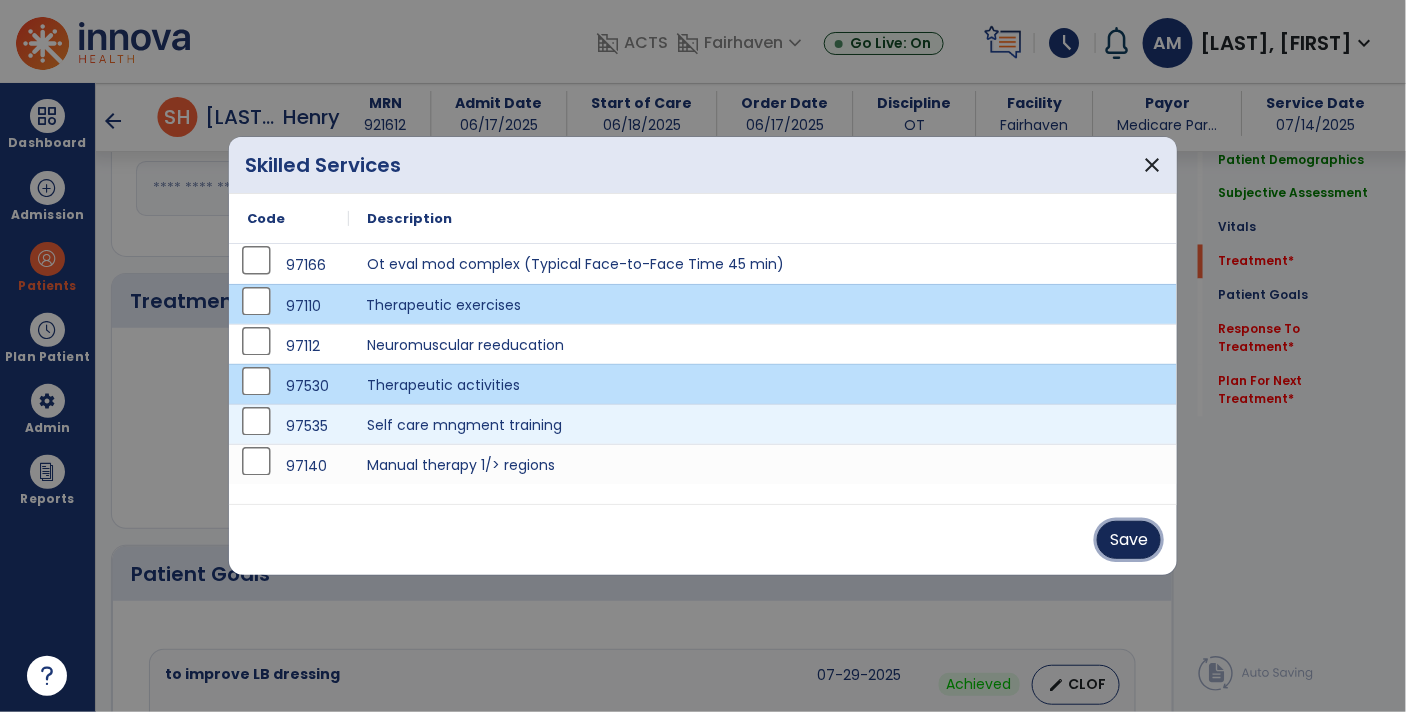 click on "Save" at bounding box center [1129, 540] 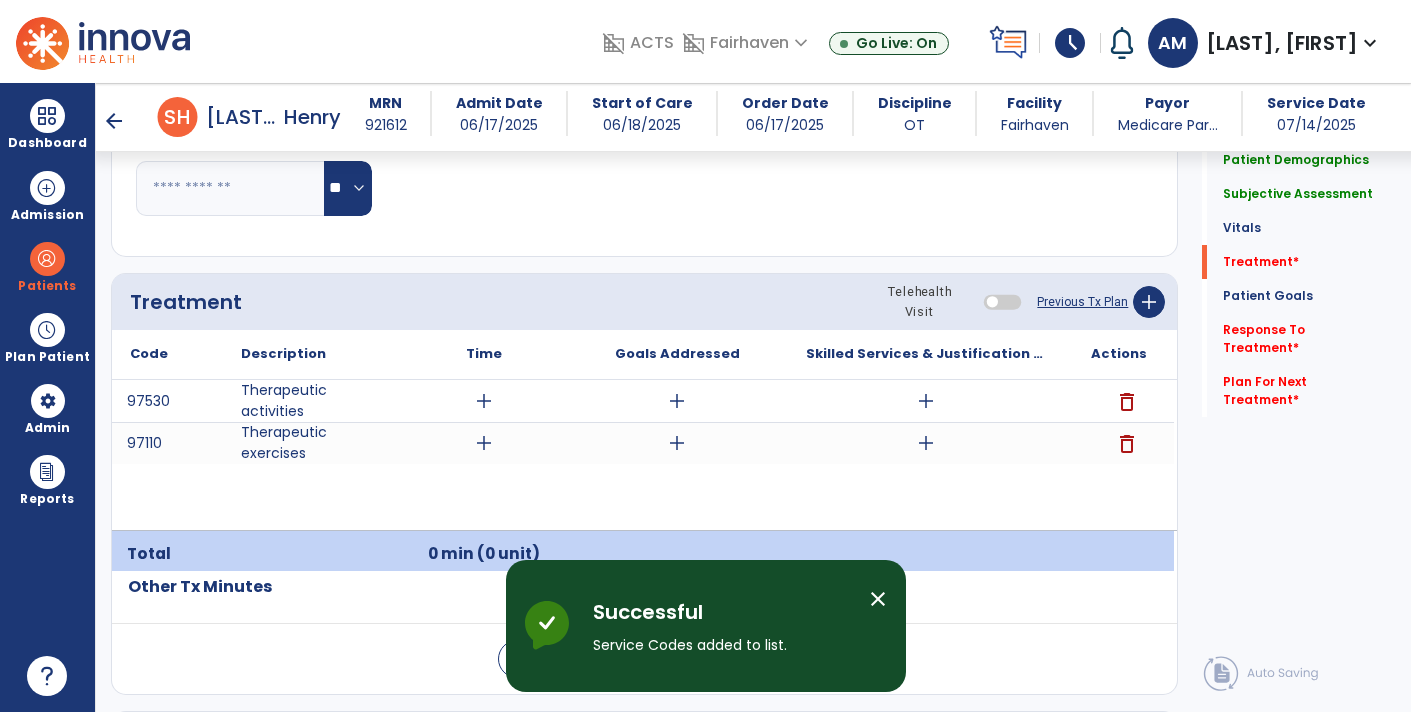 click on "add" at bounding box center [926, 443] 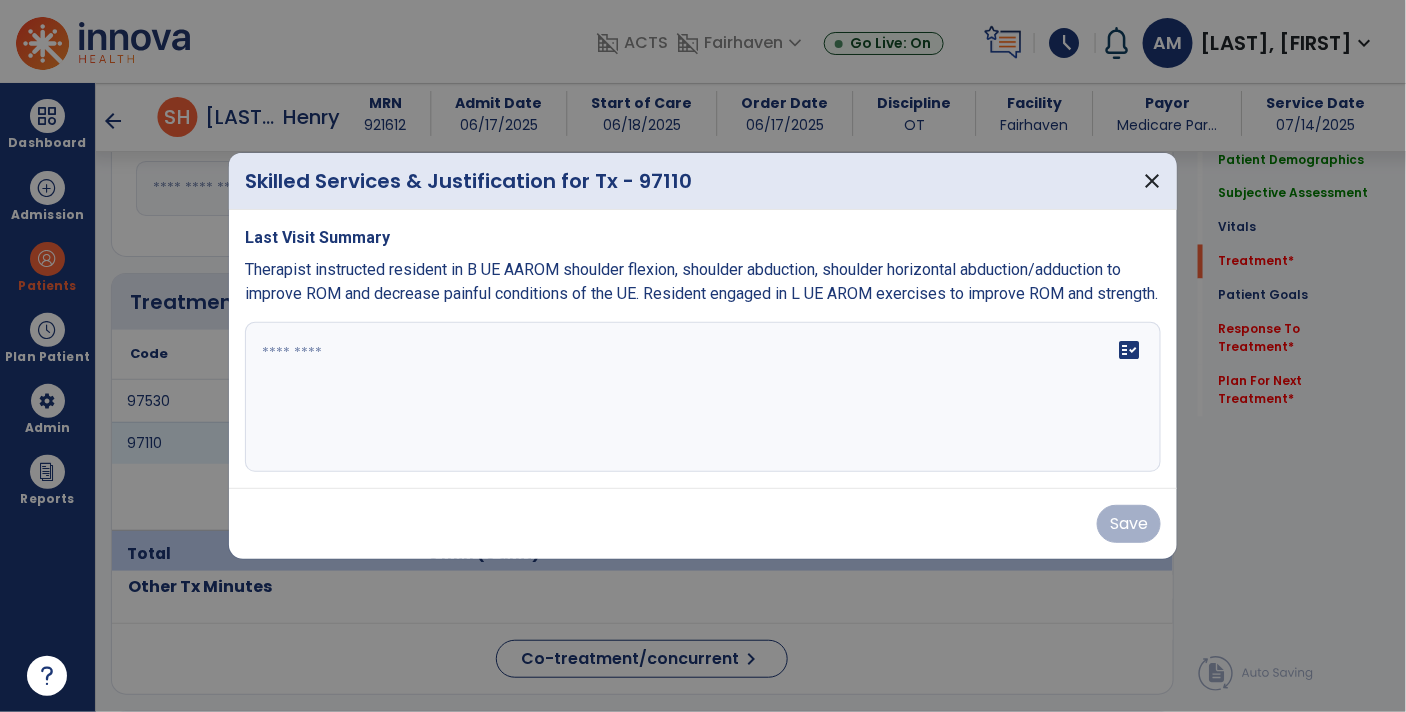 scroll, scrollTop: 1086, scrollLeft: 0, axis: vertical 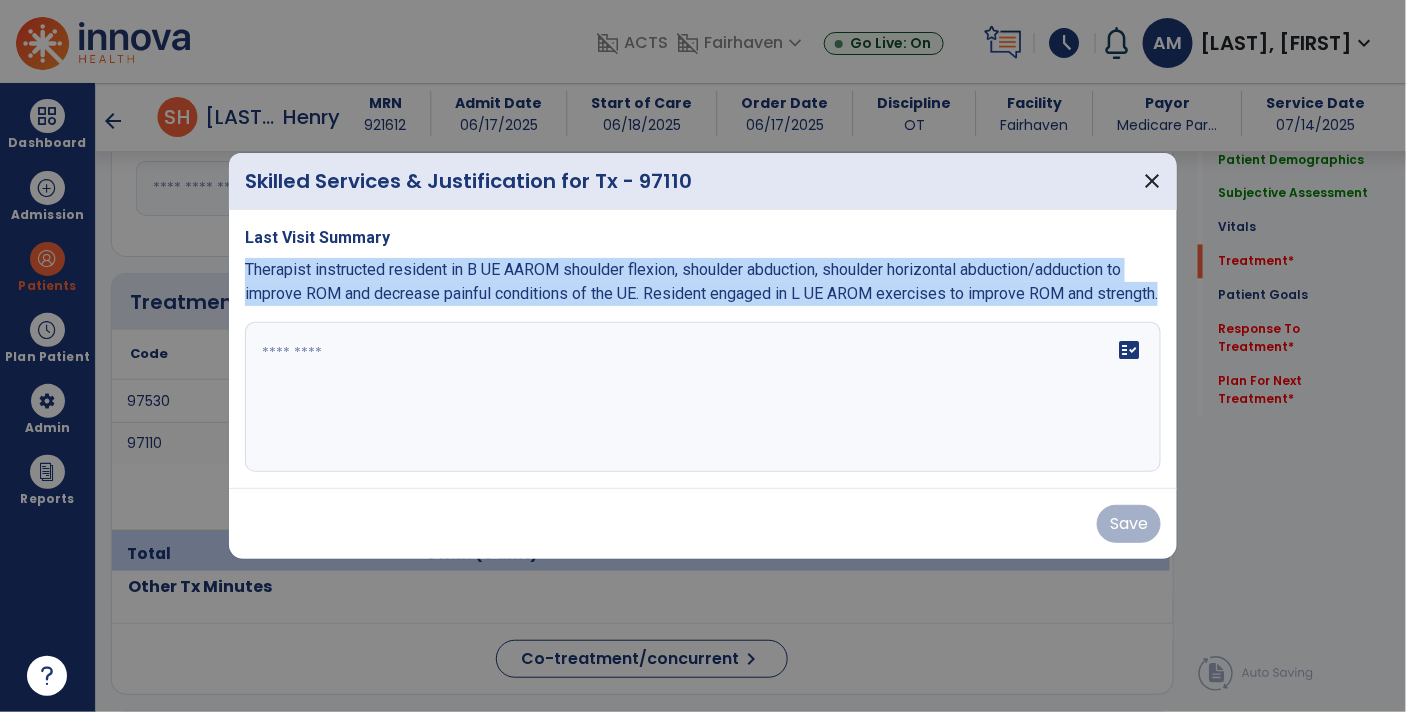 drag, startPoint x: 318, startPoint y: 315, endPoint x: 246, endPoint y: 265, distance: 87.658424 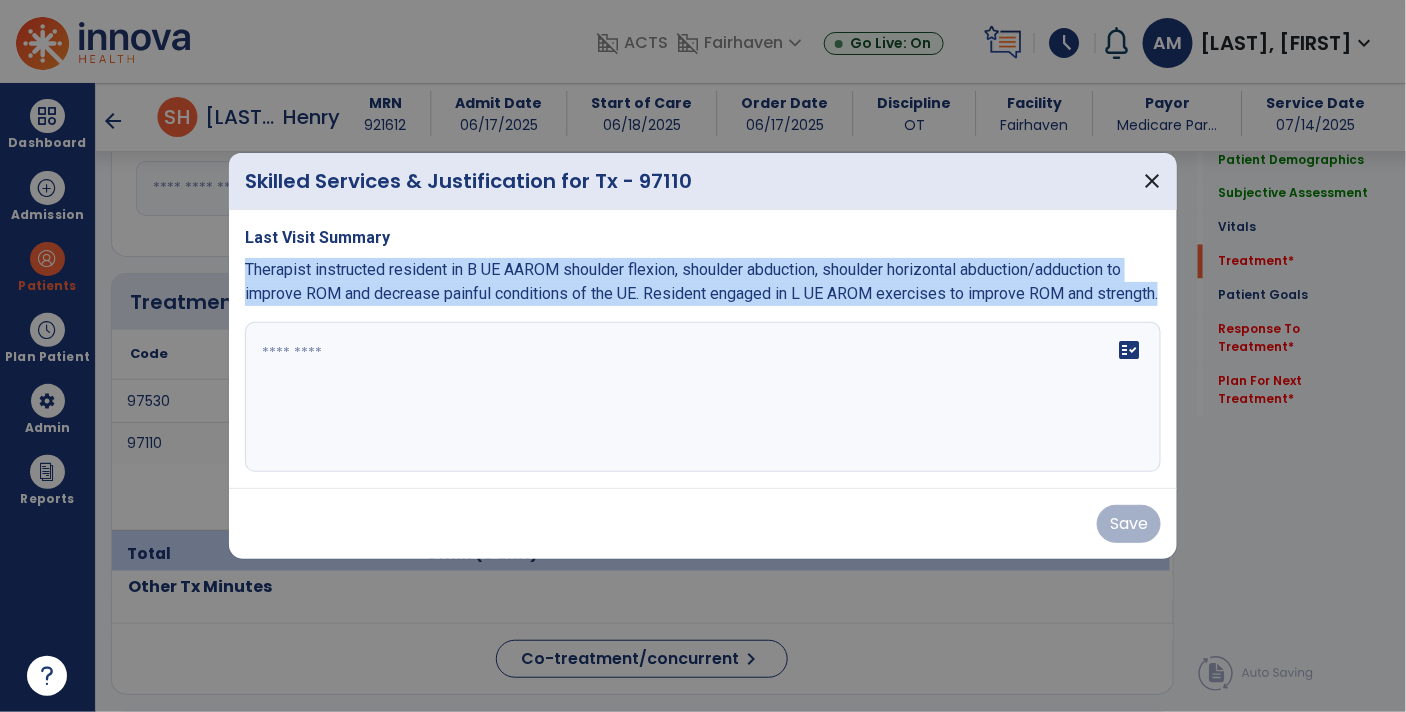 click on "Therapist instructed resident in B UE AAROM shoulder flexion, shoulder abduction, shoulder horizontal abduction/adduction to improve ROM and decrease painful conditions of the UE. Resident engaged in L UE AROM exercises to improve ROM and strength." at bounding box center [703, 282] 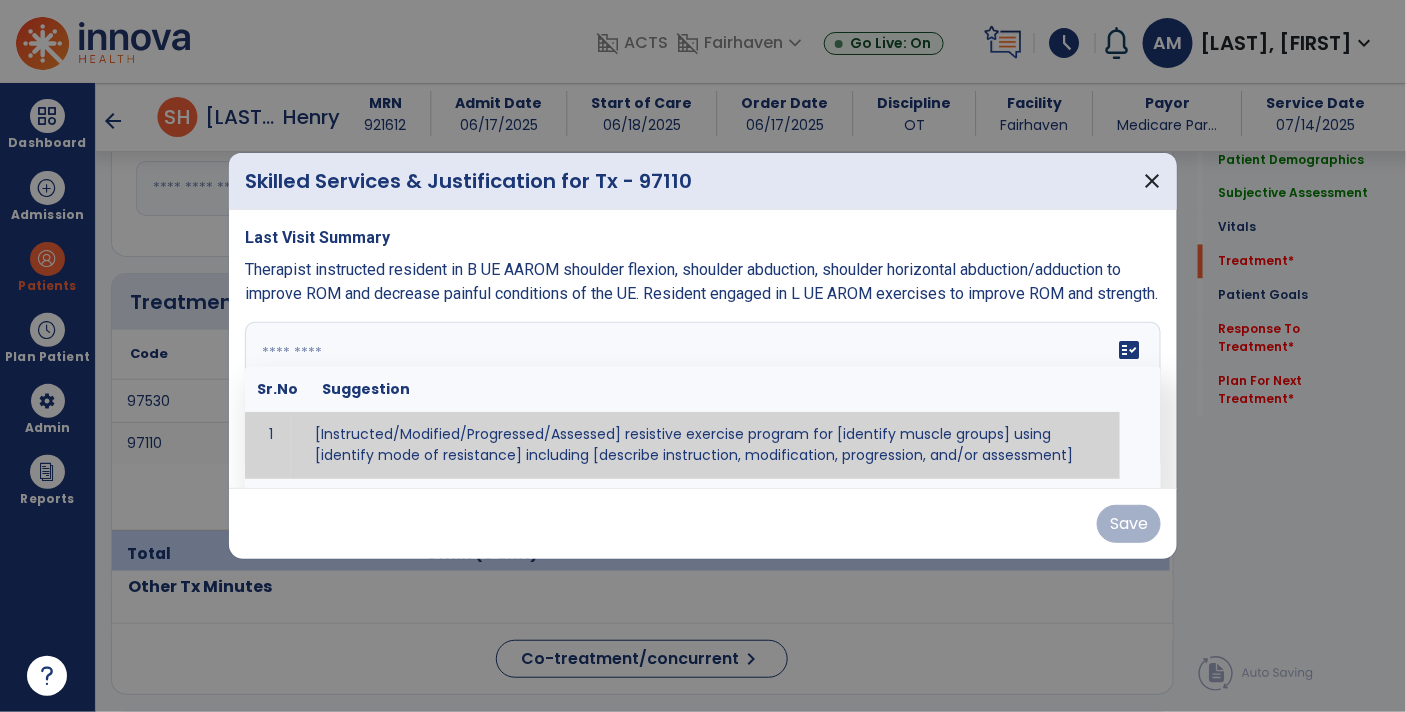 paste on "**********" 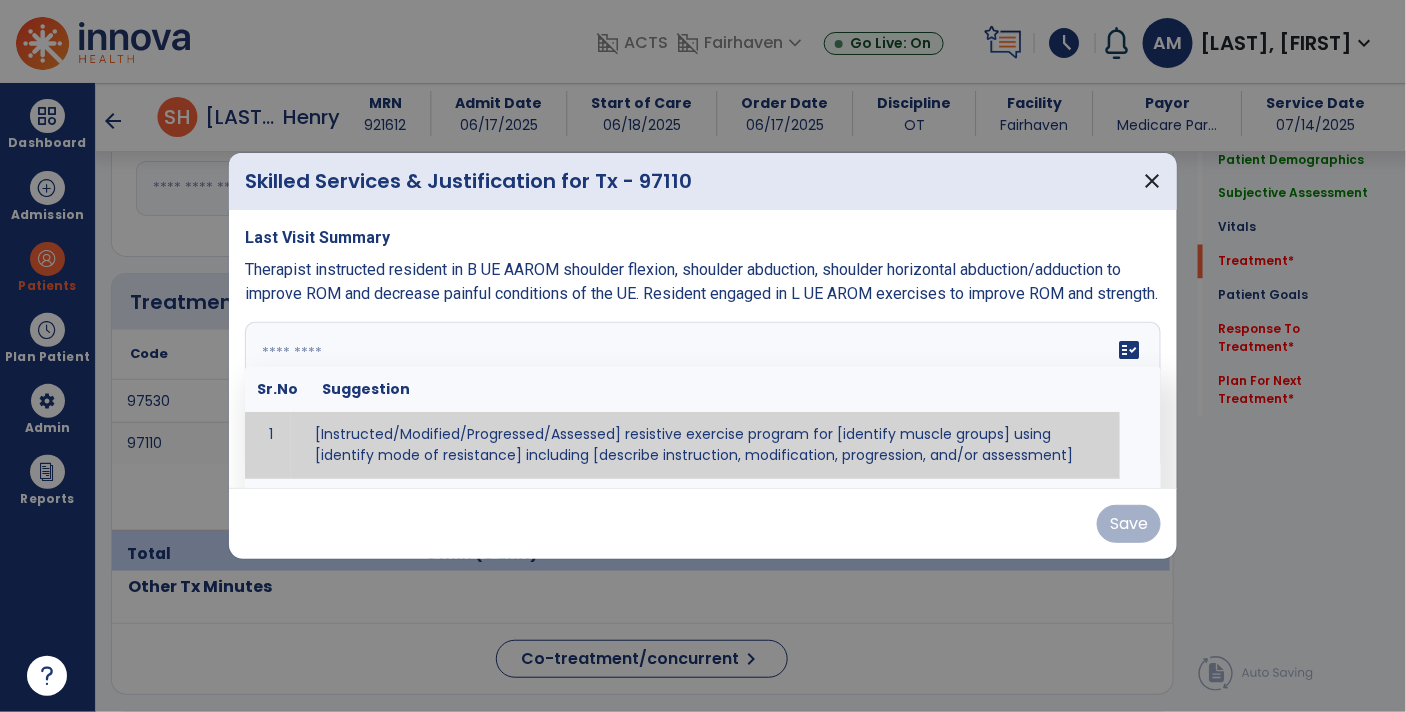 type on "**********" 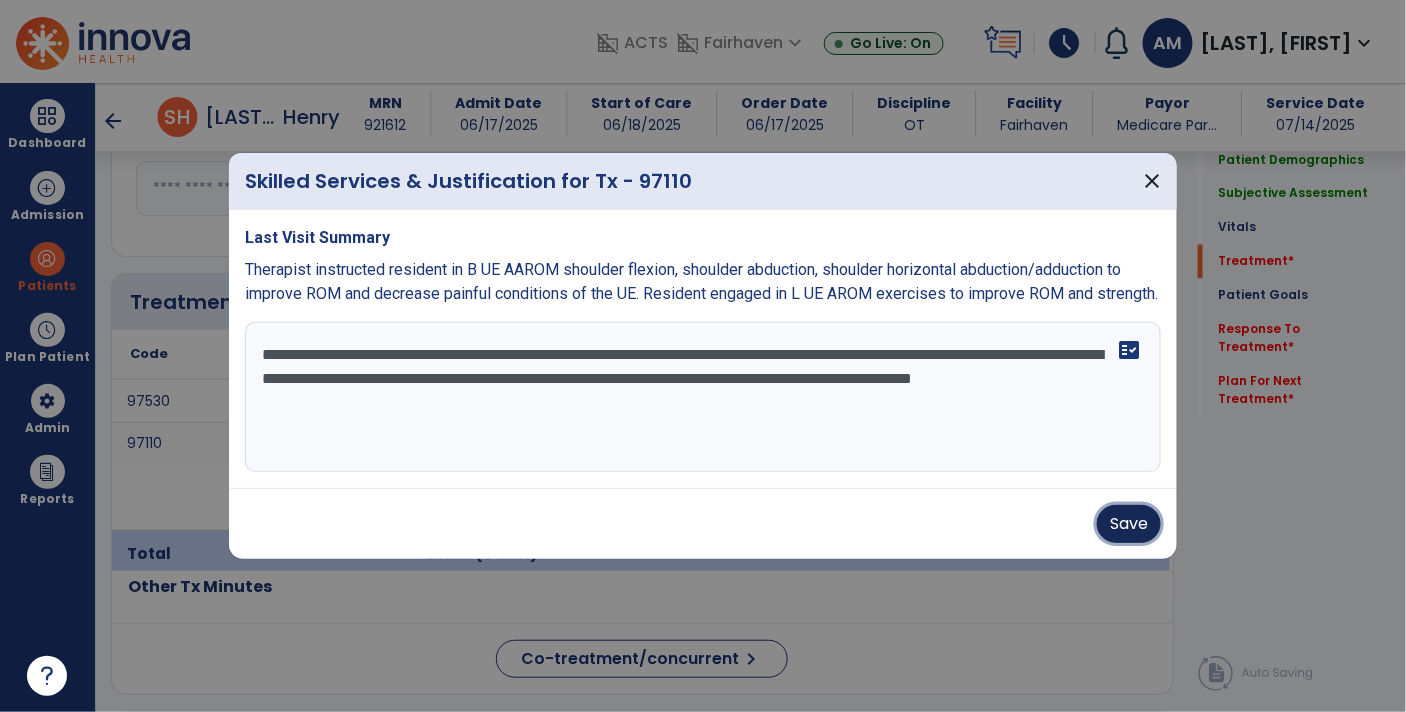 click on "Save" at bounding box center [1129, 524] 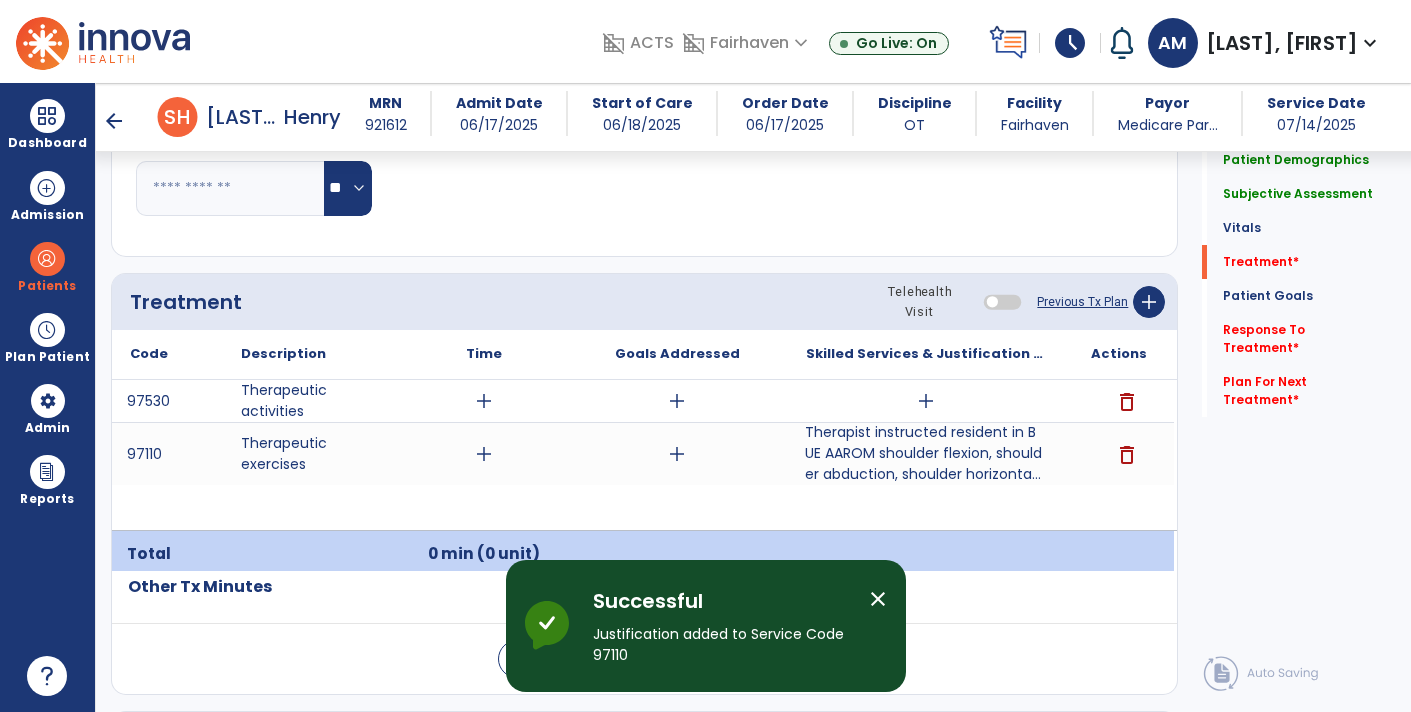 click on "add" at bounding box center [926, 401] 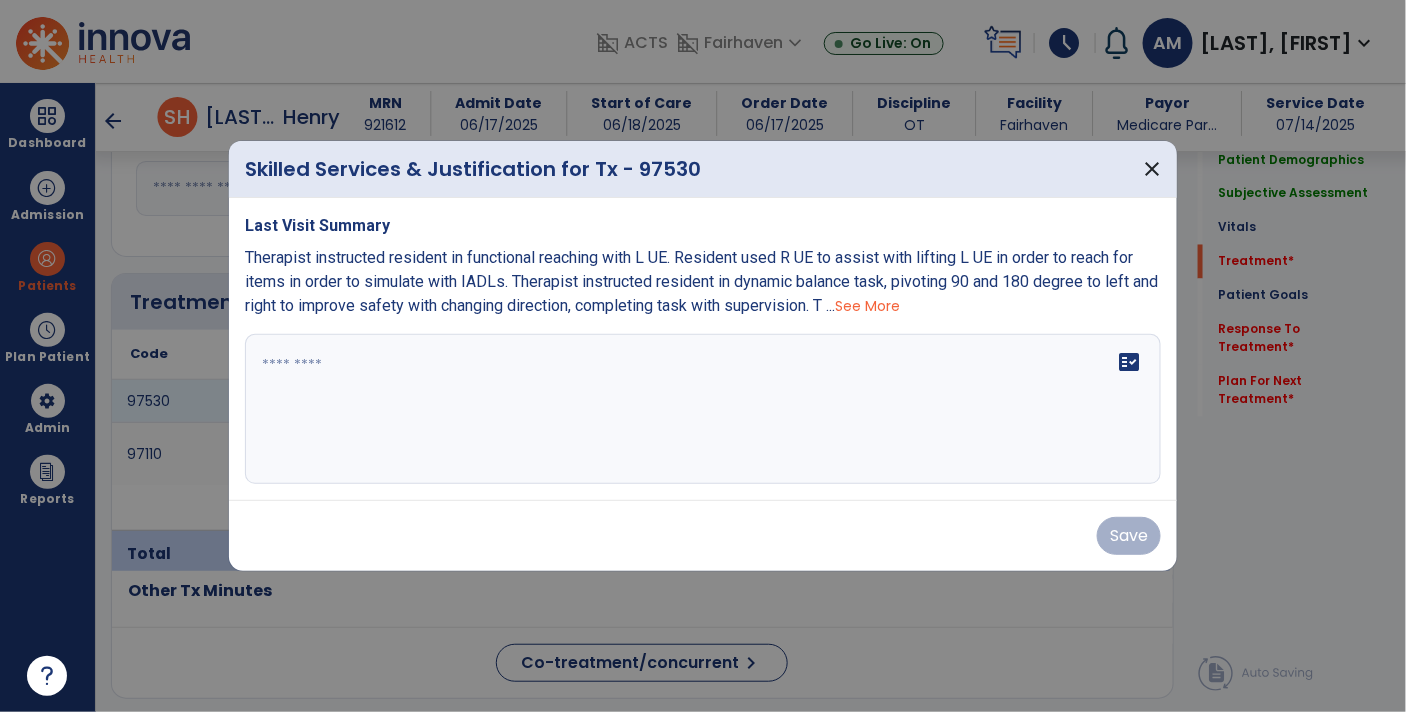 scroll, scrollTop: 1086, scrollLeft: 0, axis: vertical 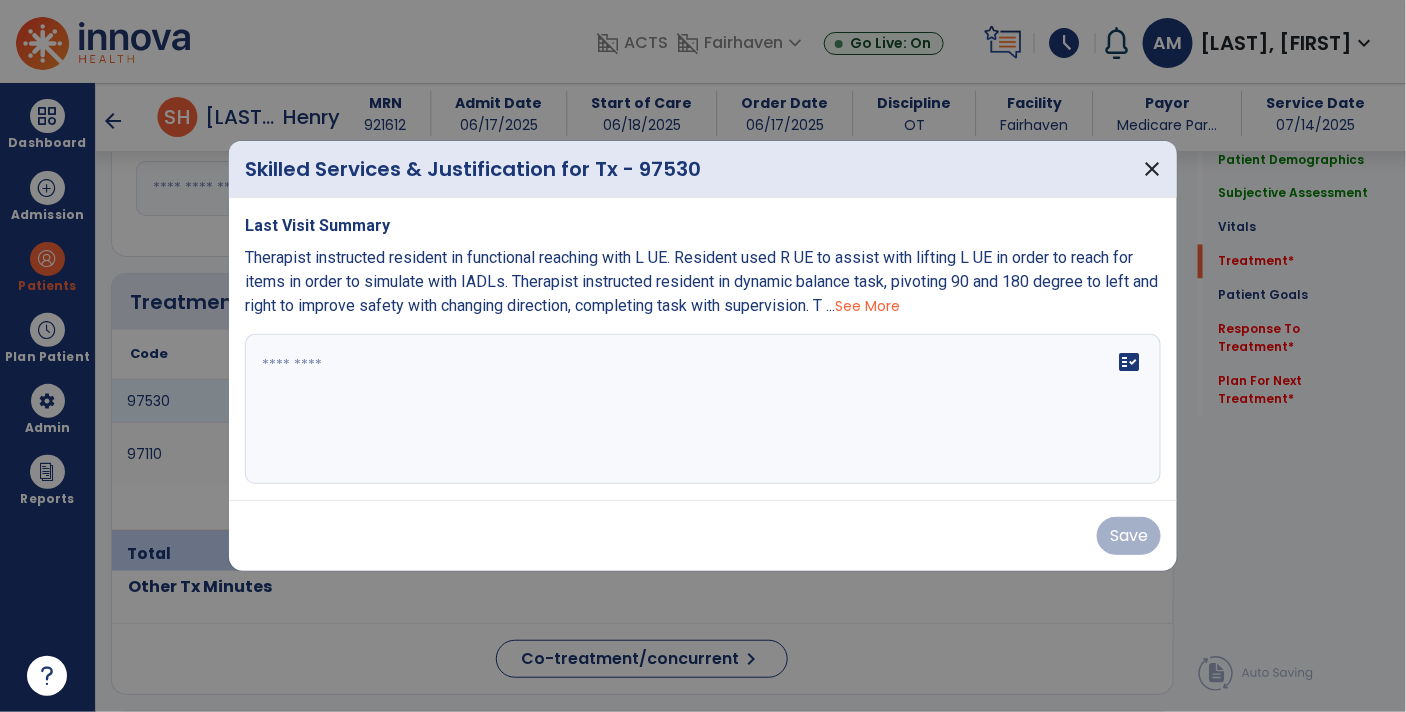 click at bounding box center (703, 409) 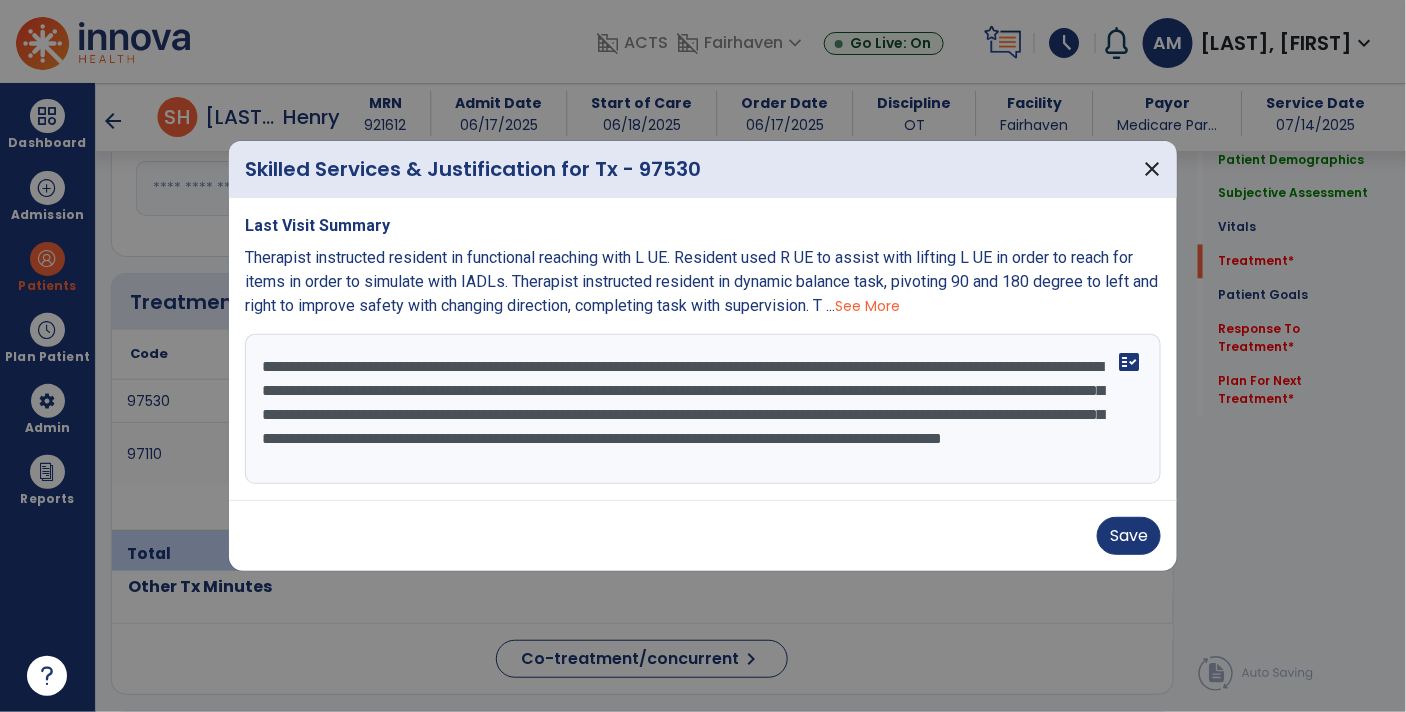 scroll, scrollTop: 14, scrollLeft: 0, axis: vertical 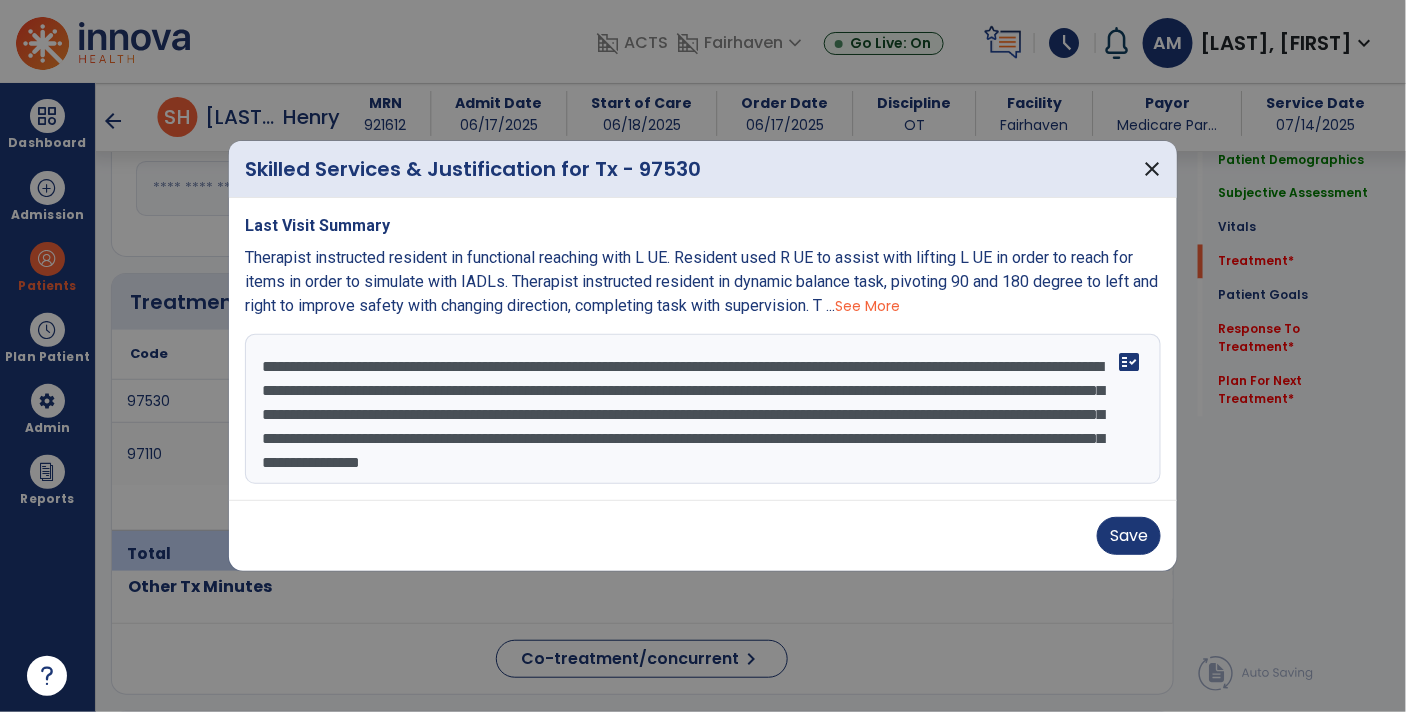 click on "**********" at bounding box center [703, 409] 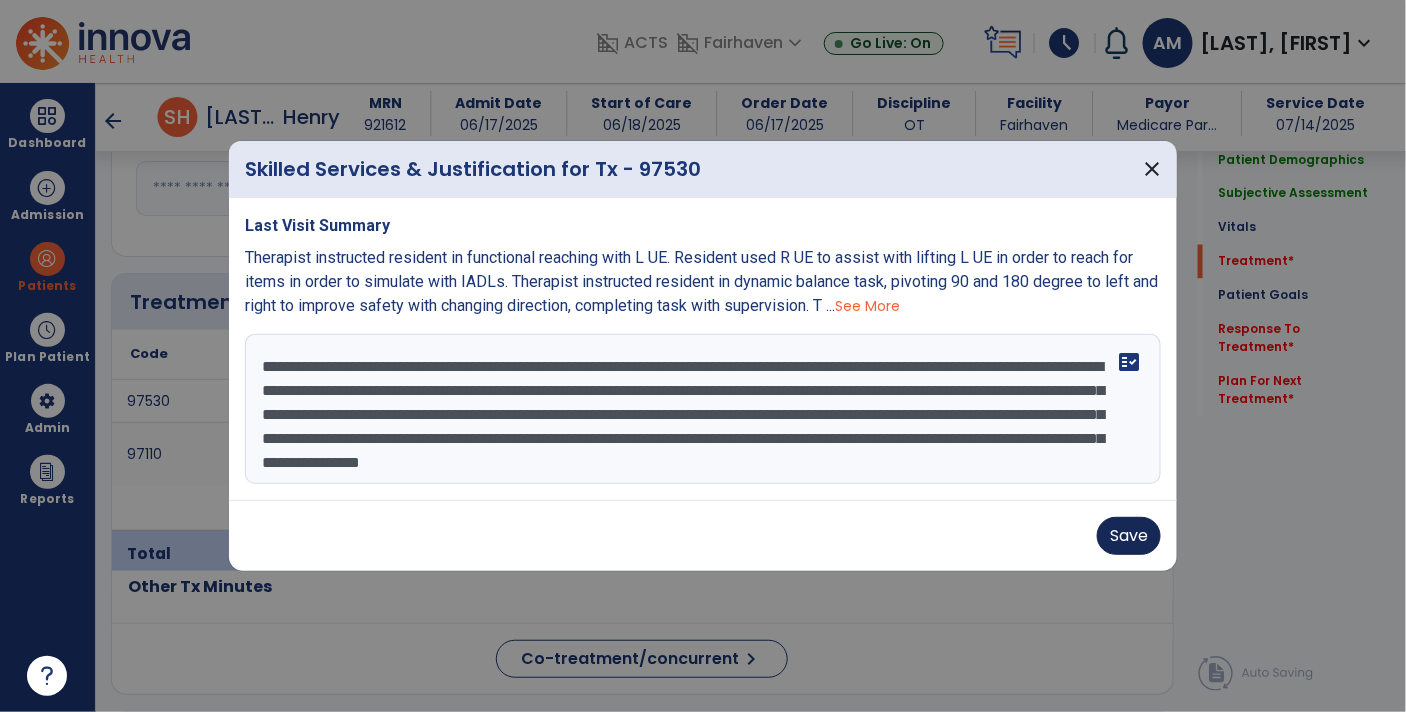 type on "**********" 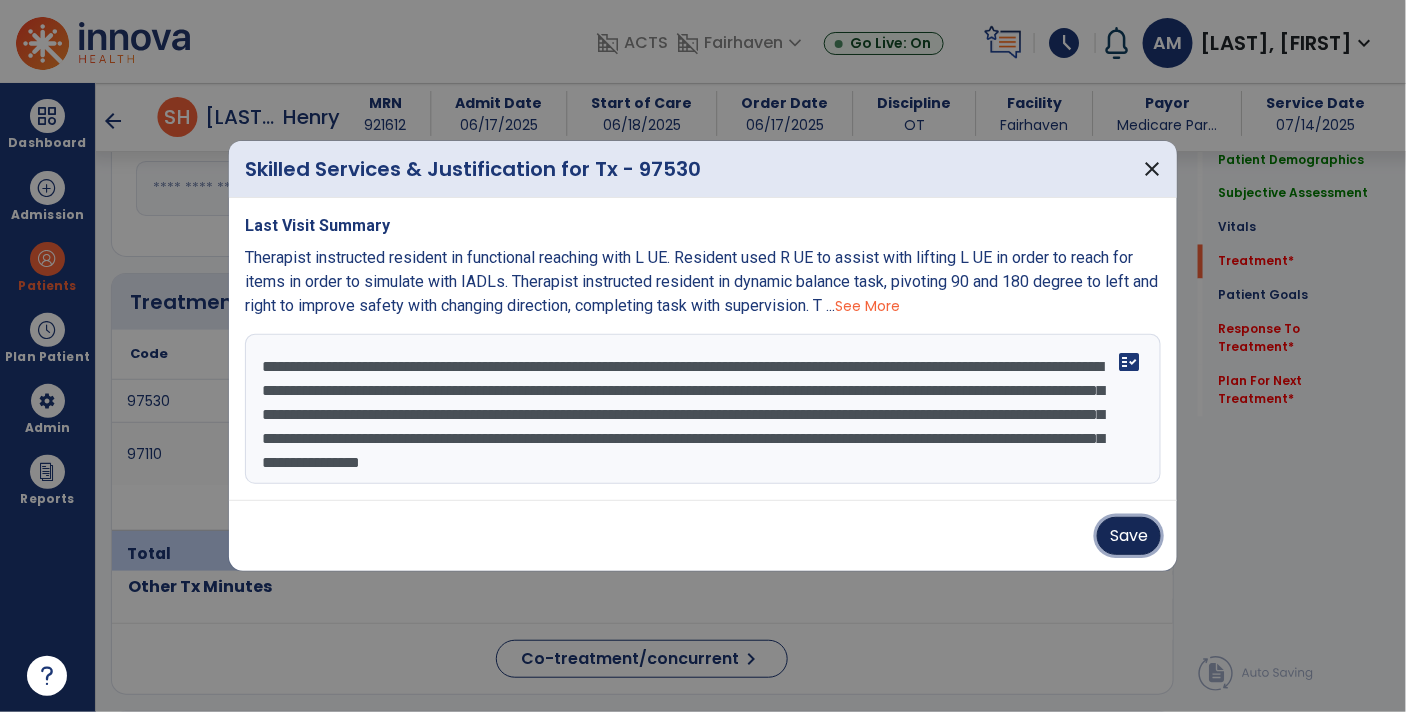 click on "Save" at bounding box center (1129, 536) 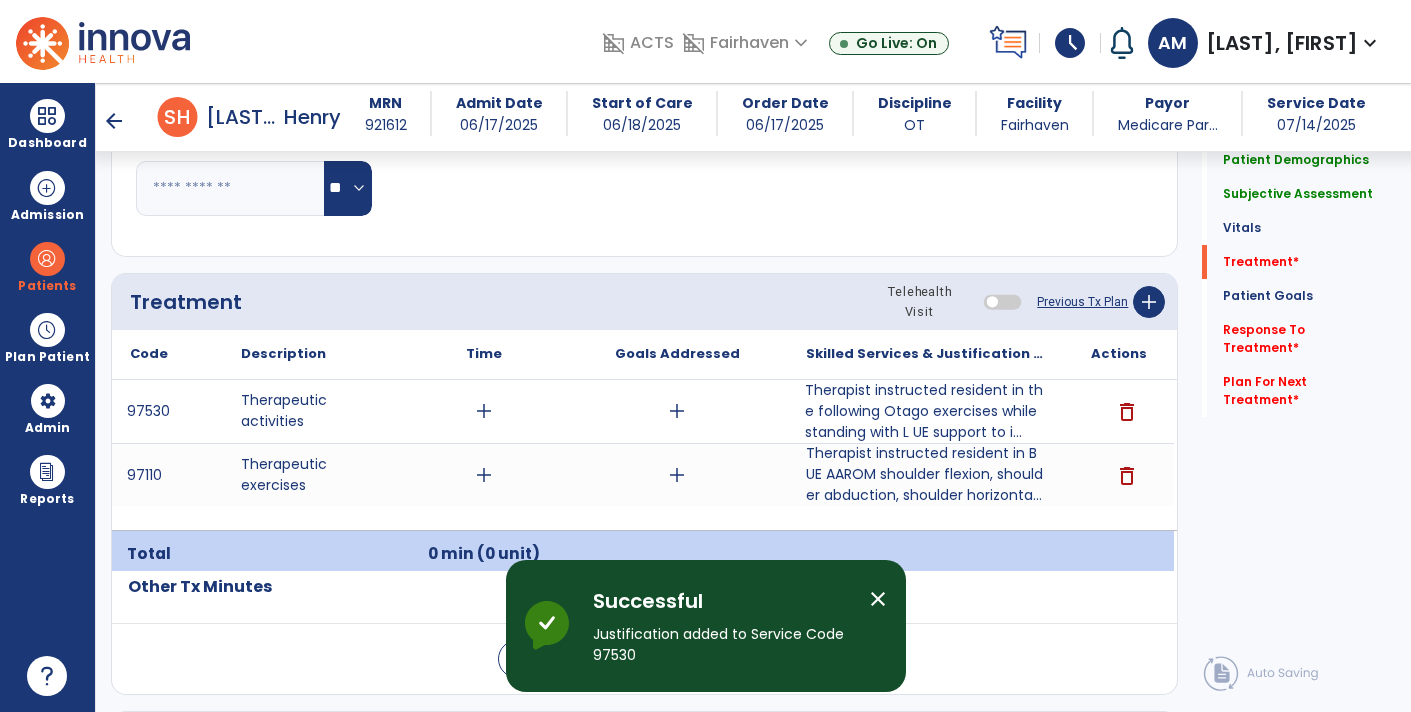 click on "Therapist instructed resident in the following Otago exercises while standing with L UE support to i..." at bounding box center (926, 411) 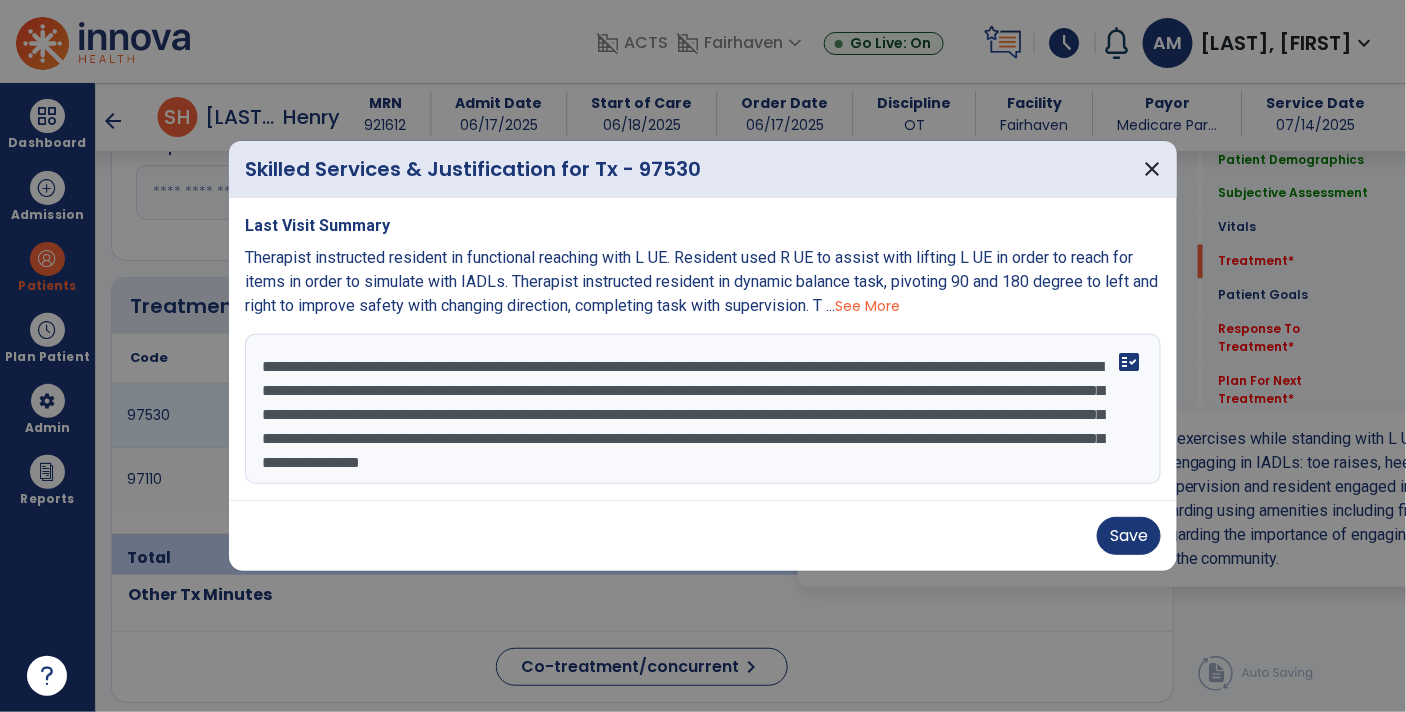 scroll, scrollTop: 1086, scrollLeft: 0, axis: vertical 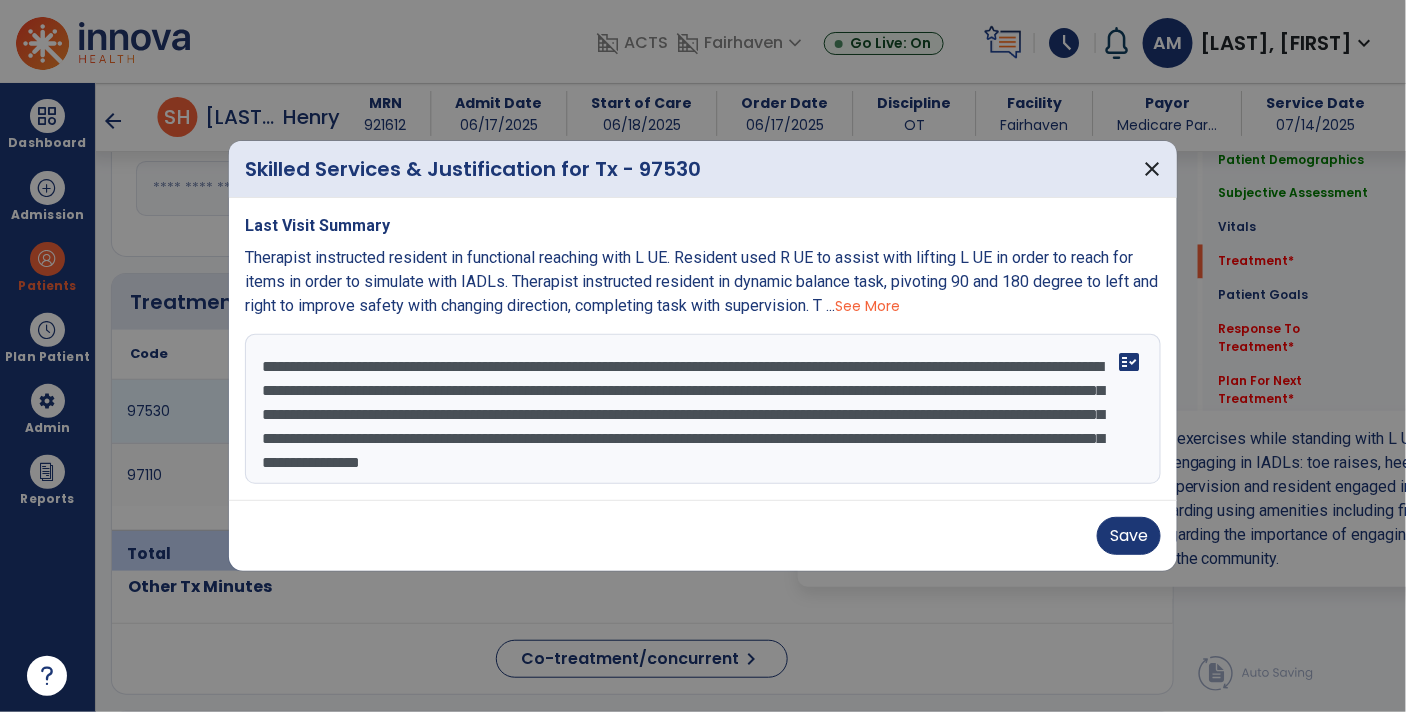 click on "**********" at bounding box center (703, 409) 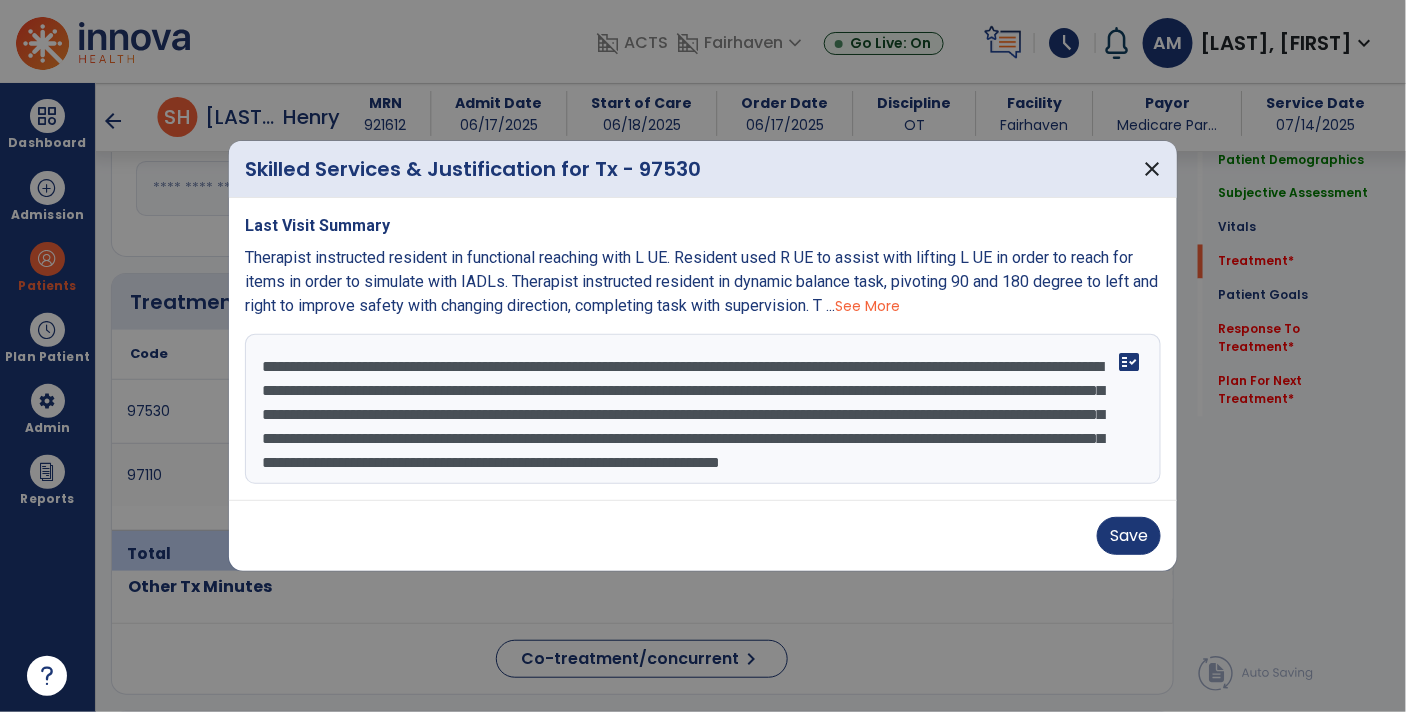 scroll, scrollTop: 38, scrollLeft: 0, axis: vertical 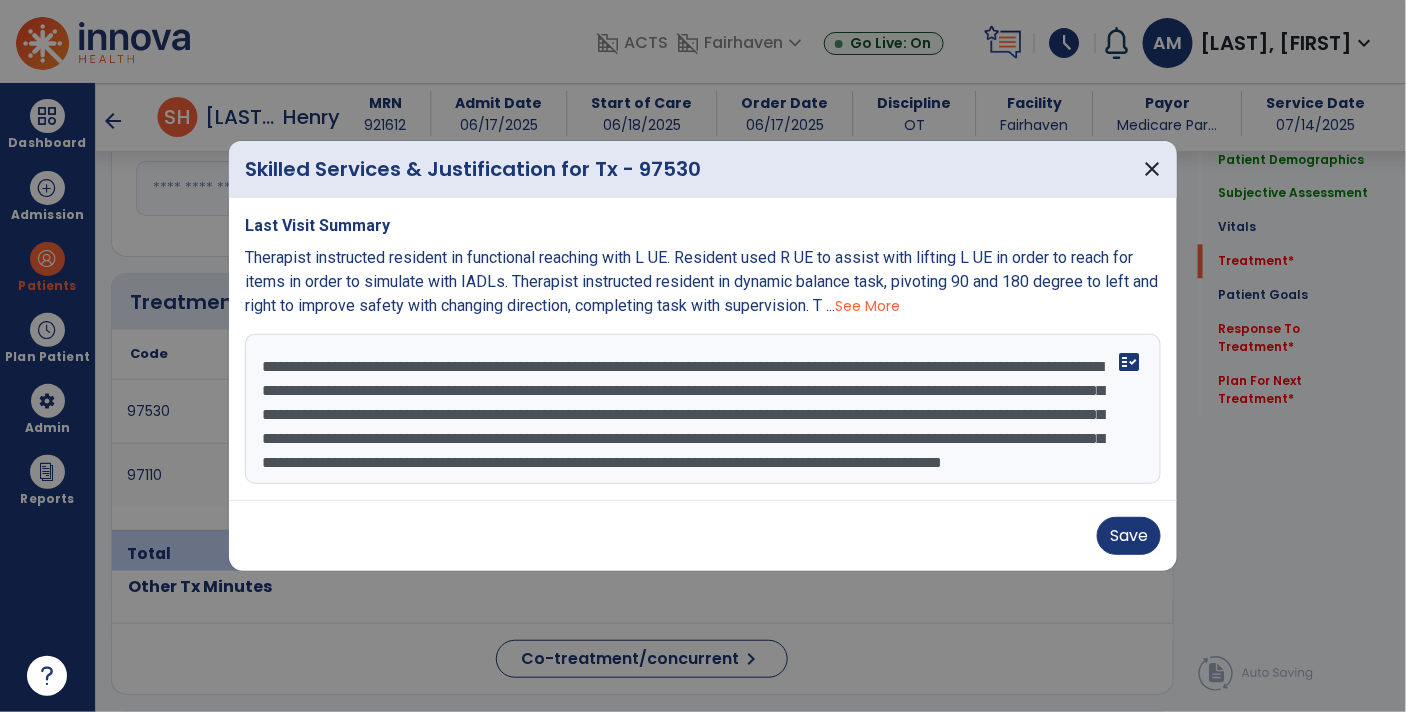 type on "**********" 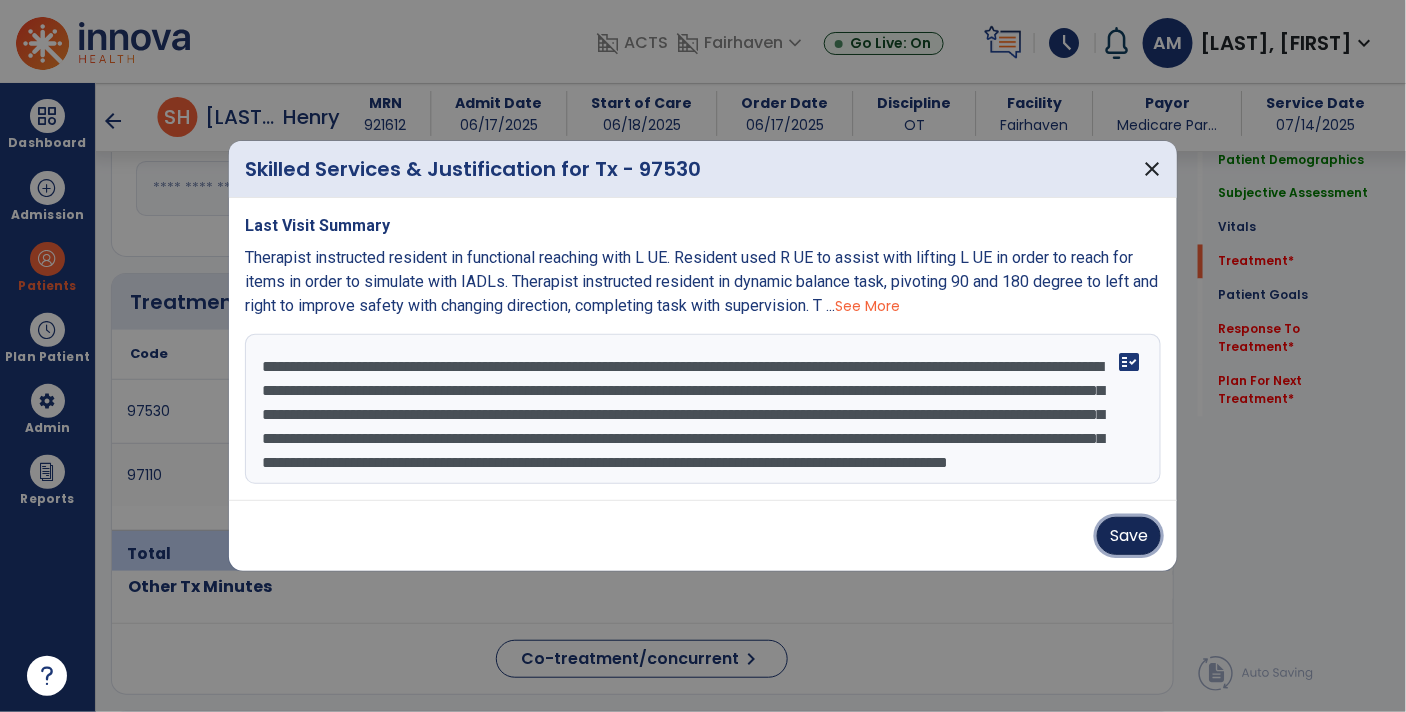 click on "Save" at bounding box center (1129, 536) 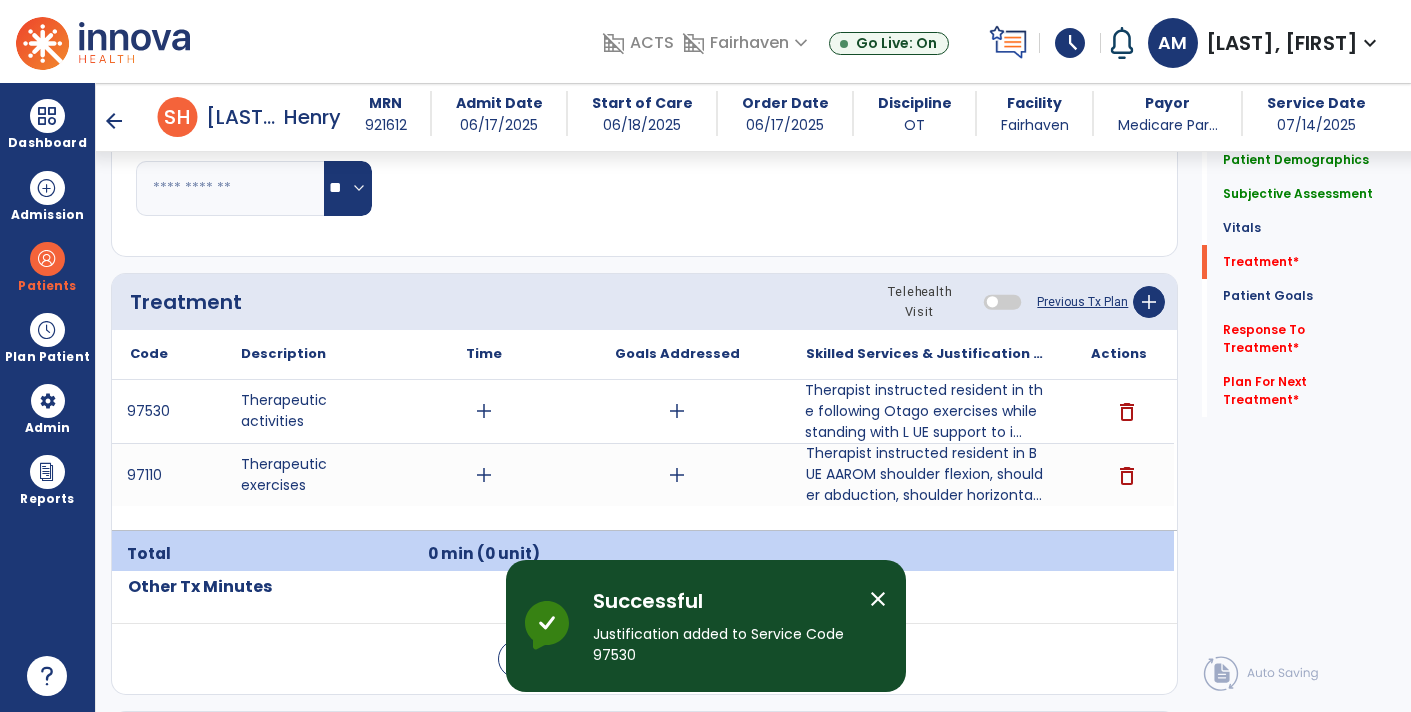 click on "add" at bounding box center [484, 475] 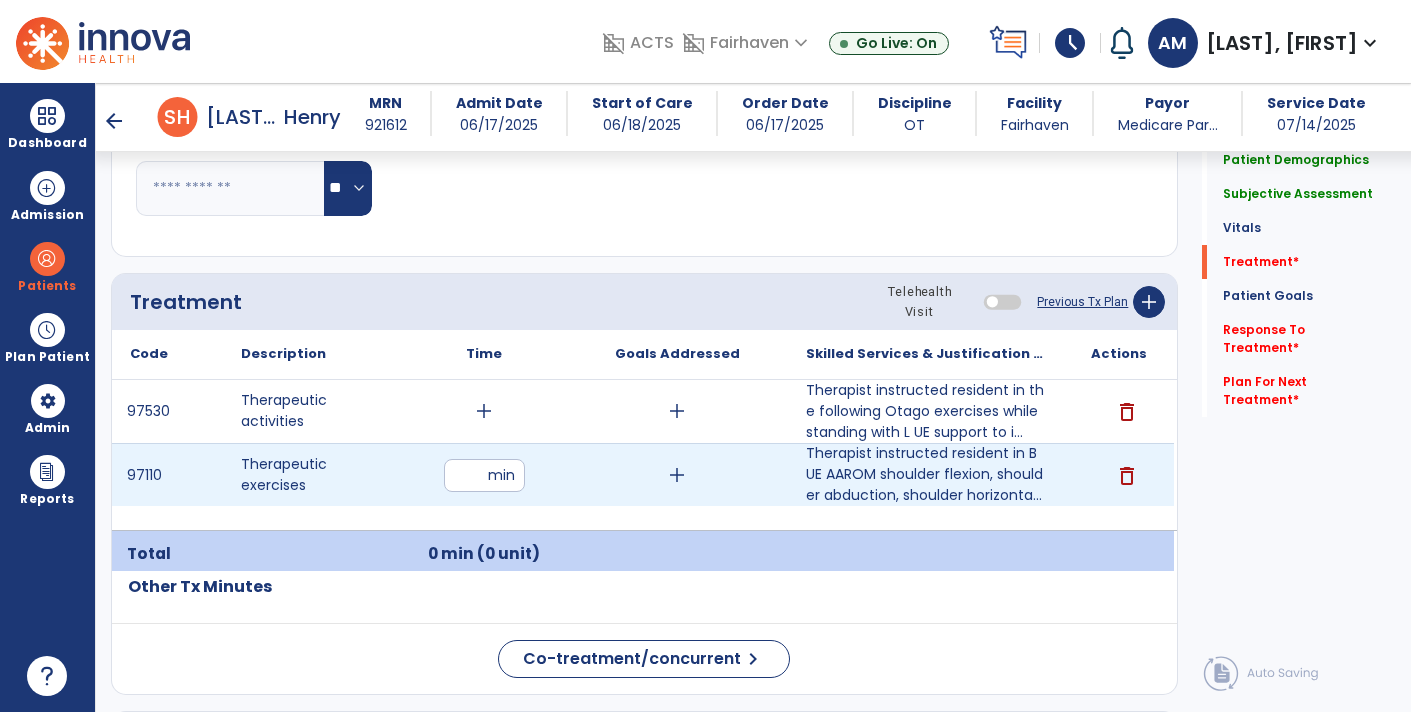 type on "**" 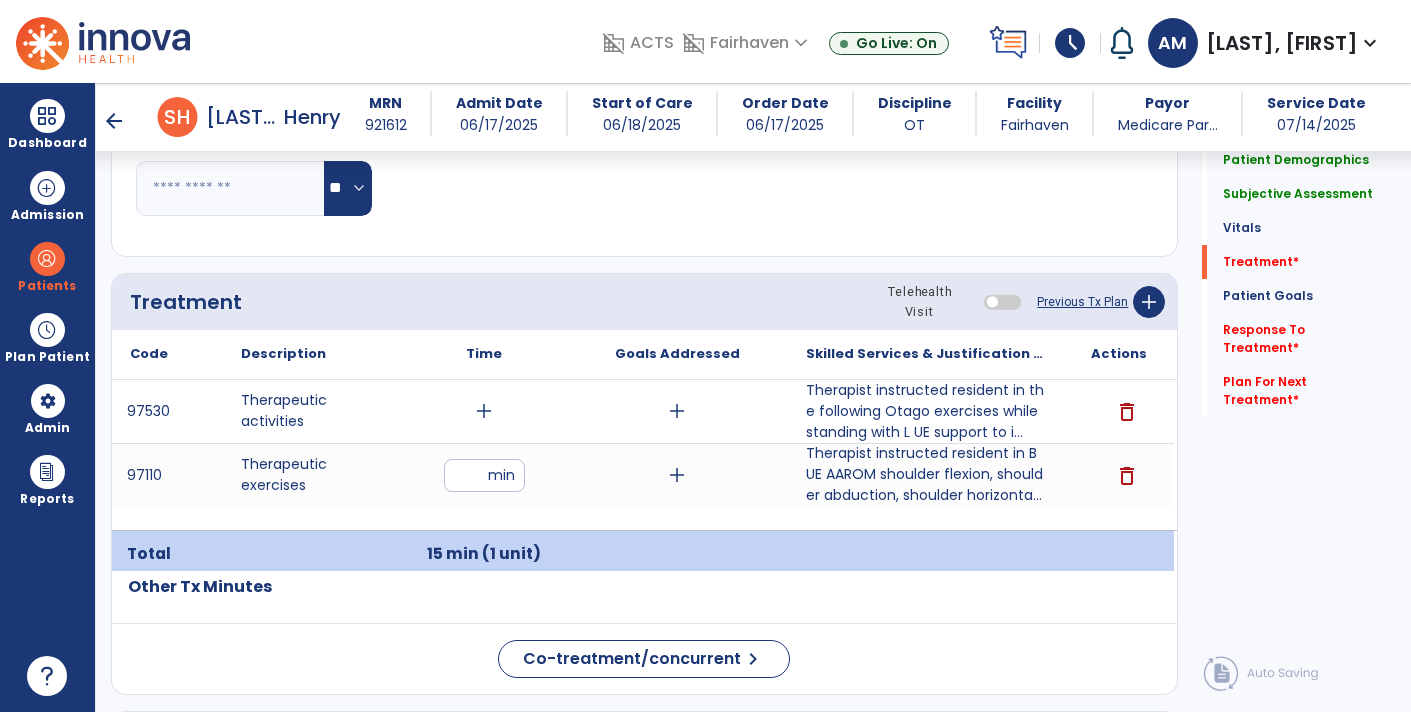 click on "add" at bounding box center (484, 411) 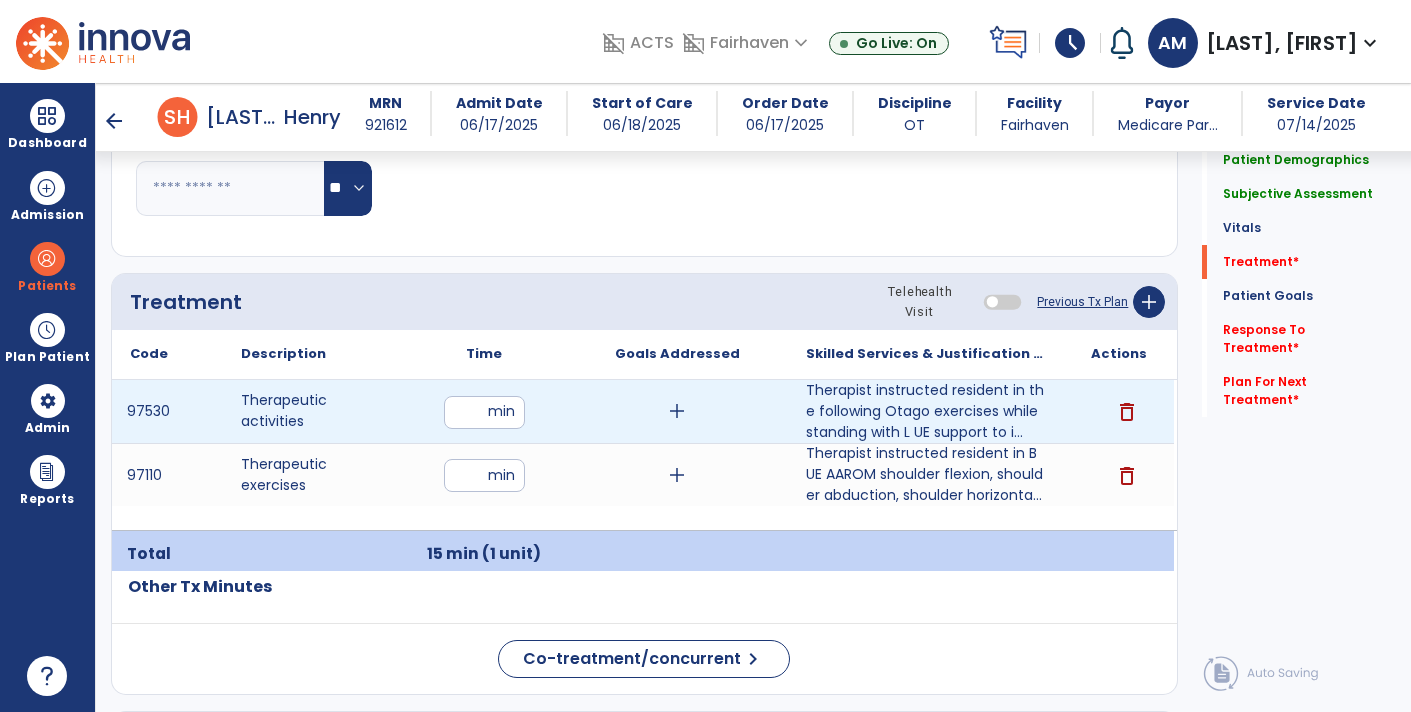 type on "**" 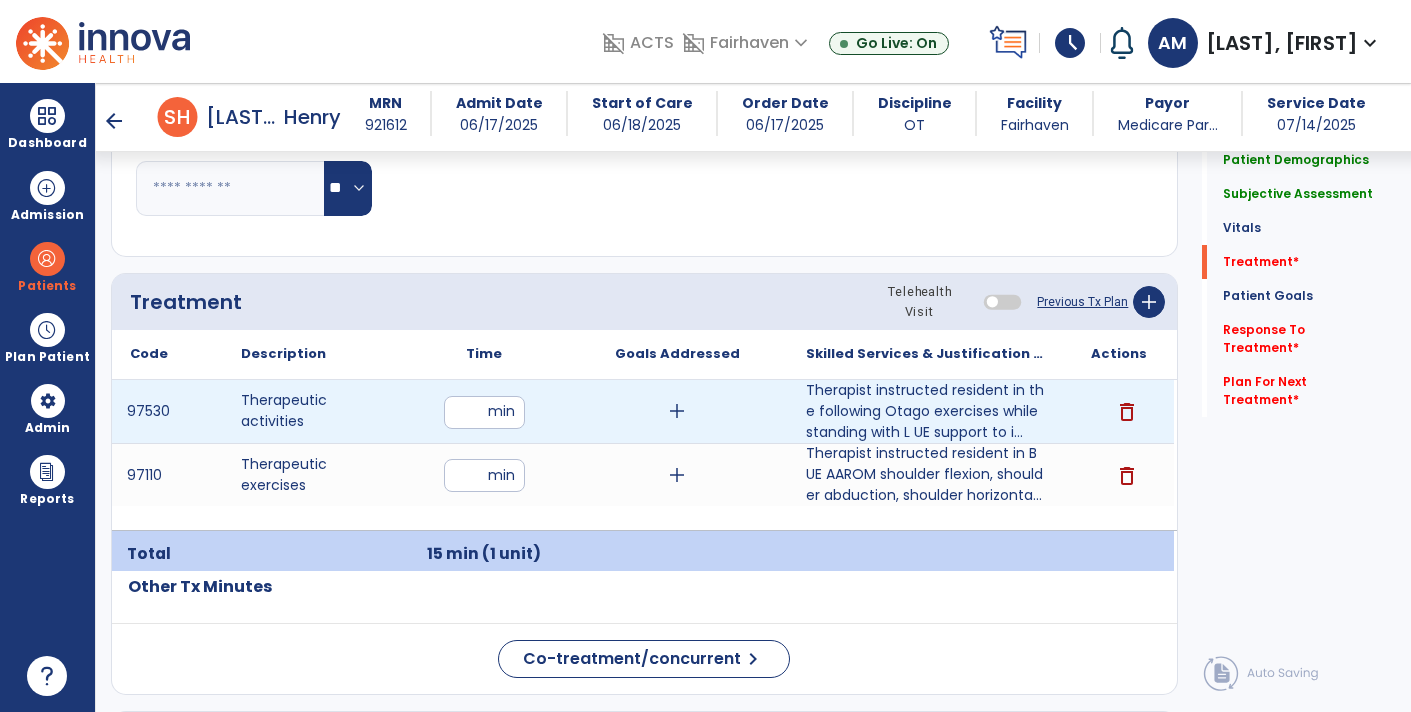 click on "Quick Links  Patient Demographics   Patient Demographics   Subjective Assessment   Subjective Assessment   Vitals   Vitals   Treatment   *  Treatment   *  Patient Goals   Patient Goals   Response To Treatment   *  Response To Treatment   *  Plan For Next Treatment   *  Plan For Next Treatment   *" 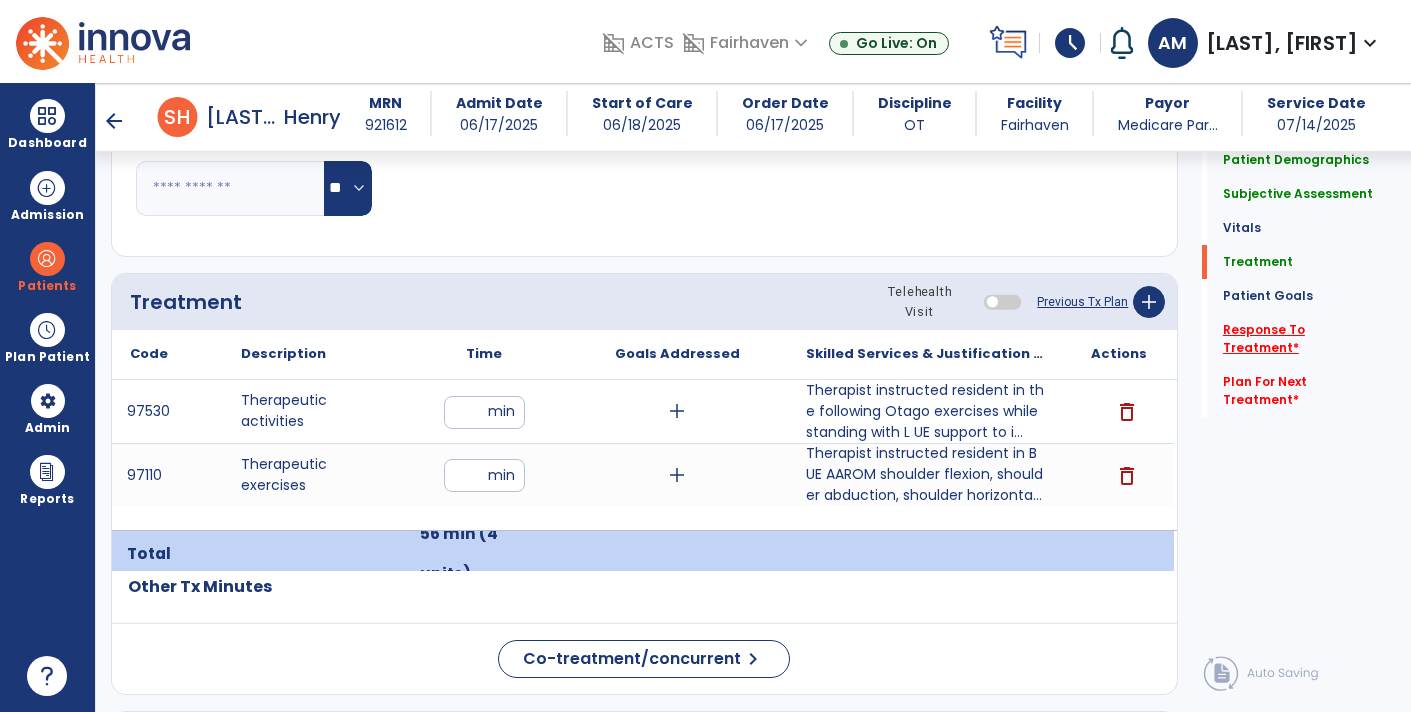 click on "Response To Treatment   *" 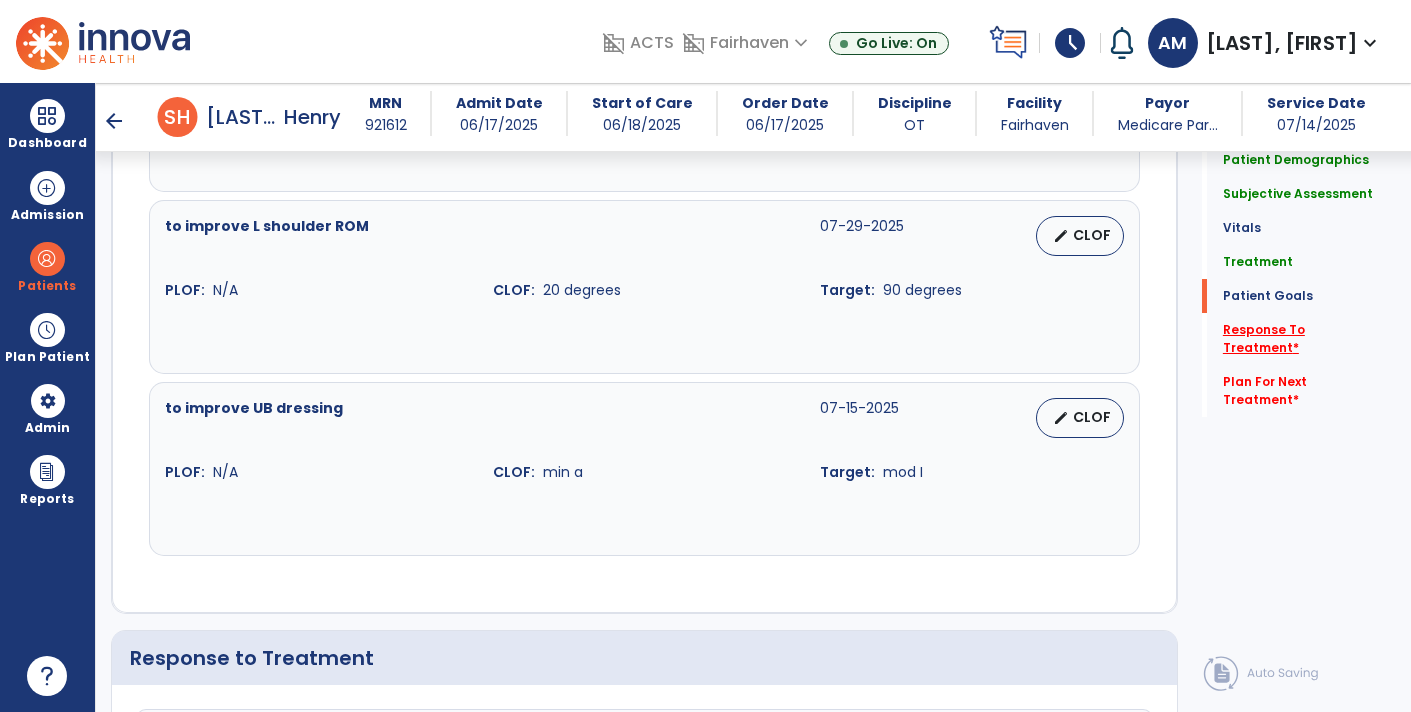 scroll, scrollTop: 2597, scrollLeft: 0, axis: vertical 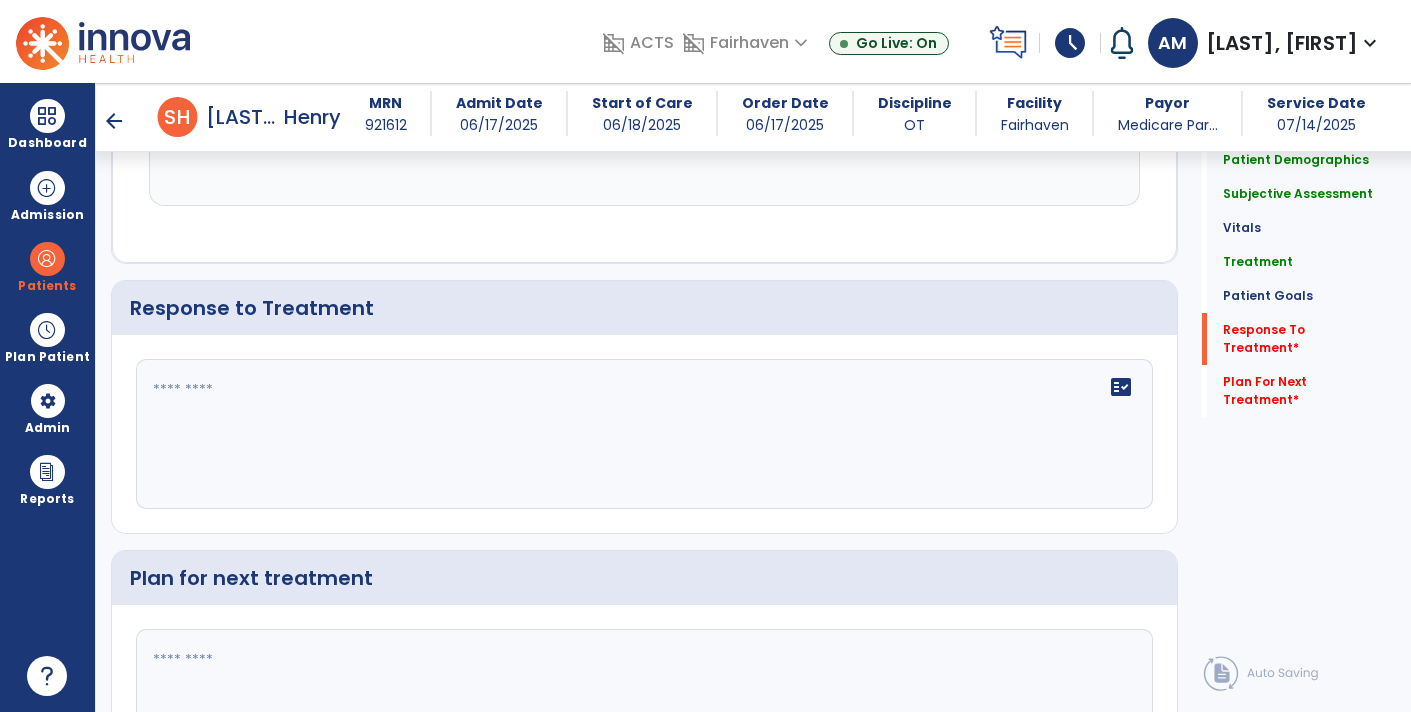 click 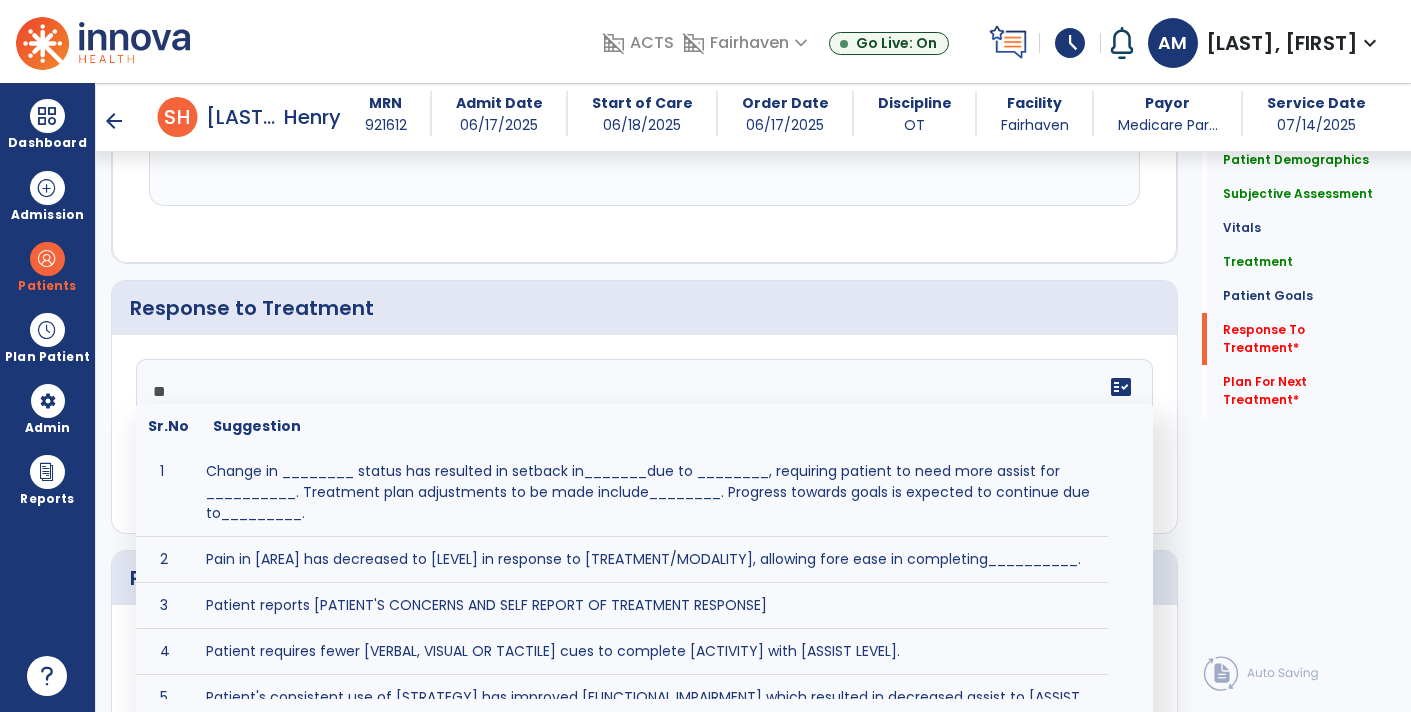 type on "*" 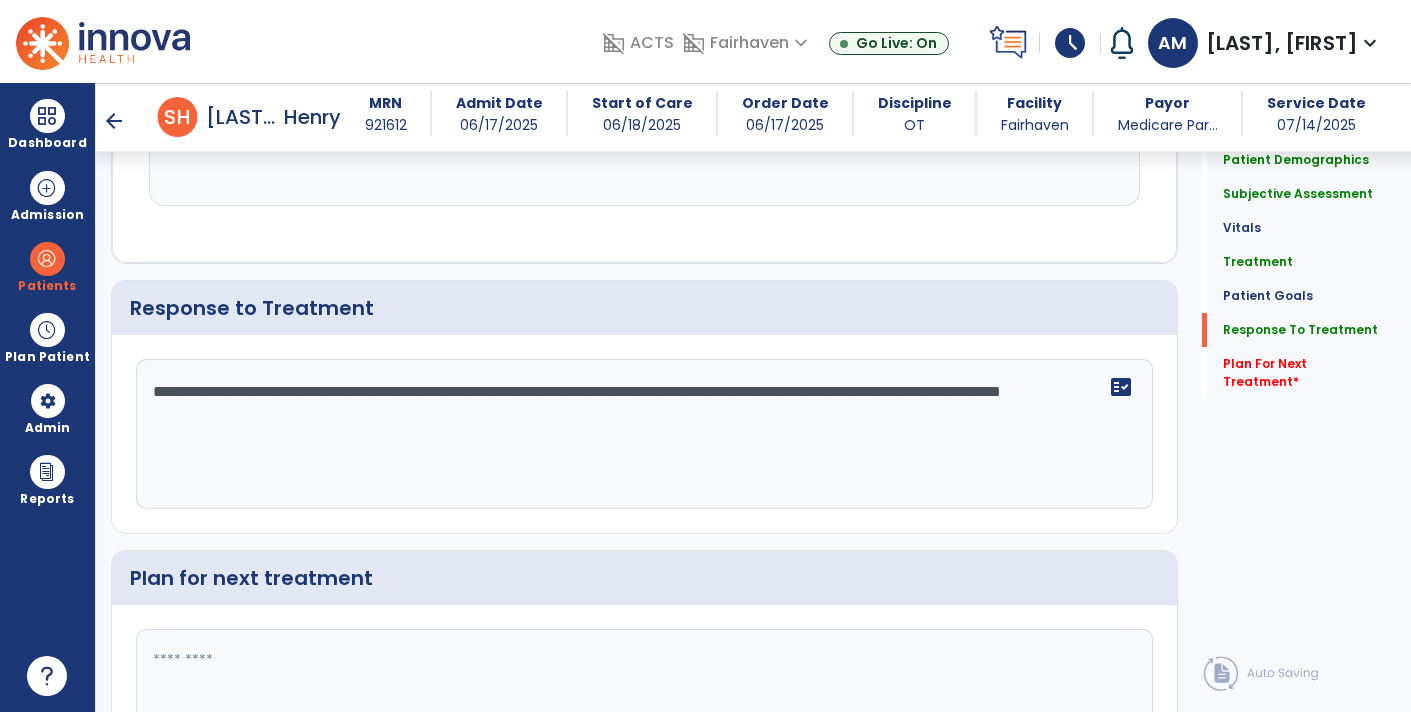 type on "**********" 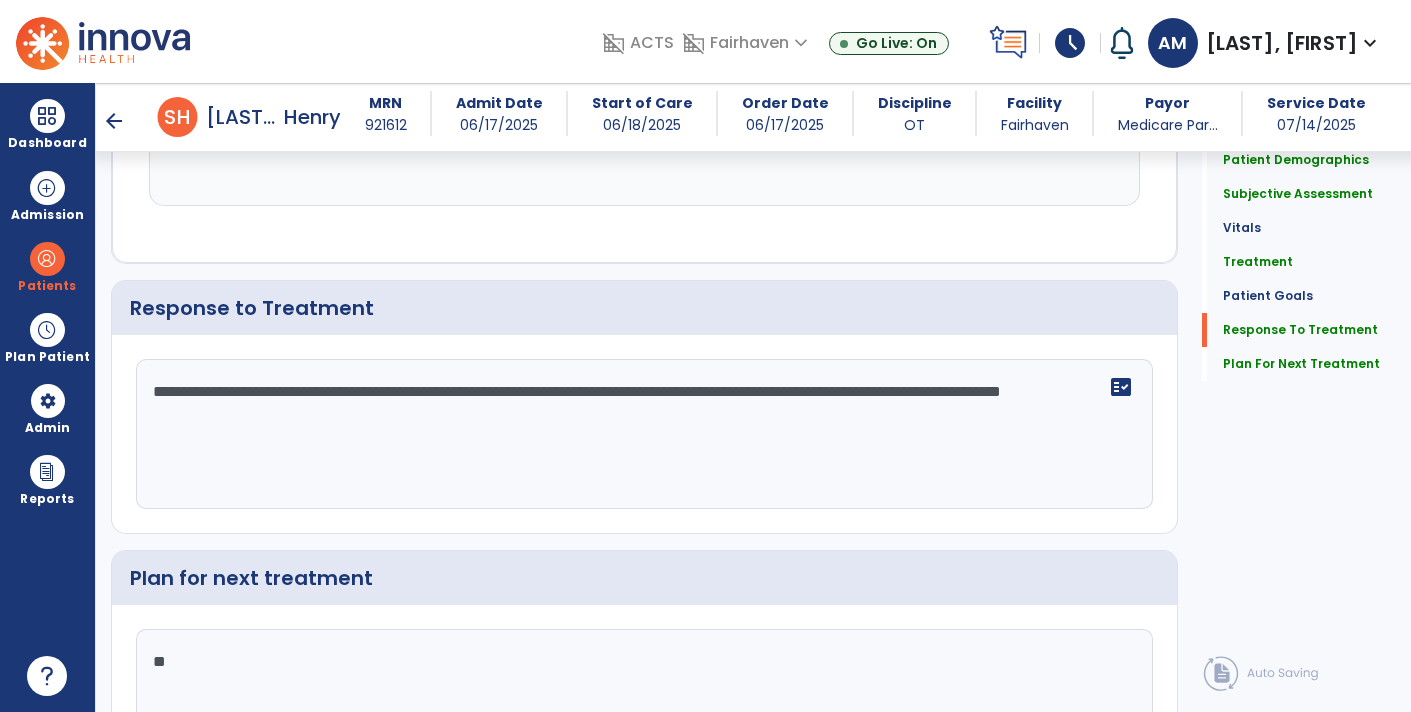 type on "*" 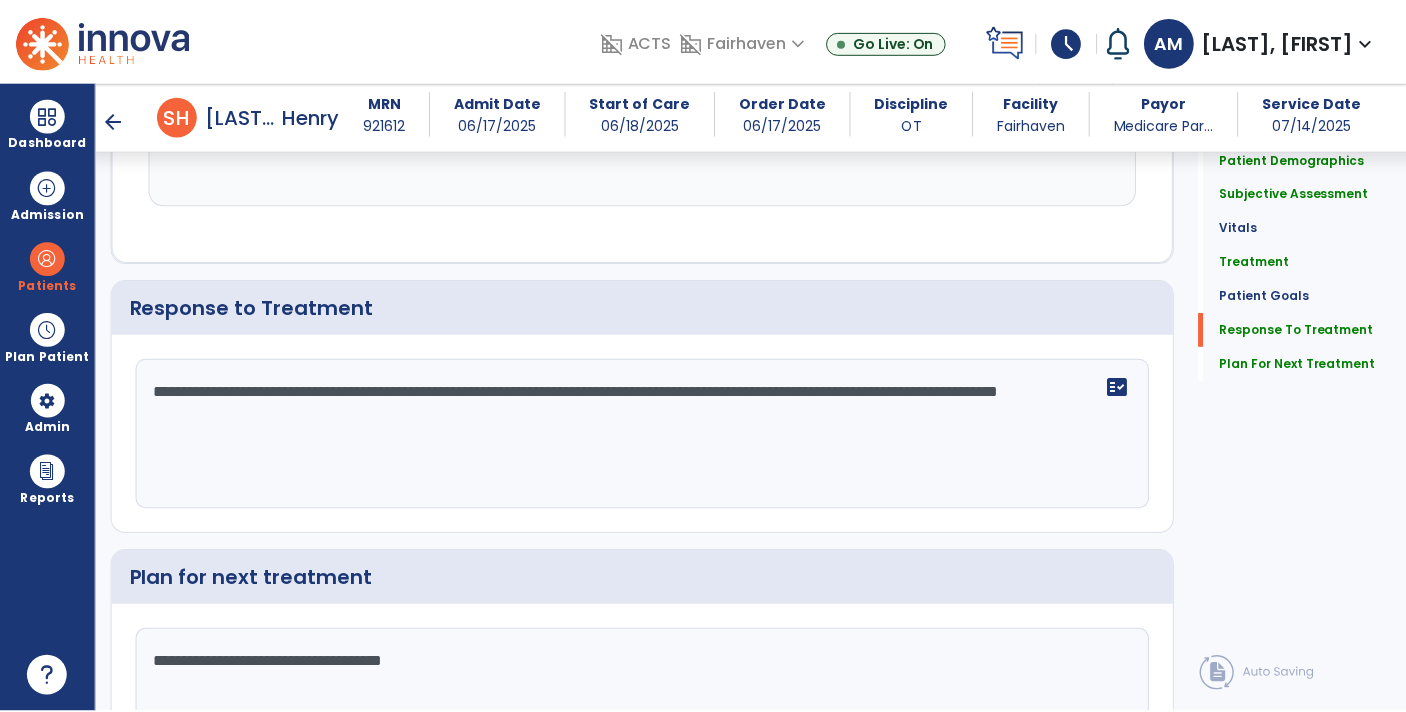 scroll, scrollTop: 2744, scrollLeft: 0, axis: vertical 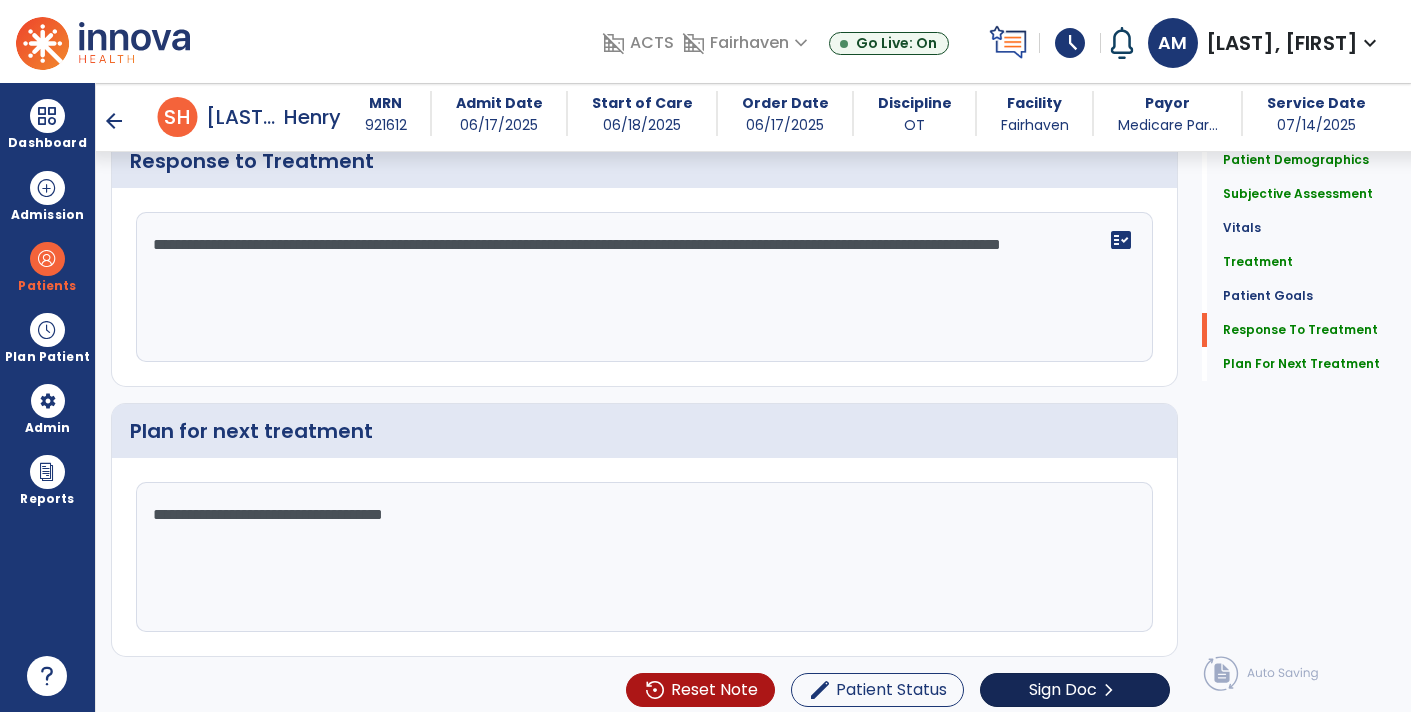 type on "**********" 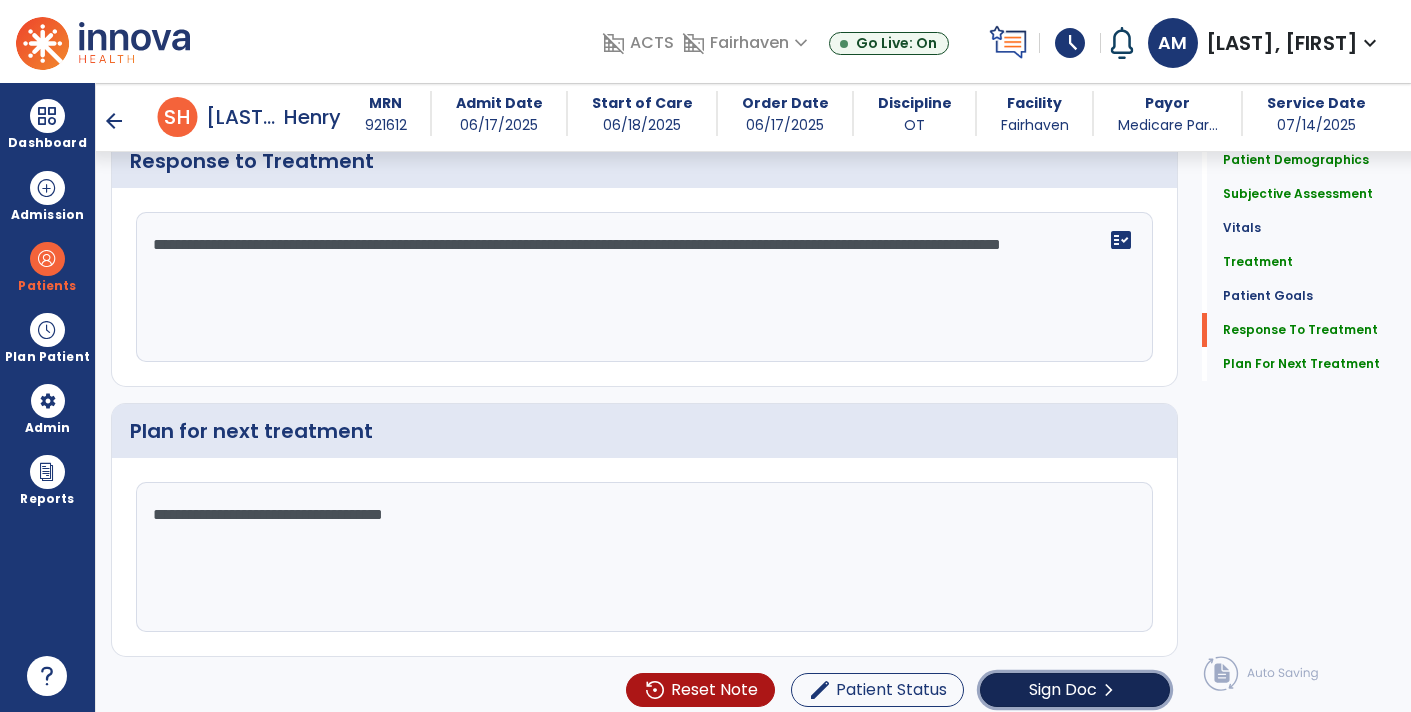 click on "Sign Doc" 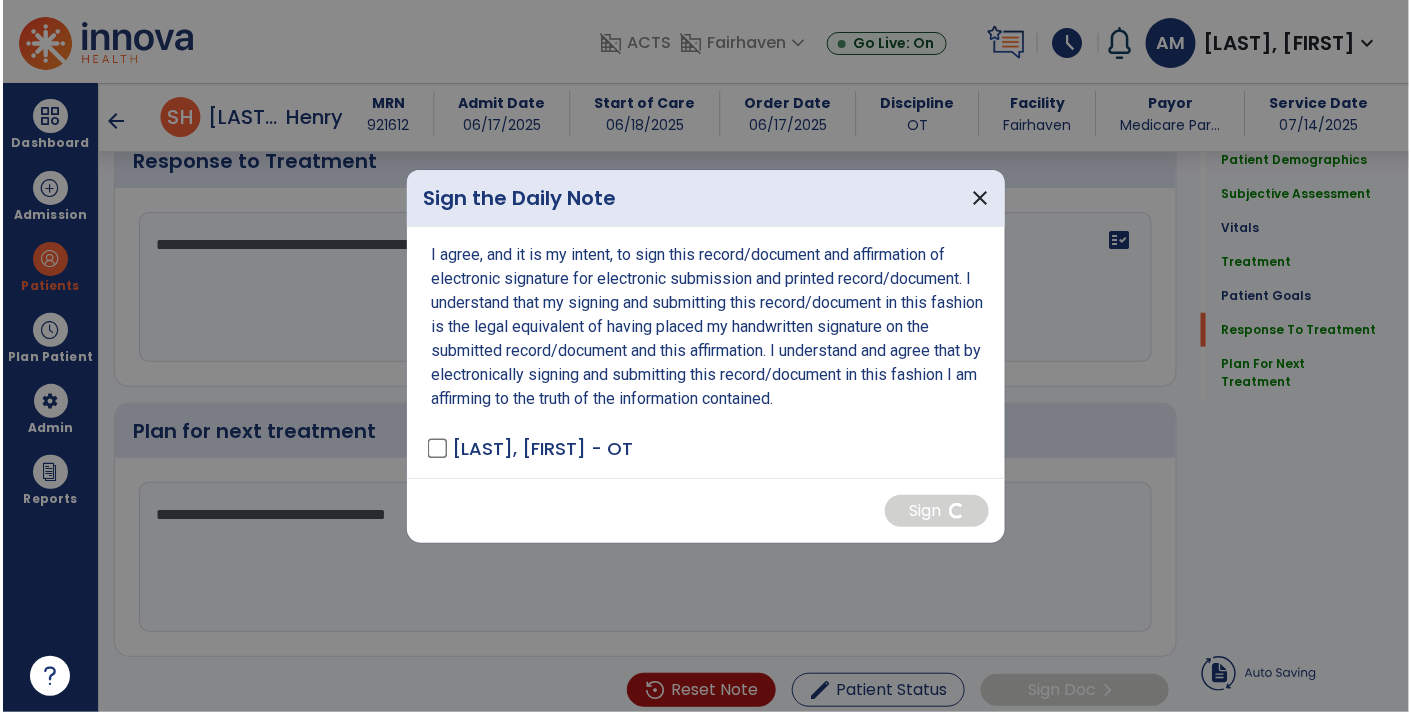 scroll, scrollTop: 2744, scrollLeft: 0, axis: vertical 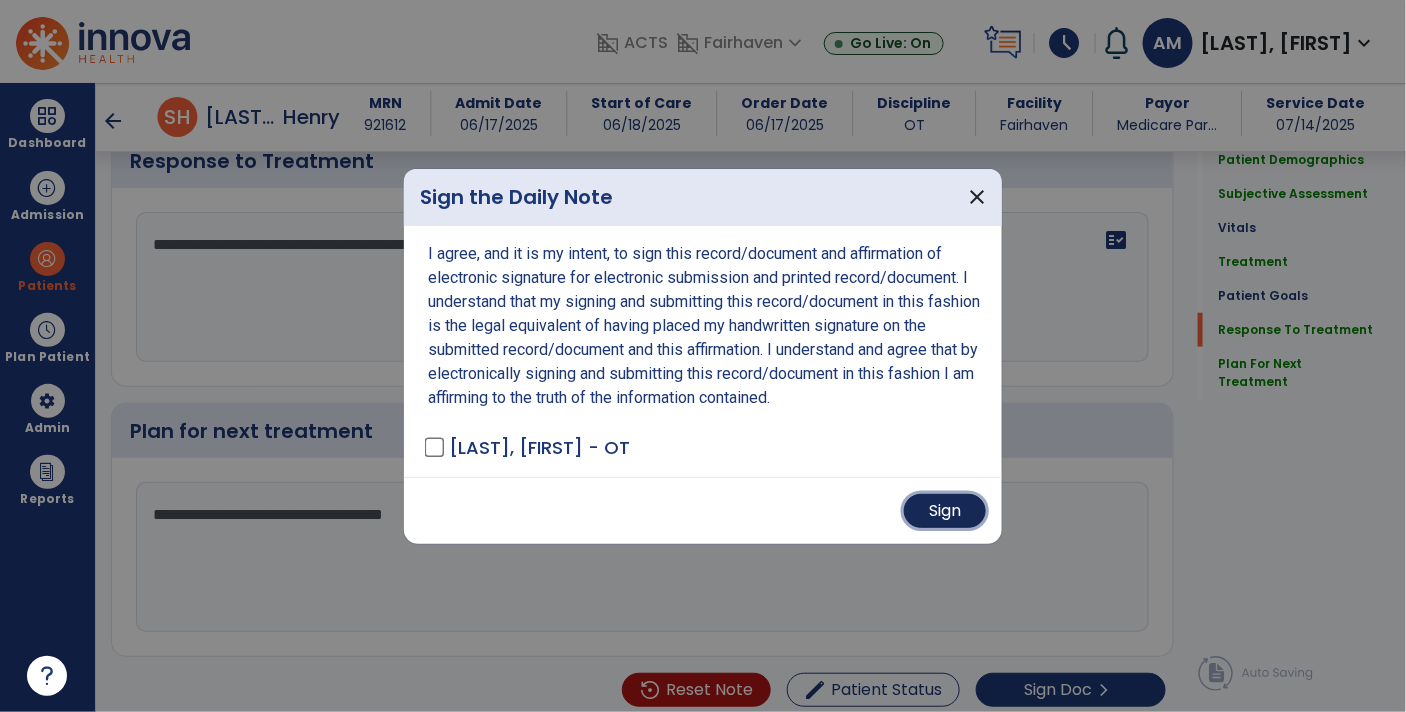 click on "Sign" at bounding box center [945, 511] 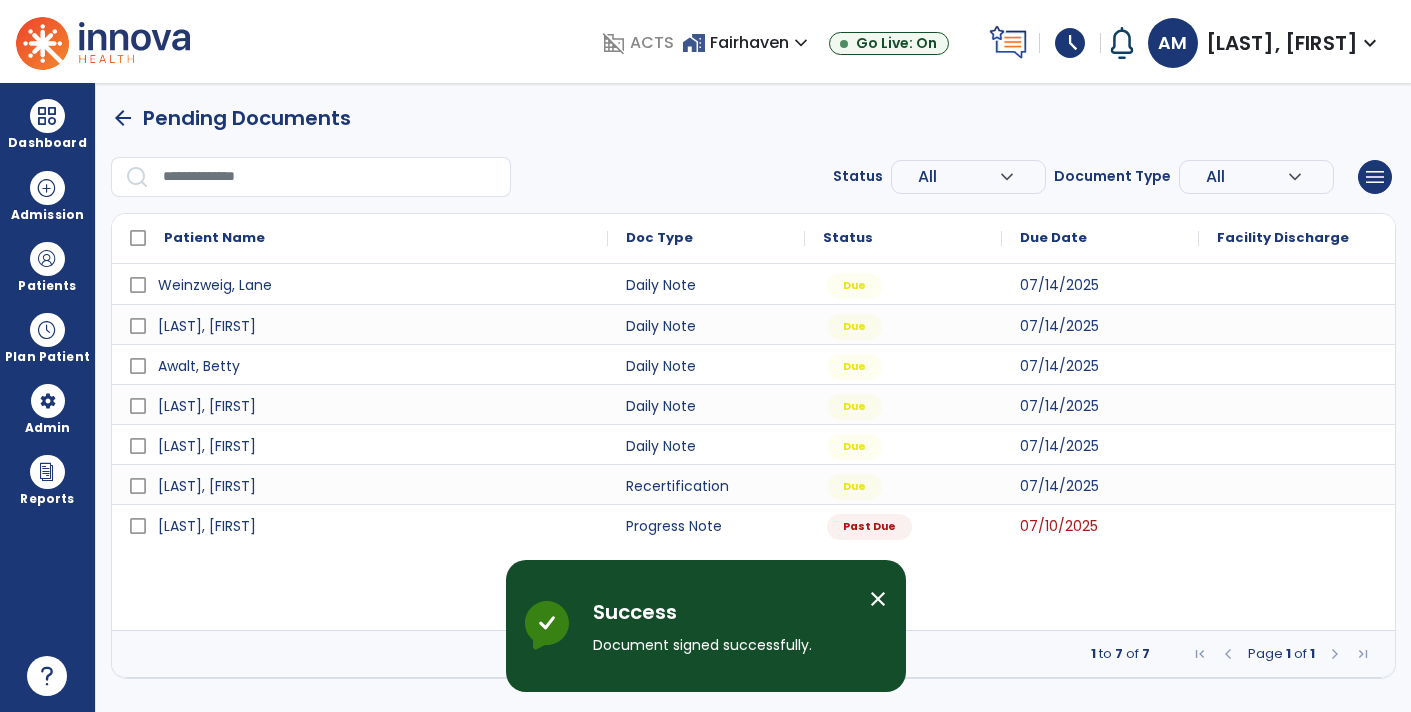 scroll, scrollTop: 0, scrollLeft: 0, axis: both 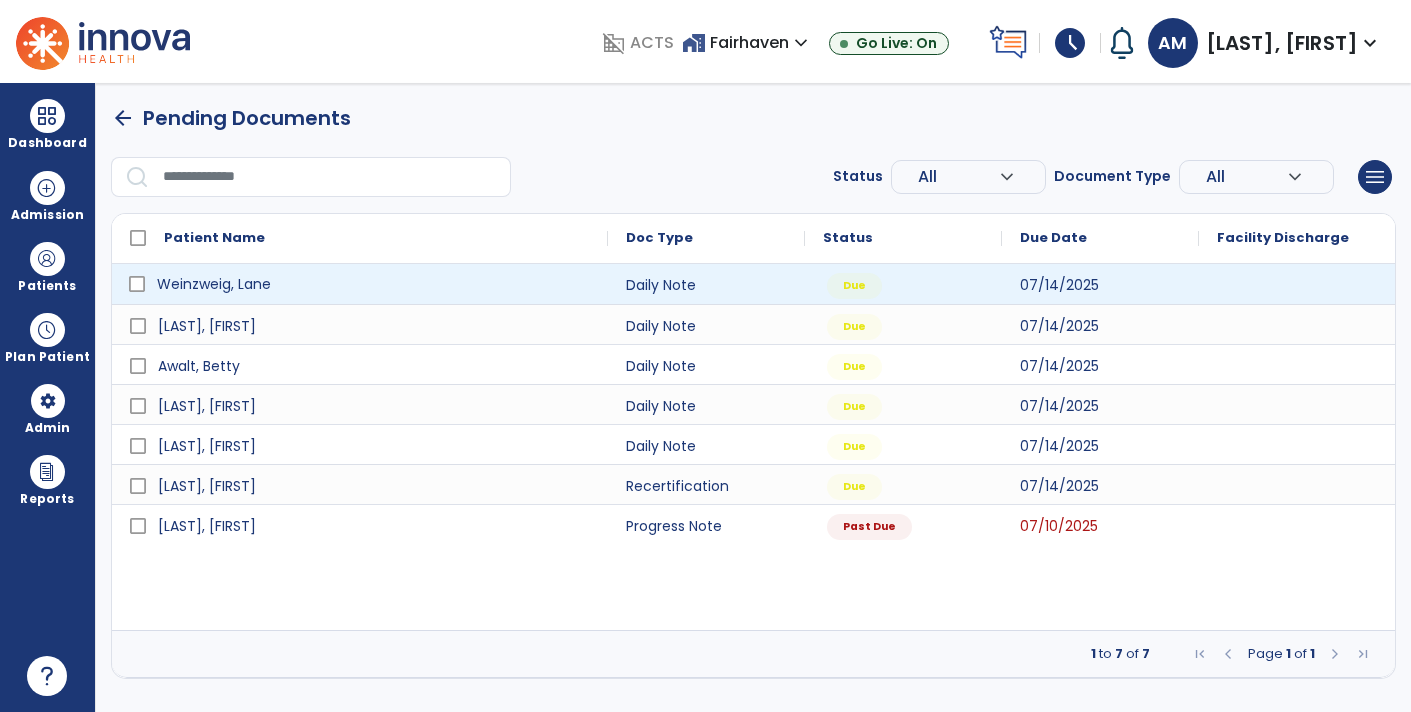 click on "Weinzweig, Lane" at bounding box center (374, 284) 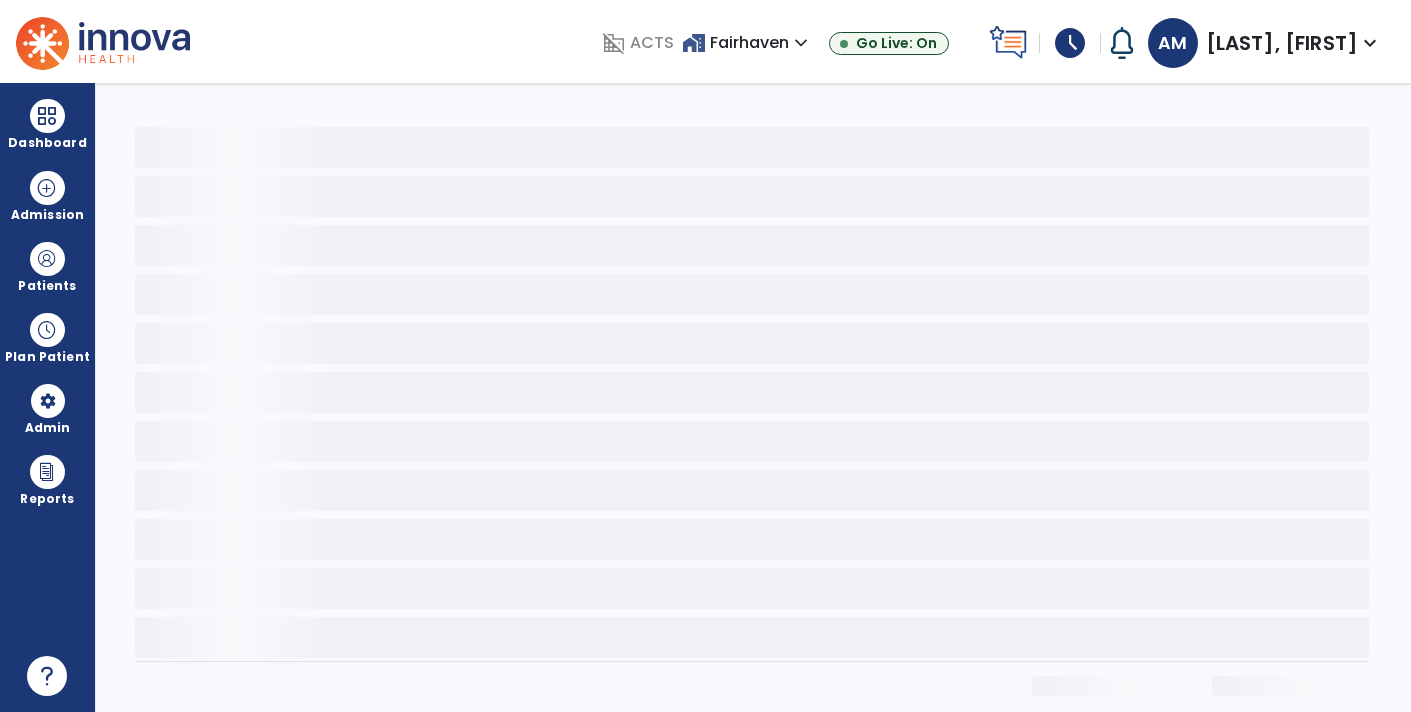 click 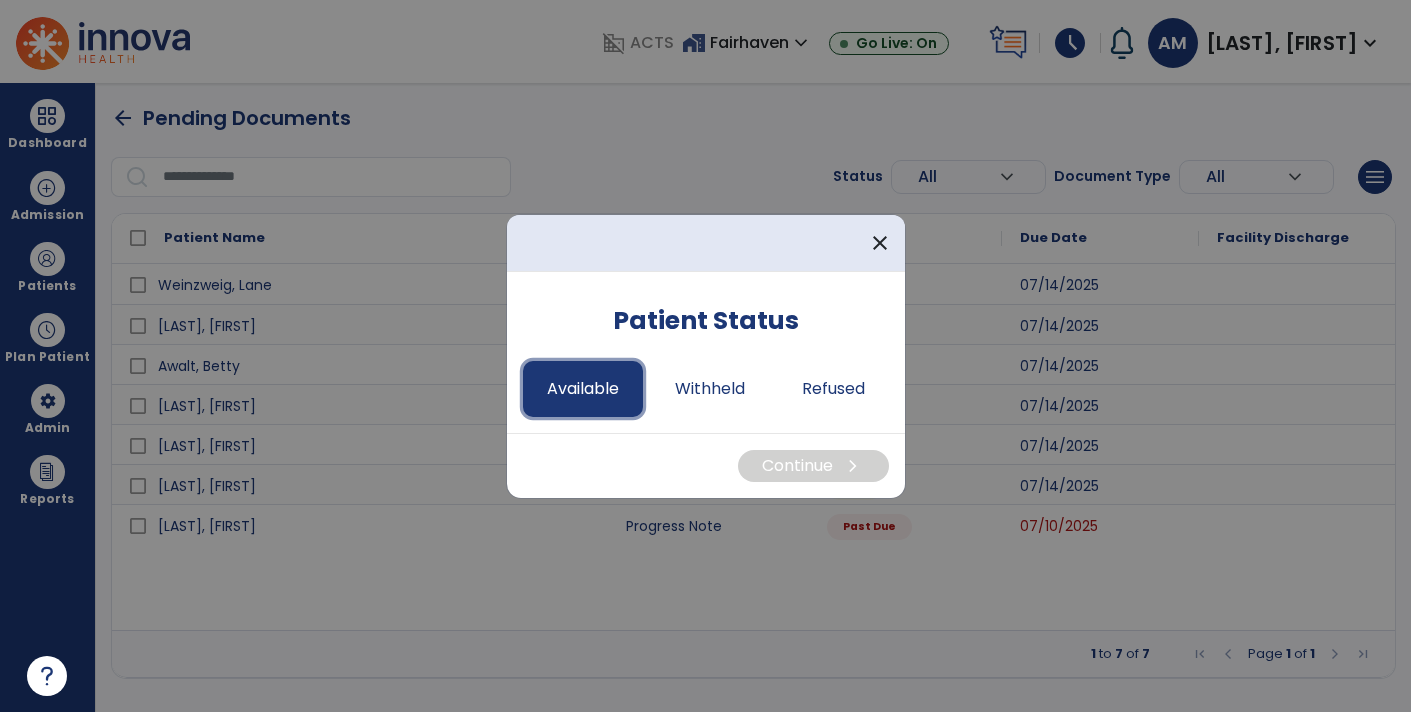 click on "Available" at bounding box center (583, 389) 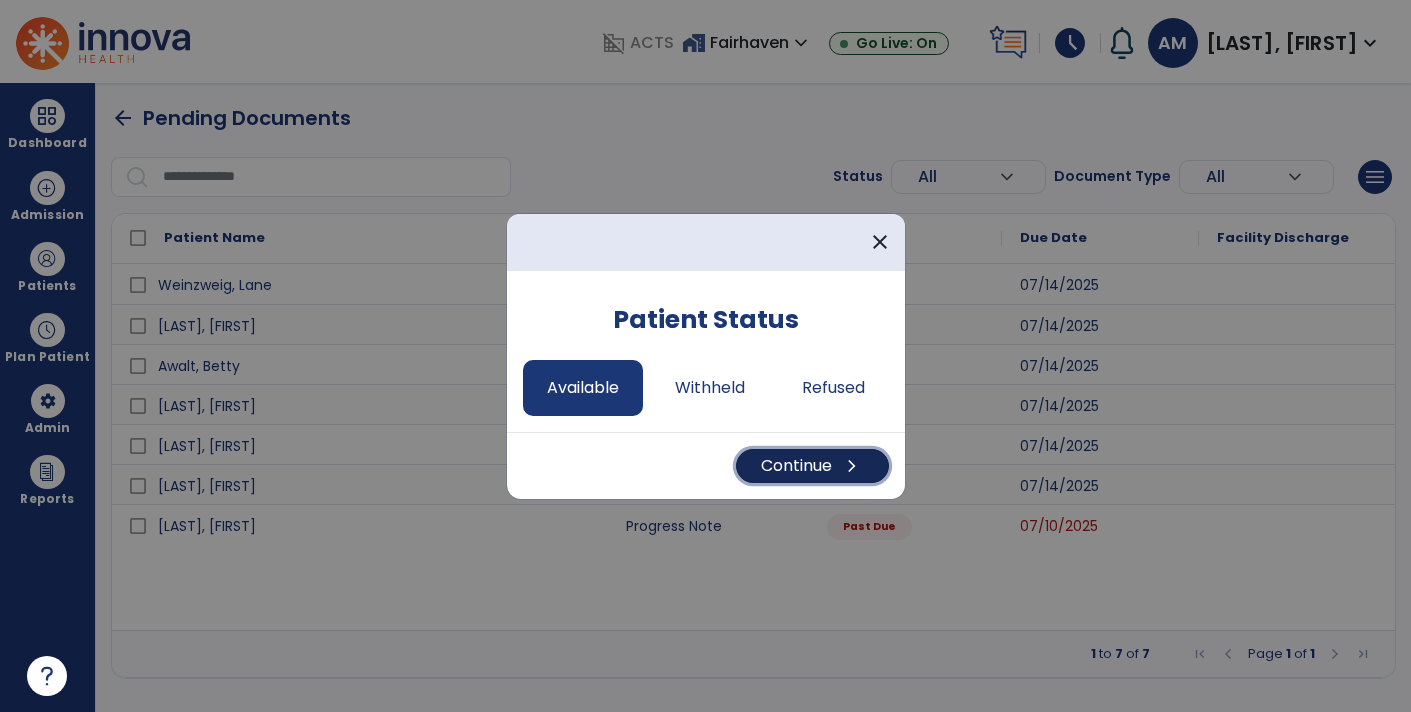 click on "Continue   chevron_right" at bounding box center [812, 466] 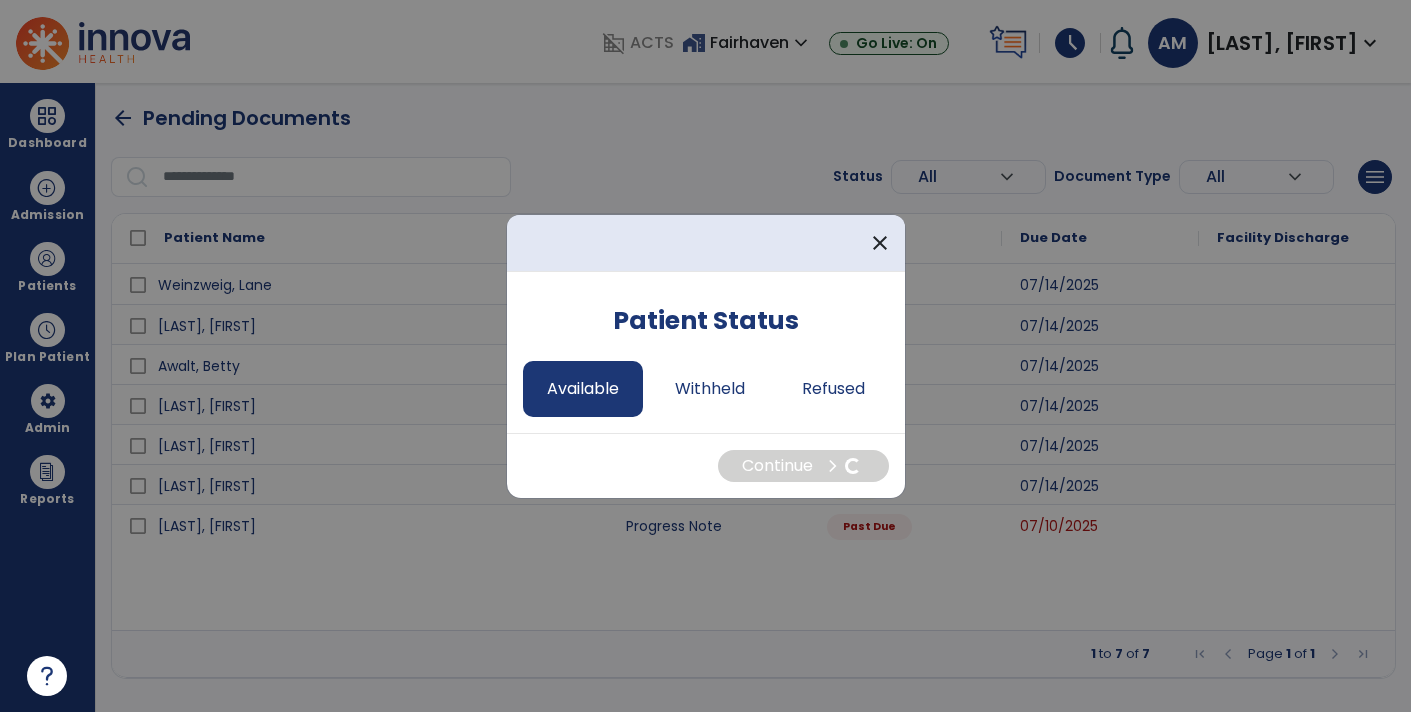 select on "*" 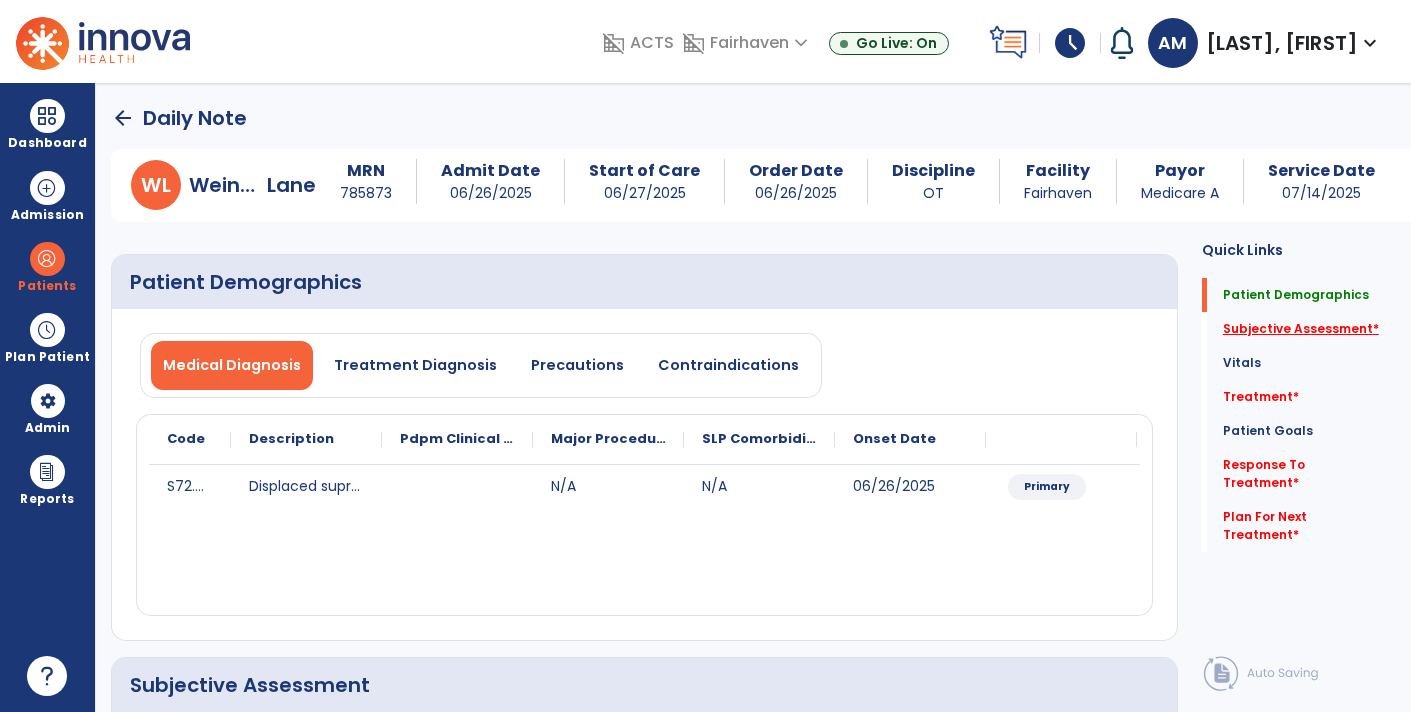 click on "Subjective Assessment   *" 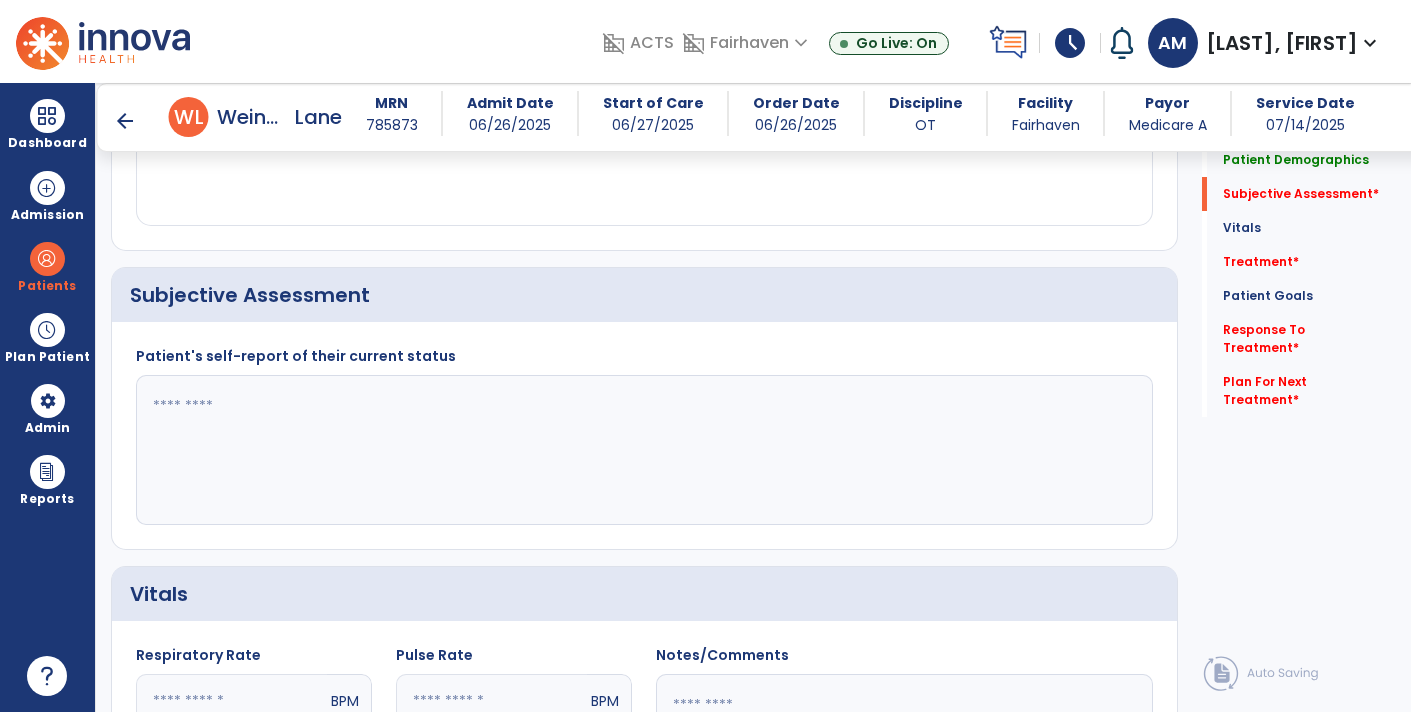 scroll, scrollTop: 399, scrollLeft: 0, axis: vertical 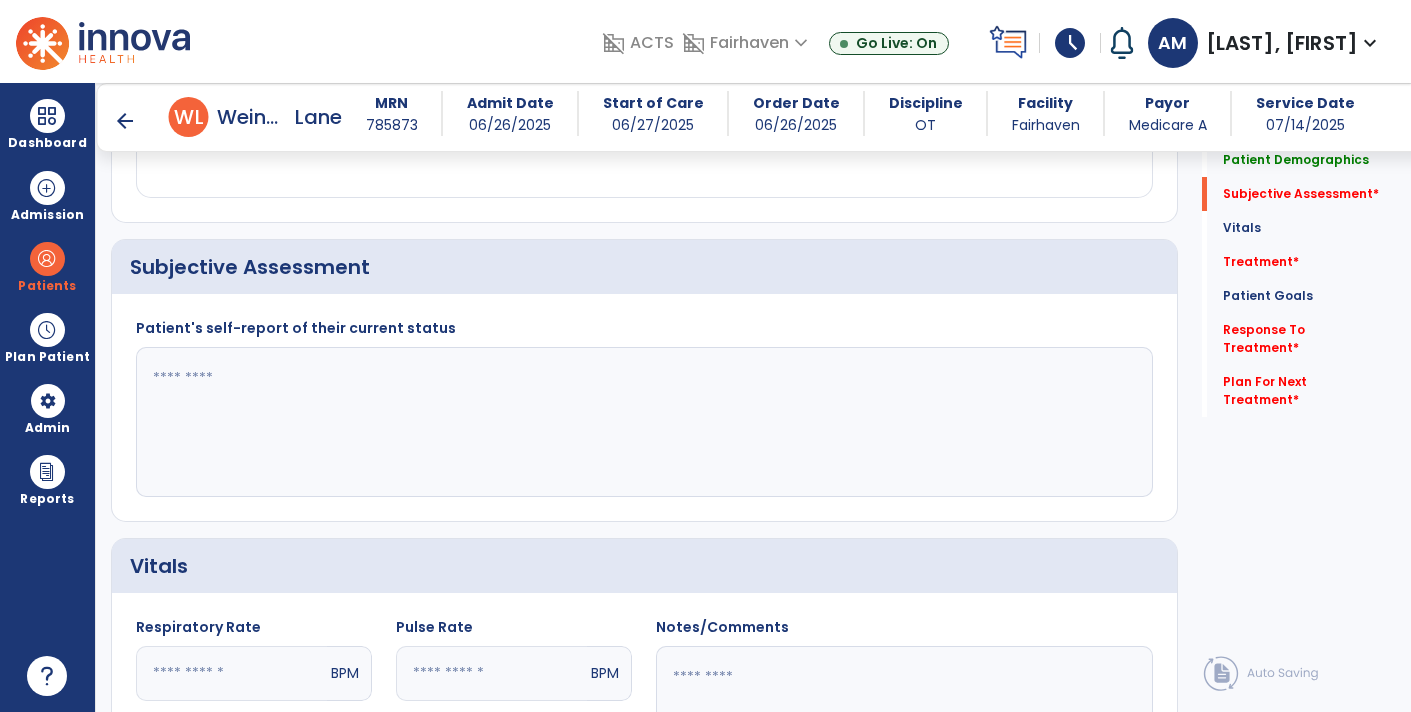 click 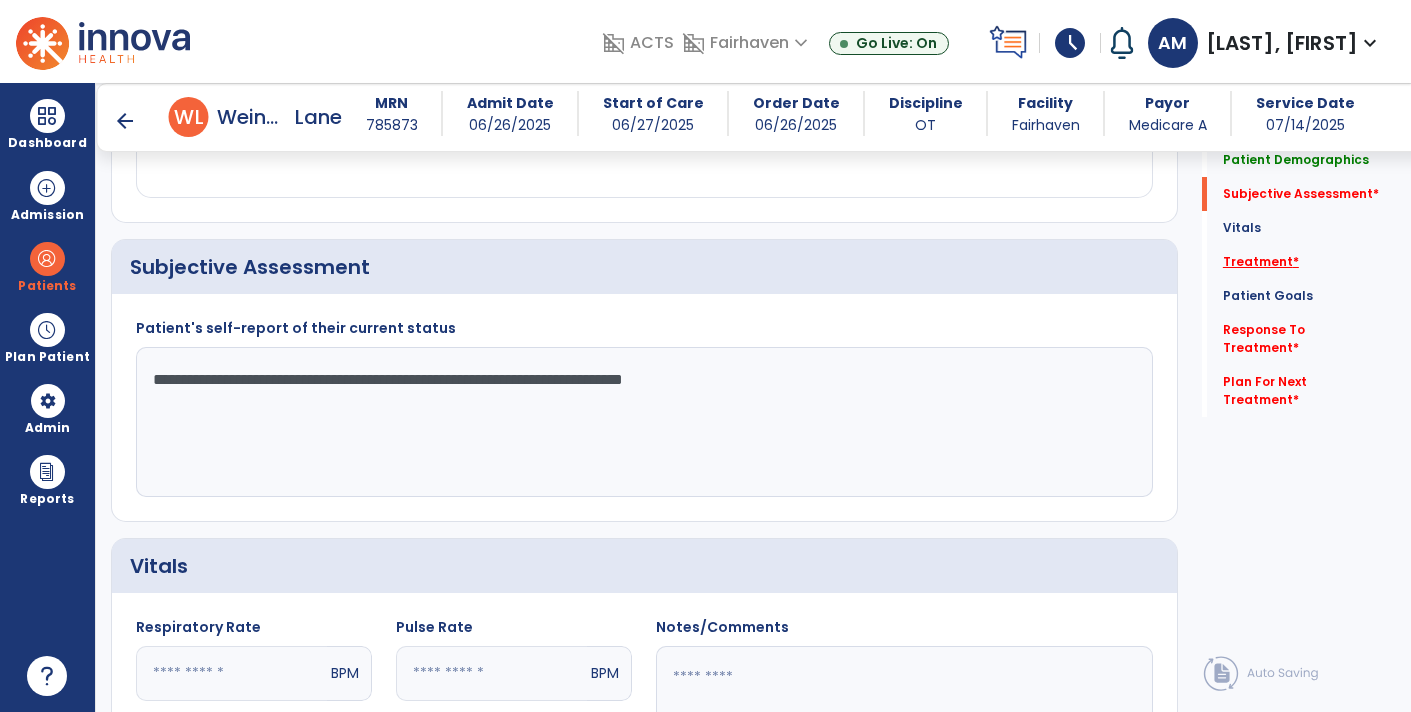 type on "**********" 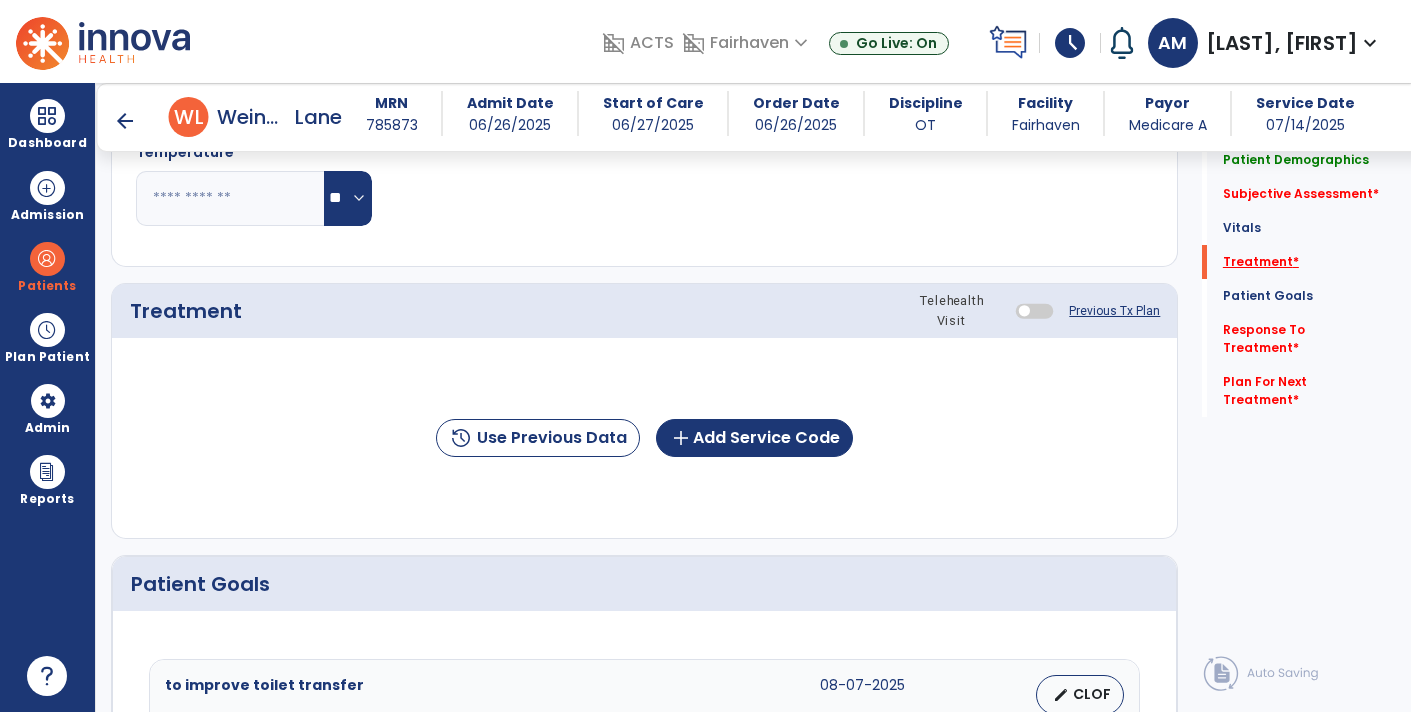 scroll, scrollTop: 1086, scrollLeft: 0, axis: vertical 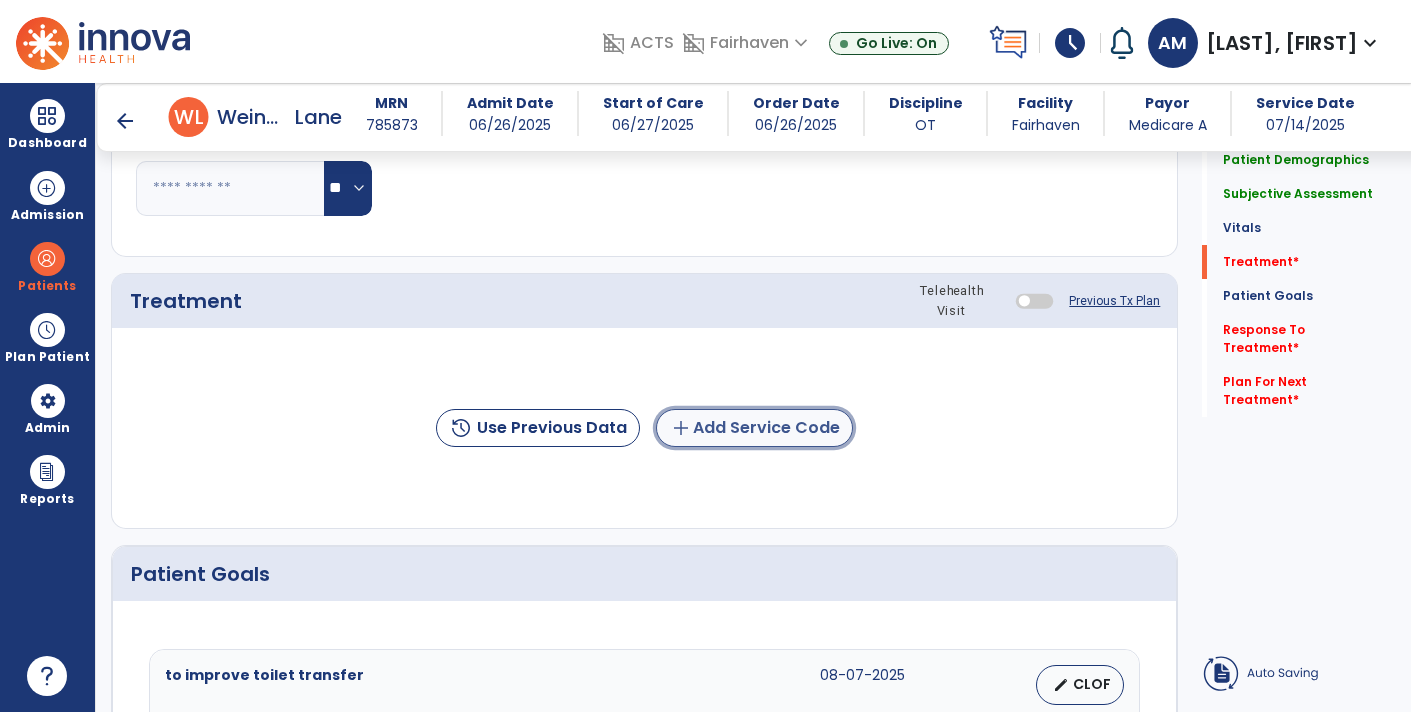 click on "add  Add Service Code" 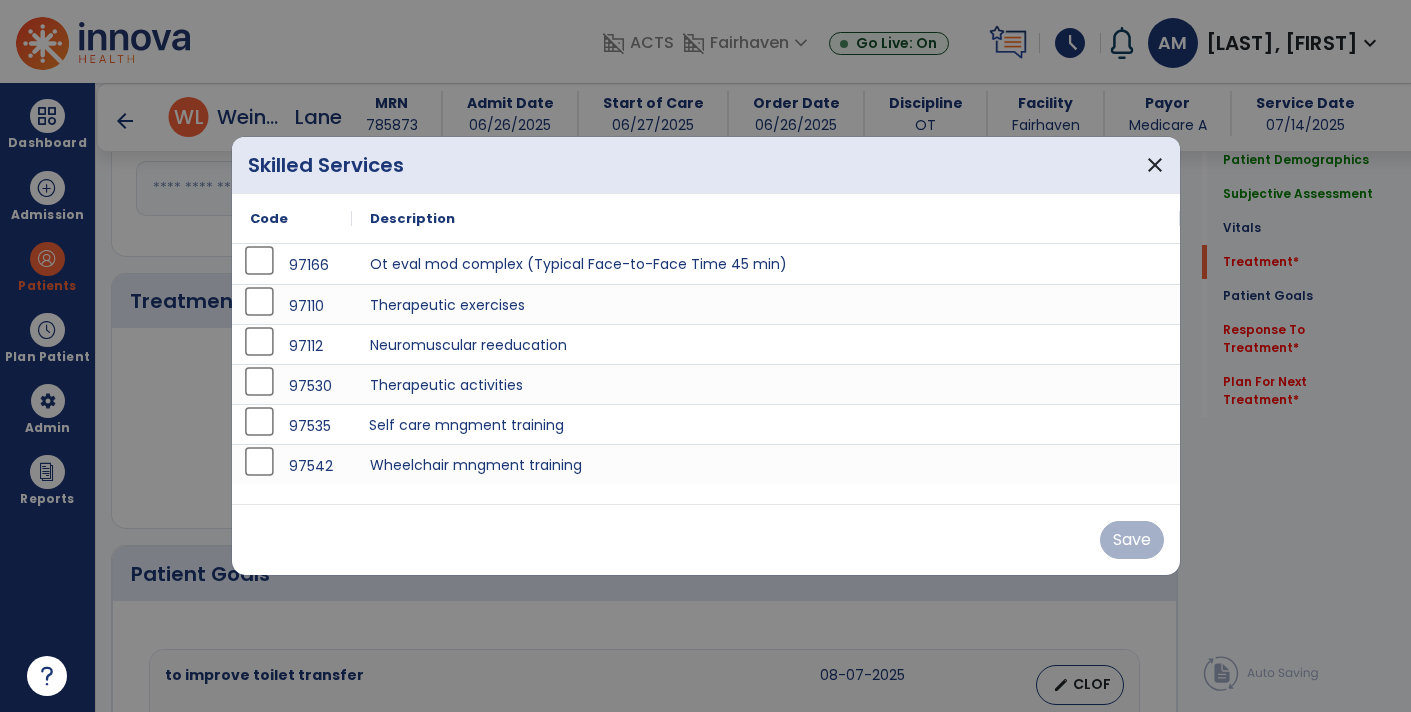 click on "Self care mngment training" at bounding box center (766, 424) 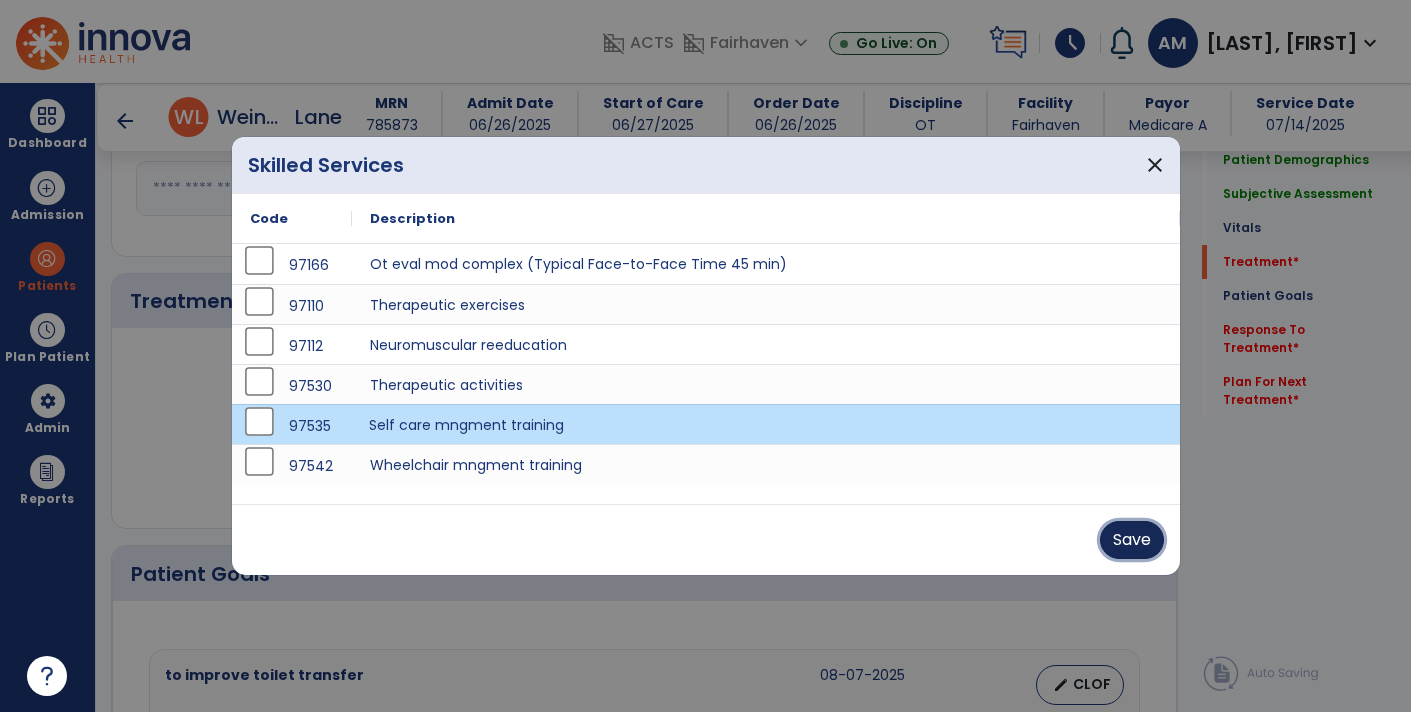click on "Save" at bounding box center [1132, 540] 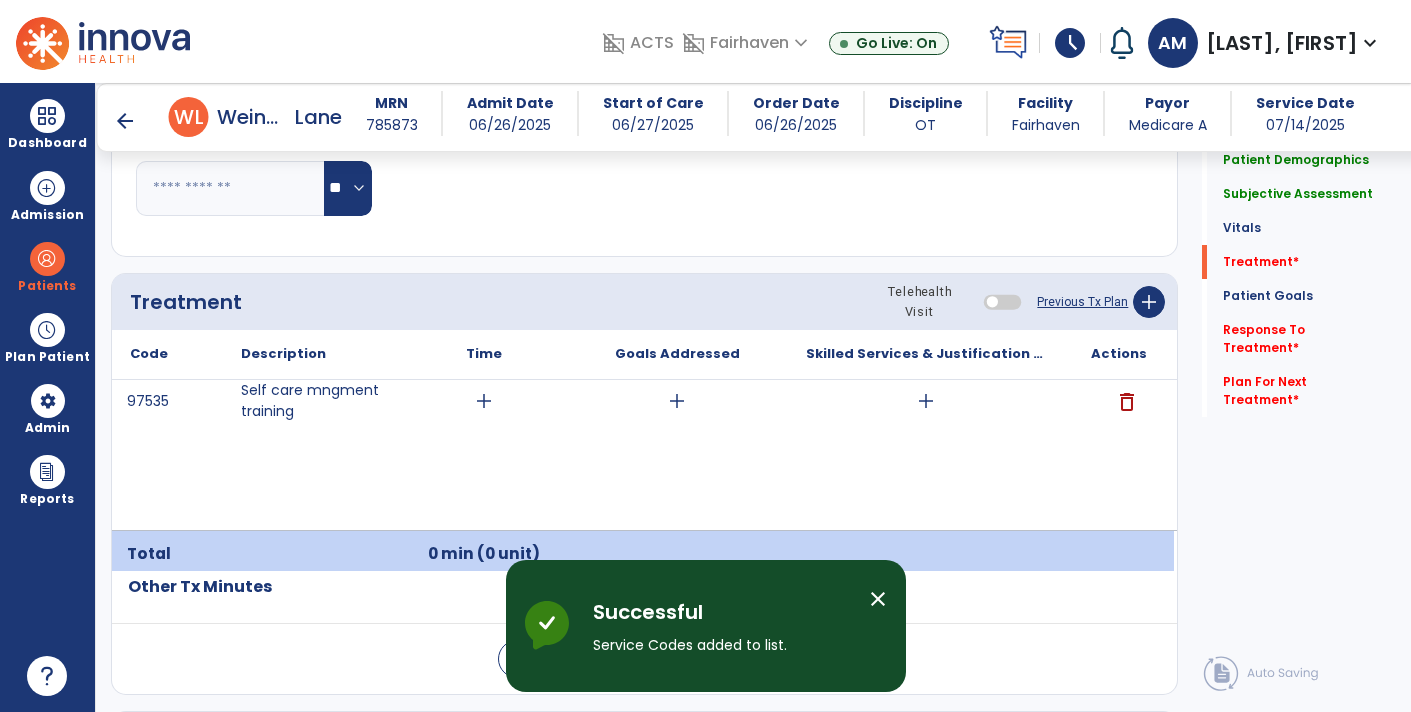 click on "close" at bounding box center (878, 599) 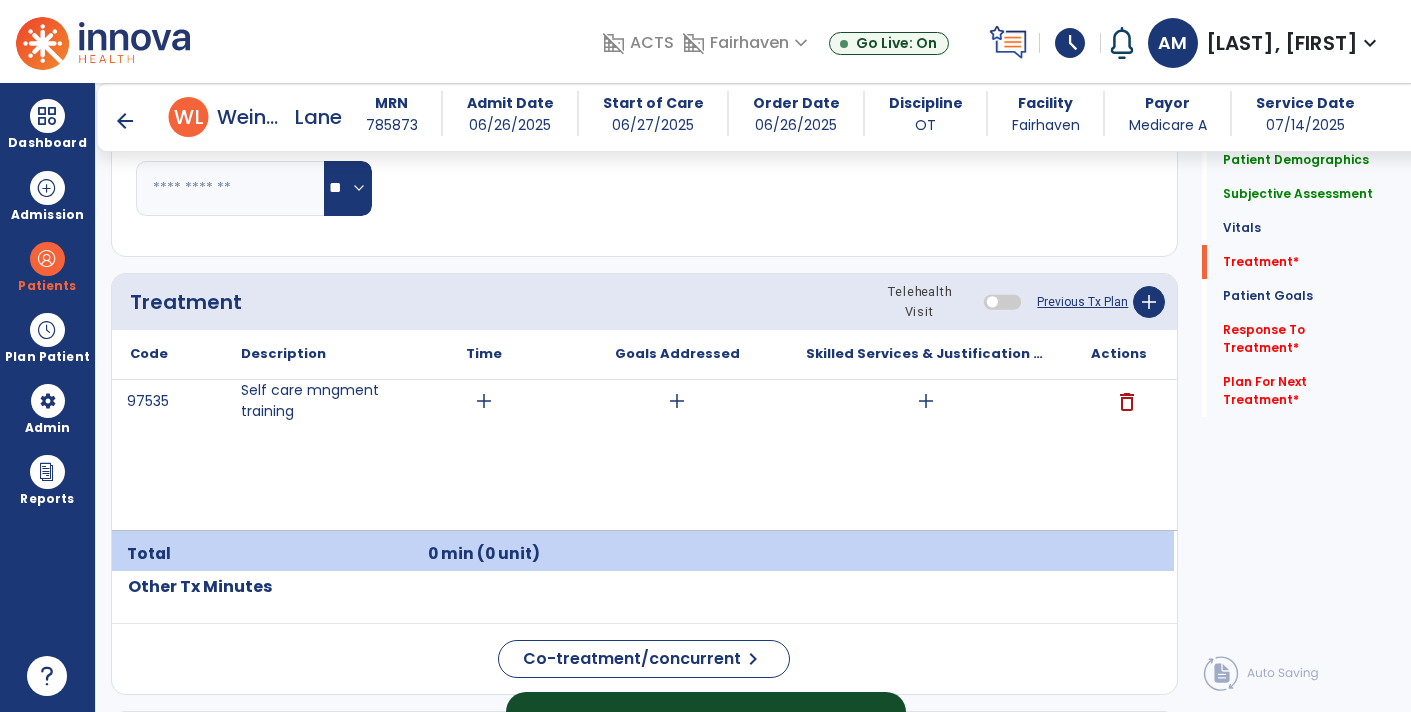 click on "add" at bounding box center [926, 401] 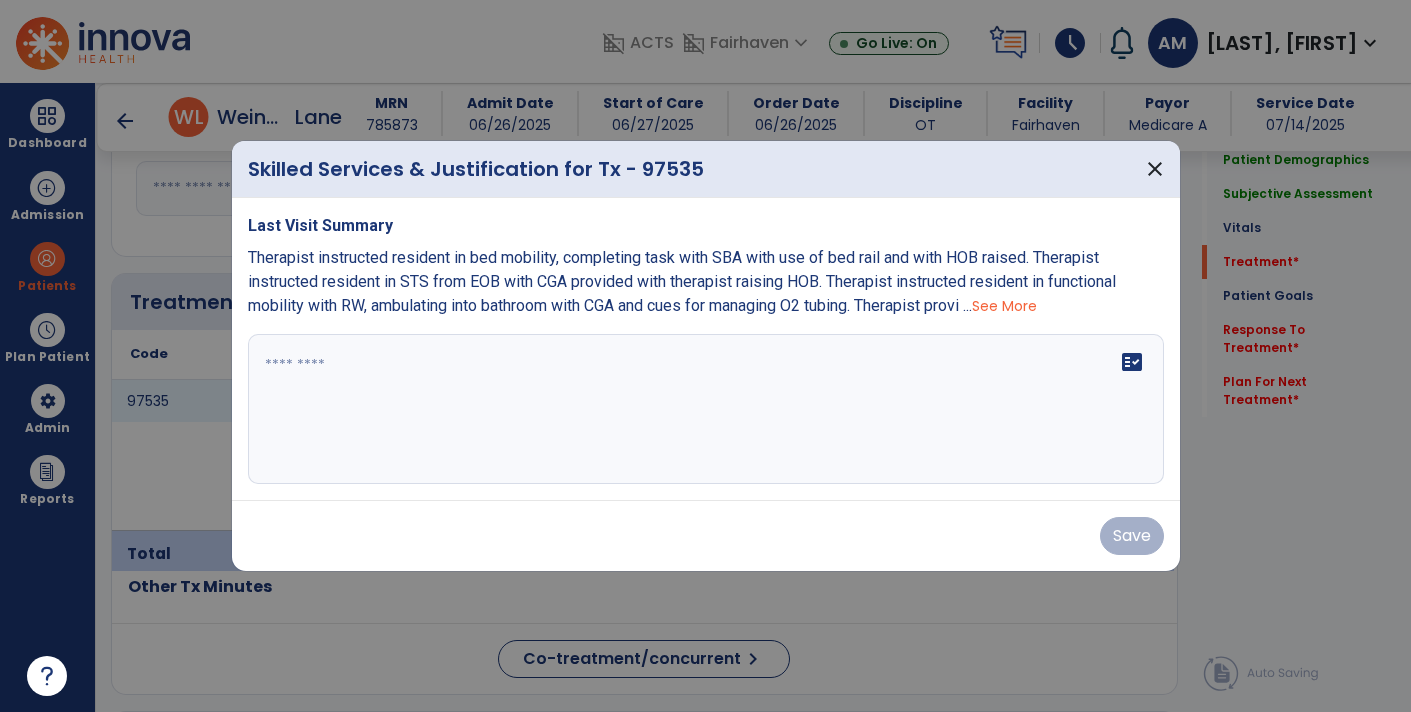 click at bounding box center (706, 409) 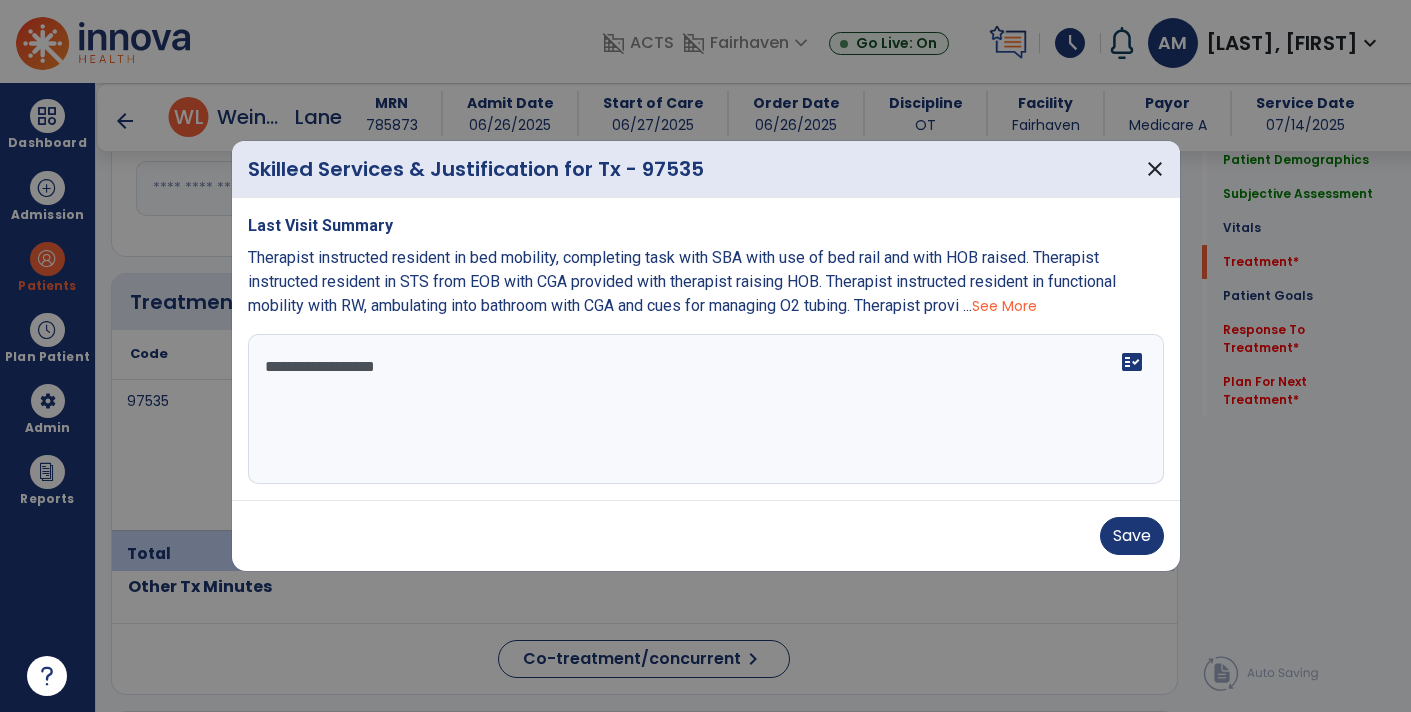 type on "**********" 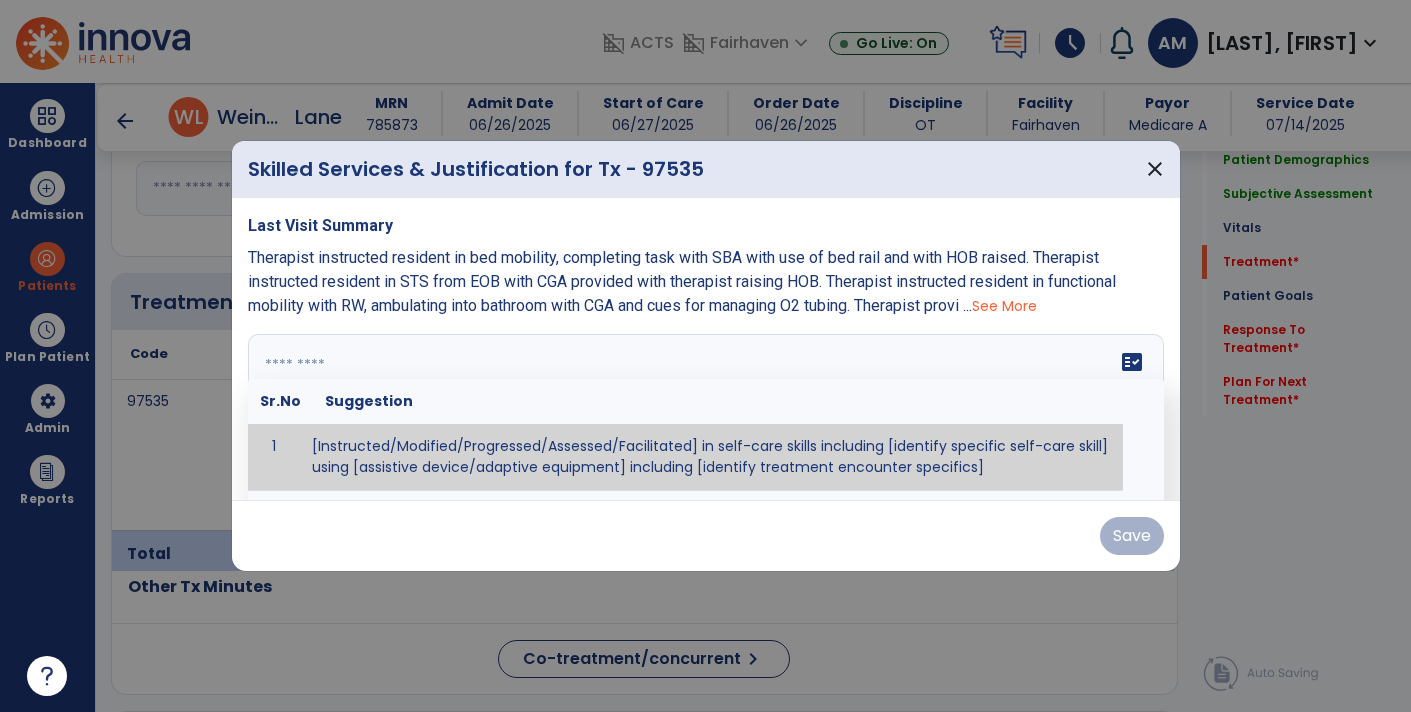 click on "See More" at bounding box center [1004, 306] 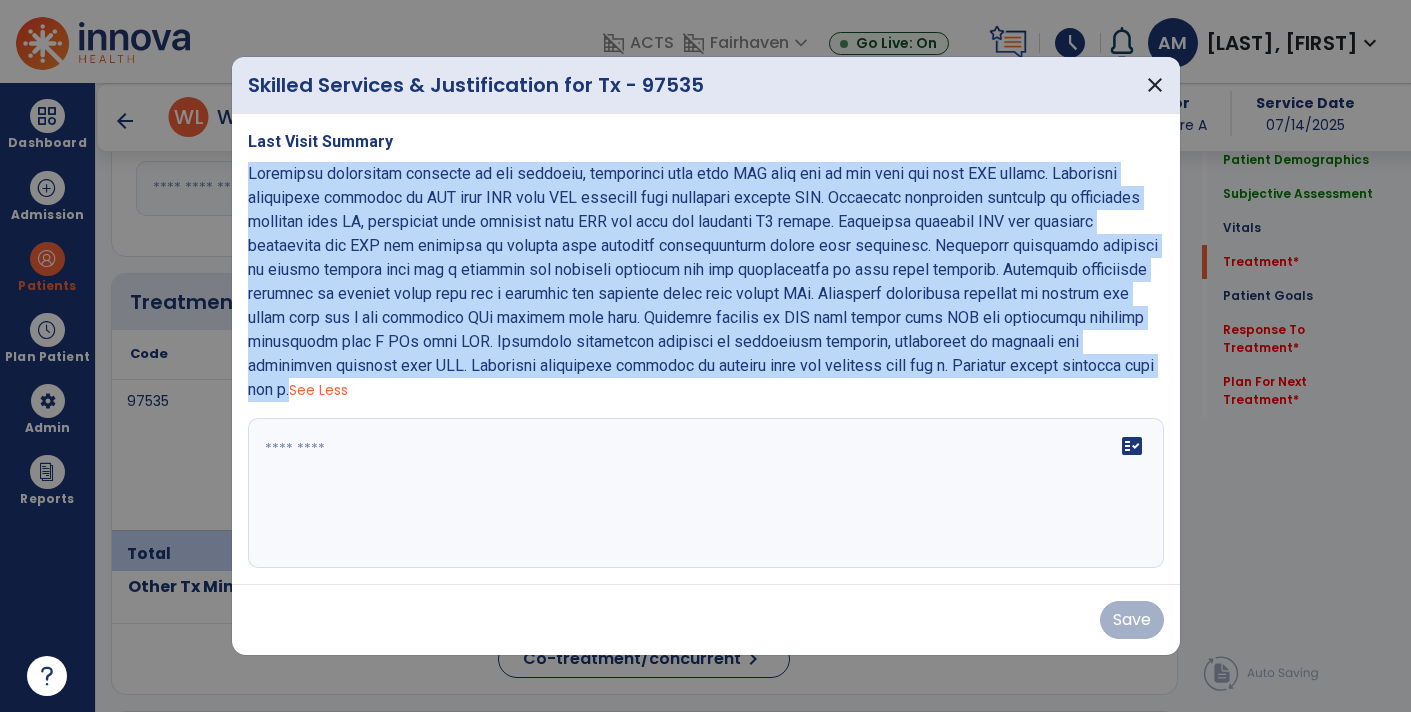 drag, startPoint x: 325, startPoint y: 391, endPoint x: 235, endPoint y: 181, distance: 228.47319 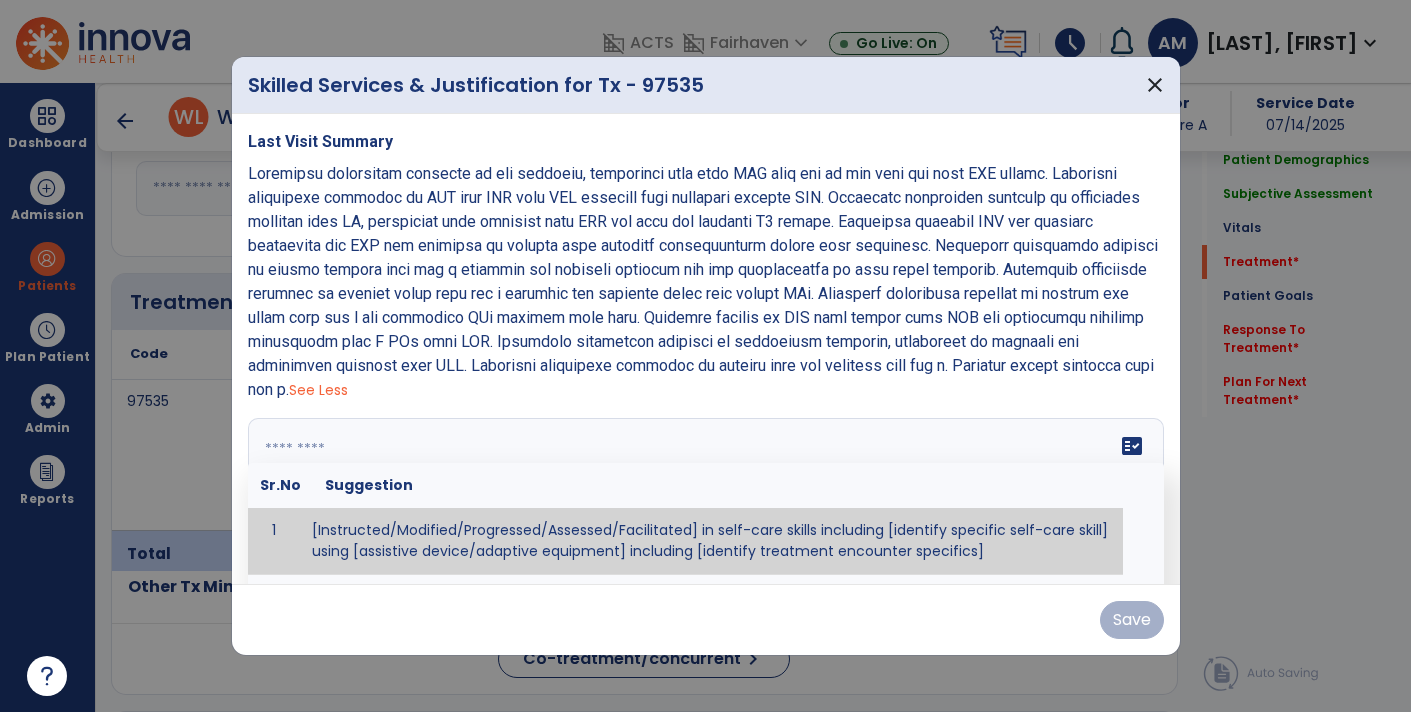 paste on "**********" 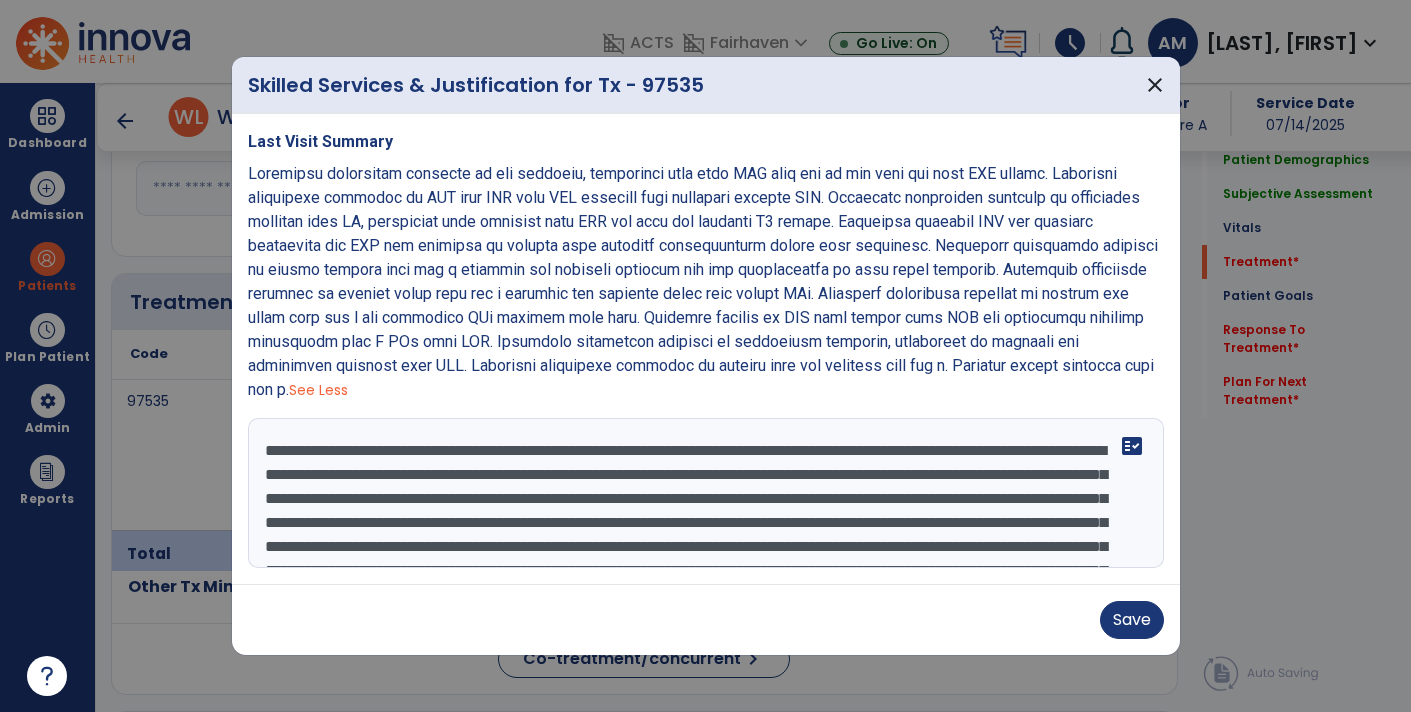 scroll, scrollTop: 158, scrollLeft: 0, axis: vertical 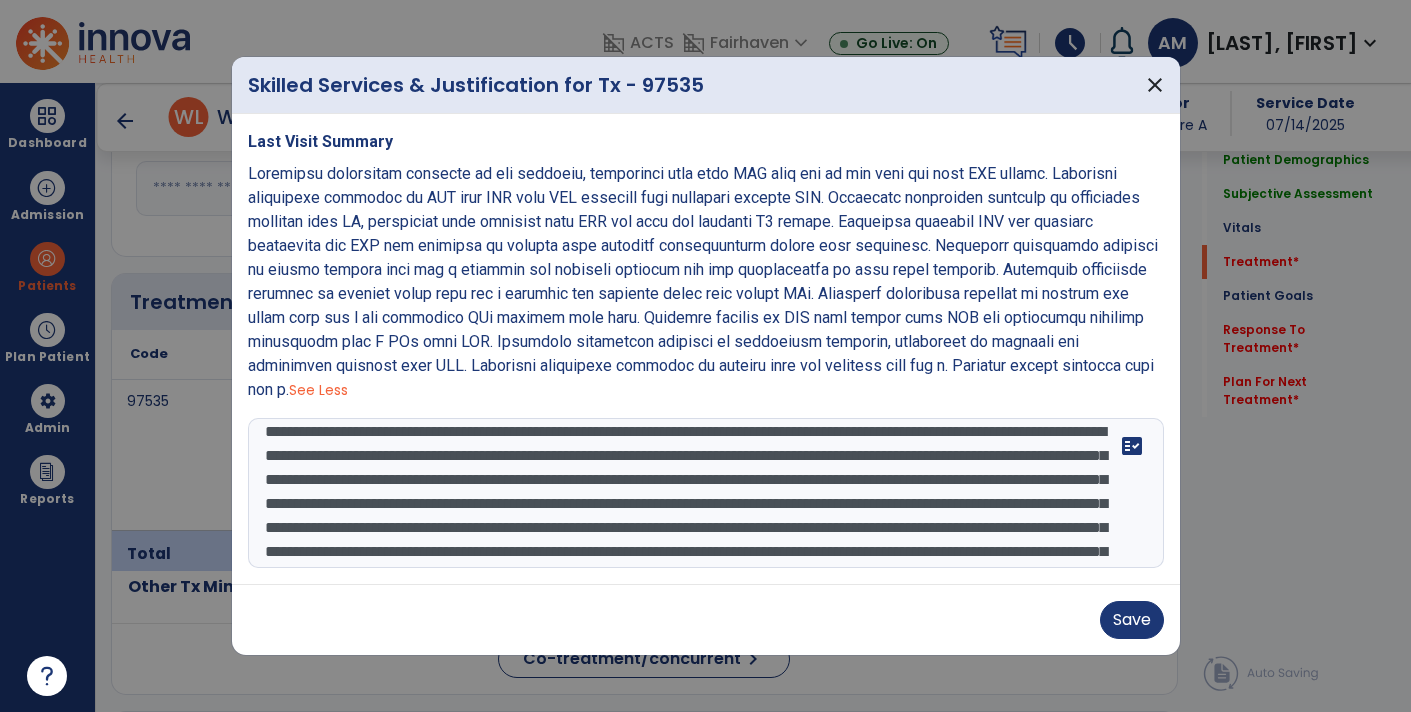 click at bounding box center [706, 493] 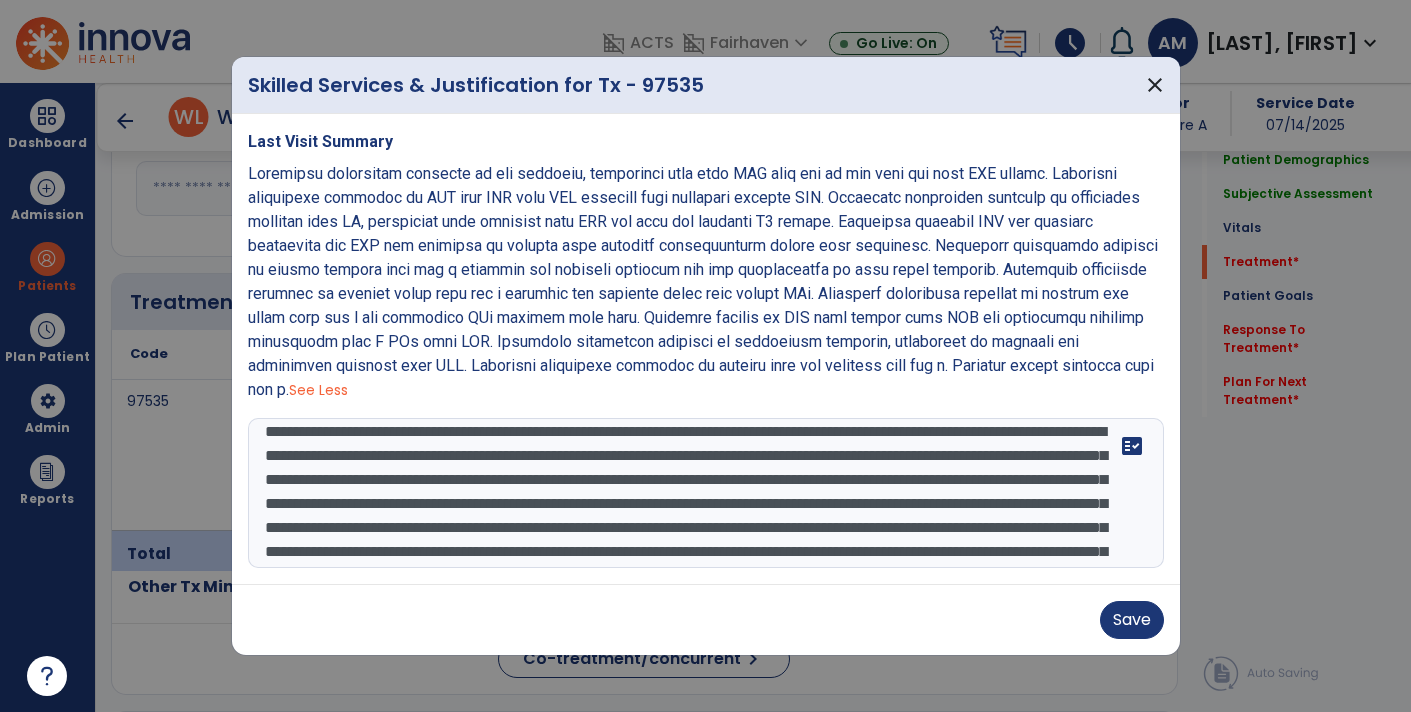 scroll, scrollTop: 38, scrollLeft: 0, axis: vertical 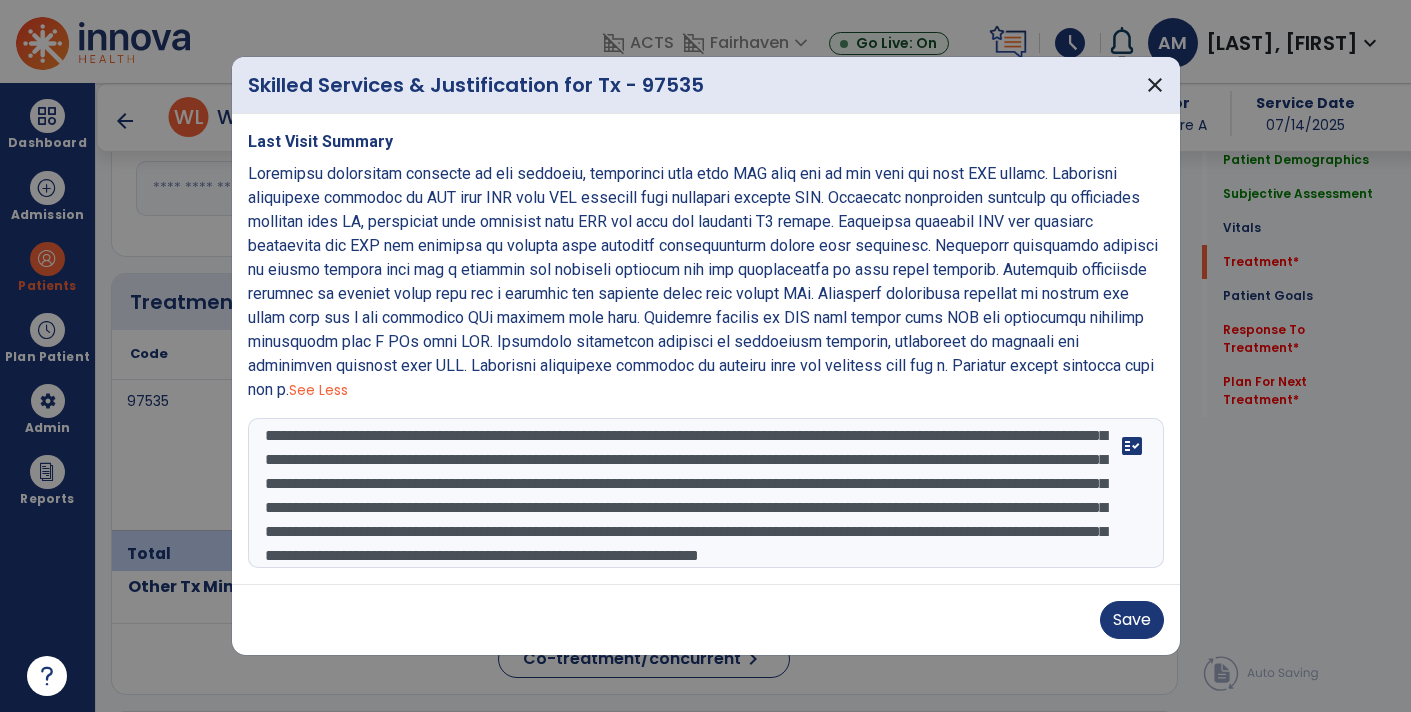click at bounding box center (706, 493) 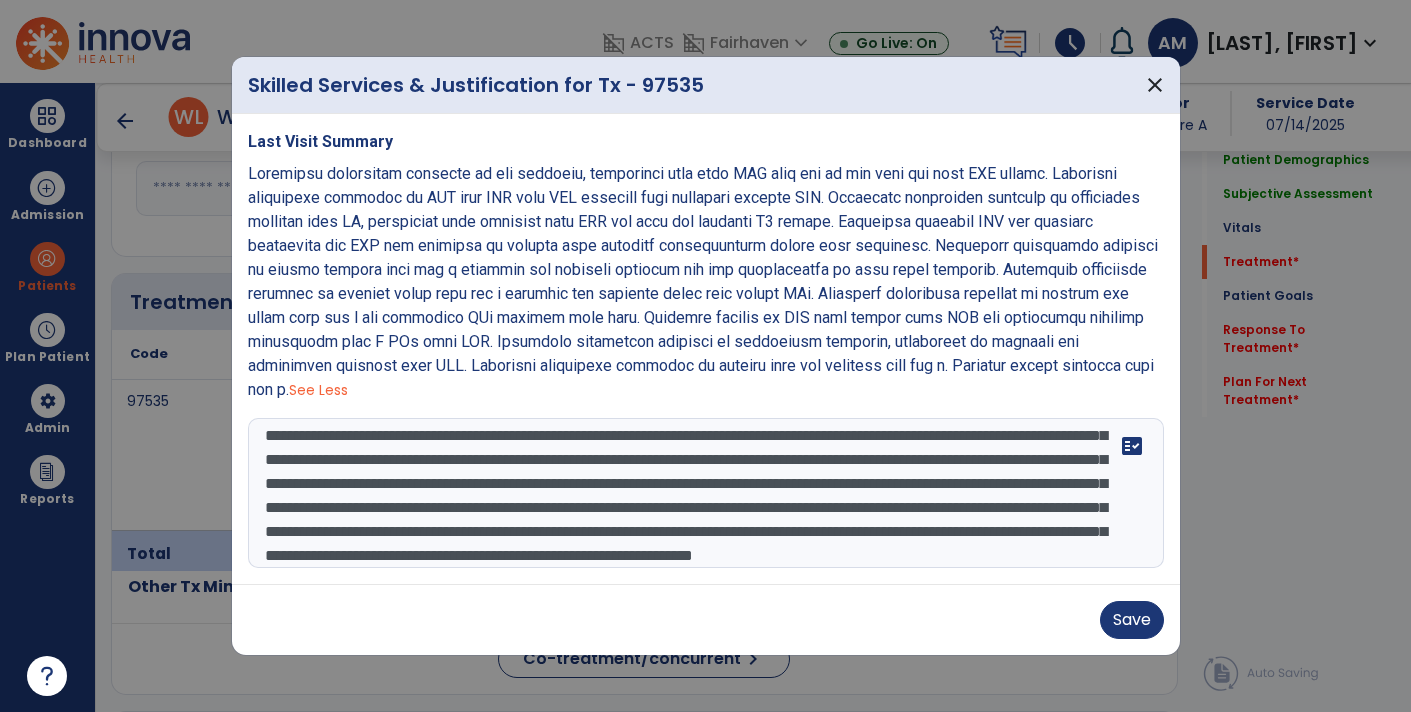 scroll, scrollTop: 109, scrollLeft: 0, axis: vertical 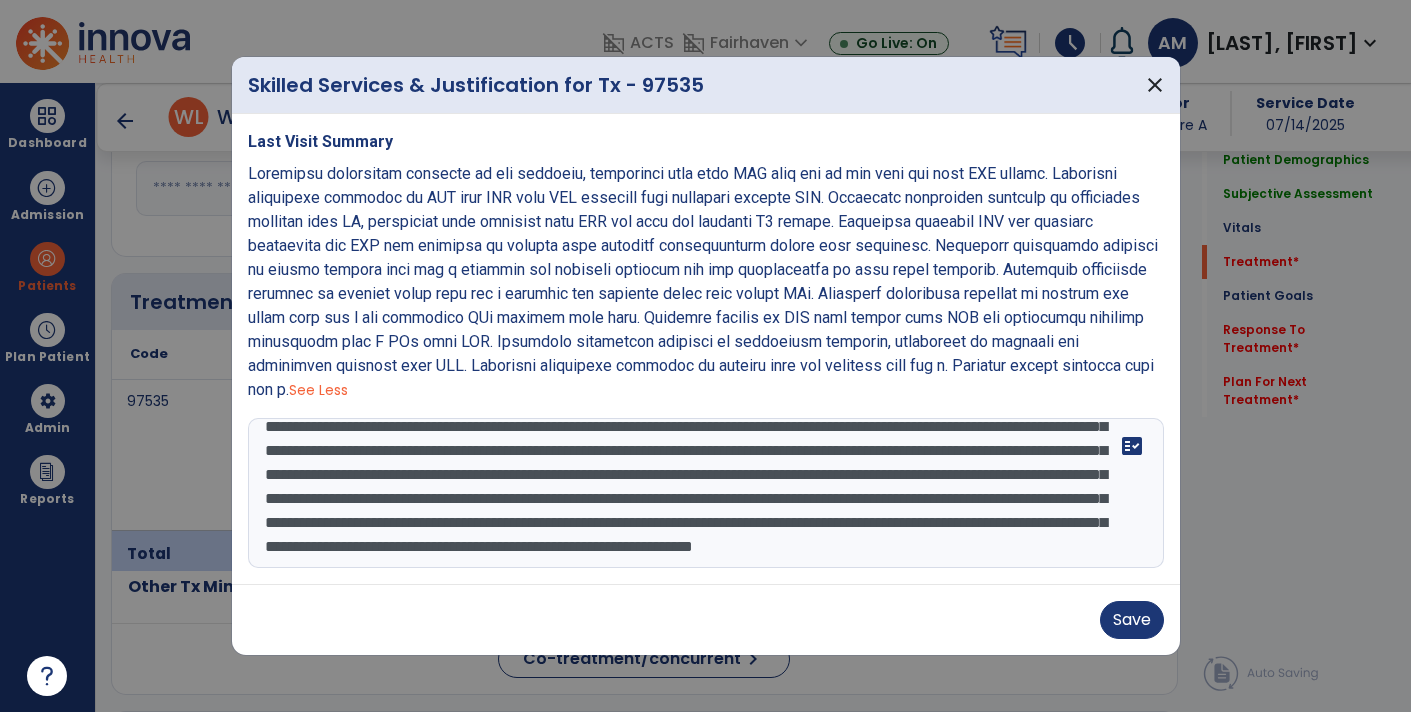 click at bounding box center (706, 493) 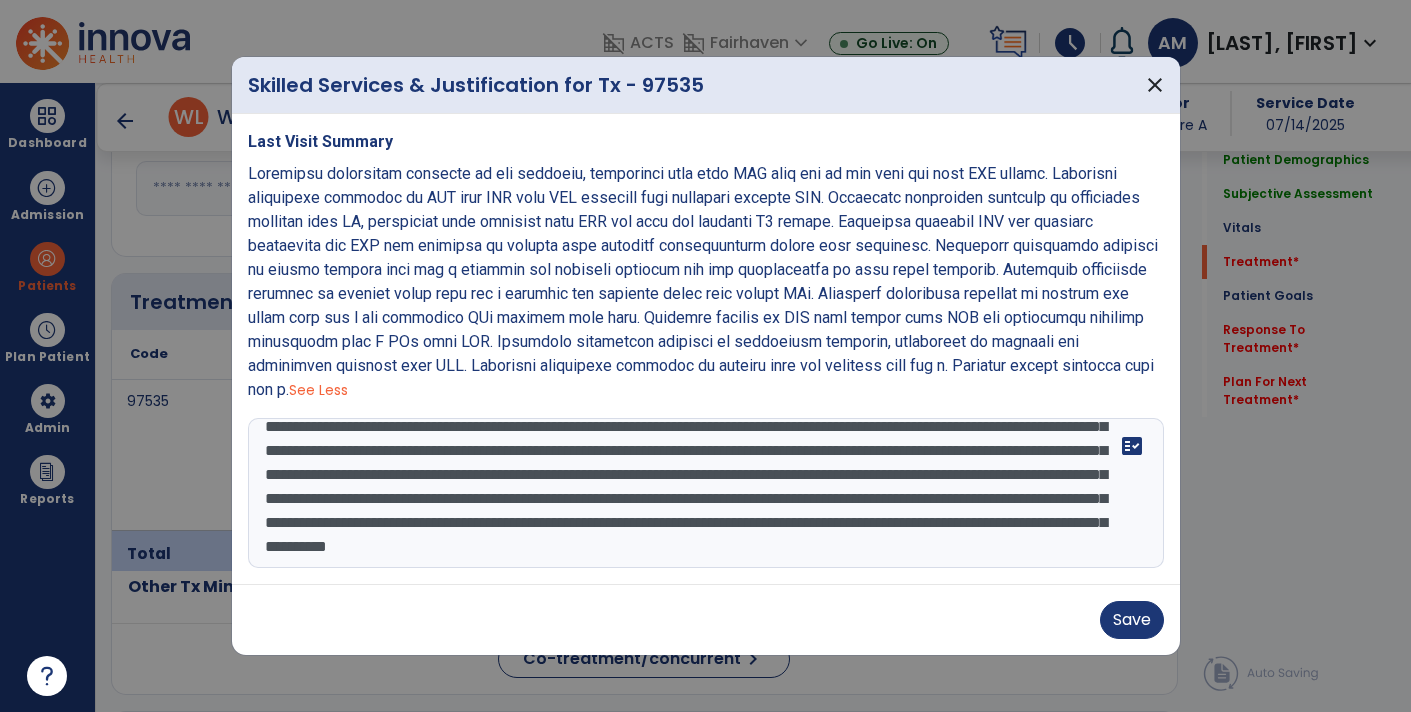 scroll, scrollTop: 135, scrollLeft: 0, axis: vertical 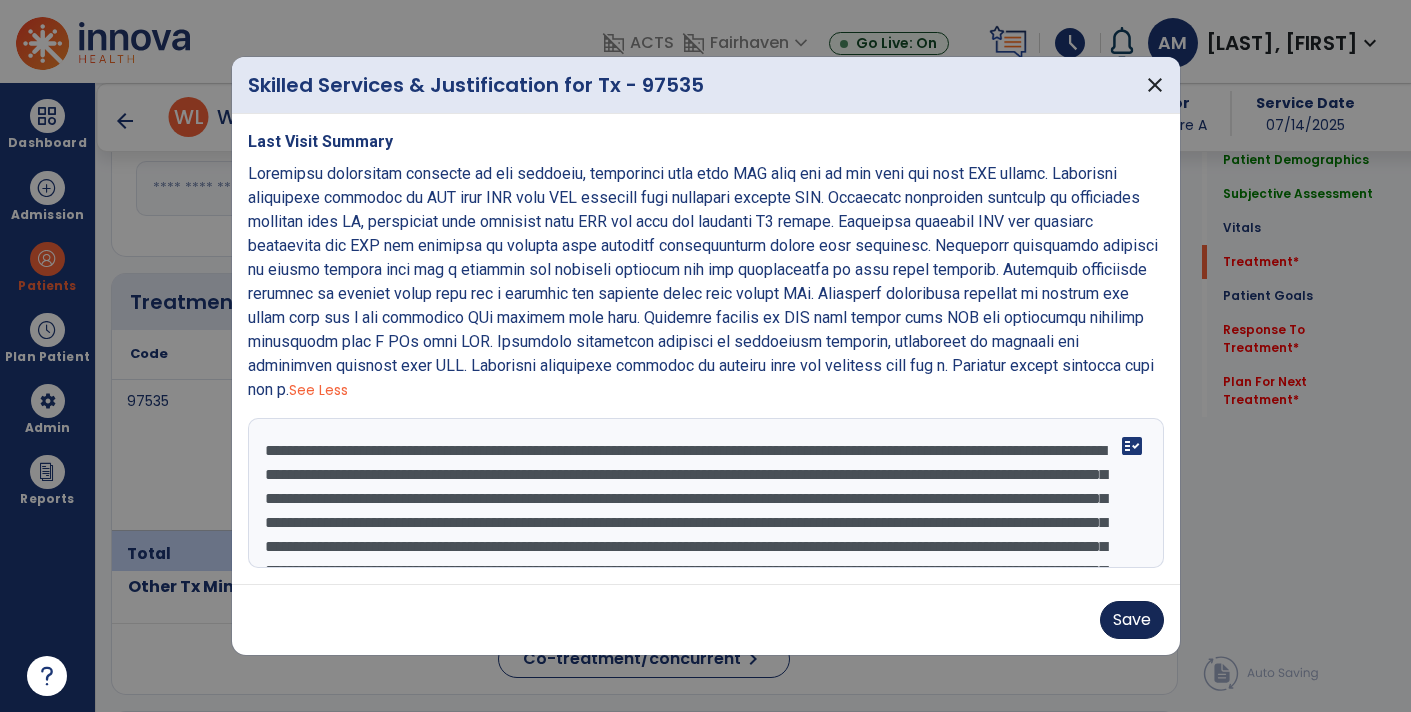 type on "**********" 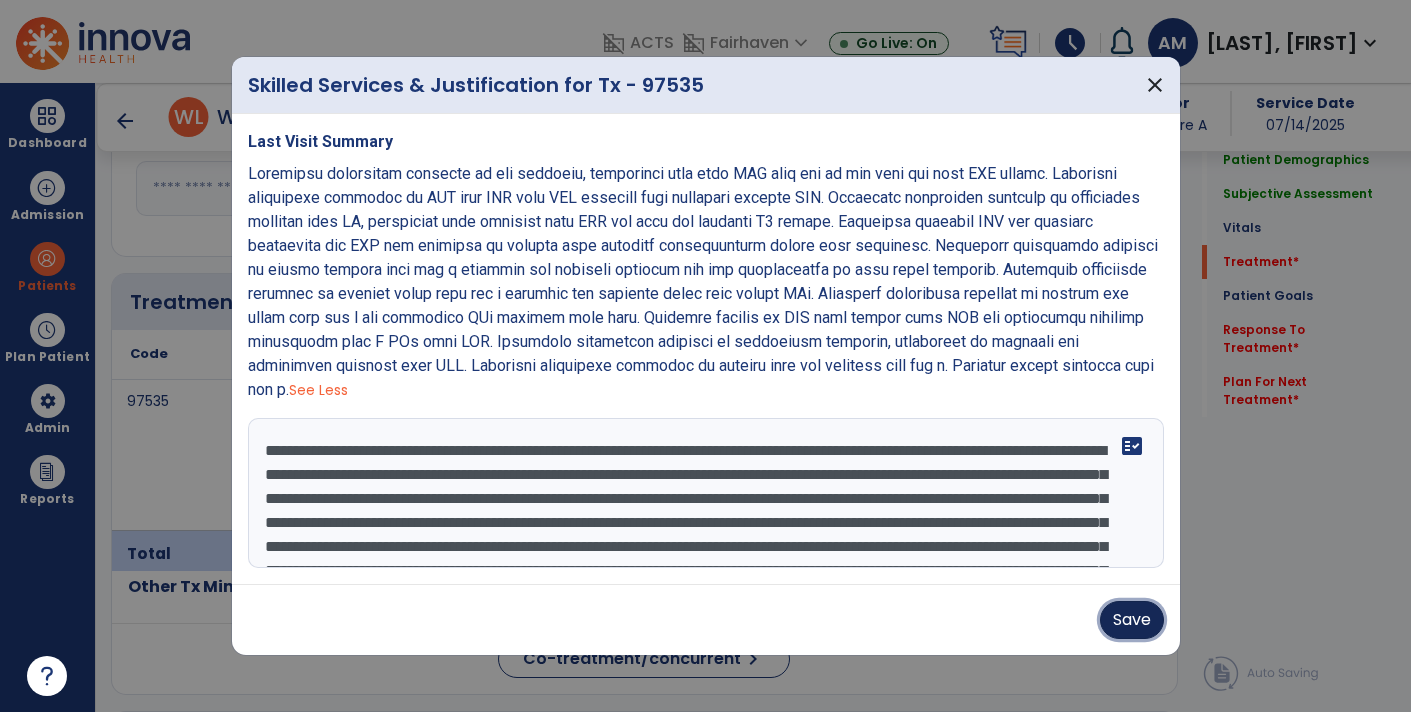 click on "Save" at bounding box center (1132, 620) 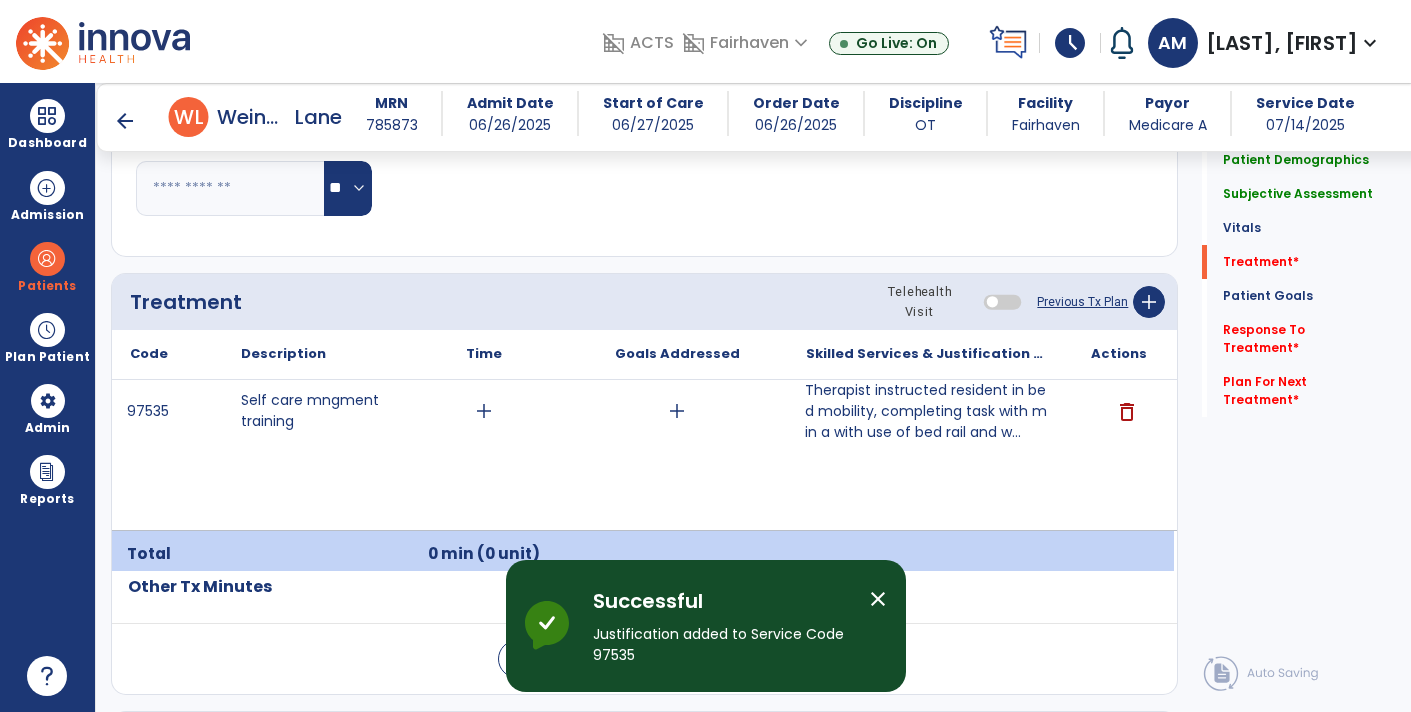 click on "add" at bounding box center [484, 411] 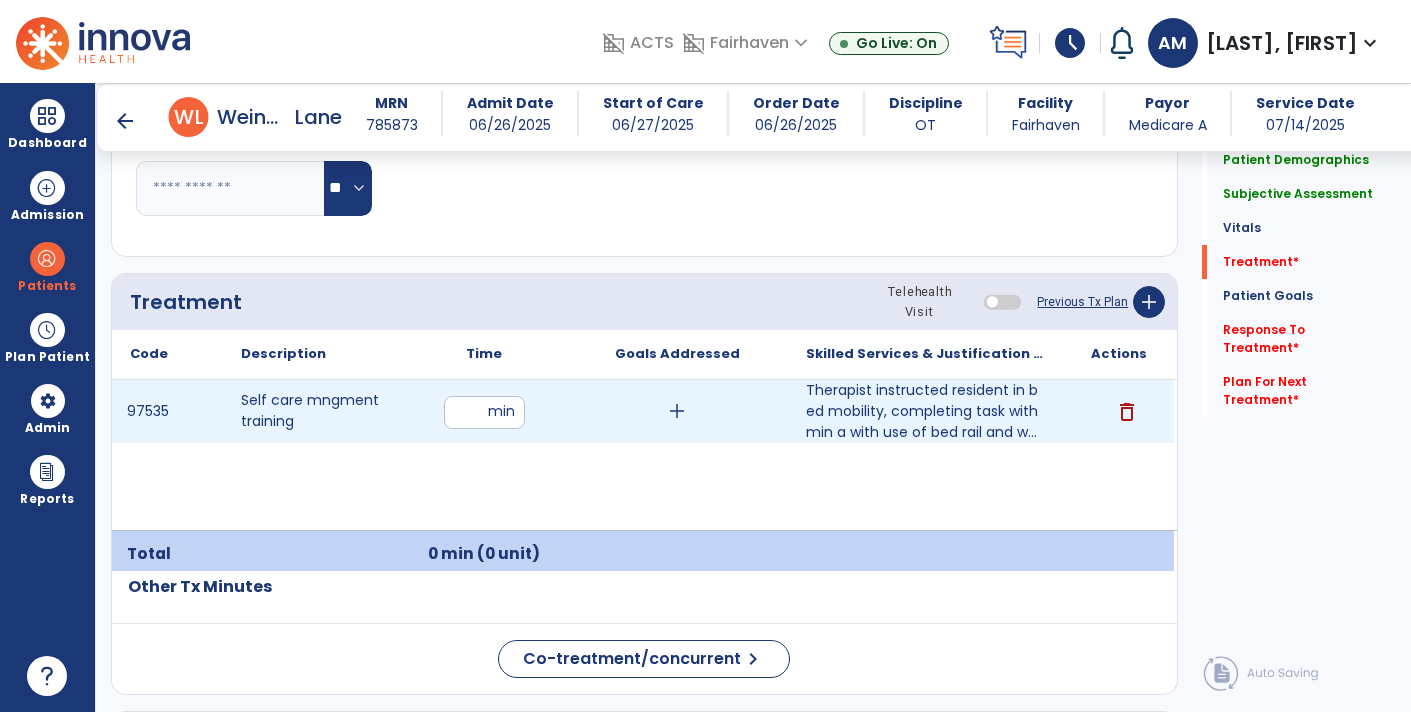 type on "**" 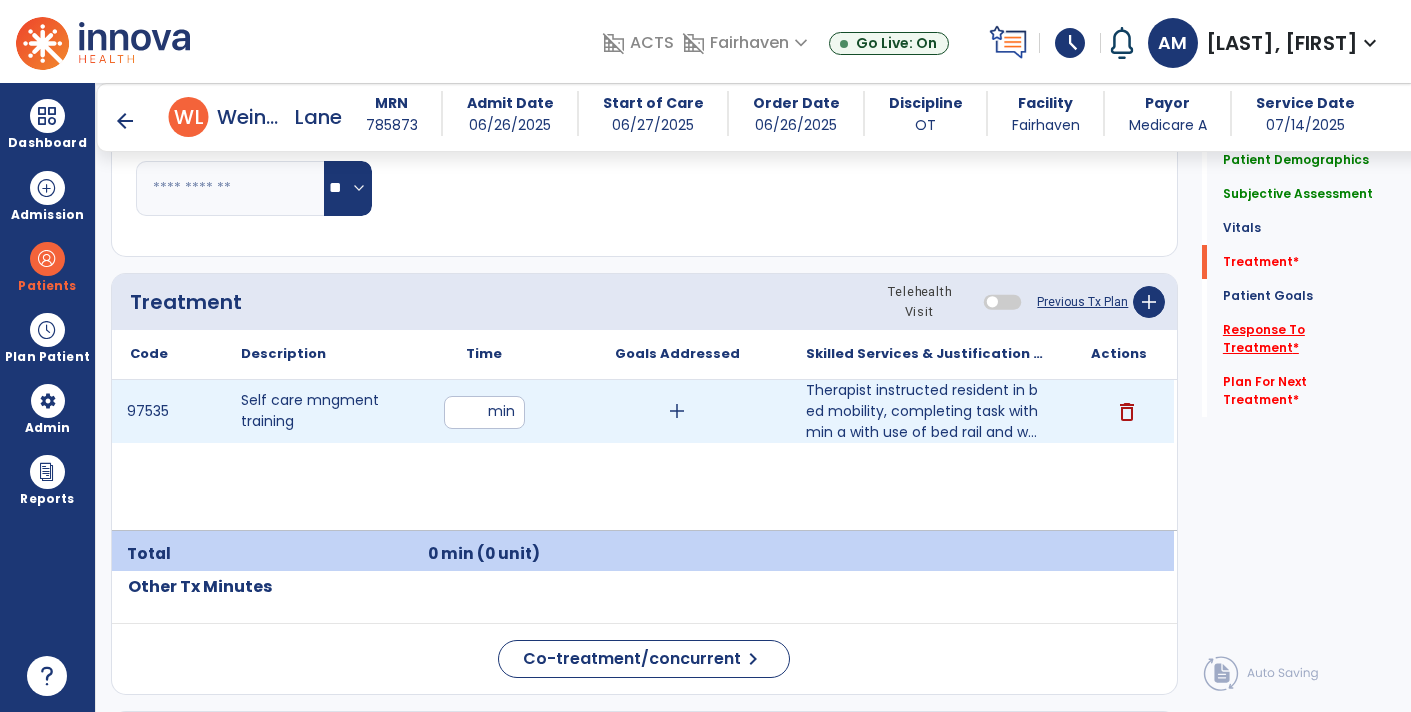 click on "Response To Treatment   *" 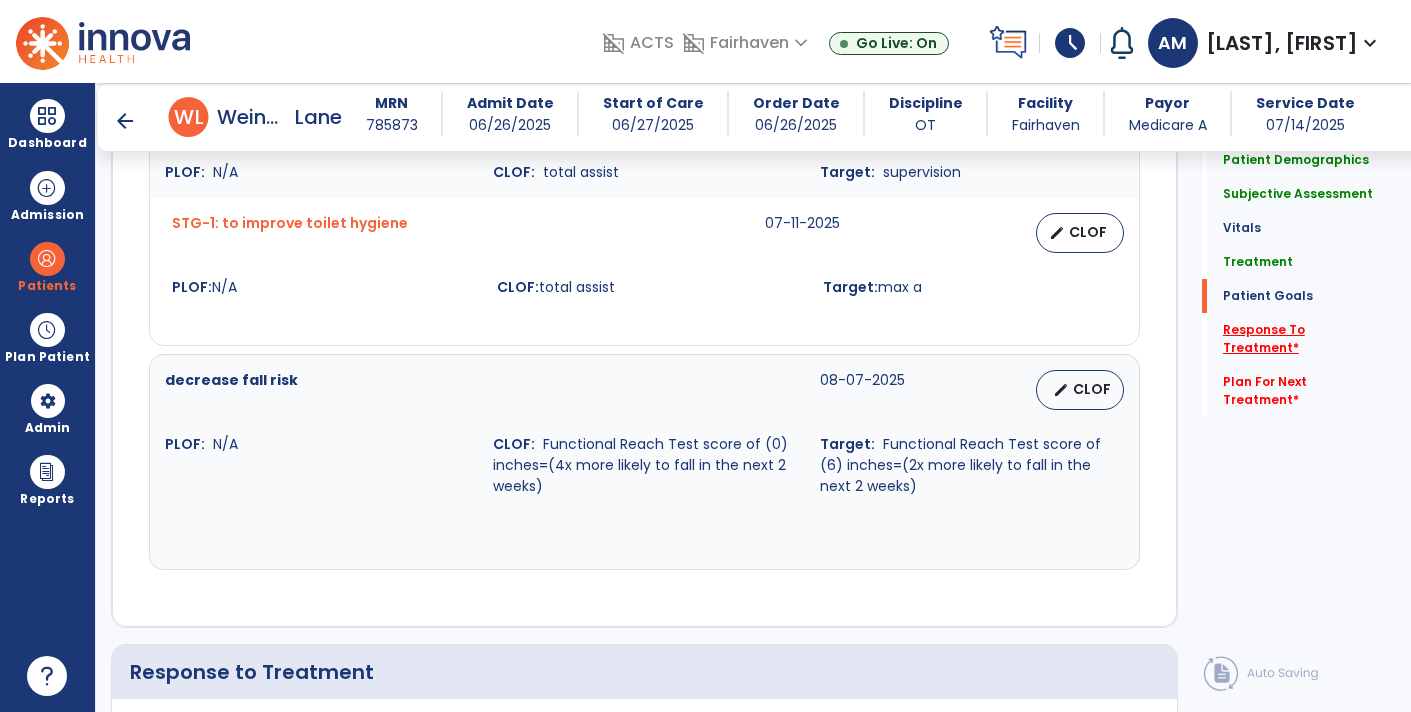 scroll, scrollTop: 2910, scrollLeft: 0, axis: vertical 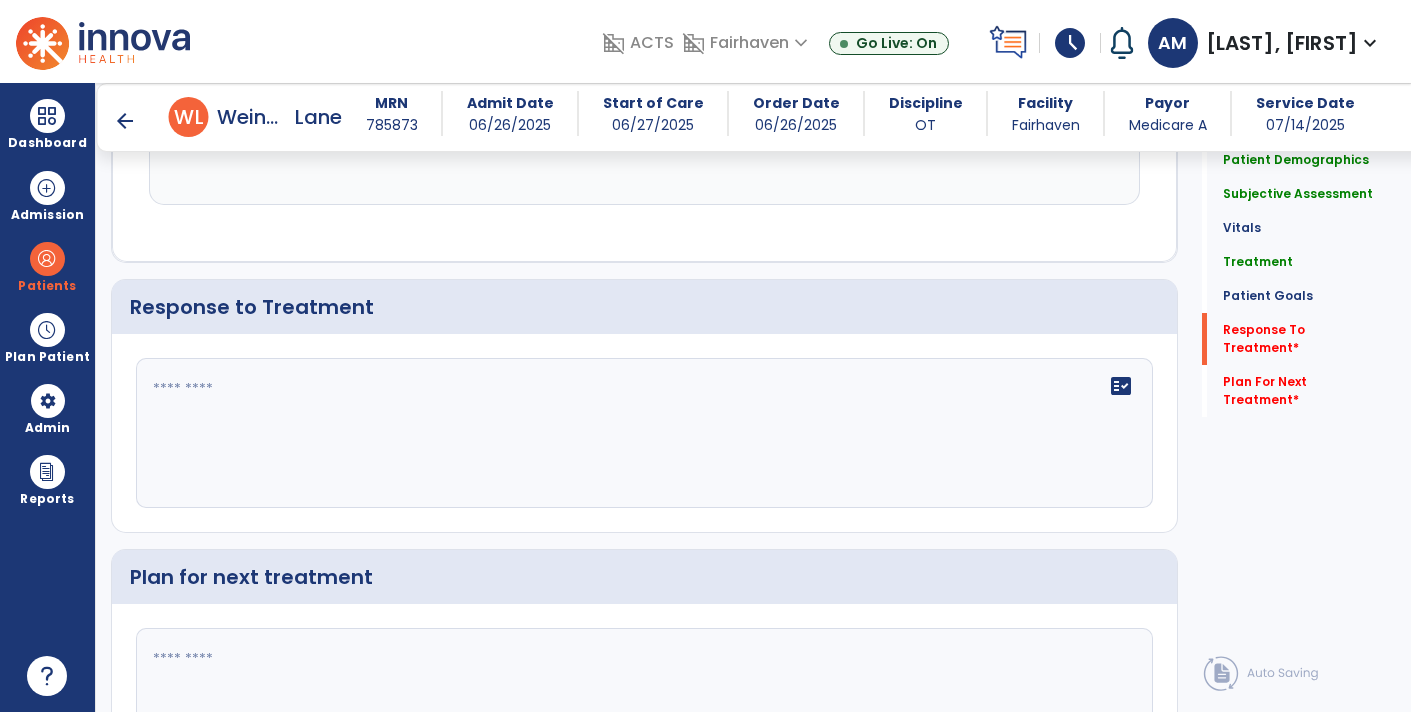 click on "fact_check" 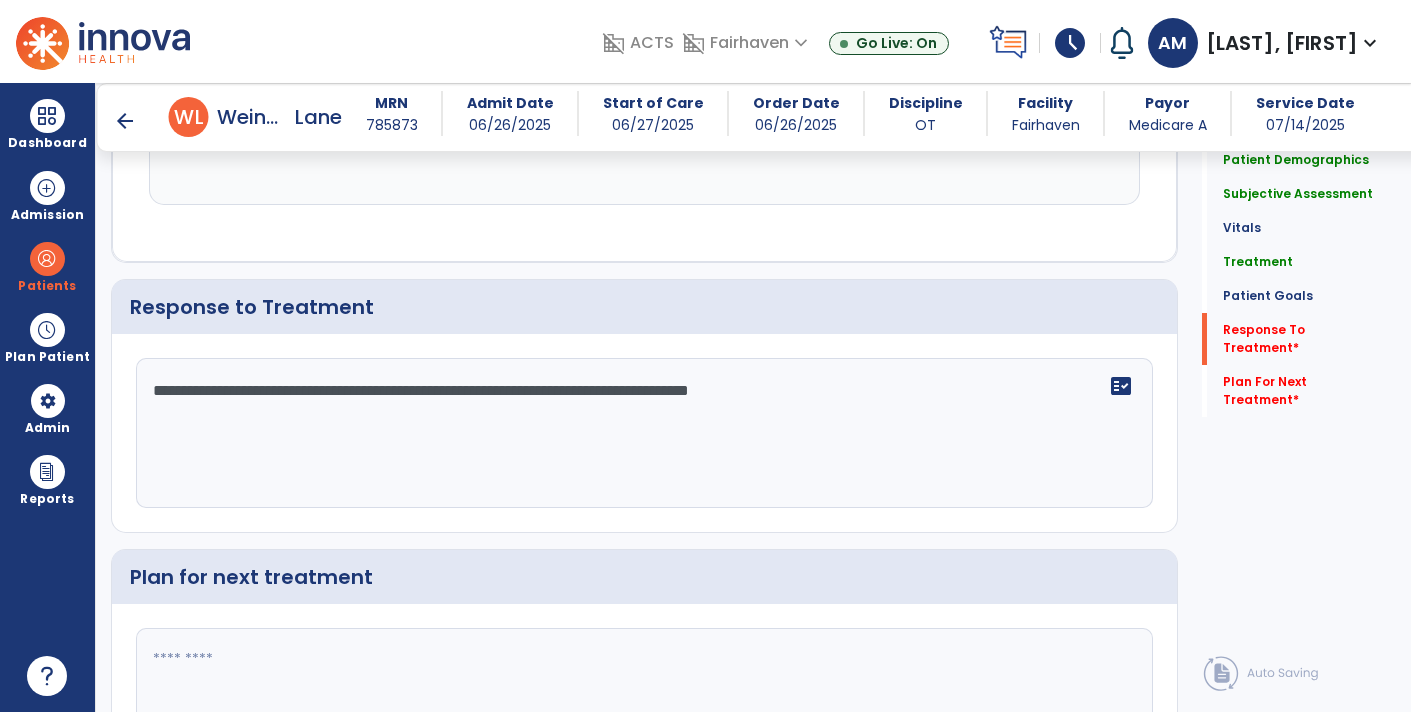 type on "**********" 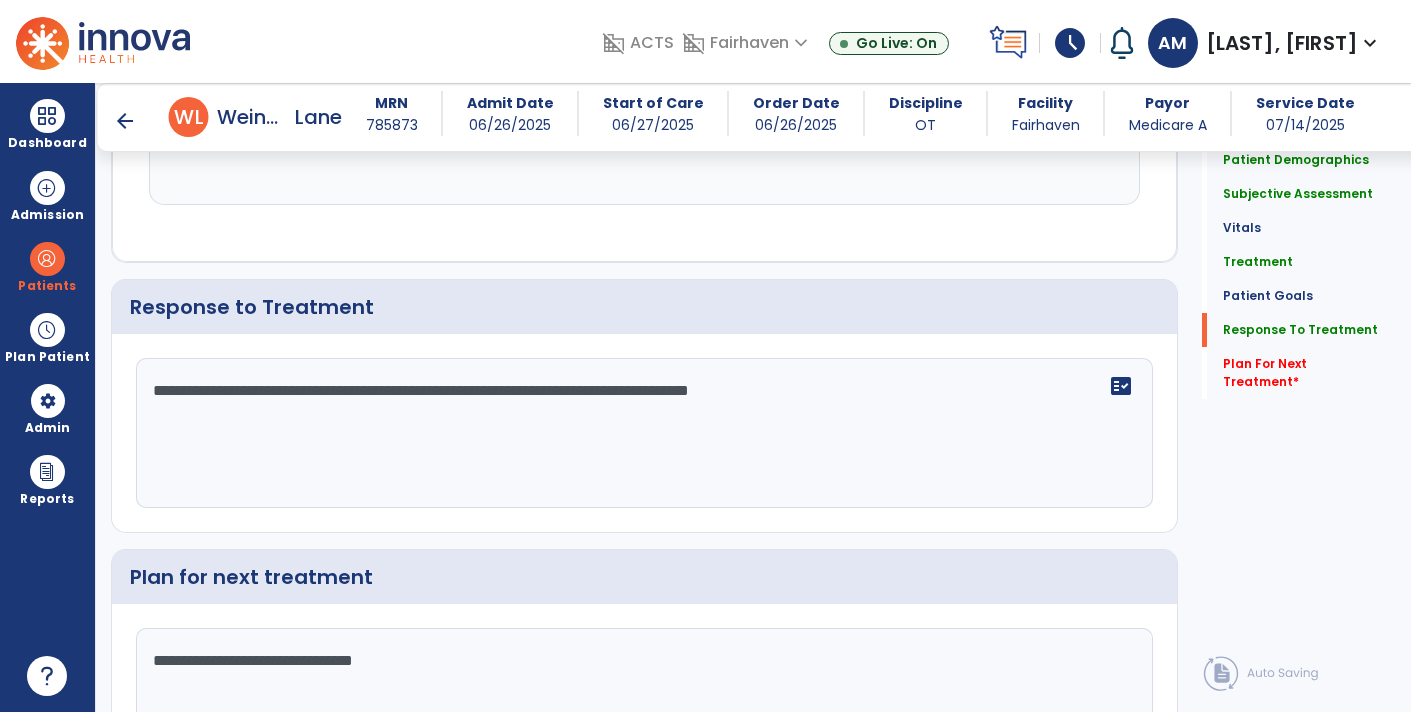 type on "**********" 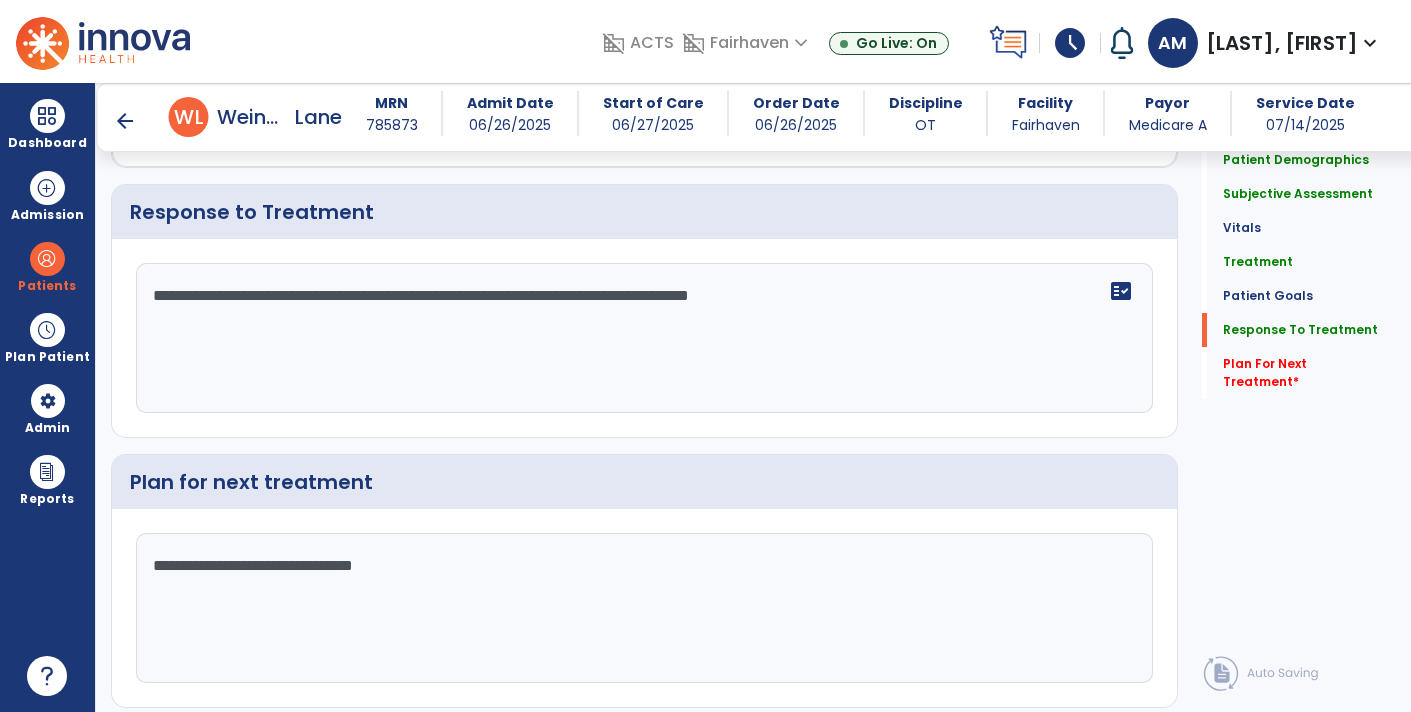 scroll, scrollTop: 3055, scrollLeft: 0, axis: vertical 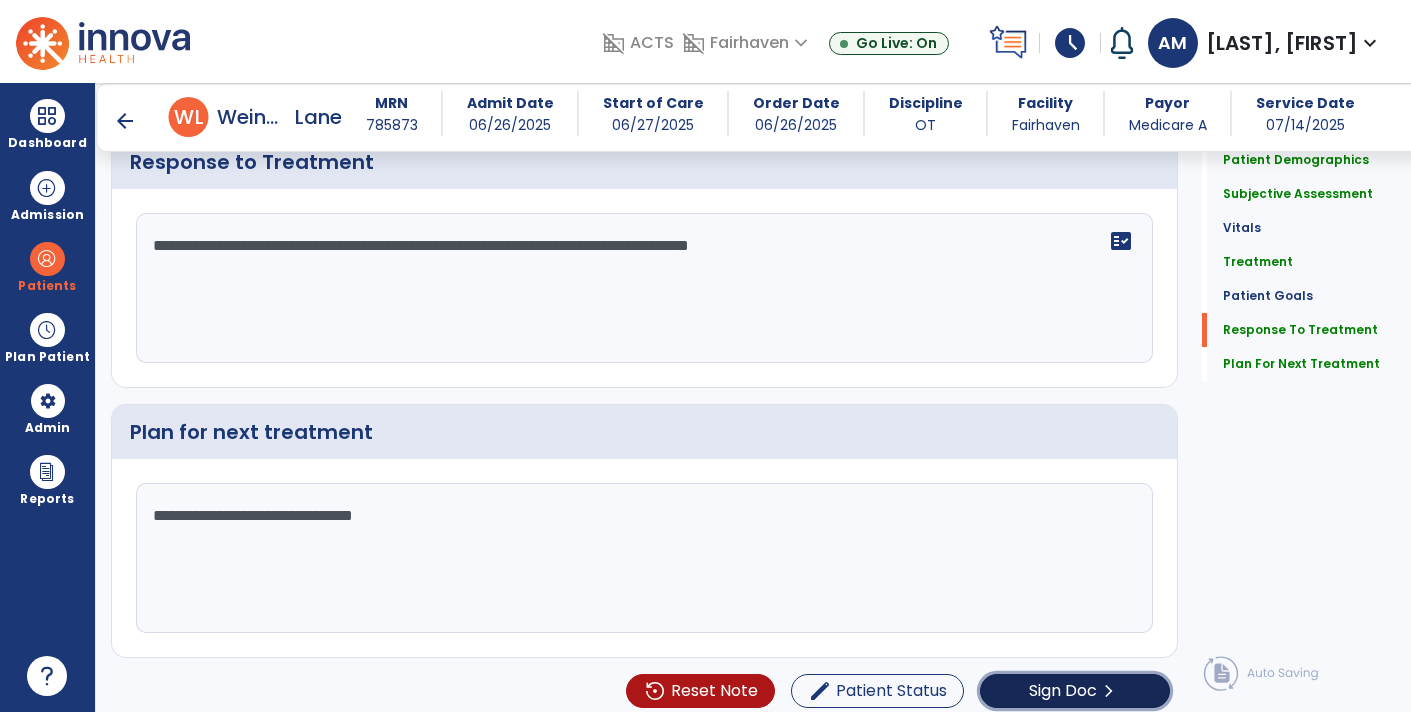 click on "Sign Doc" 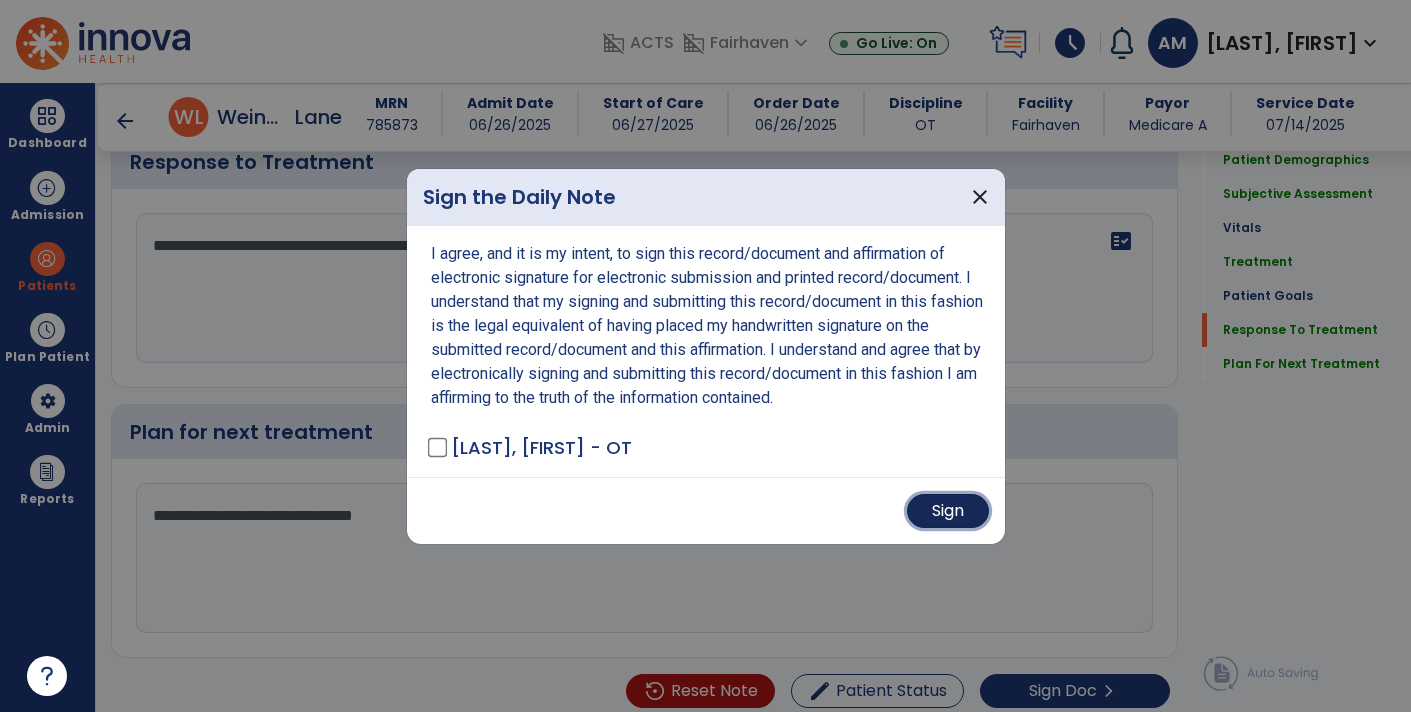 click on "Sign" at bounding box center (948, 511) 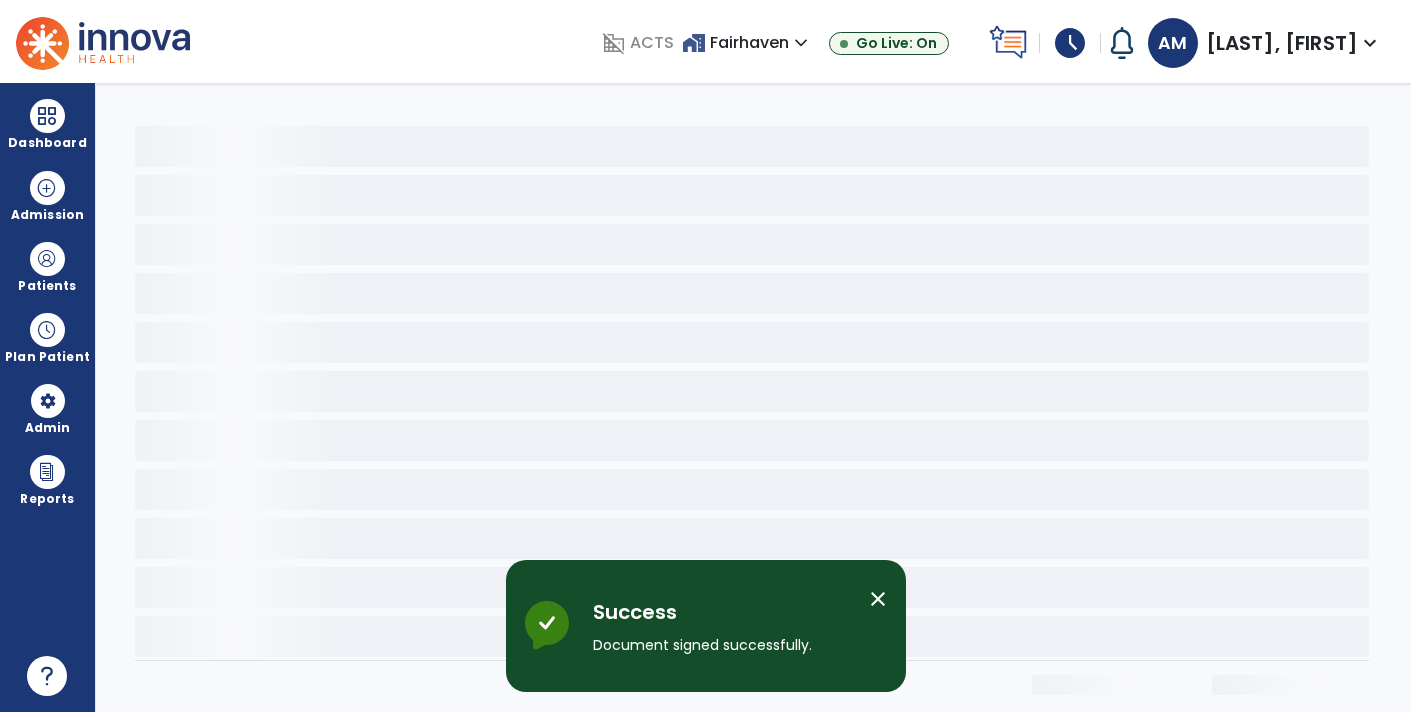 scroll, scrollTop: 0, scrollLeft: 0, axis: both 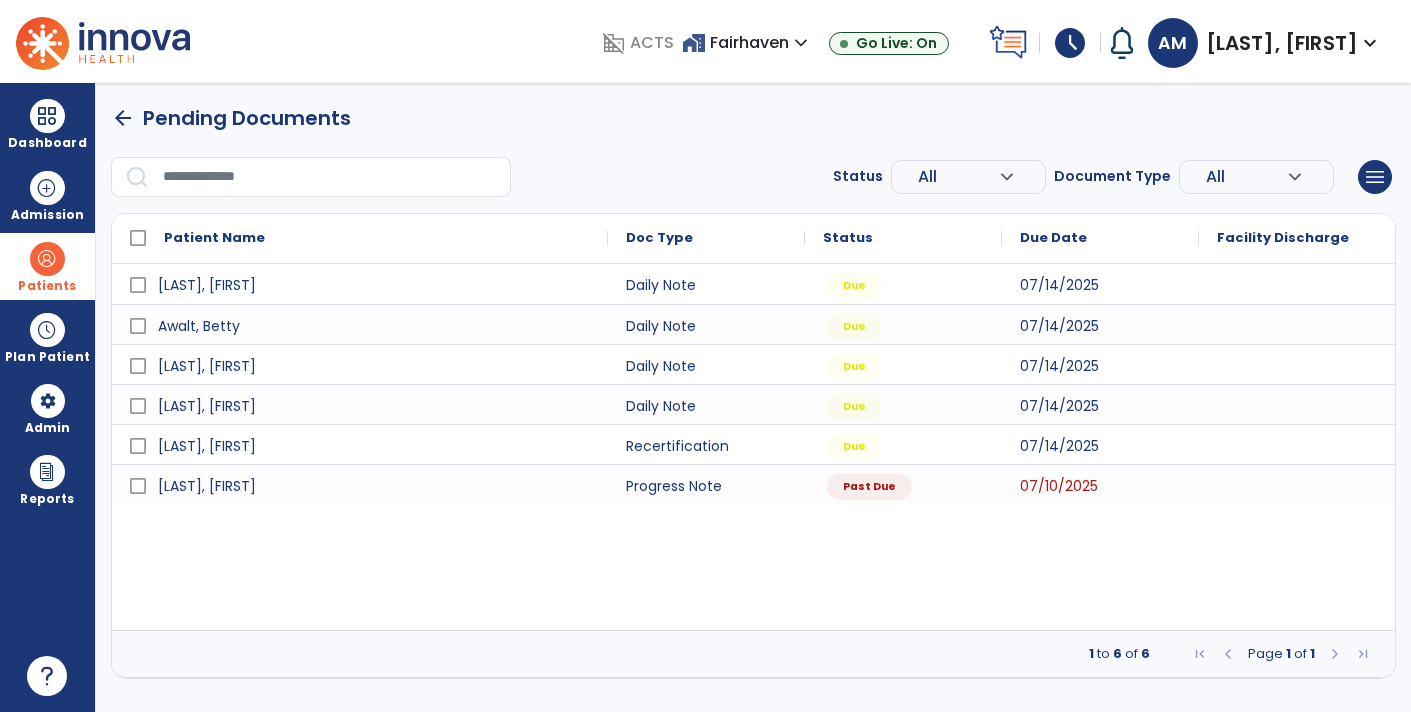 click at bounding box center (47, 259) 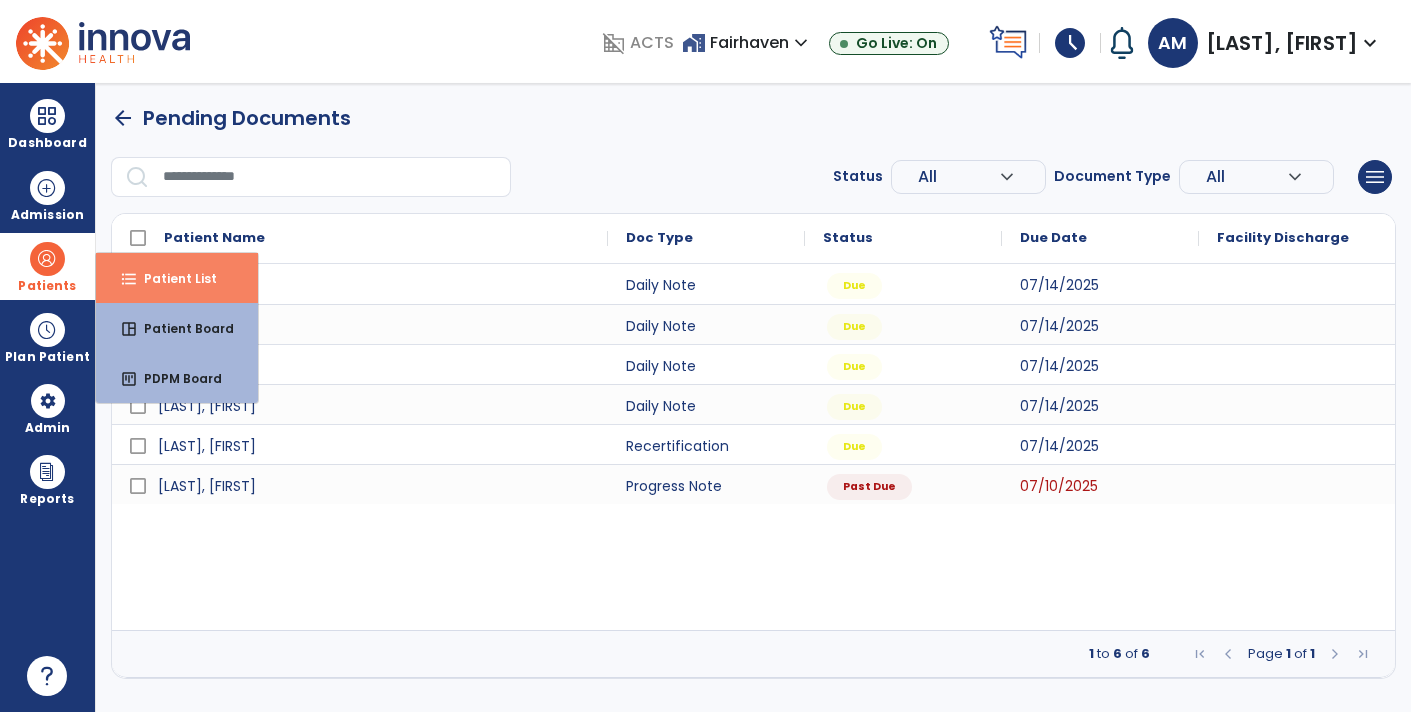 click on "Patient List" at bounding box center [172, 278] 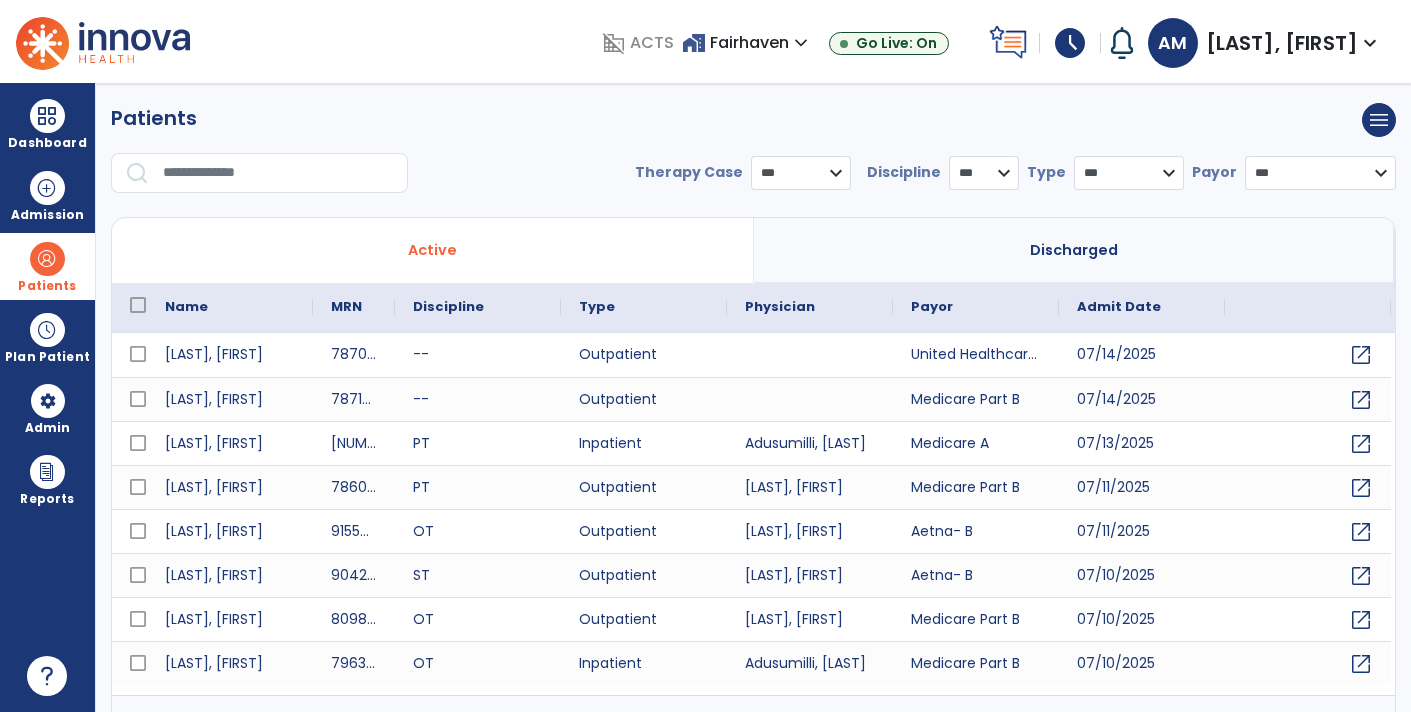 click at bounding box center [278, 173] 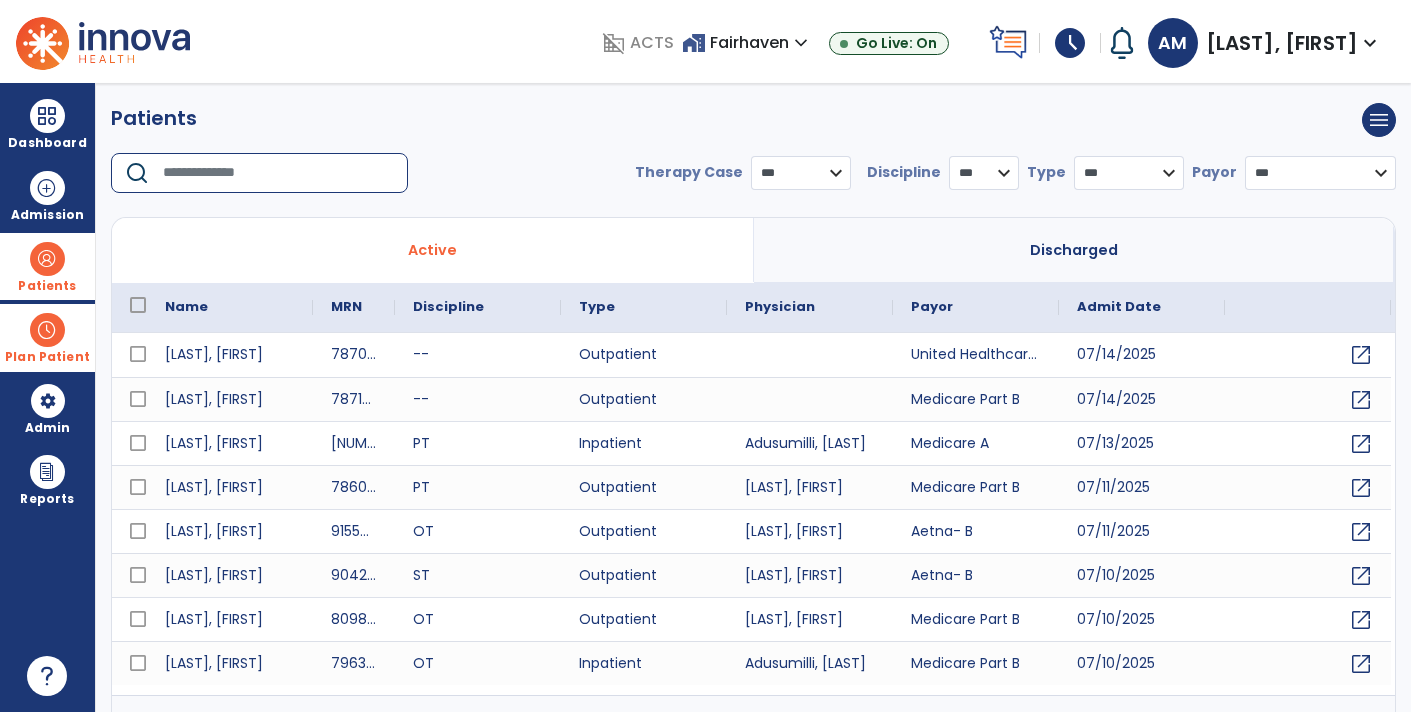 click on "Plan Patient" at bounding box center (47, 266) 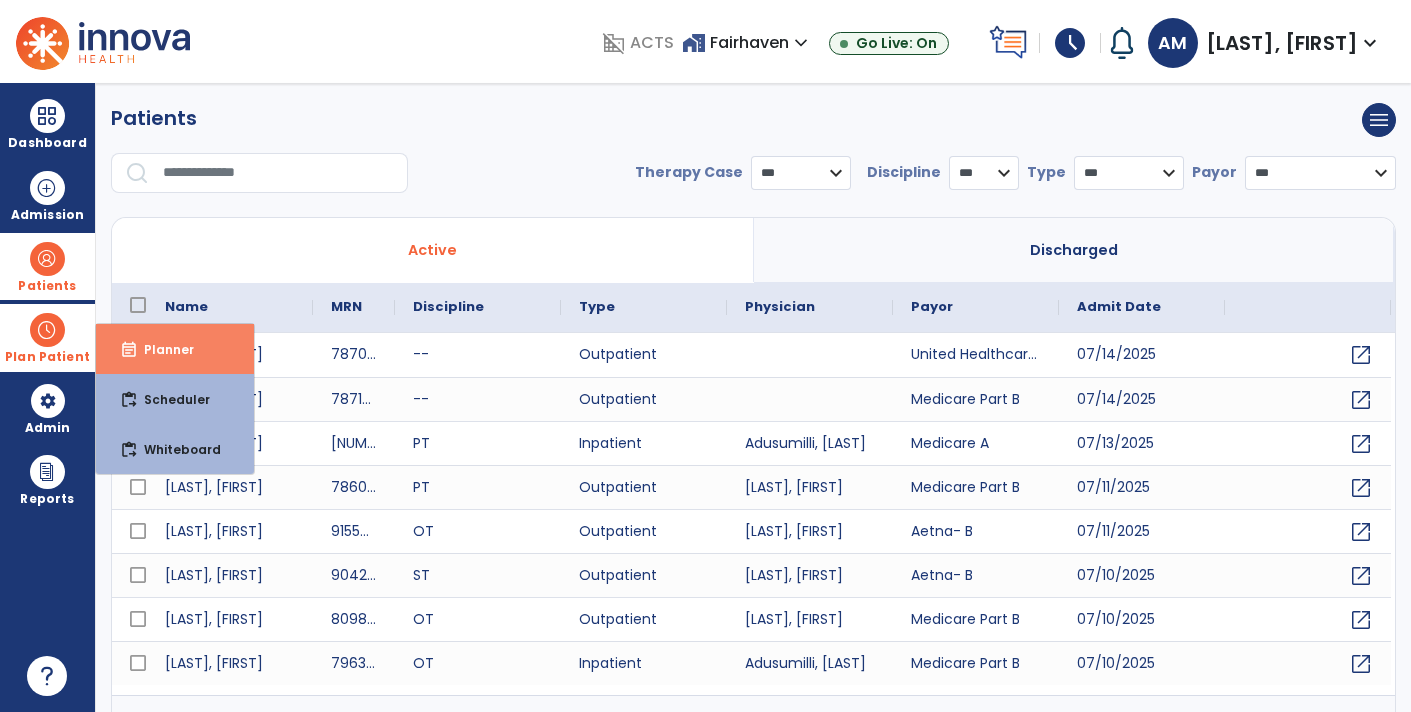 click on "Planner" at bounding box center [161, 349] 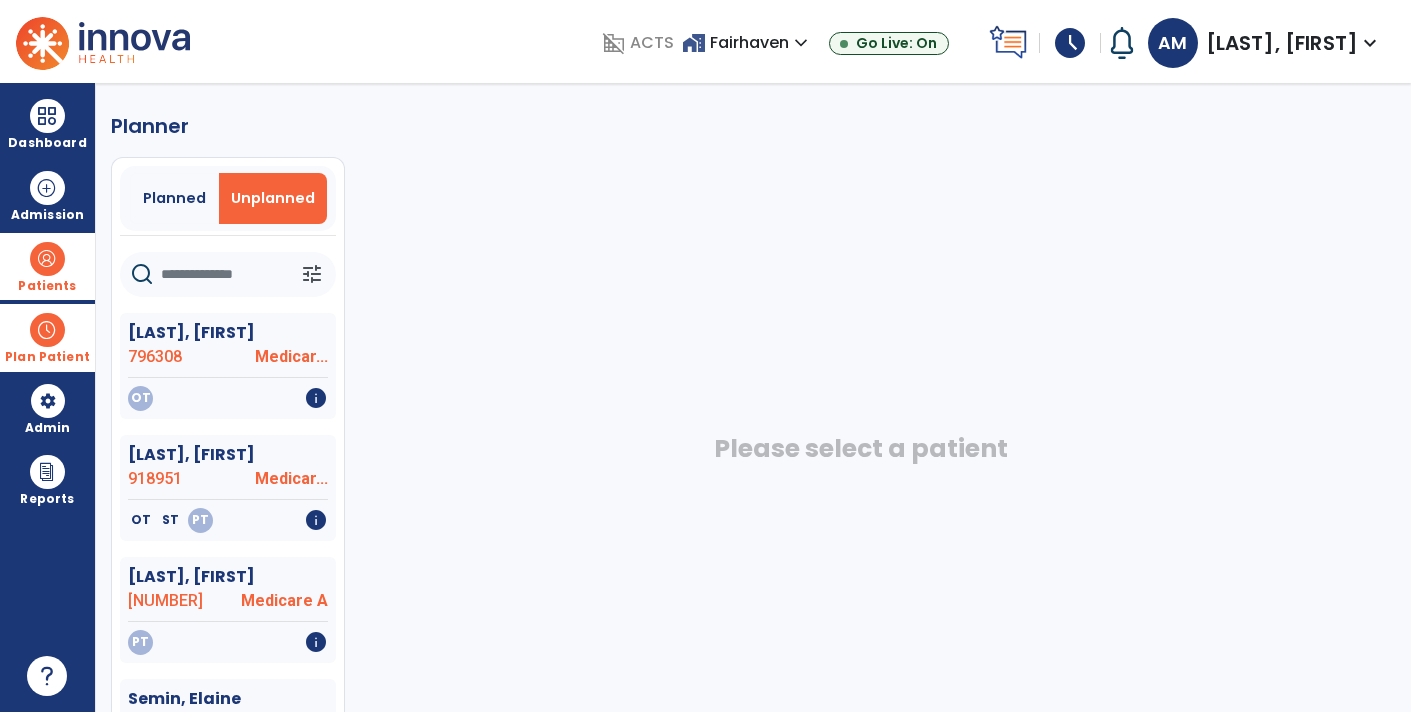 click 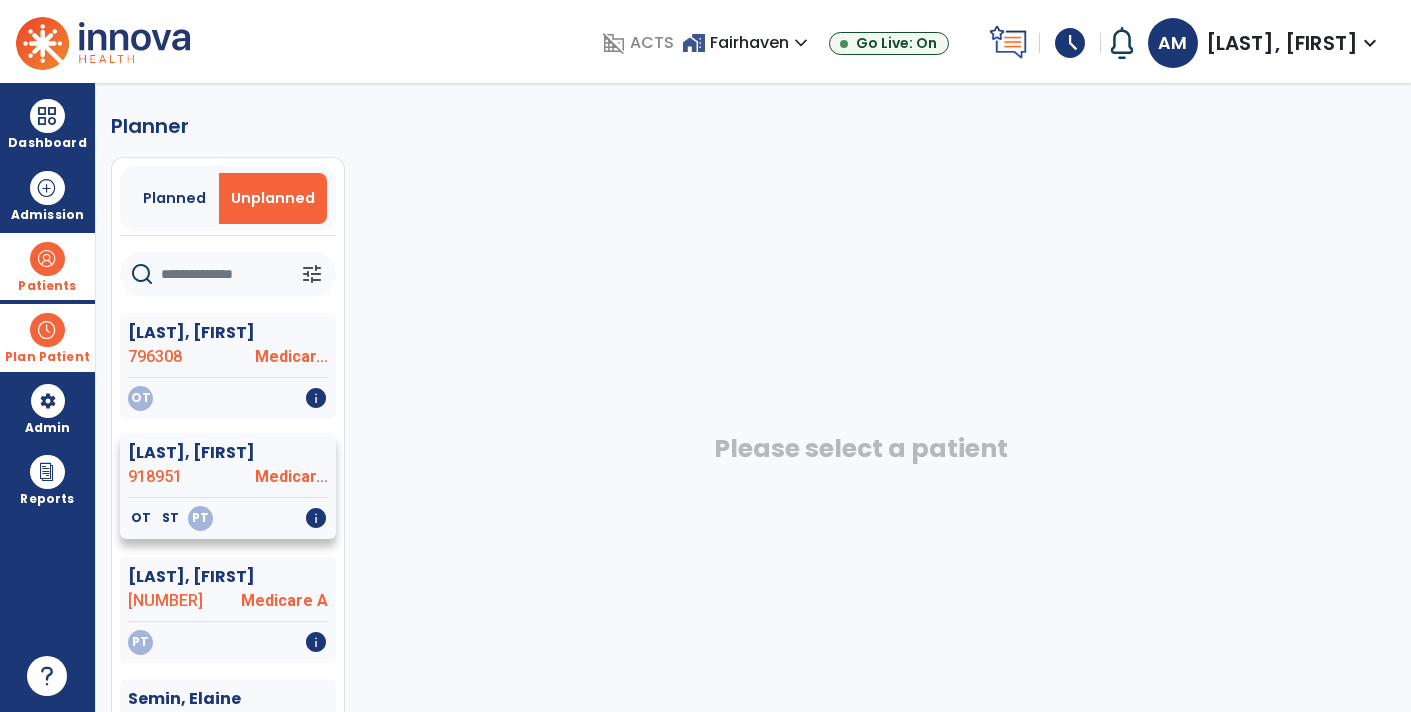 click on "[LAST], [FIRST]" 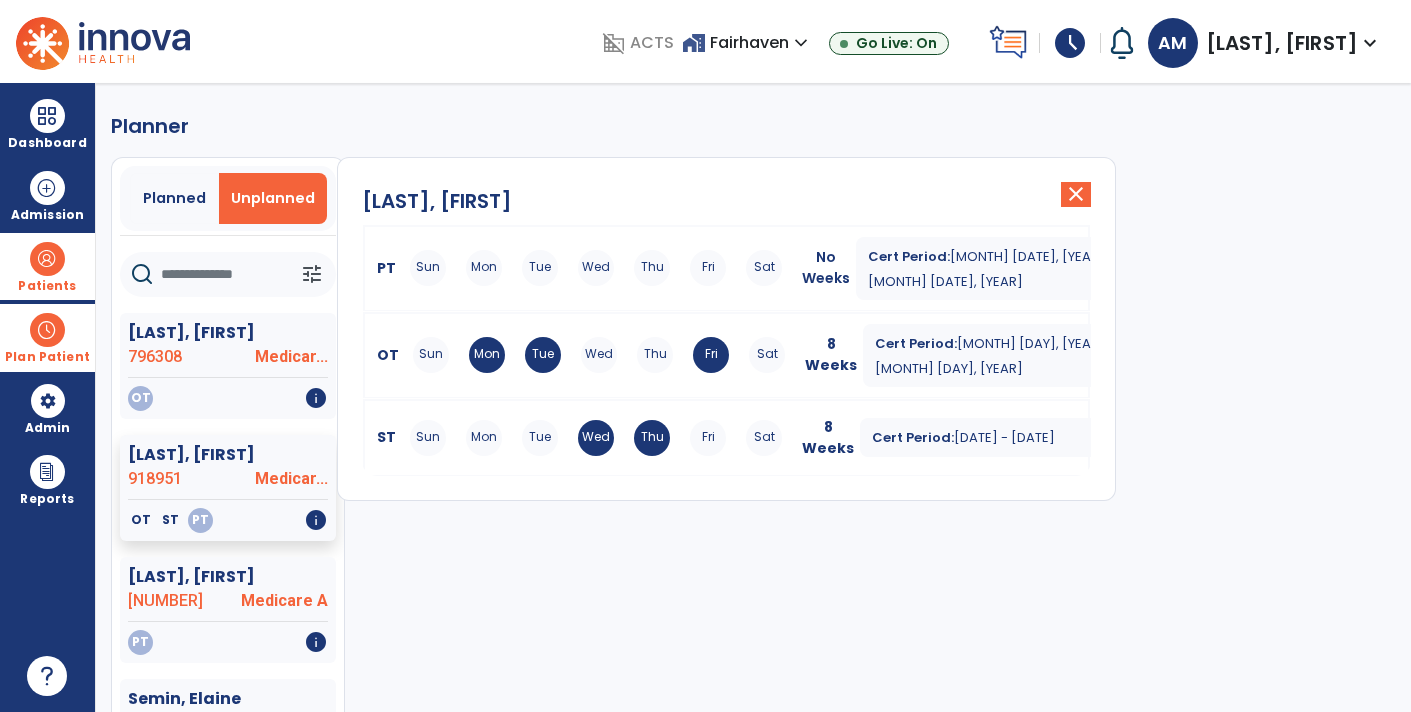click on "[DATE] - [DATE]" at bounding box center (995, 356) 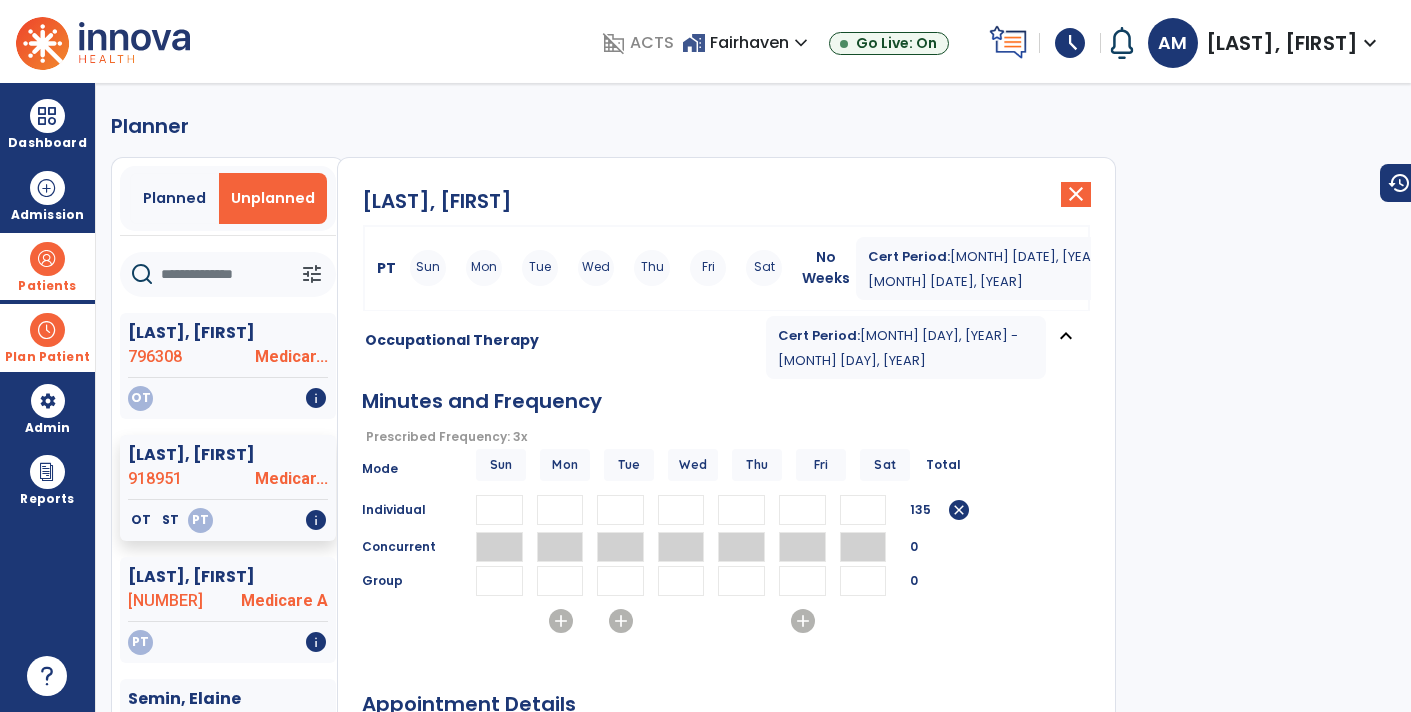 click on "Kutscher, Carole  close   PT Sun Mon Tue Wed Thu Fri Sat No Weeks Cert Period:  Jul 10, 2025 - Sep 17, 2025  expand_more    Occupational Therapy Cert Period:  Jun 24, 2025 - Aug 18, 2025  expand_less  Minutes and Frequency  Prescribed Frequency: 3x   error_outline  Mode Sun Mon Tue Wed Thu Fri Sat Total Individual ** ** ** 135  cancel  Concurrent 0 Group 0  add   add   add  Appointment Details  Mon   2:00 PM   -   2:45 PM   menu   Edit   Delete      Tue   2:00 PM   -   2:45 PM   menu   Edit   Delete      Fri   2:00 PM   -   2:45 PM   menu   Edit   Delete      Duration   Prescribed Duration: 8 Weeks   error_outline  Duration *  weeks  Effective from date  *********  calendar_today  Anticipated DC Date   calendar_today  Reset Therapists Supervising Therapist Irving, Amanda Guilfoyle Rachel  OT   NPI #  N/A   License #  05849 Irving Amanda  OT   NPI #  N/A   License #  08485 Lavere Danielle  OT   NPI #  N/A   License #  08450 Maguffin Amanda  OT   NPI #  N/A   License #  08576 Michael Dymond  OT   NPI #  N/A" 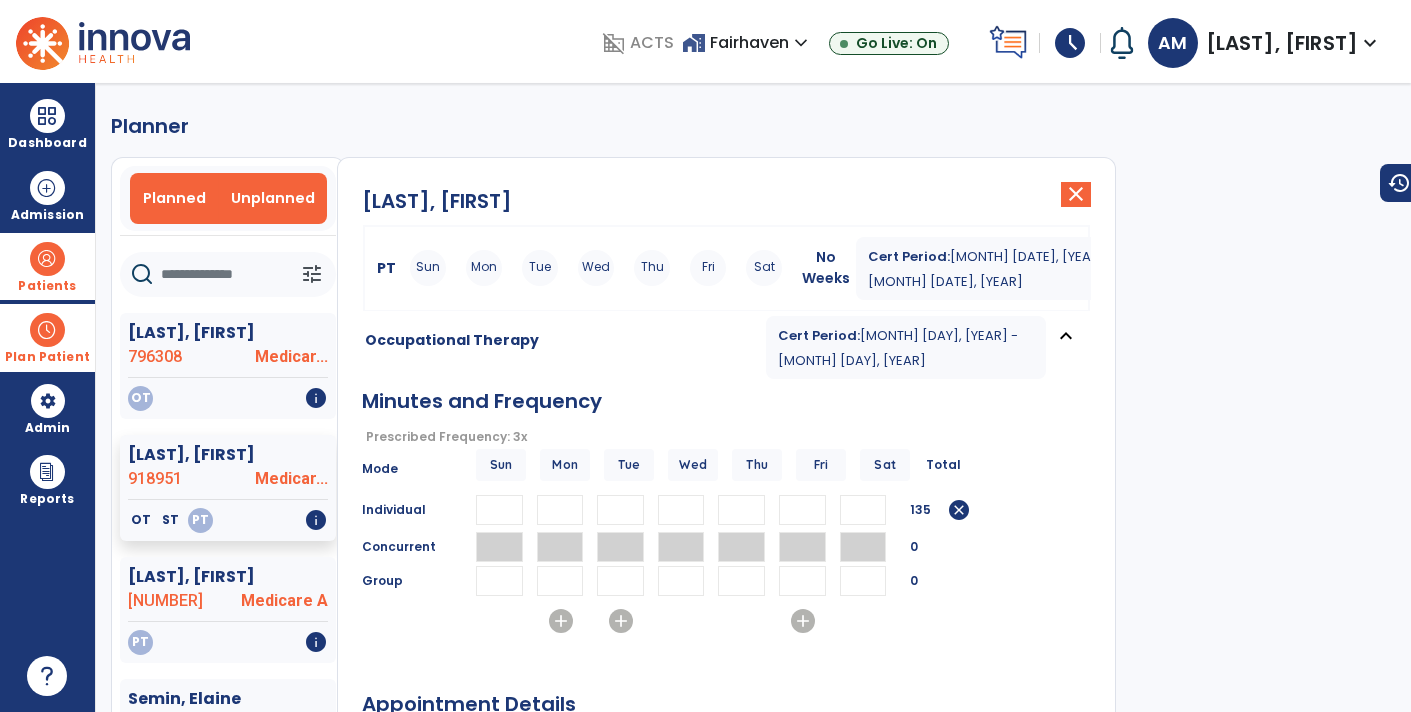 click on "Planned" at bounding box center [174, 198] 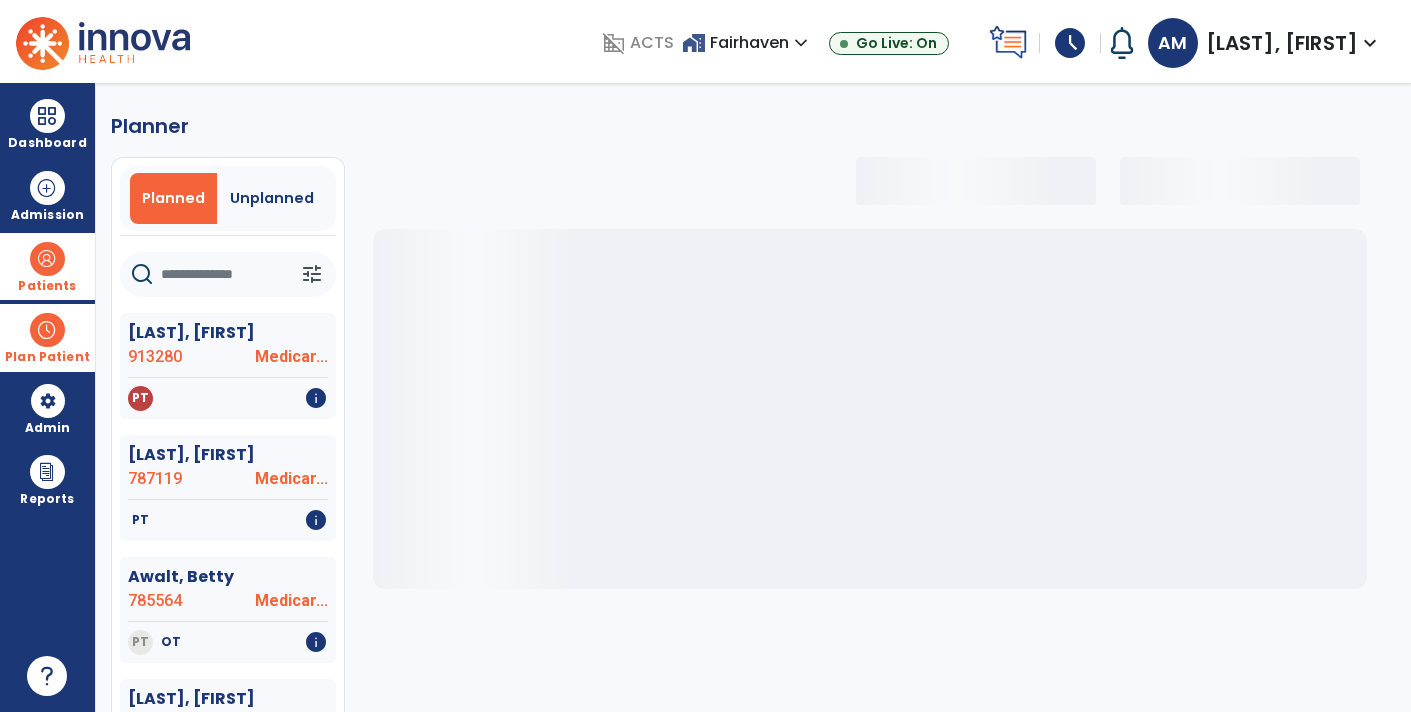 click 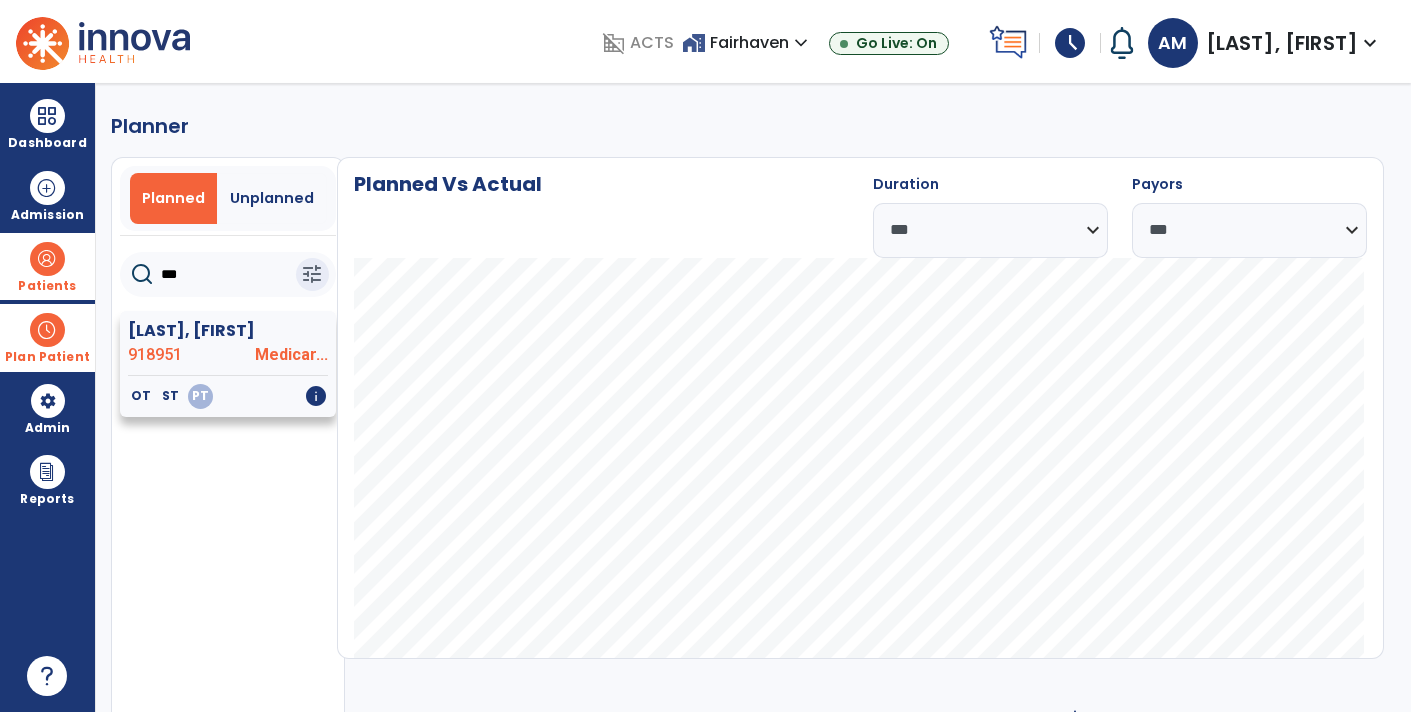 click on "918951" 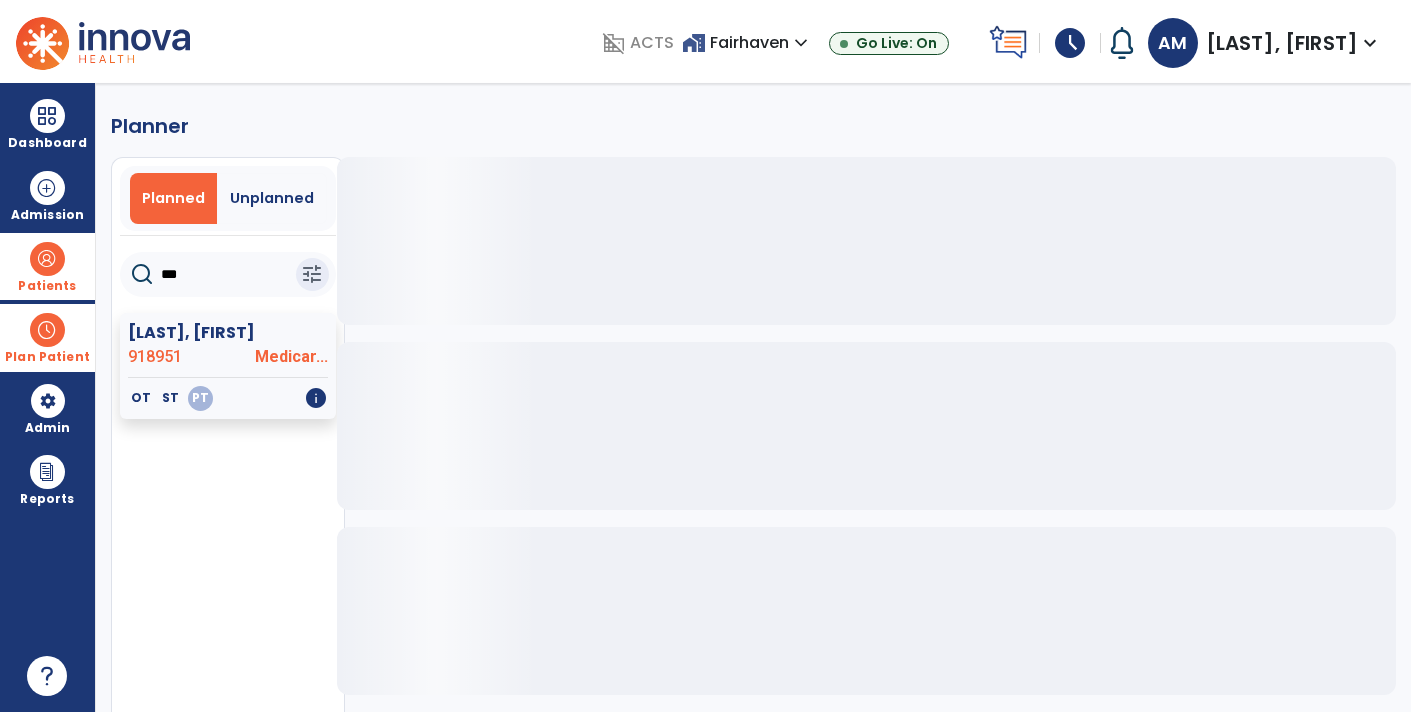 click on "***" 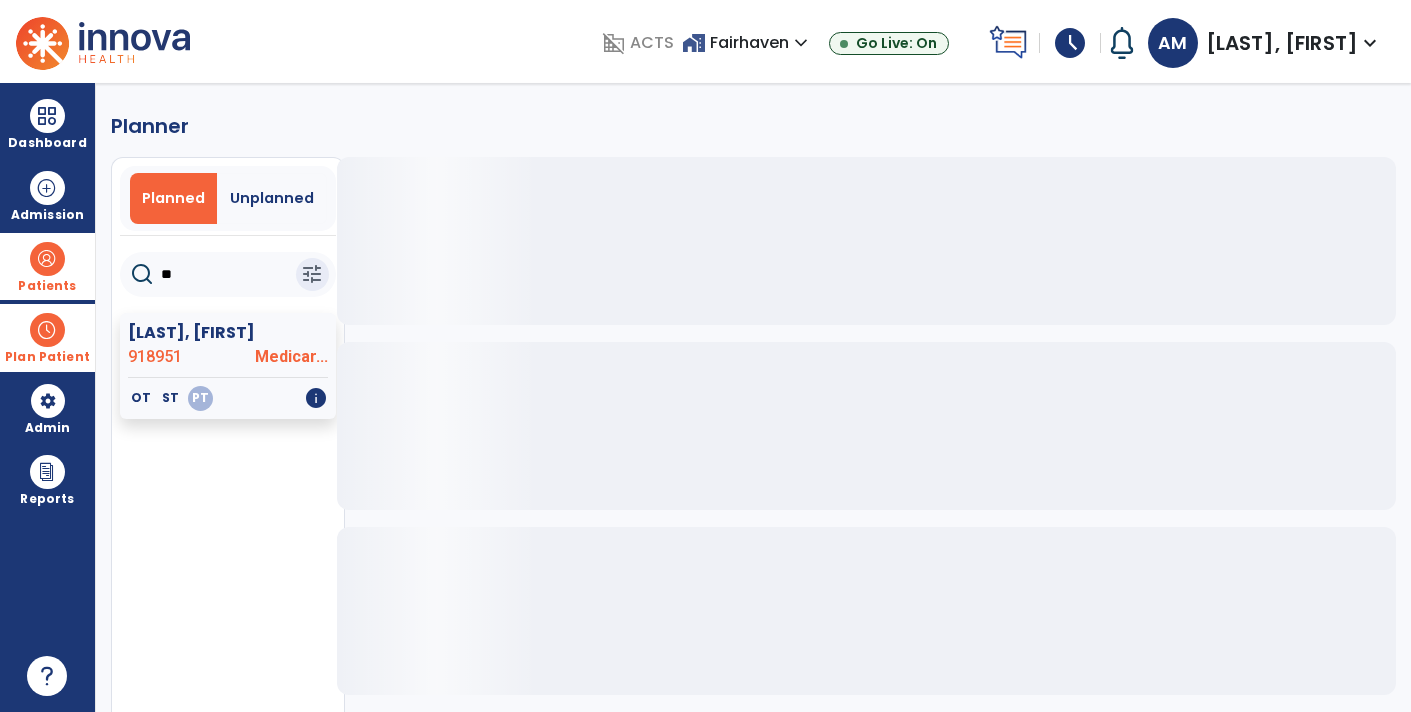 type on "*" 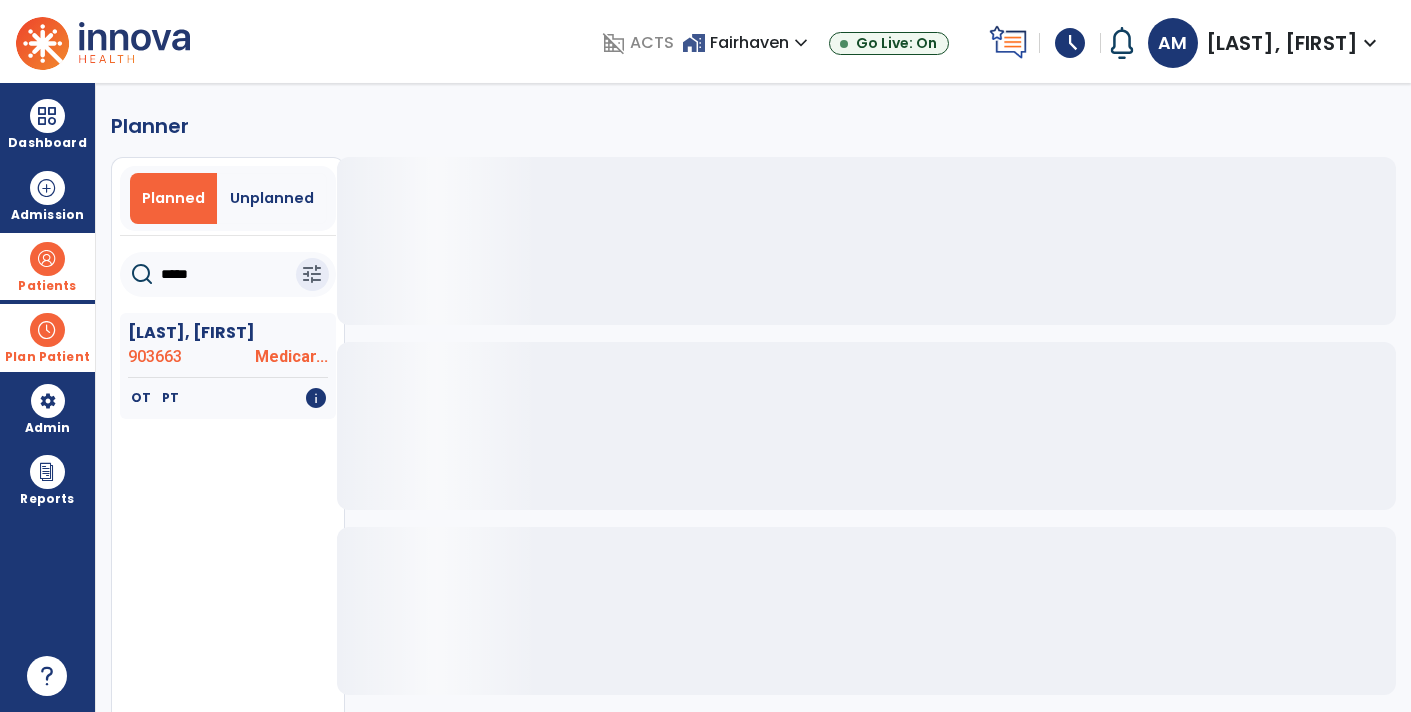 type on "*****" 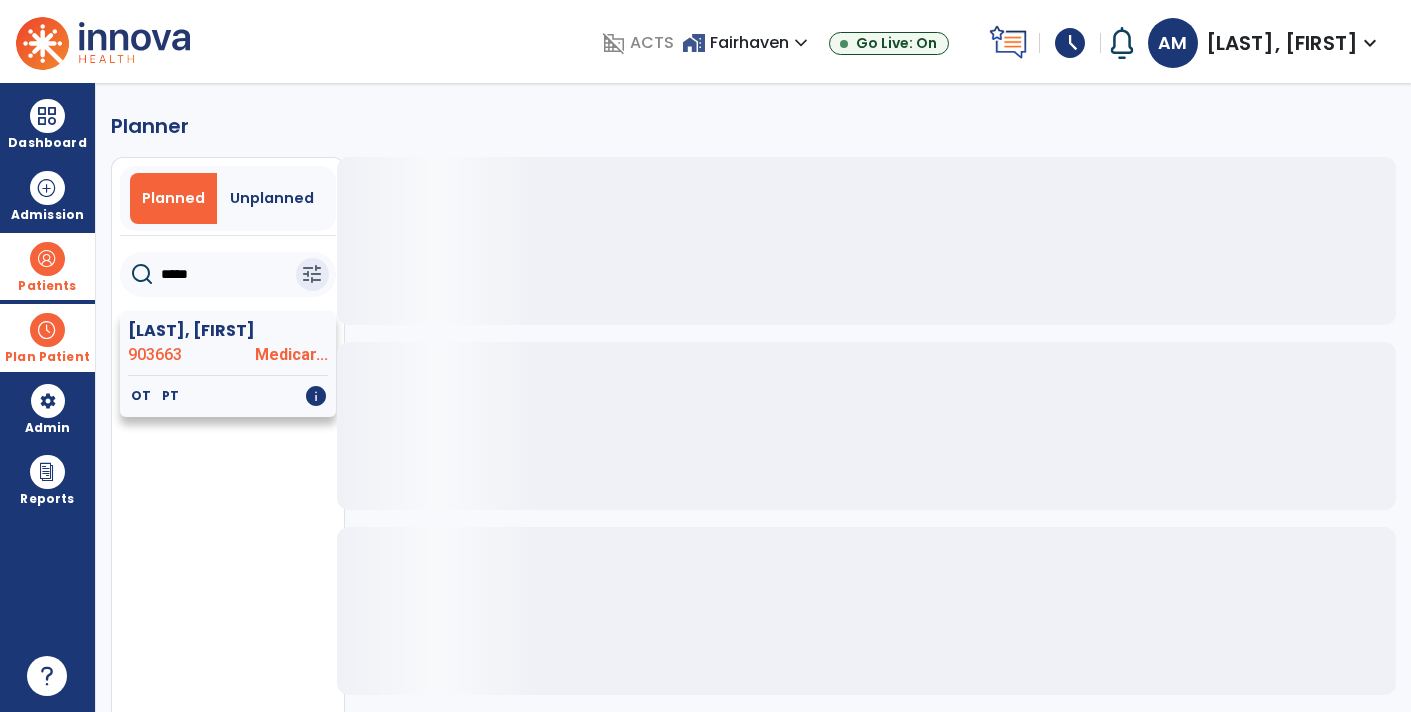 click on "Booth, Laurel  903663 Medicar..." 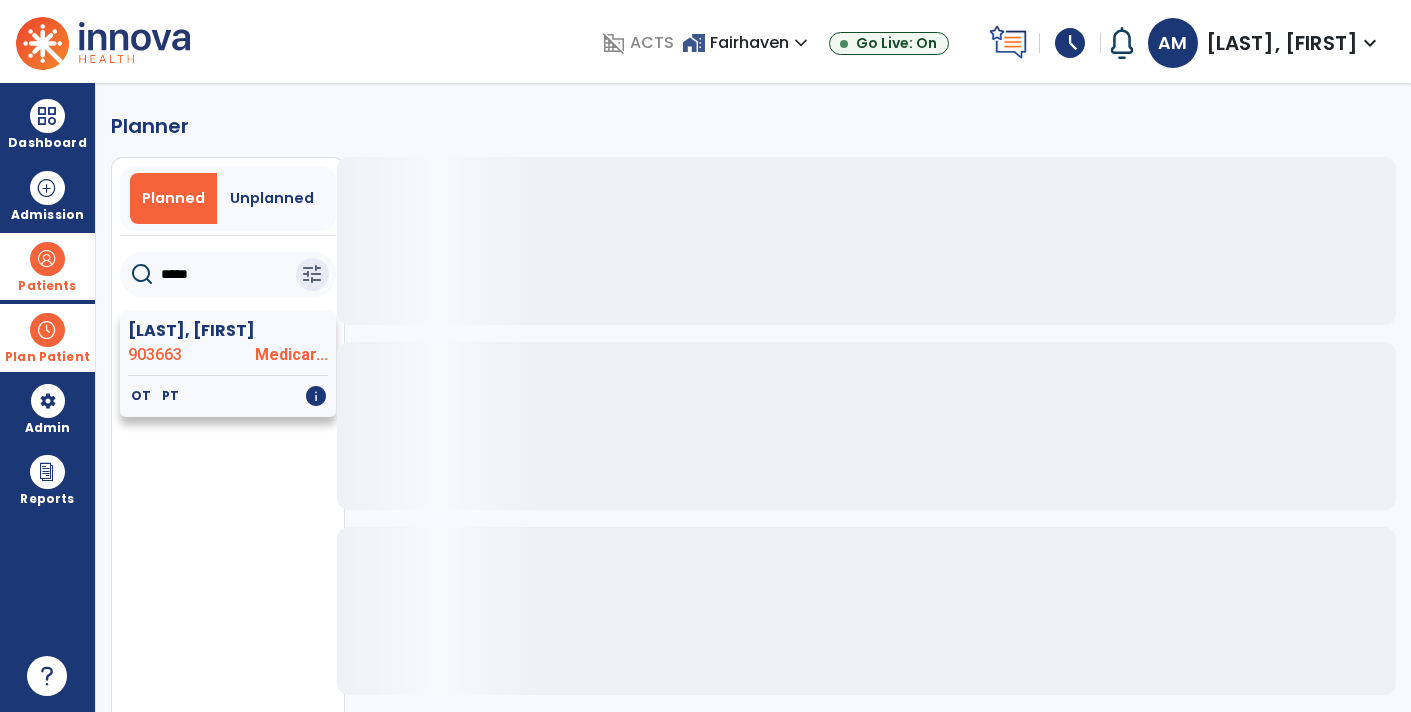 click on "PT" 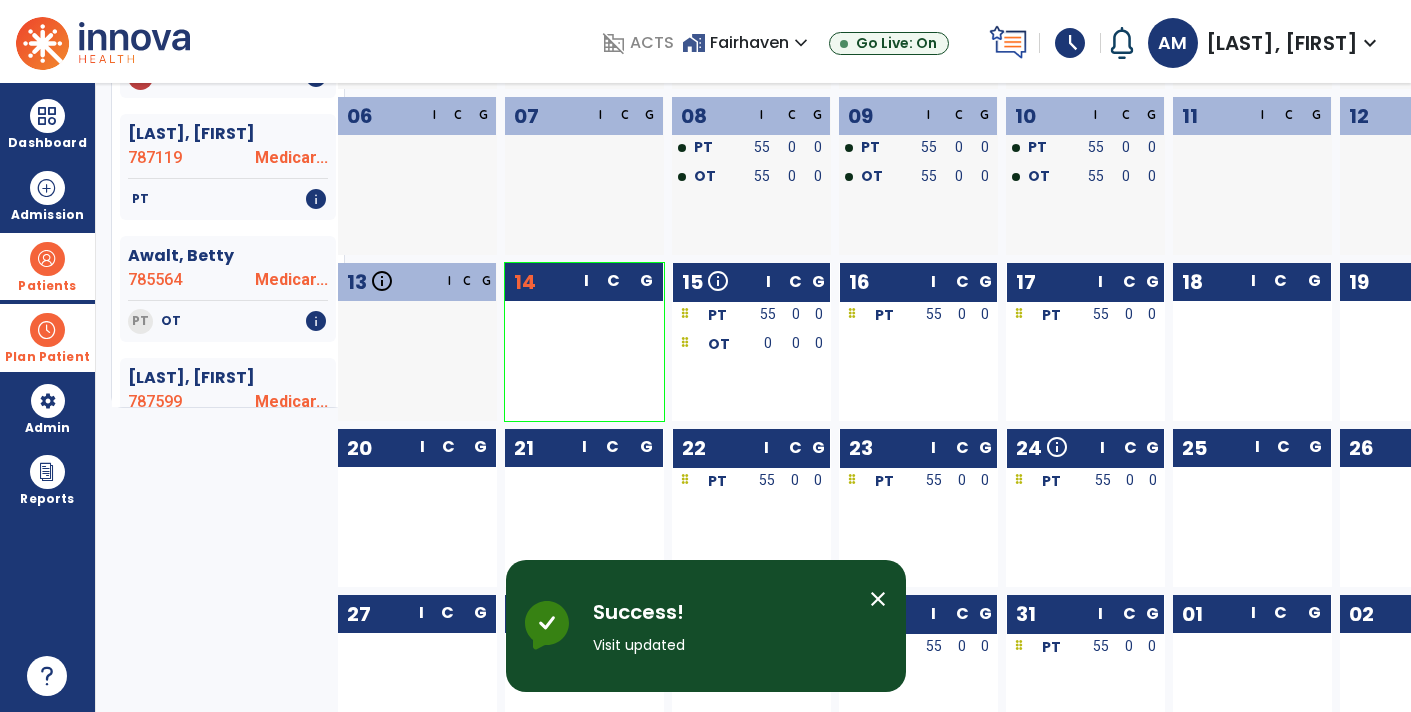 scroll, scrollTop: 362, scrollLeft: 0, axis: vertical 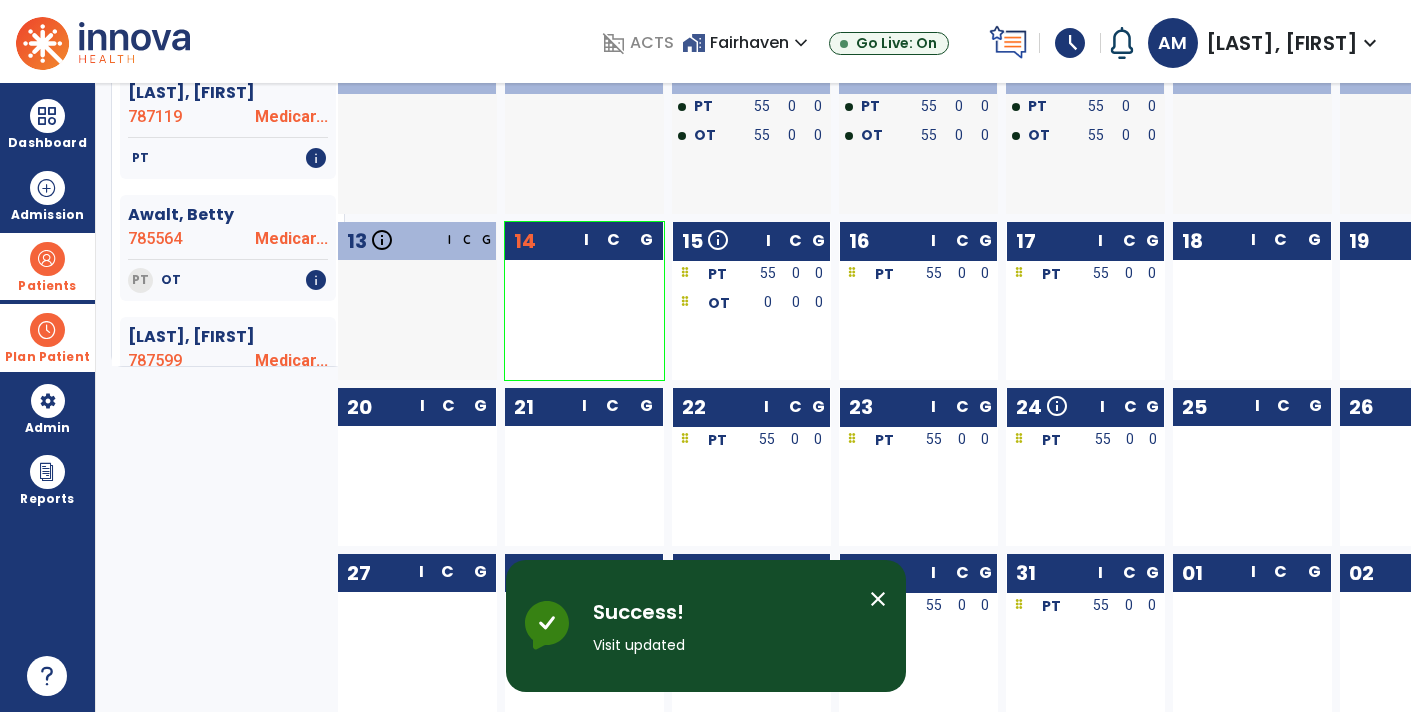 click on "close" at bounding box center [878, 599] 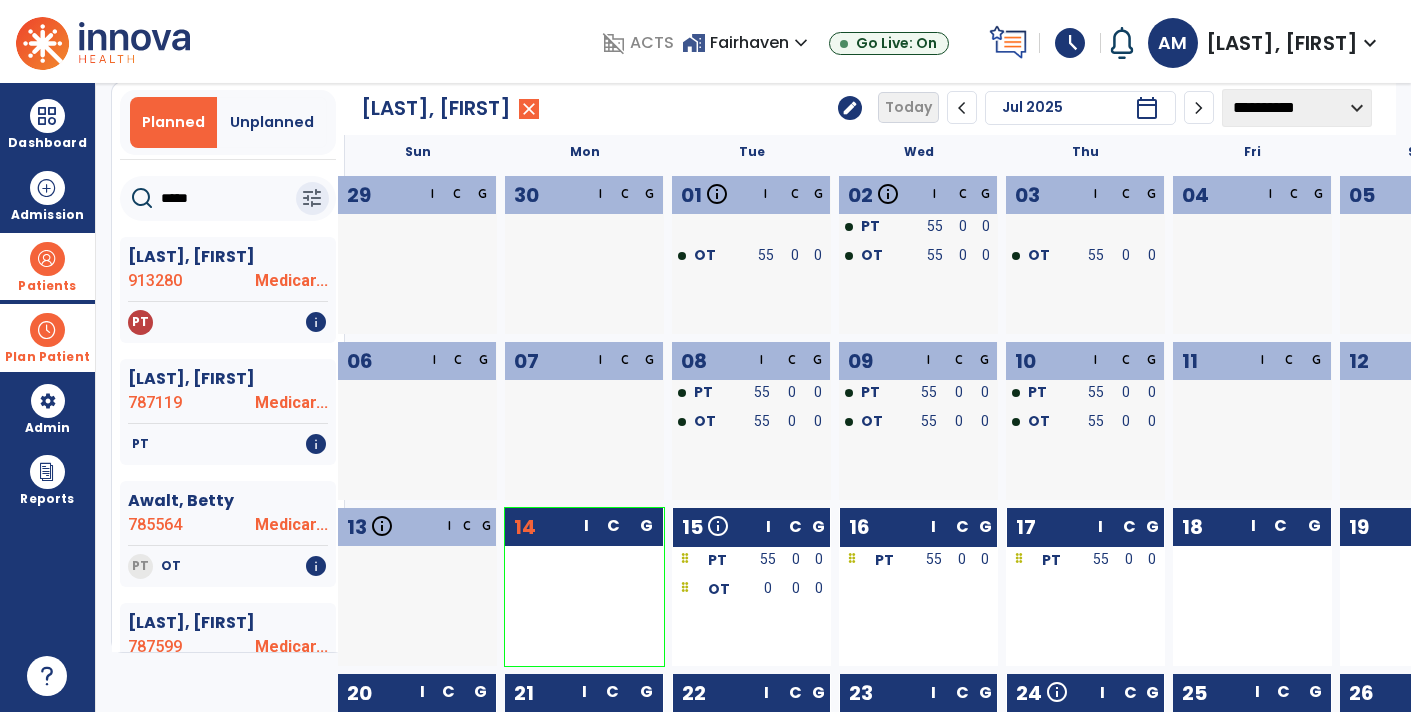 scroll, scrollTop: 0, scrollLeft: 0, axis: both 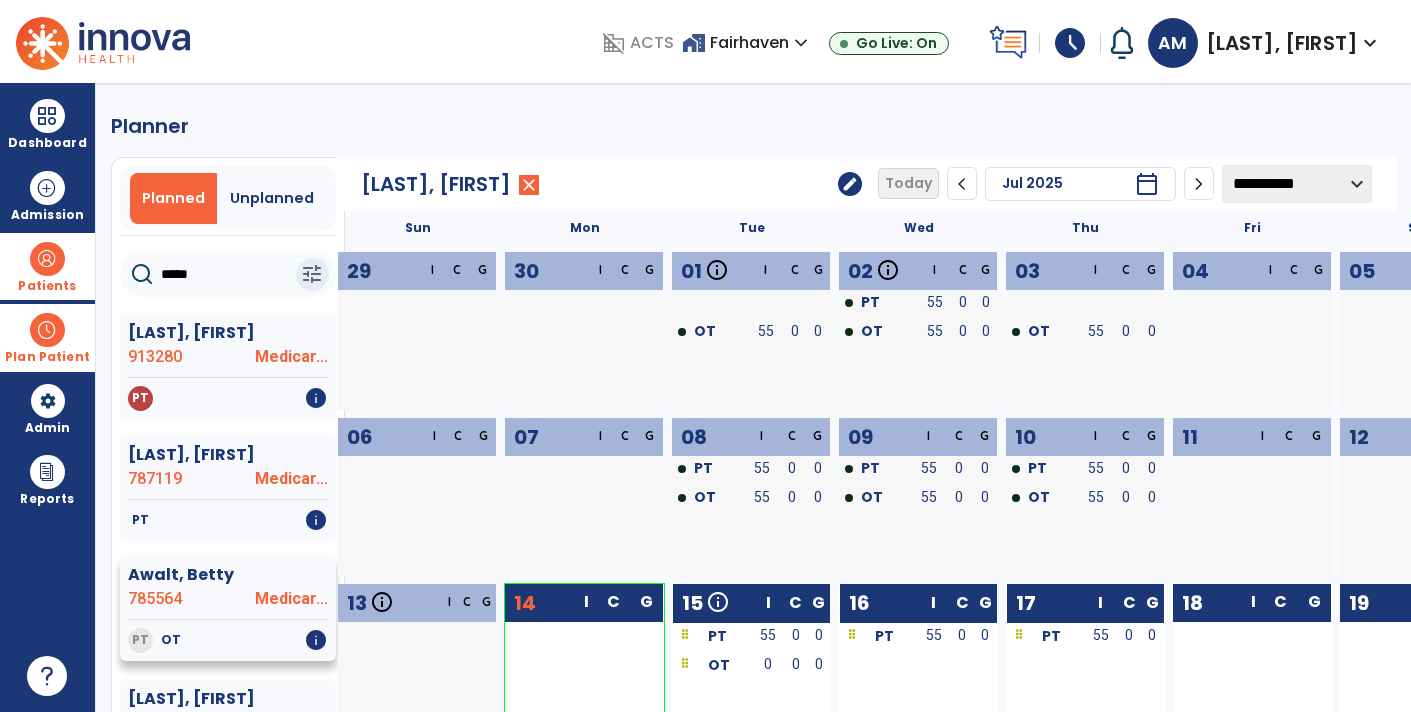 click on "Medicar..." 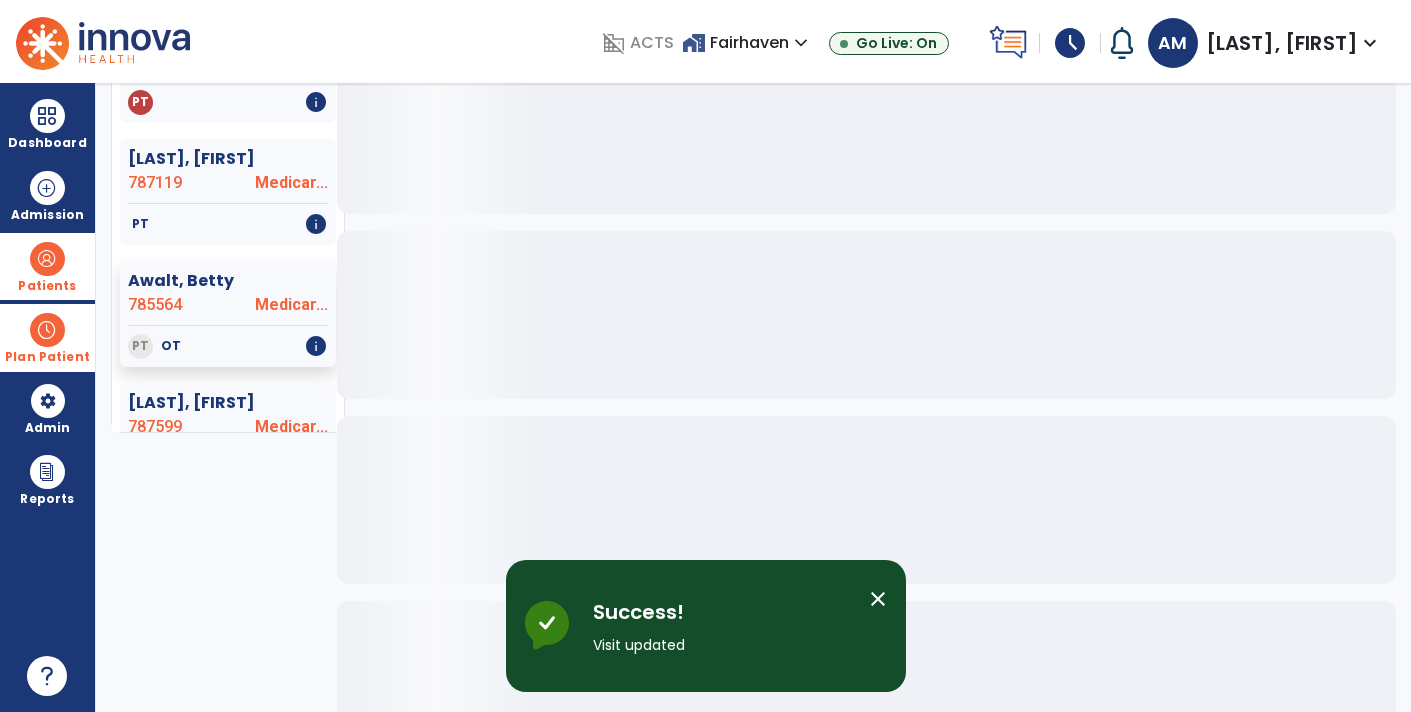 scroll, scrollTop: 283, scrollLeft: 0, axis: vertical 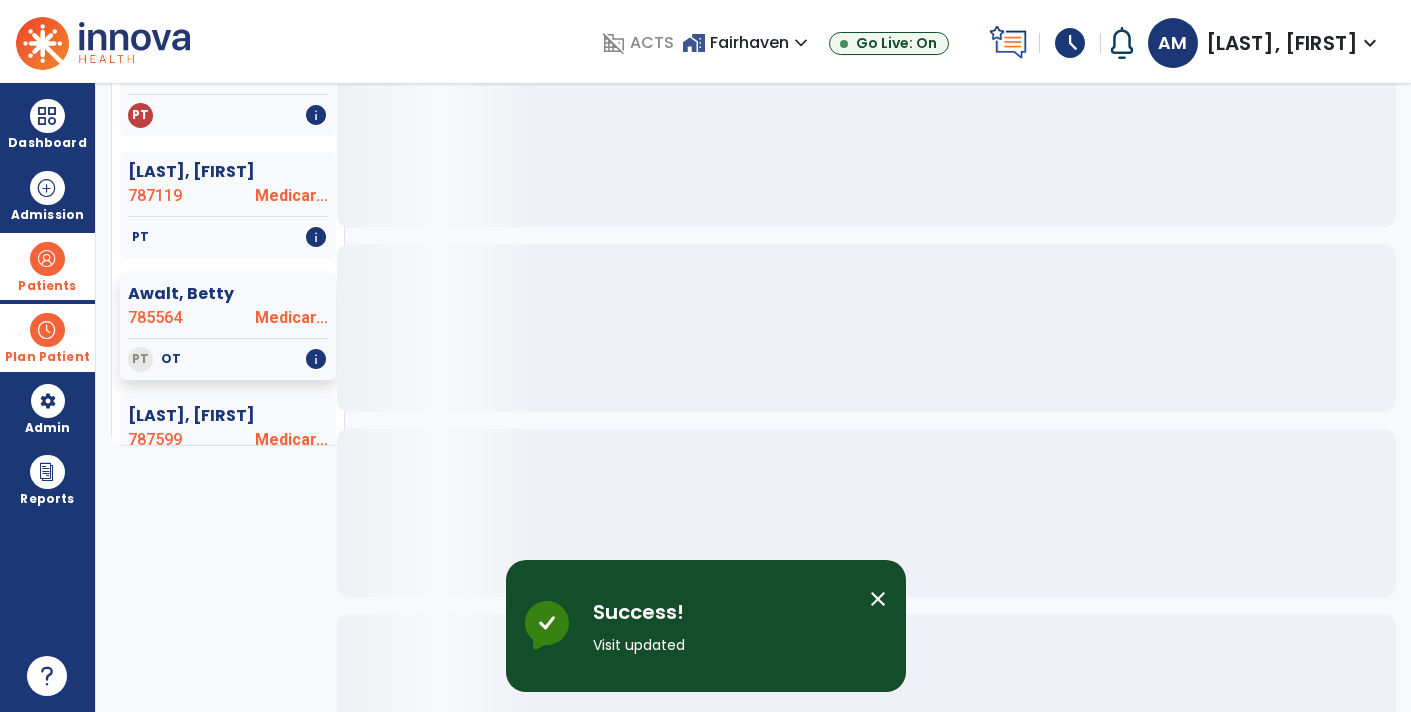 click on "close" at bounding box center [878, 599] 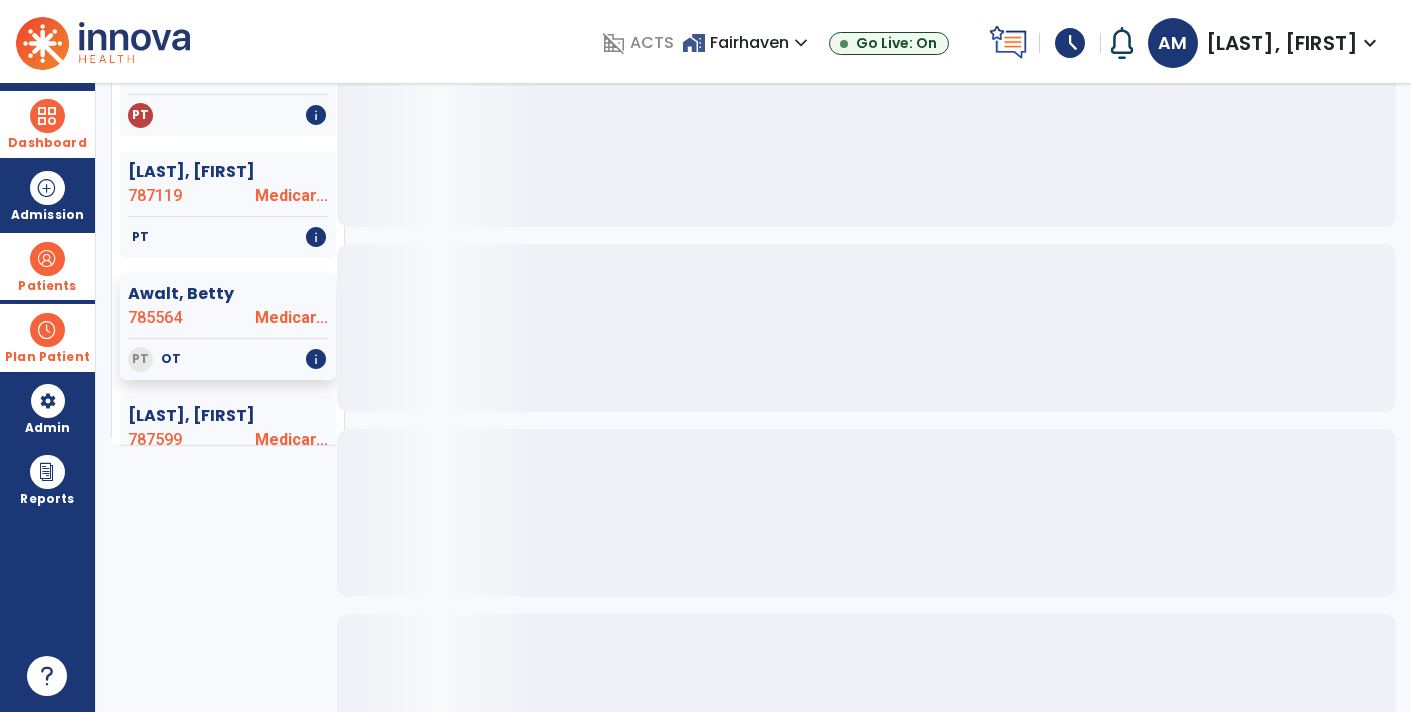 click at bounding box center [47, 116] 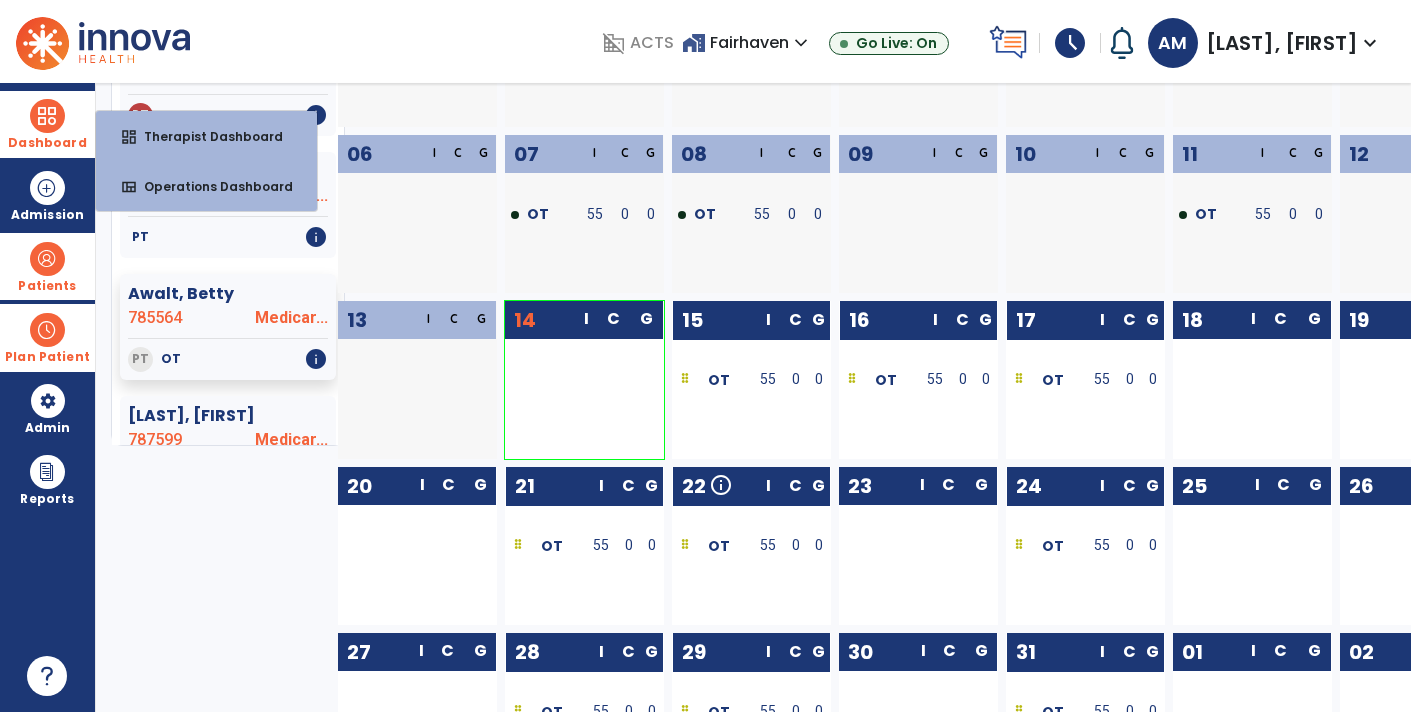click on "Dashboard" at bounding box center [47, 143] 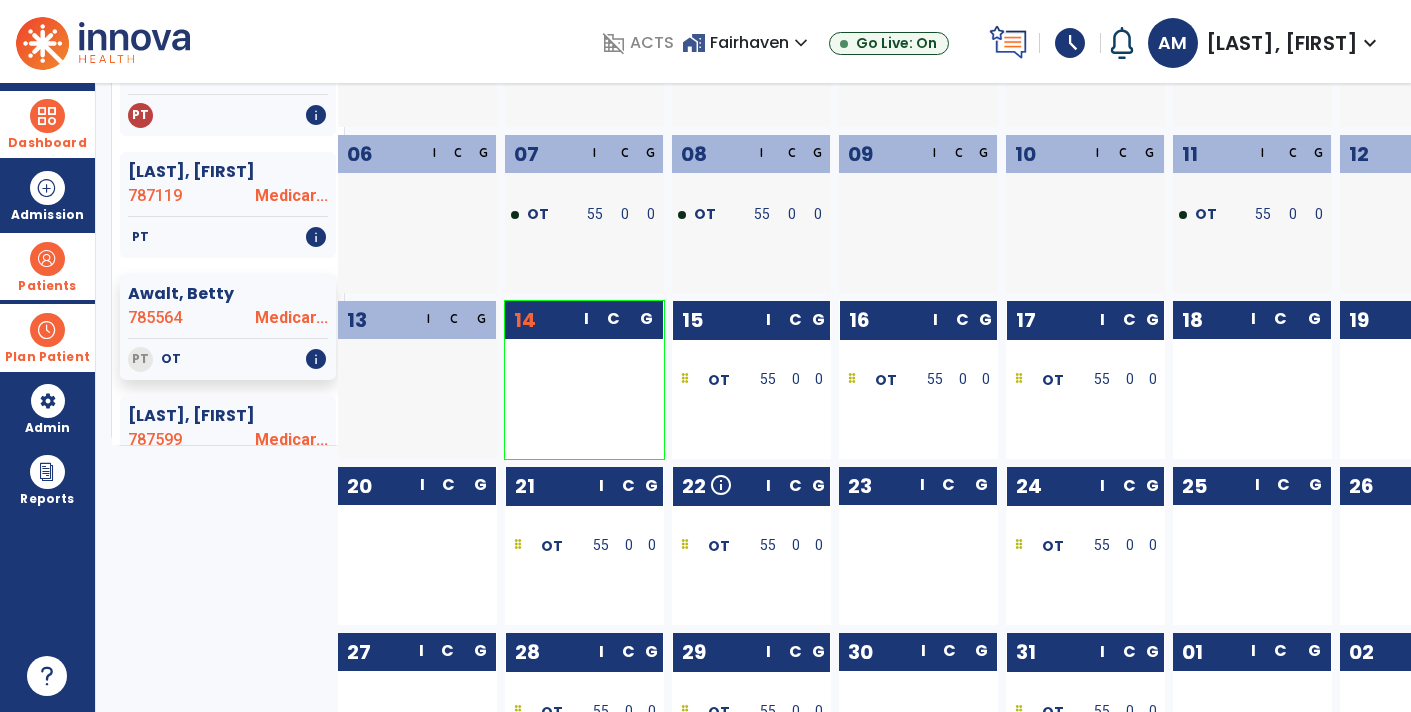 click at bounding box center (47, 116) 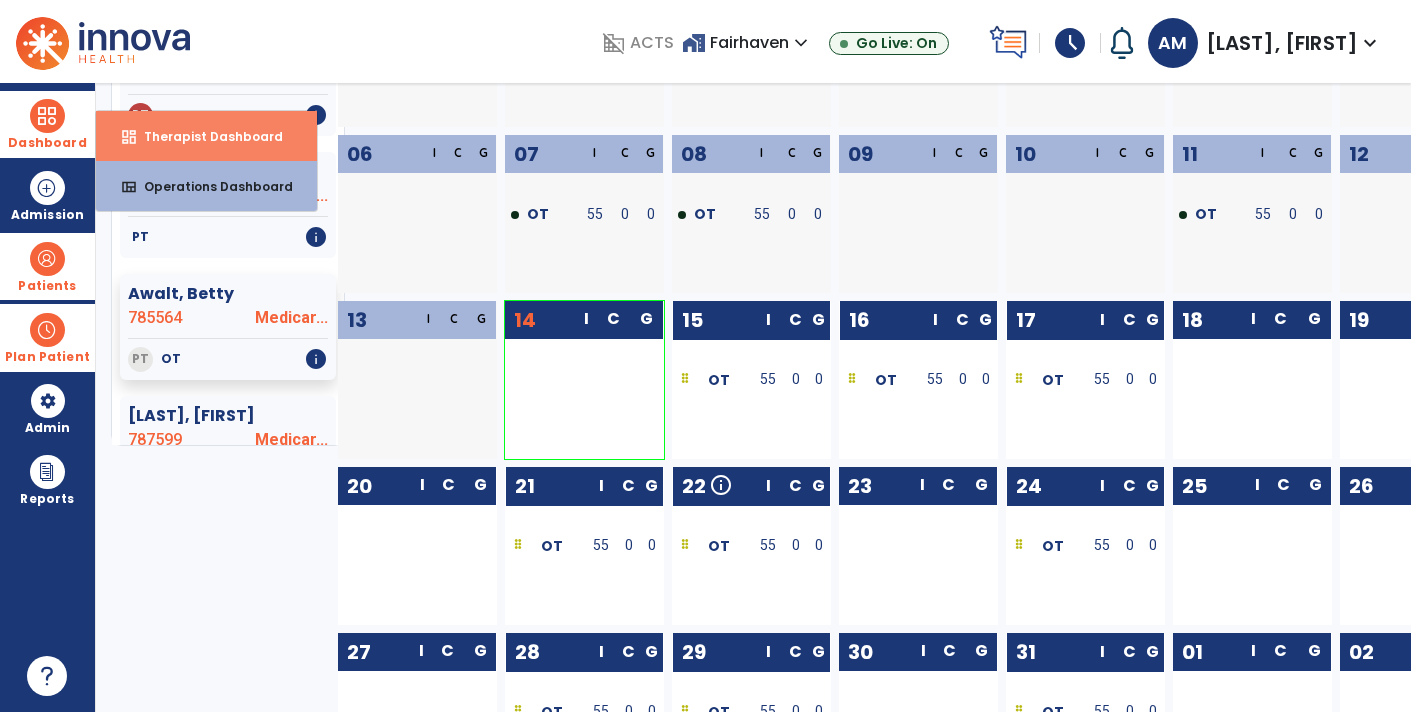 click on "Therapist Dashboard" at bounding box center [205, 136] 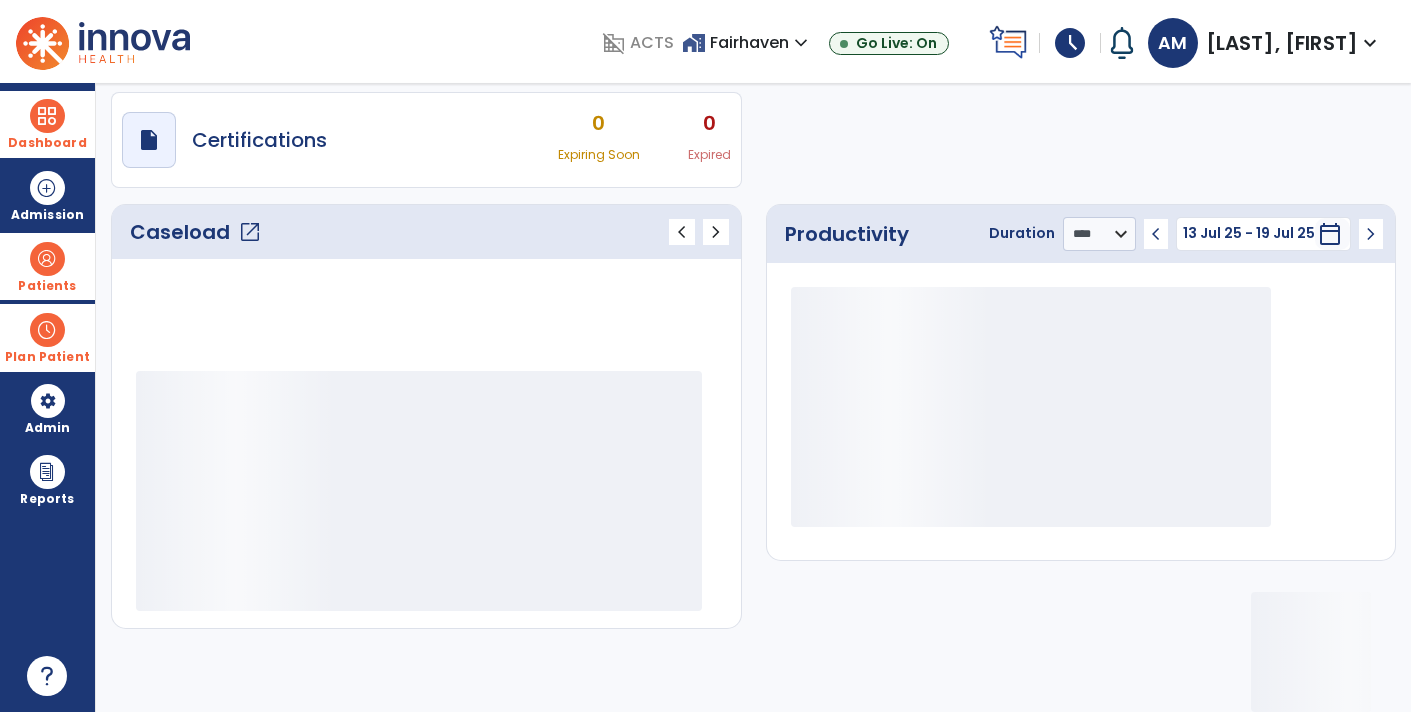 scroll, scrollTop: 161, scrollLeft: 0, axis: vertical 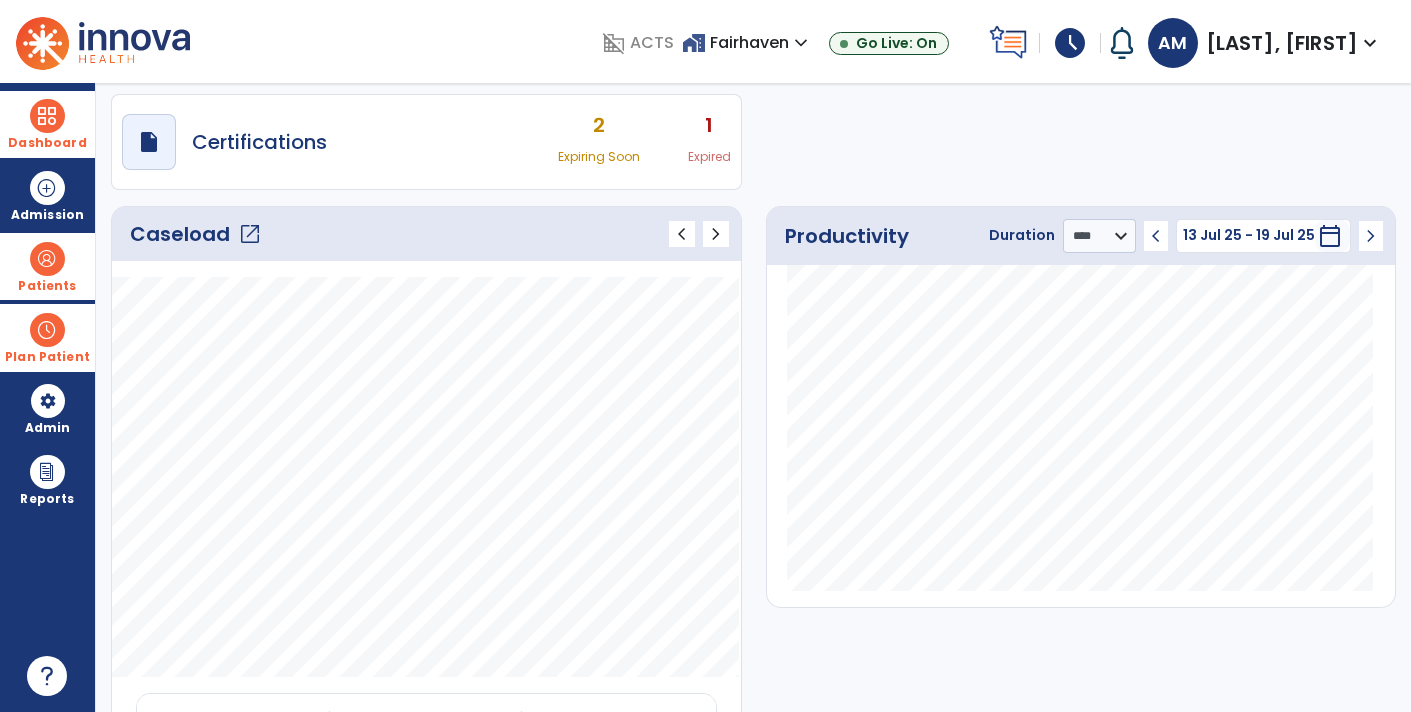 click at bounding box center (47, 259) 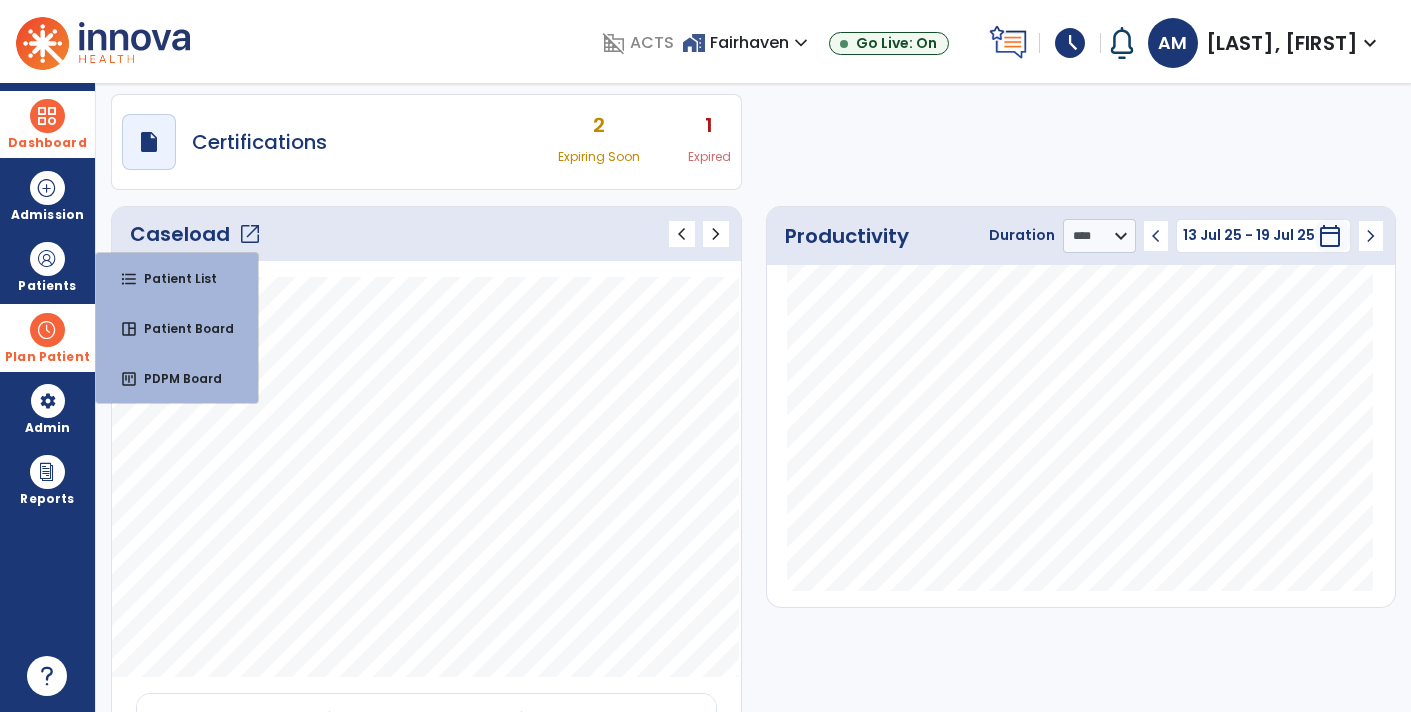 click at bounding box center (47, 330) 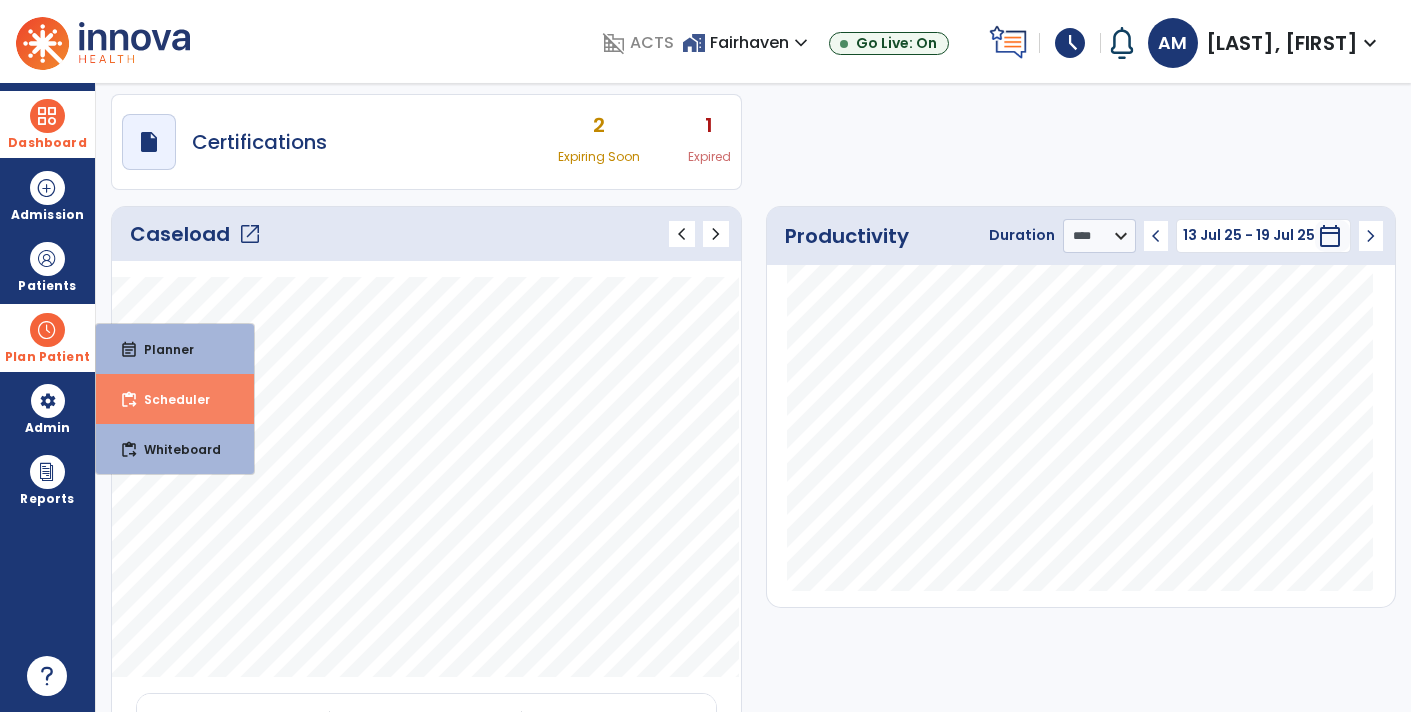 click on "Scheduler" at bounding box center (169, 399) 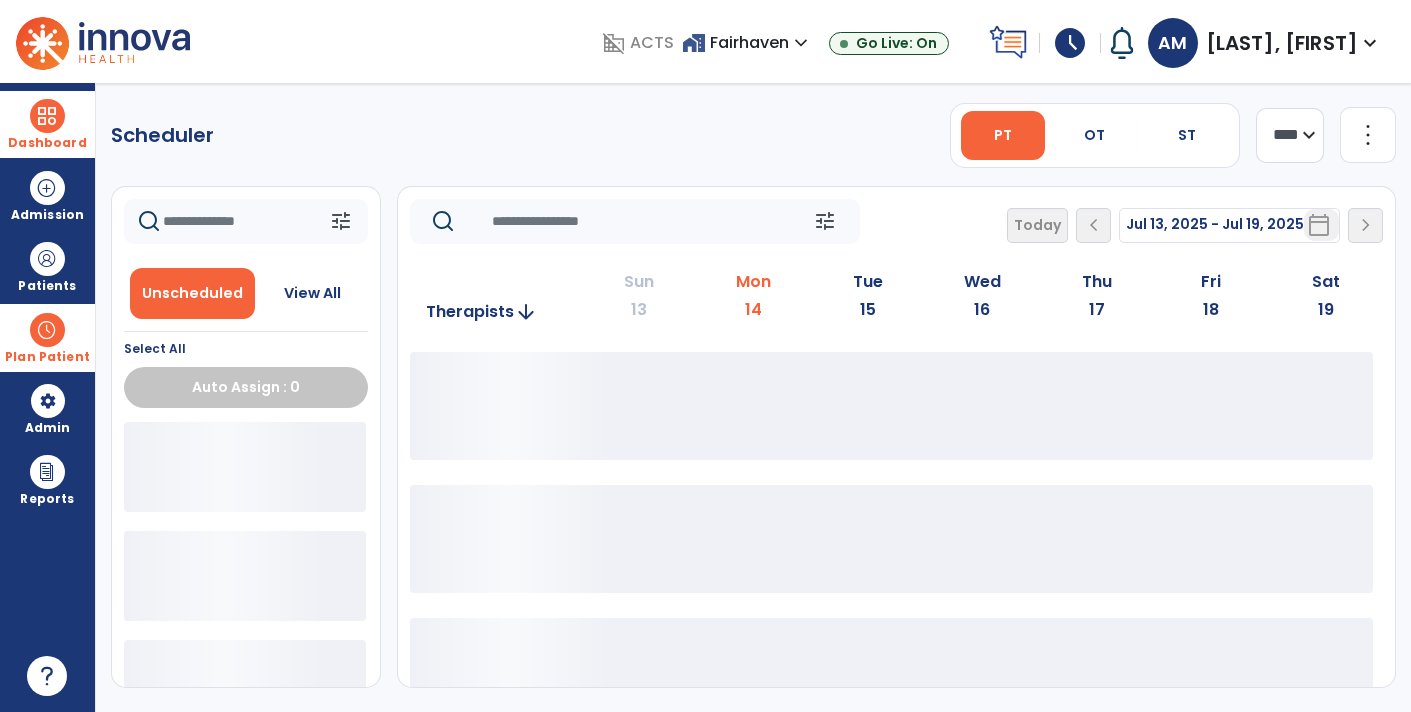 scroll, scrollTop: 0, scrollLeft: 0, axis: both 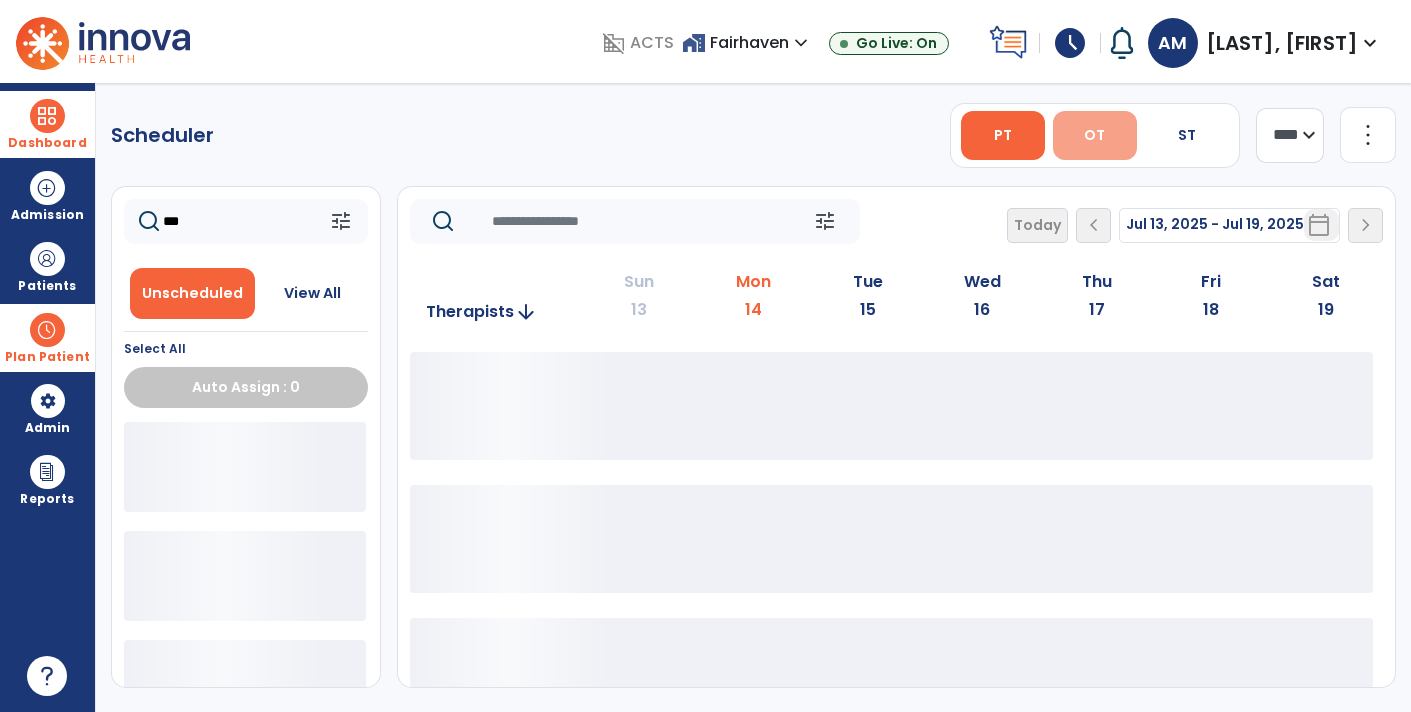 type on "***" 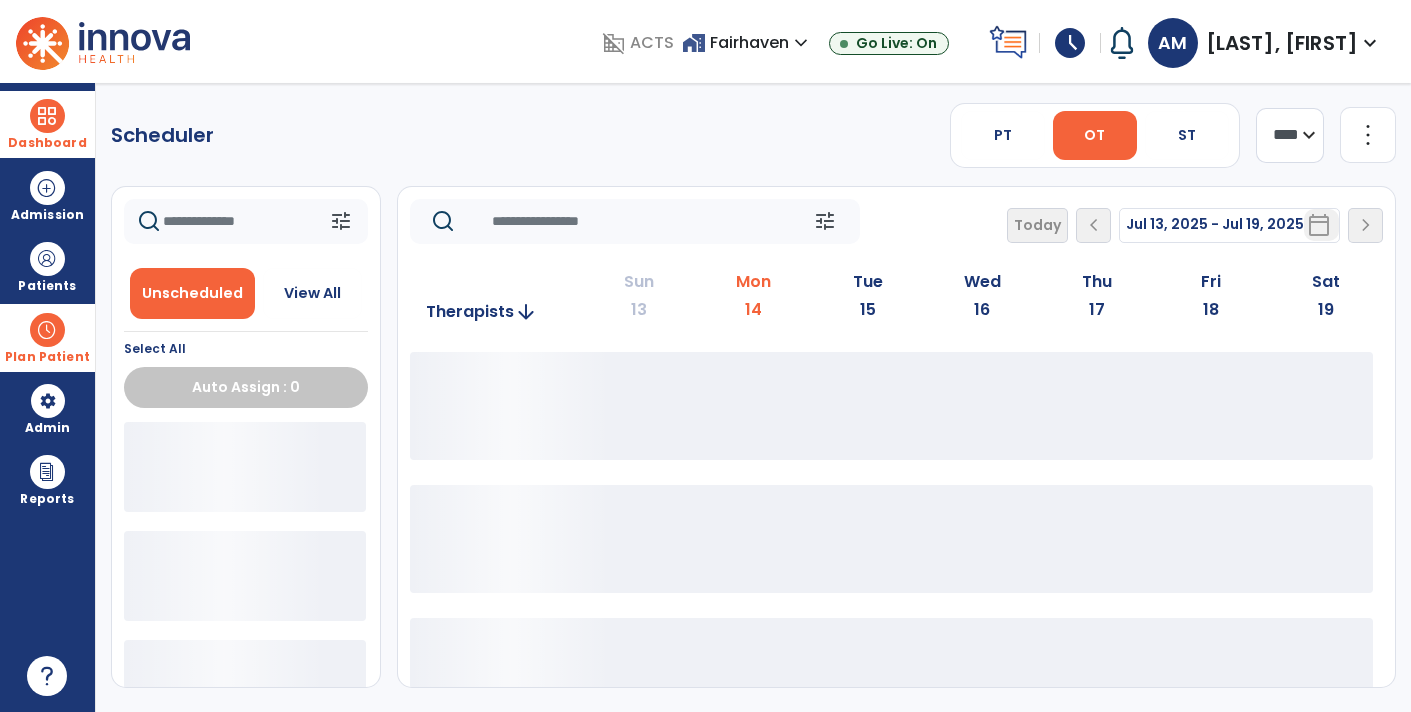 click on "**** ***" 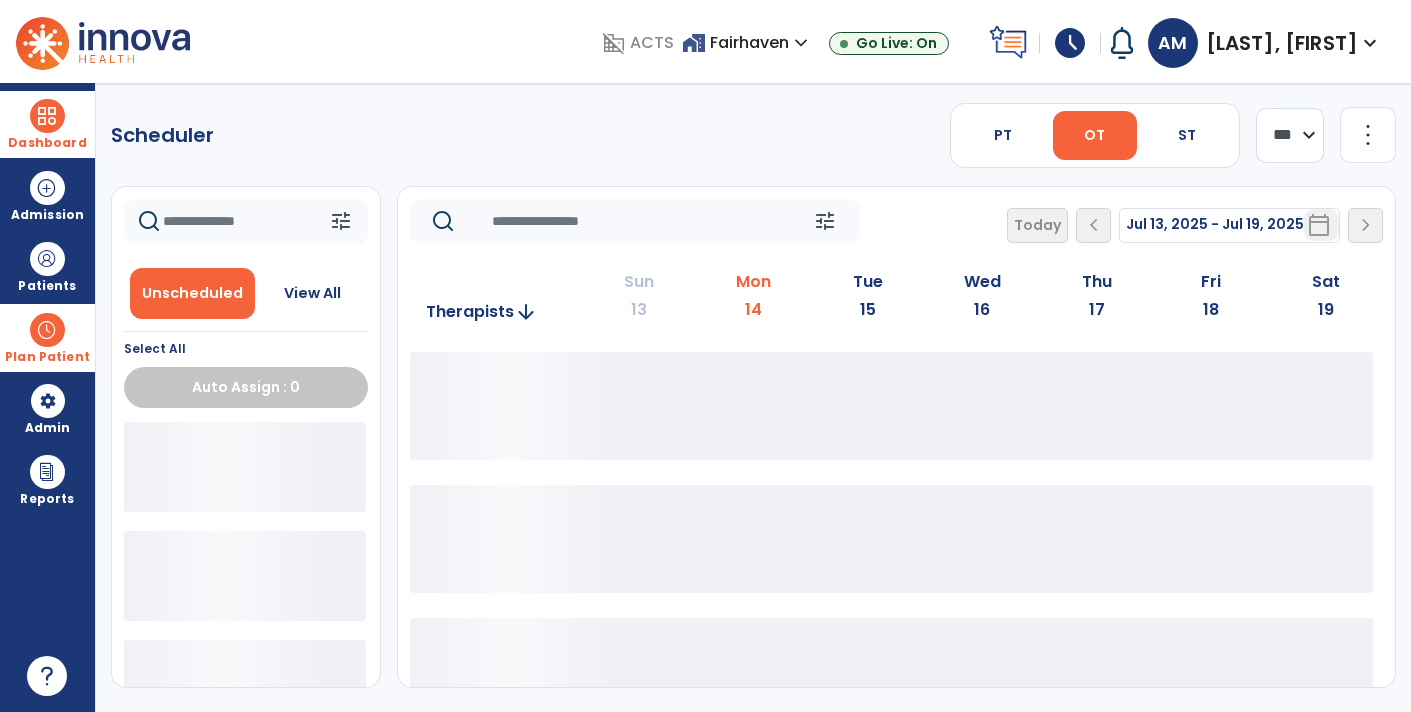 click on "**** ***" 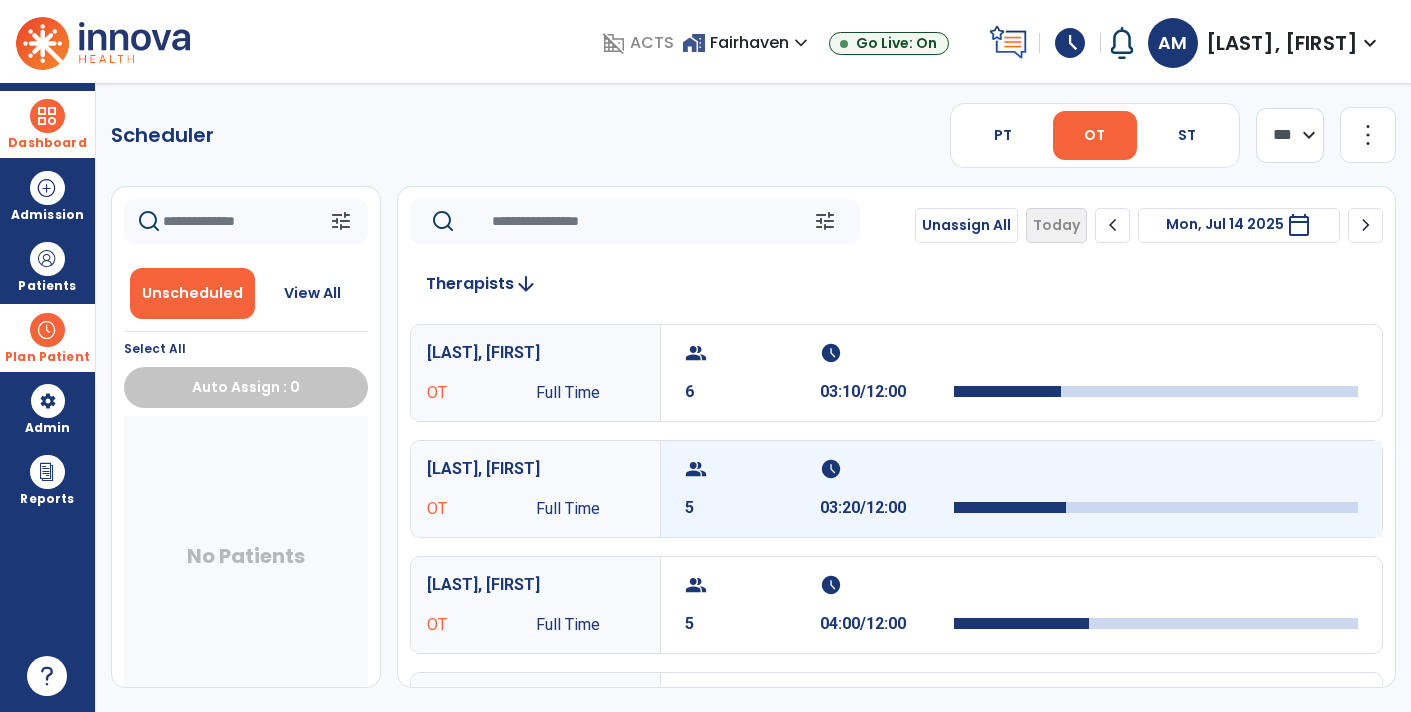 click on "group  5  schedule  03:20/12:00" at bounding box center (1021, 489) 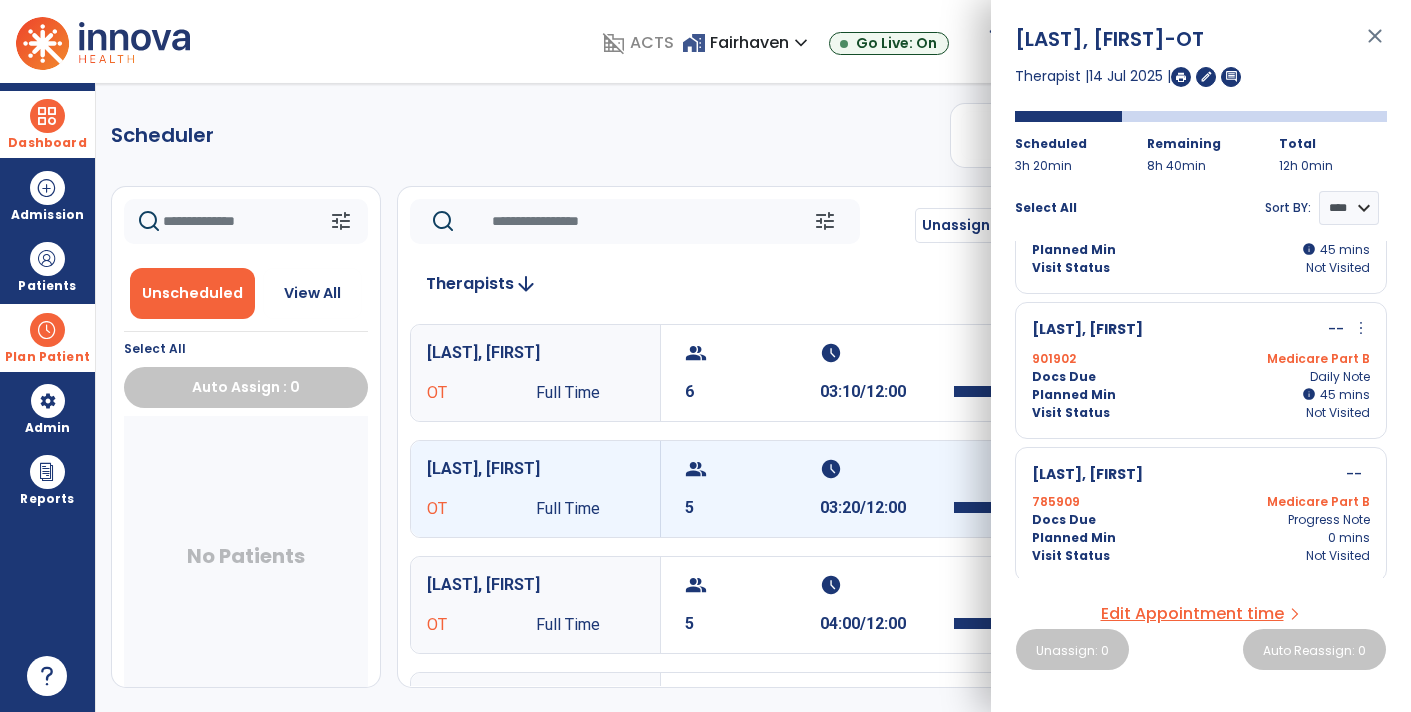 scroll, scrollTop: 382, scrollLeft: 0, axis: vertical 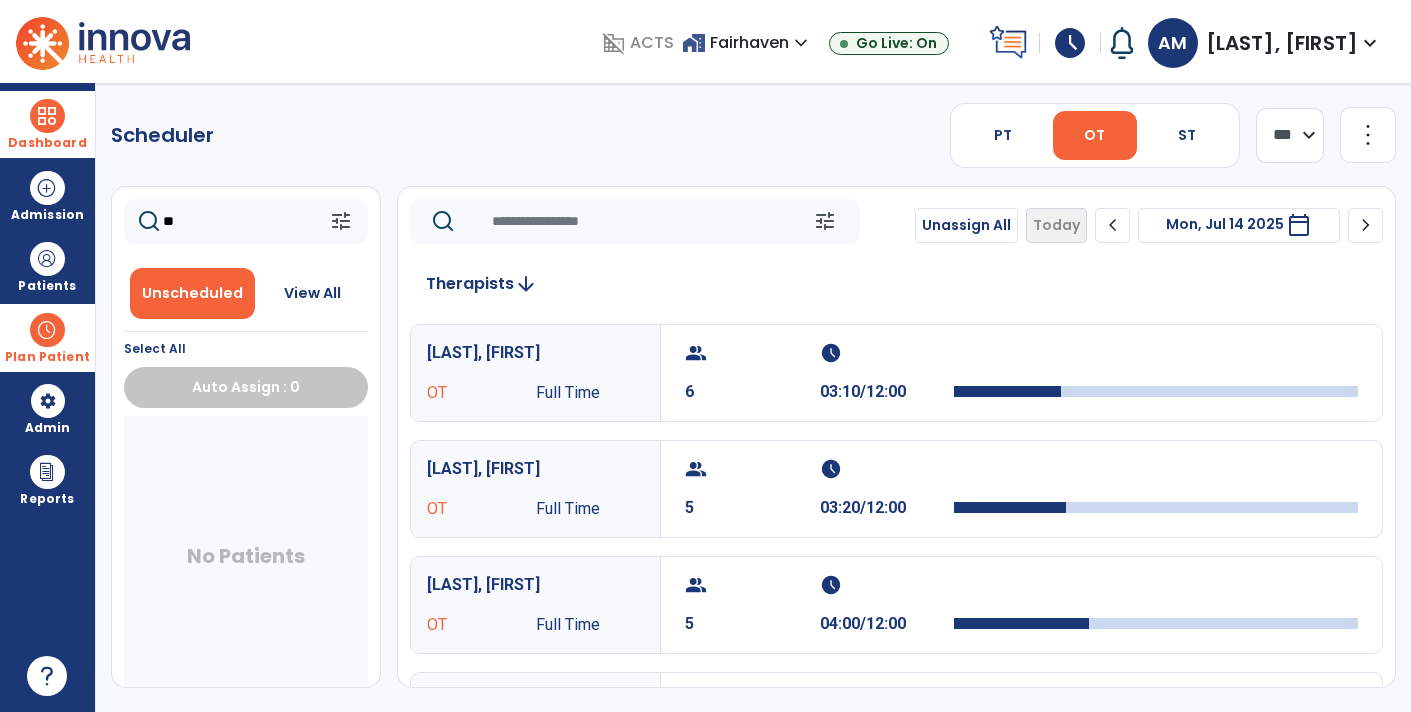 type on "**" 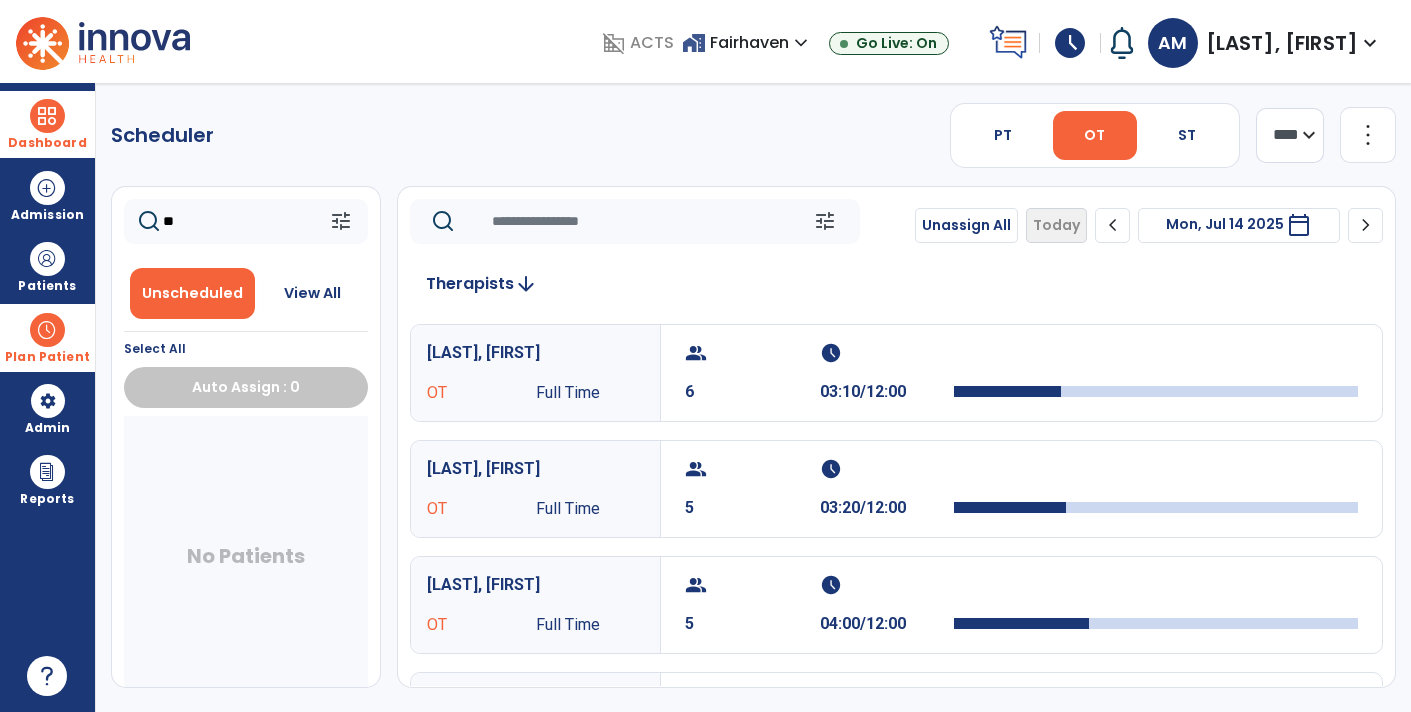 click on "**** ***" 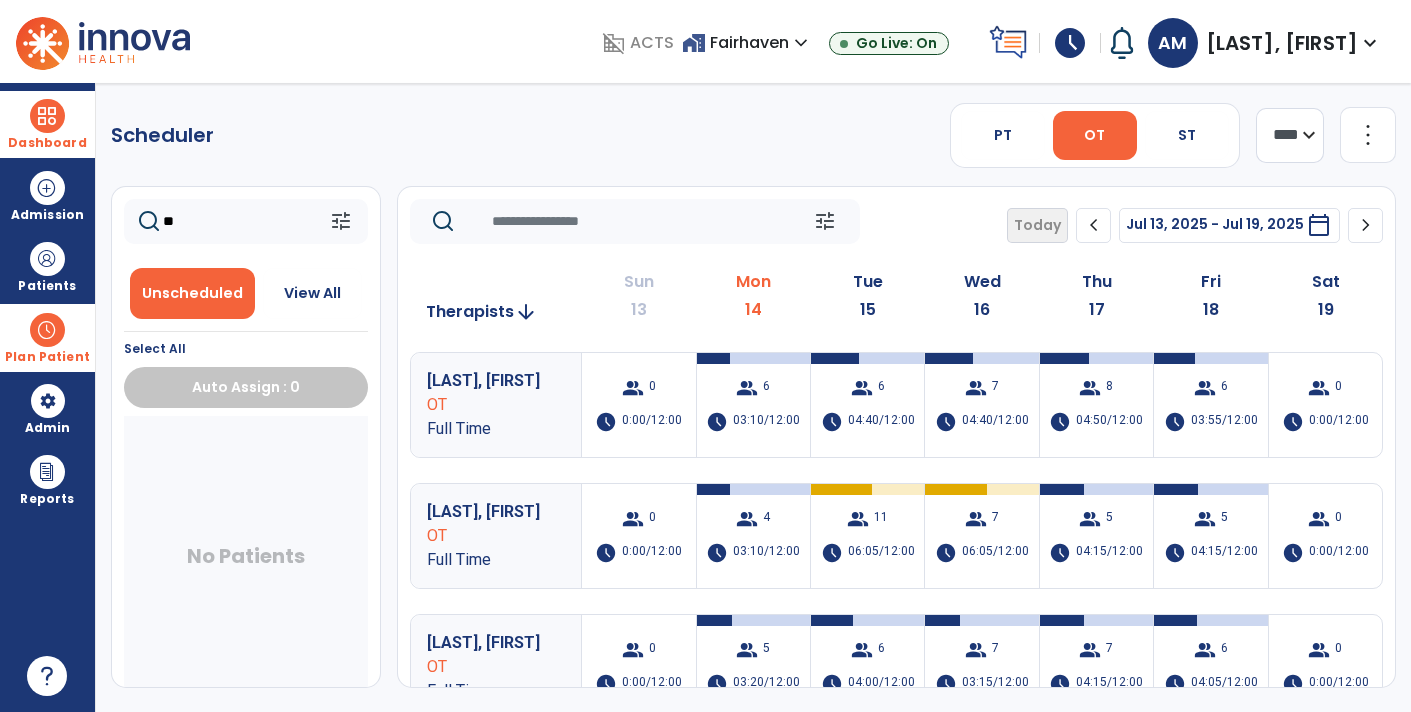 click on "Irving, Amanda" at bounding box center [492, 643] 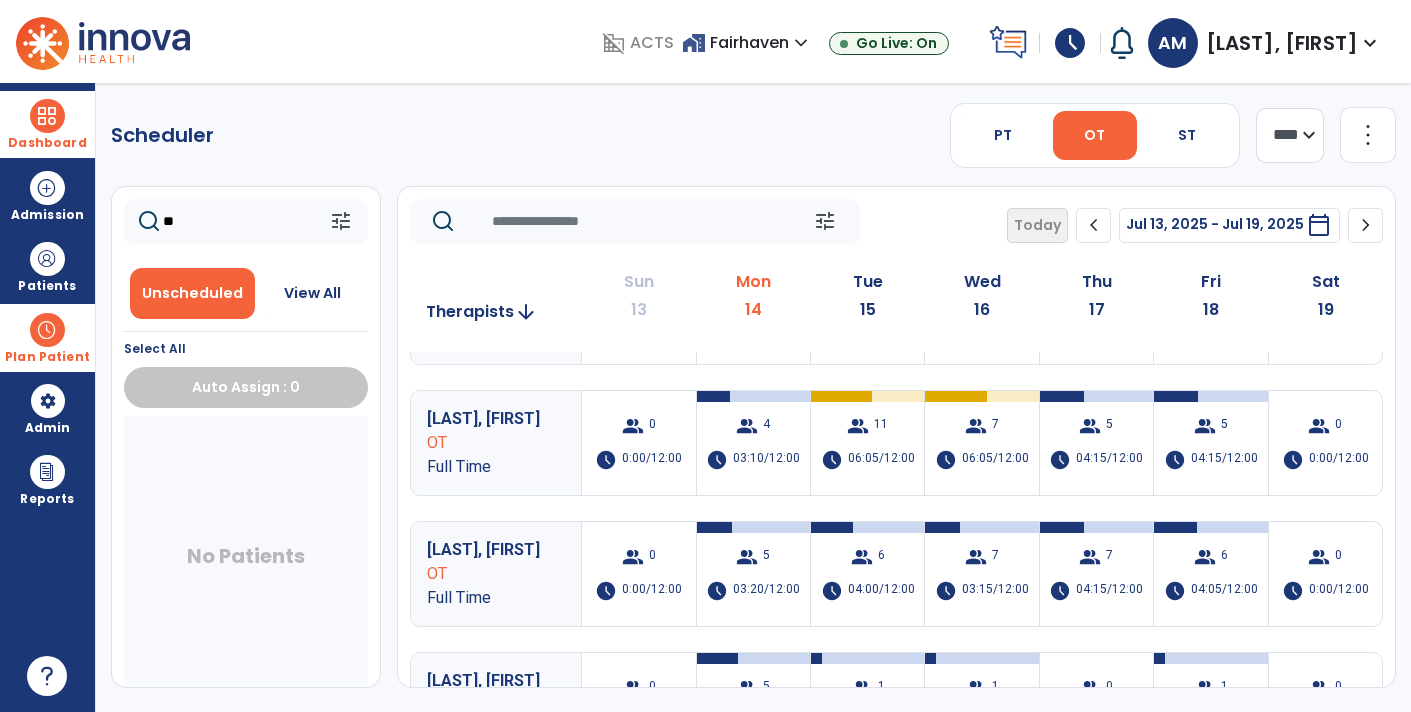 scroll, scrollTop: 96, scrollLeft: 0, axis: vertical 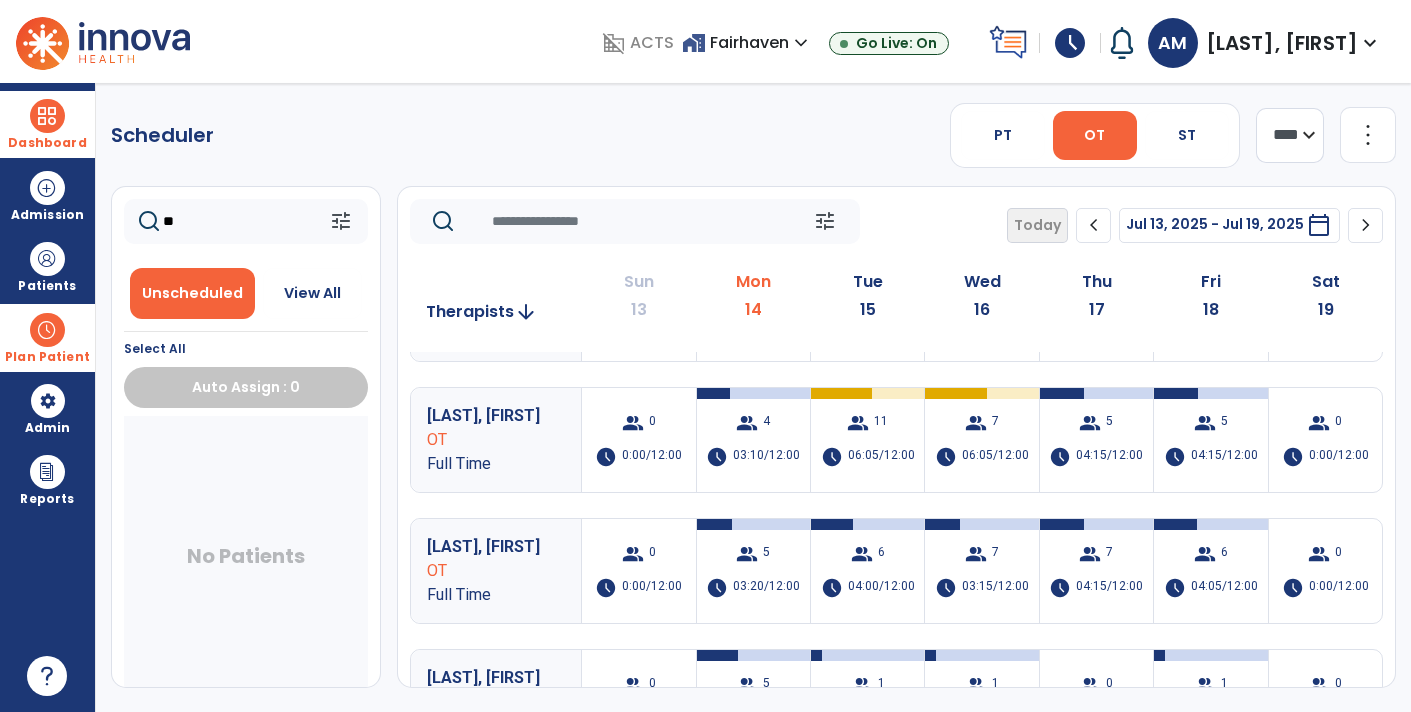 click at bounding box center [47, 330] 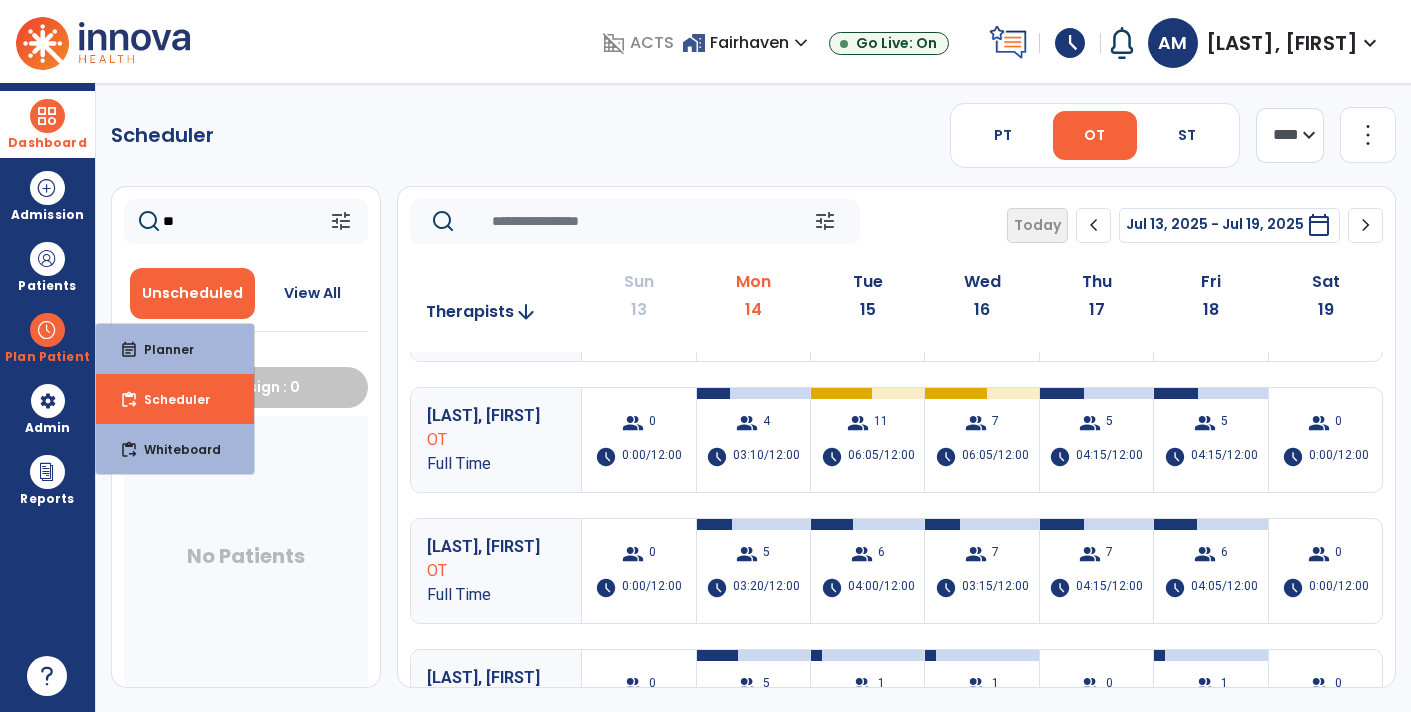 click on "**" 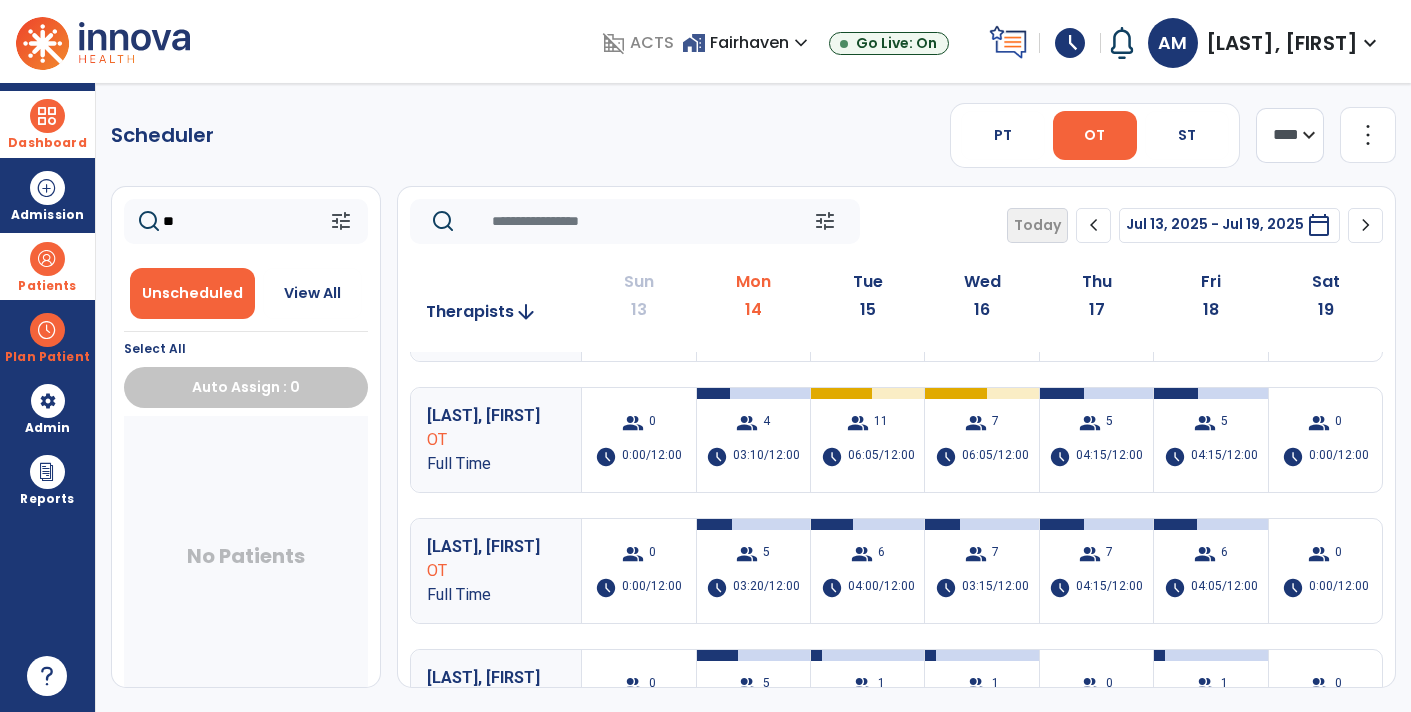 click on "Patients" at bounding box center (47, 286) 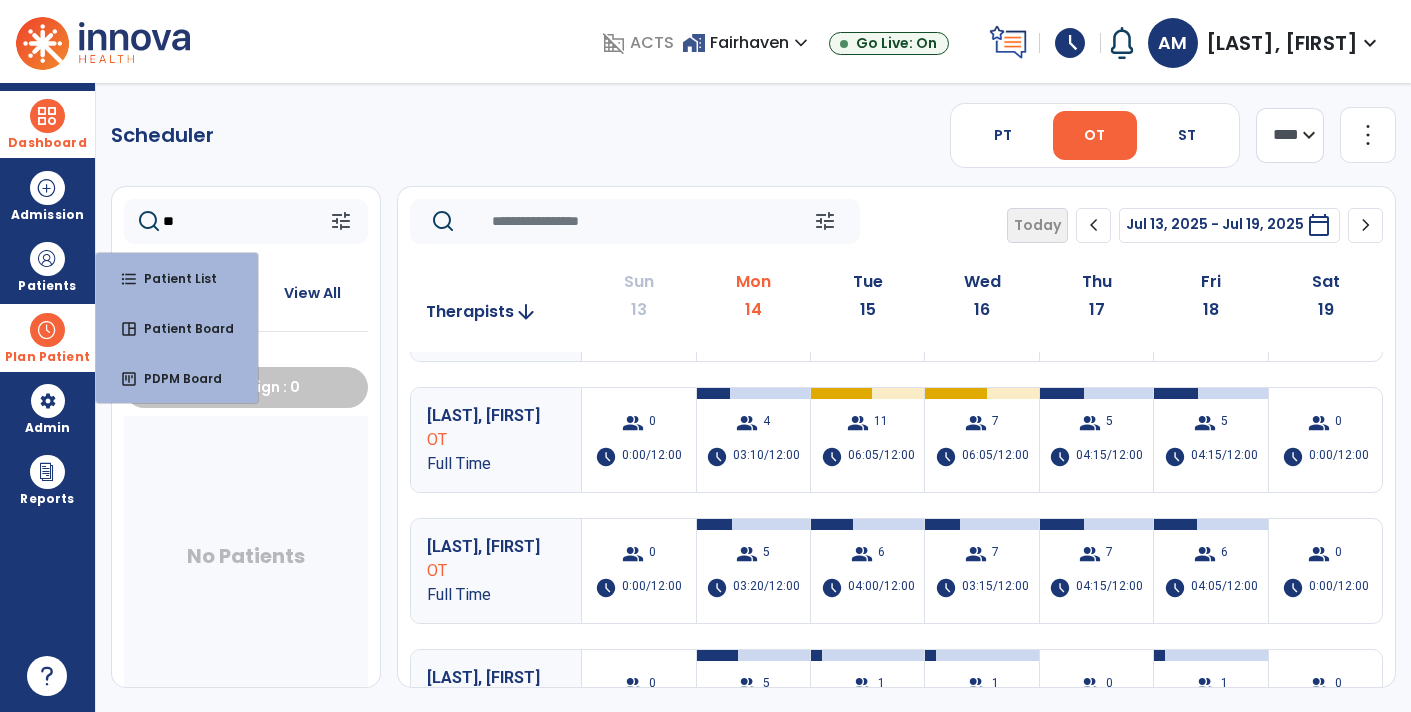 click at bounding box center (47, 330) 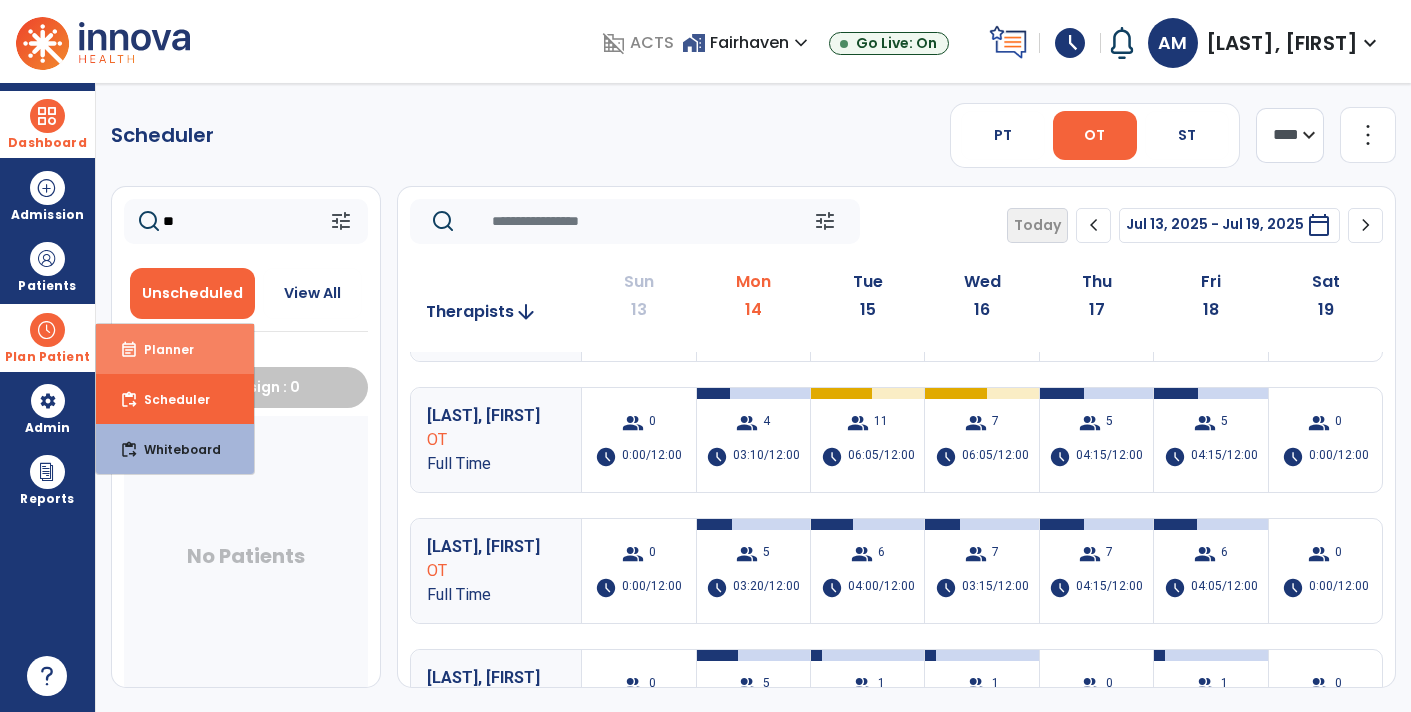 click on "event_note  Planner" at bounding box center [175, 349] 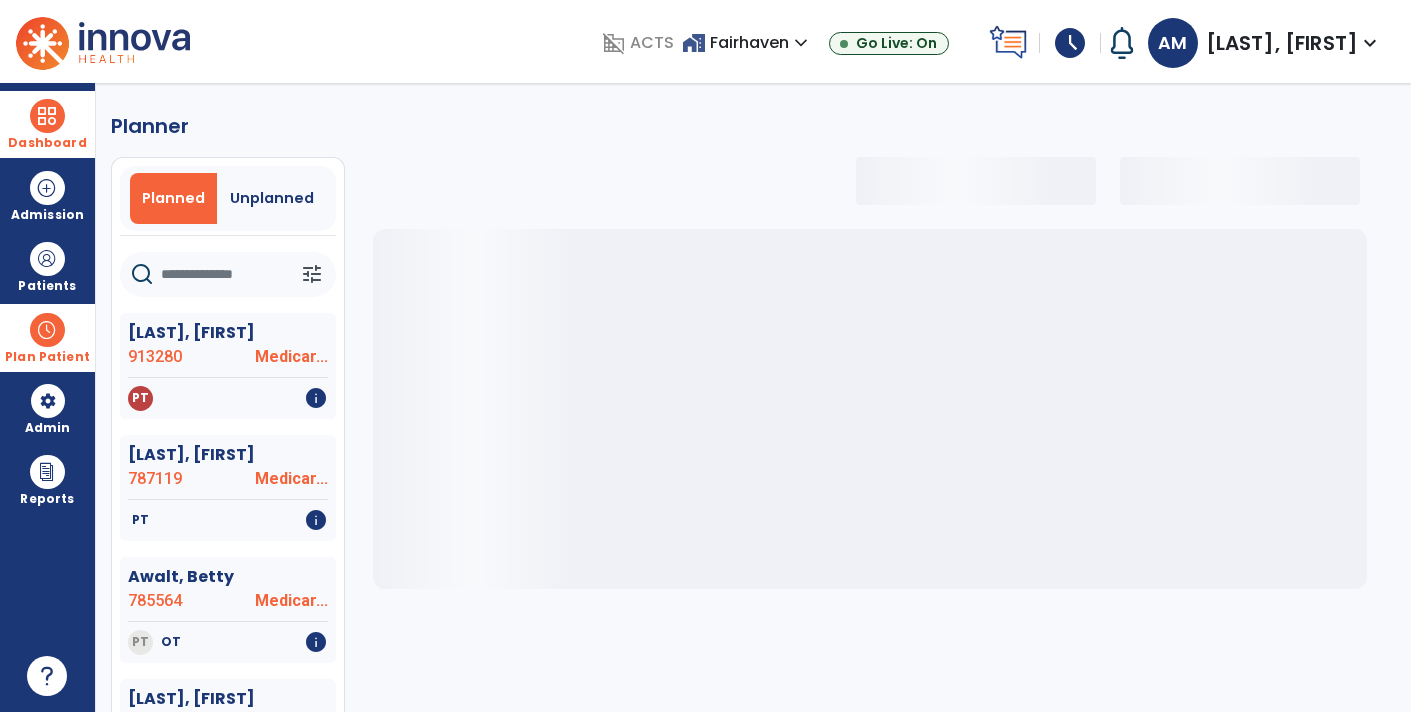 select on "***" 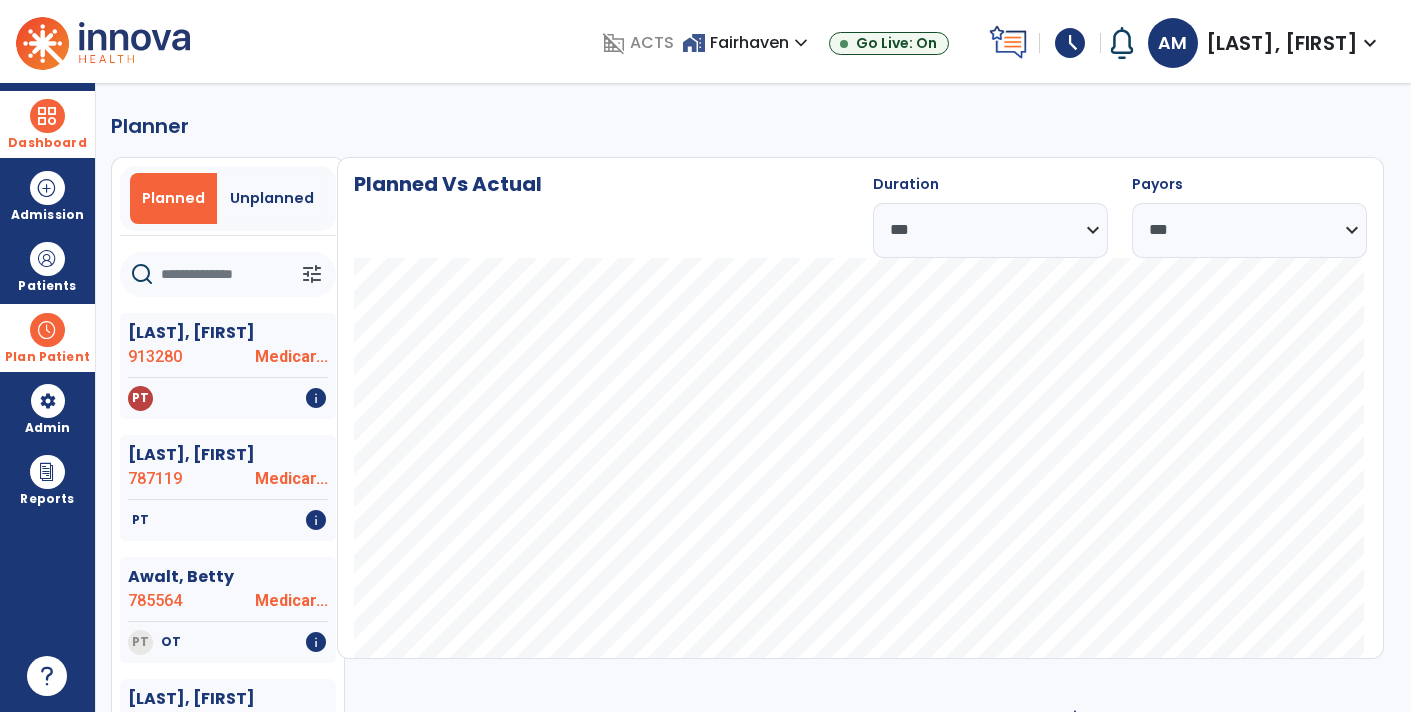 click 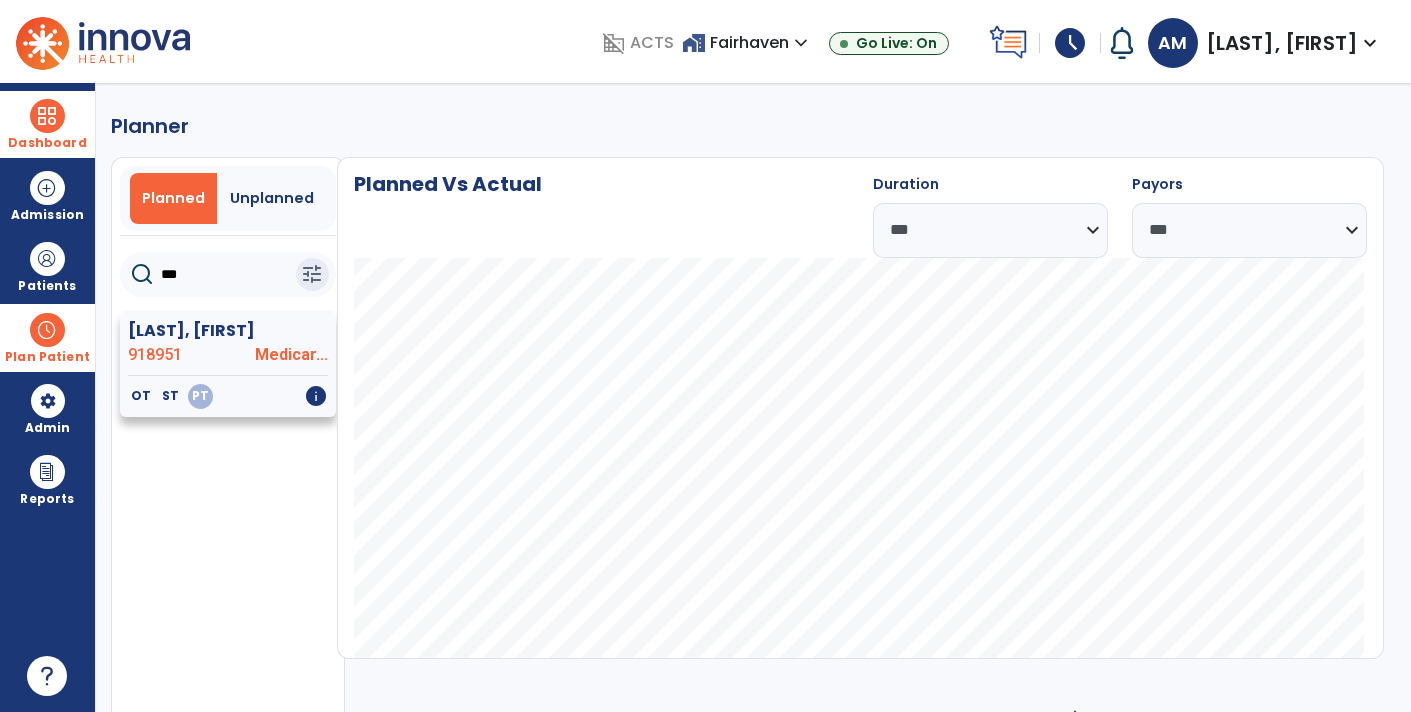 type on "***" 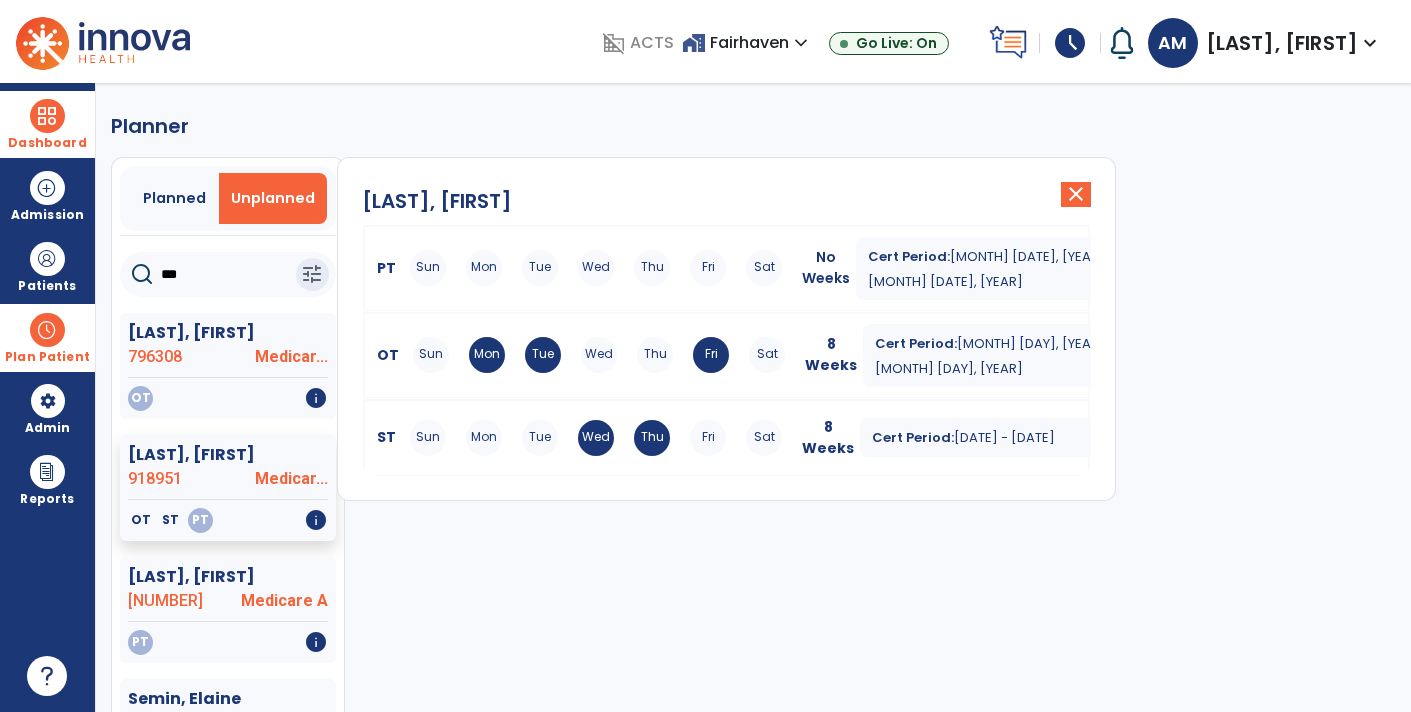 click on "8 Weeks" at bounding box center (831, 355) 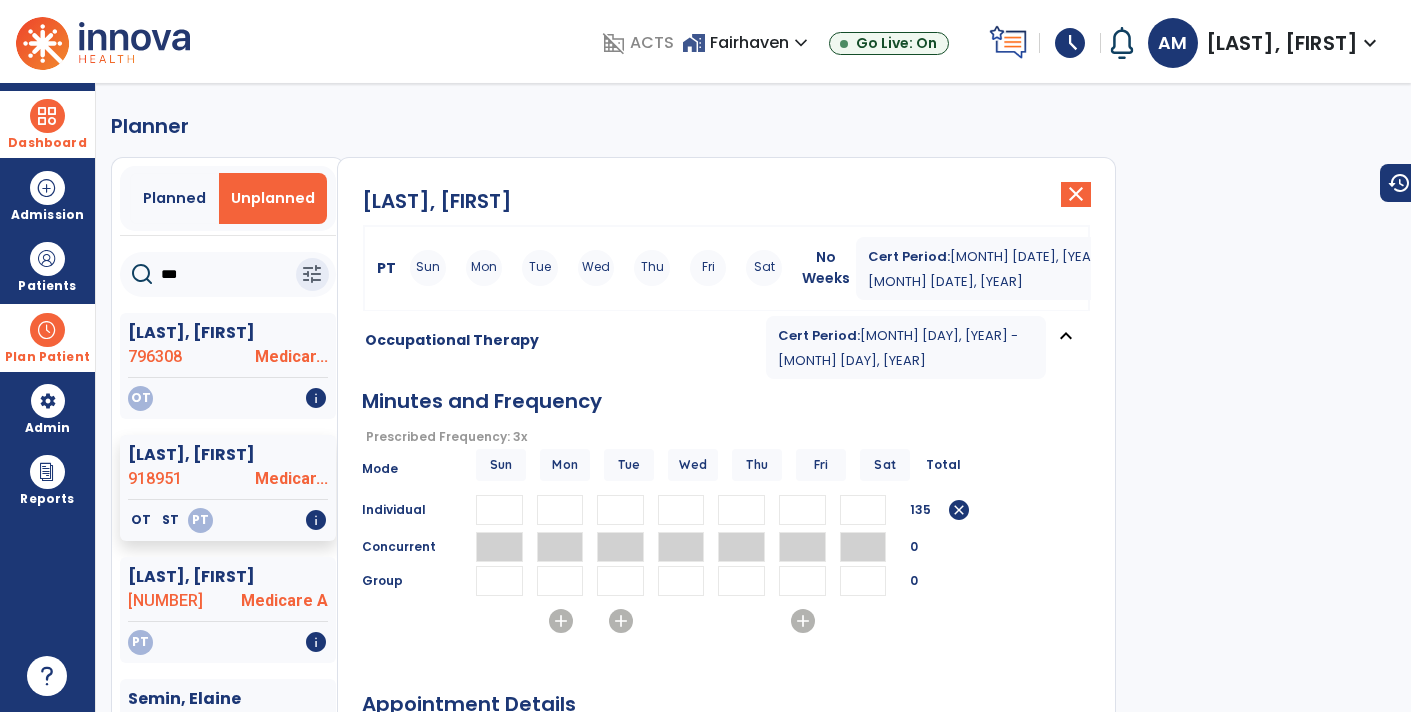 click on "[LAST], [FIRST]" 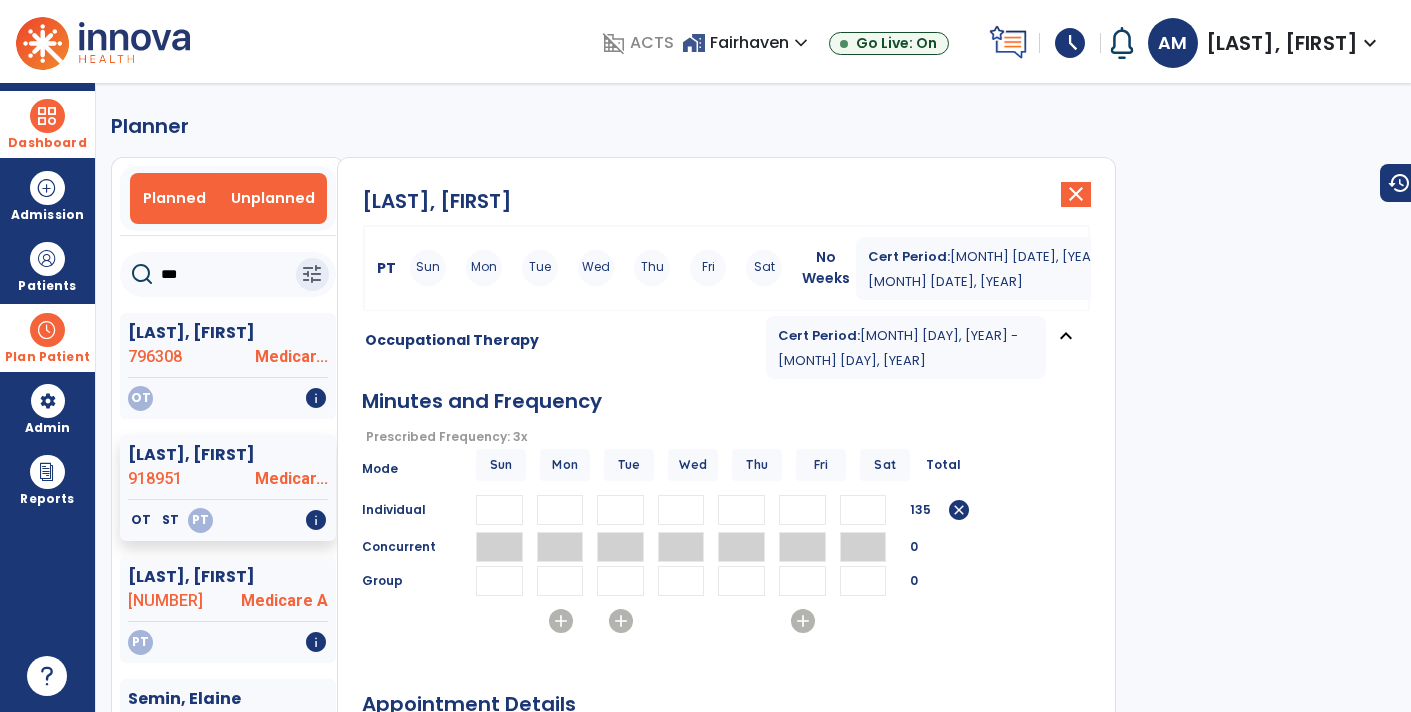 click on "Planned" at bounding box center [174, 198] 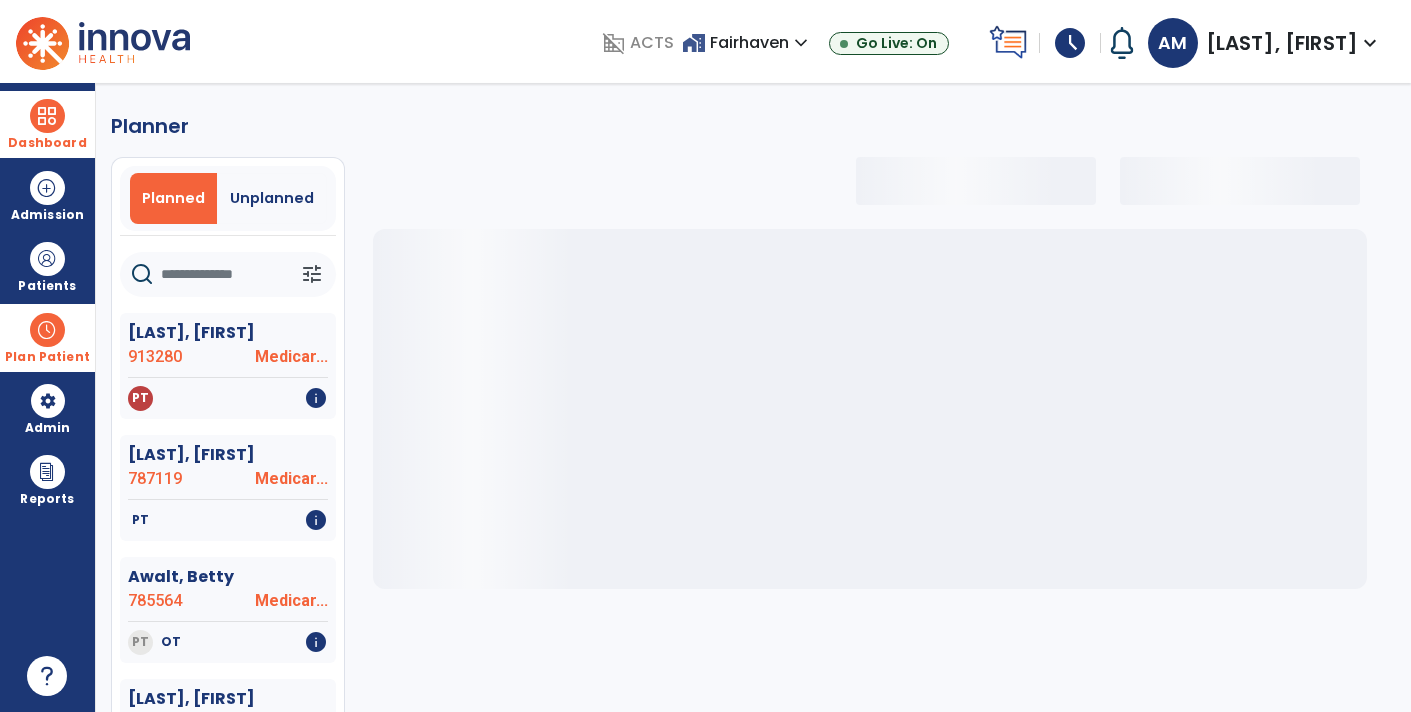 select on "***" 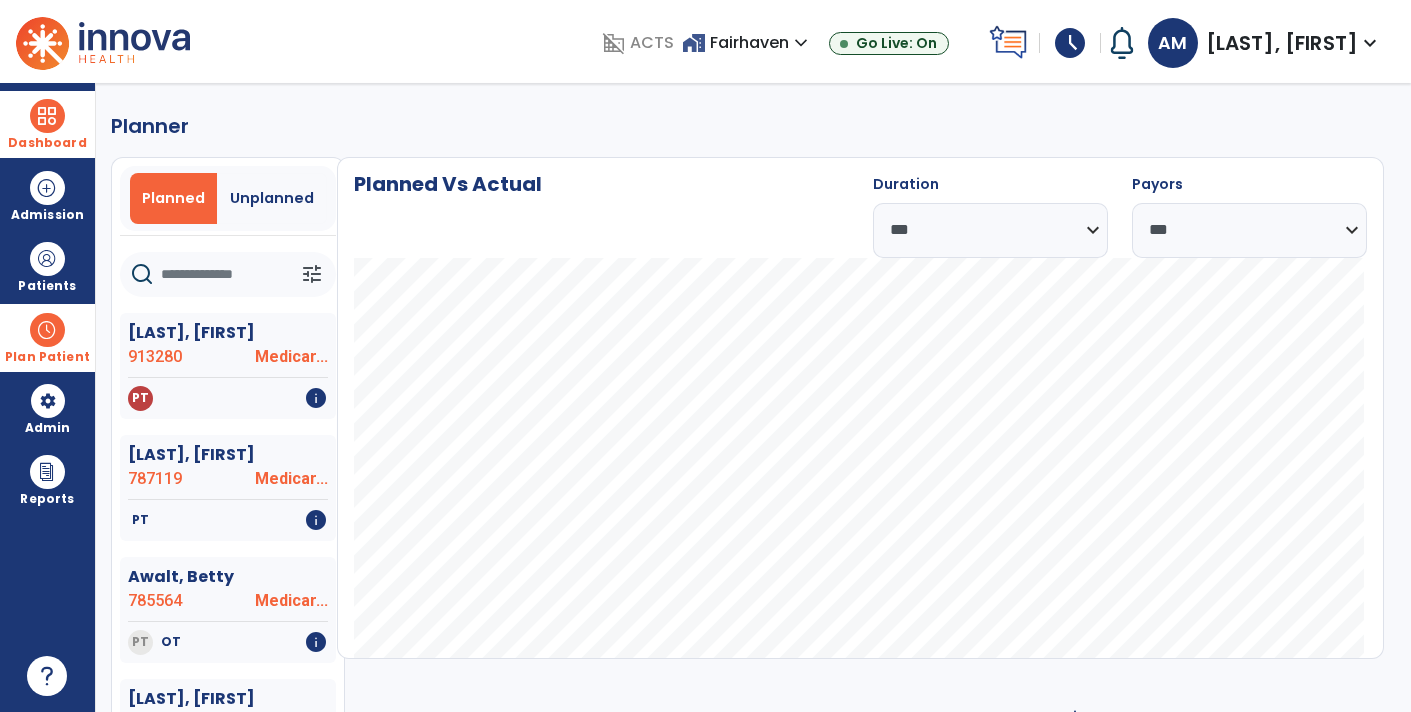click 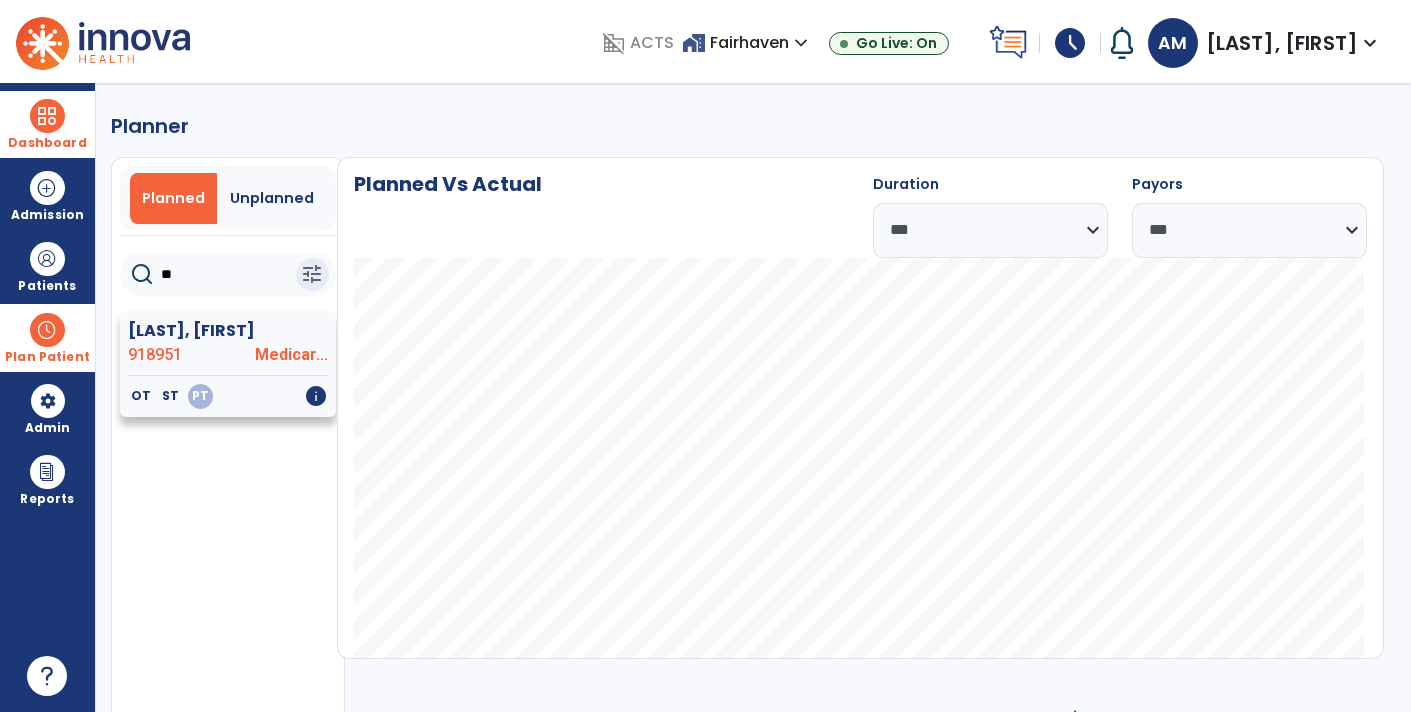 type on "**" 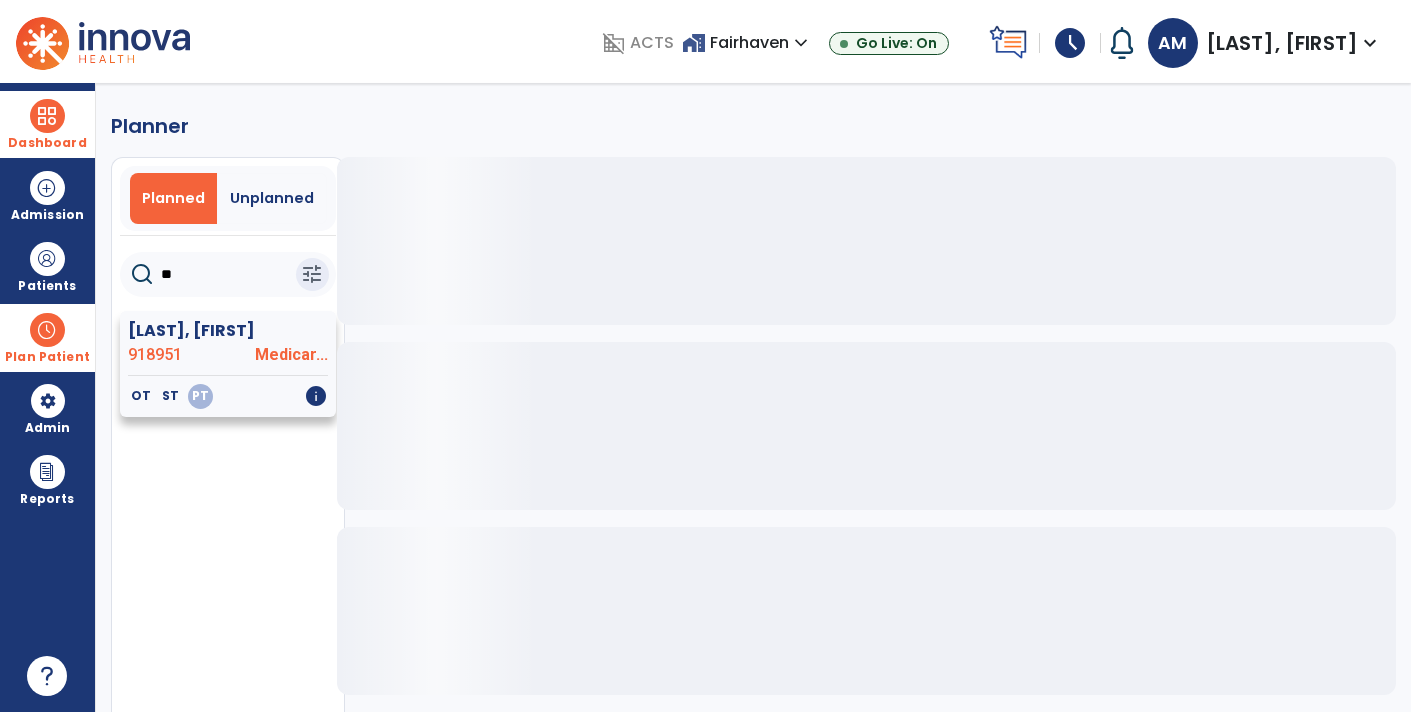 click on "Medicar..." 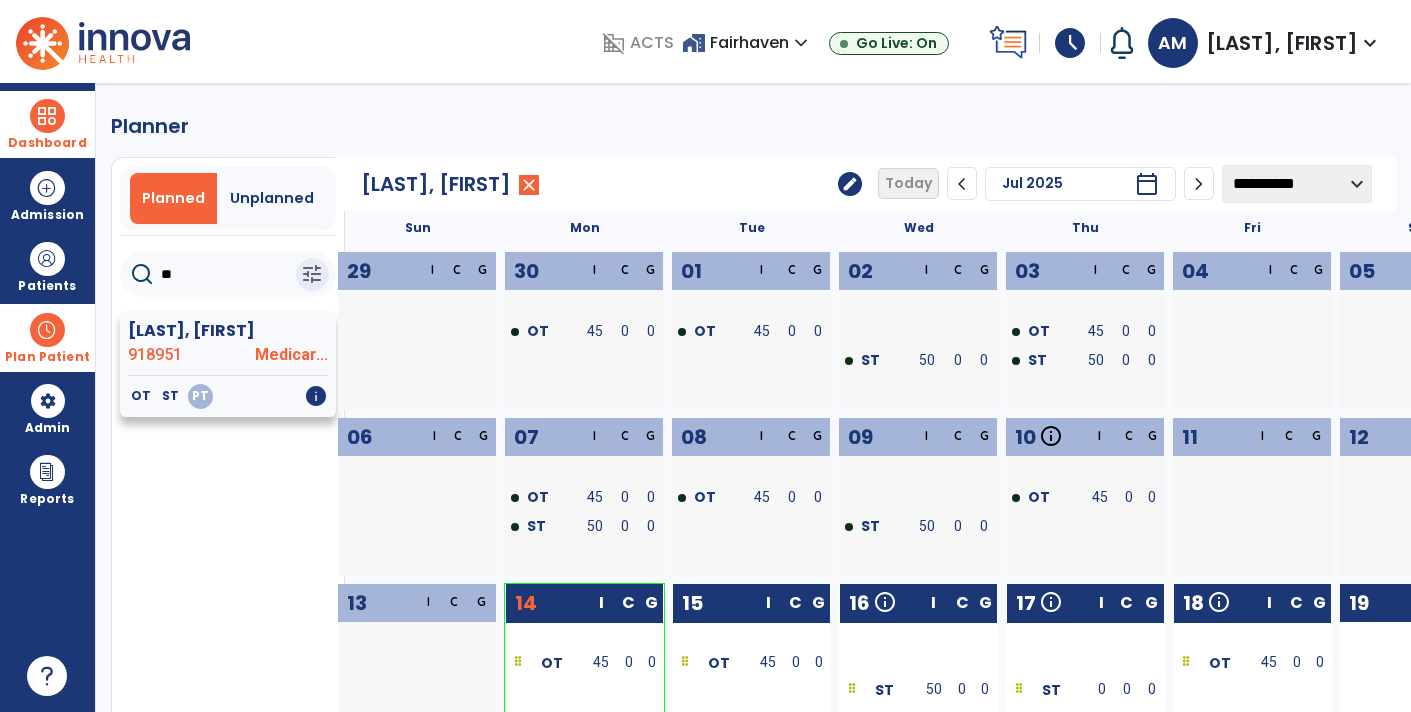 click on "Medicar..." 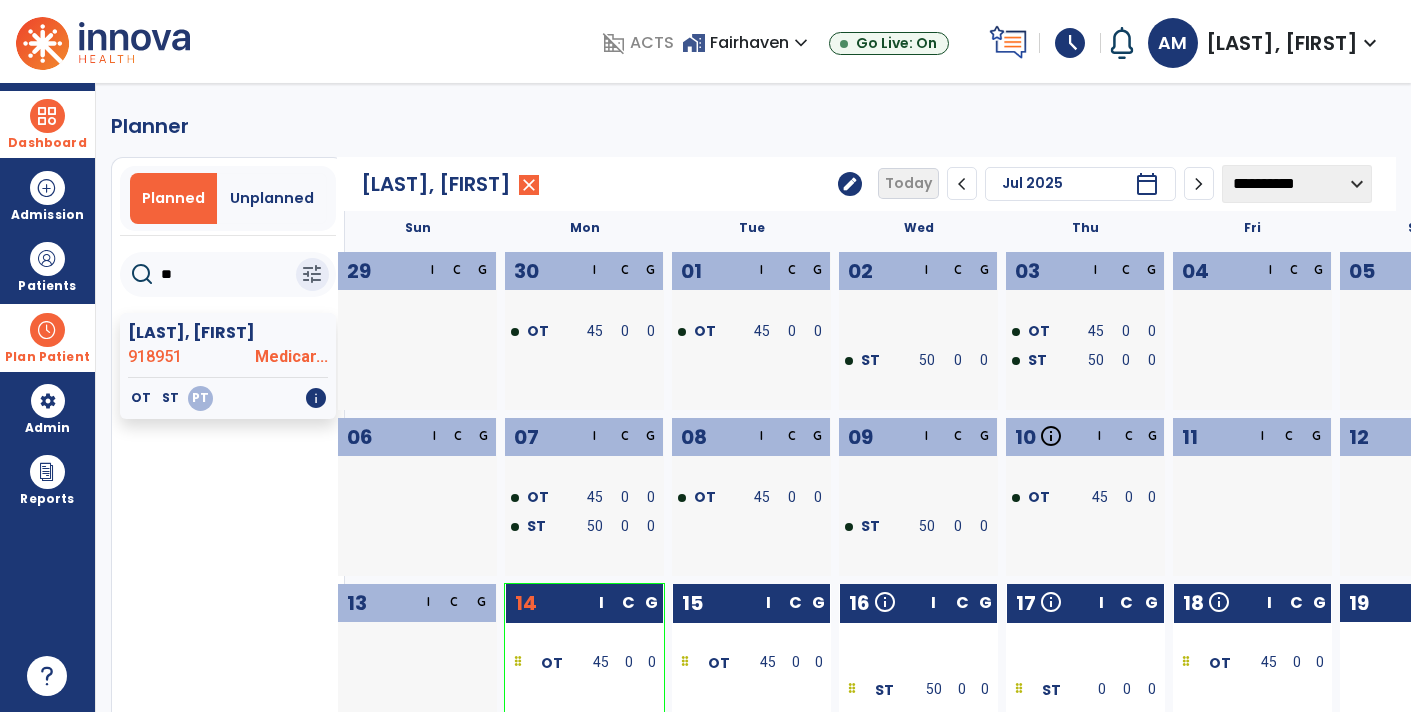 click at bounding box center [47, 116] 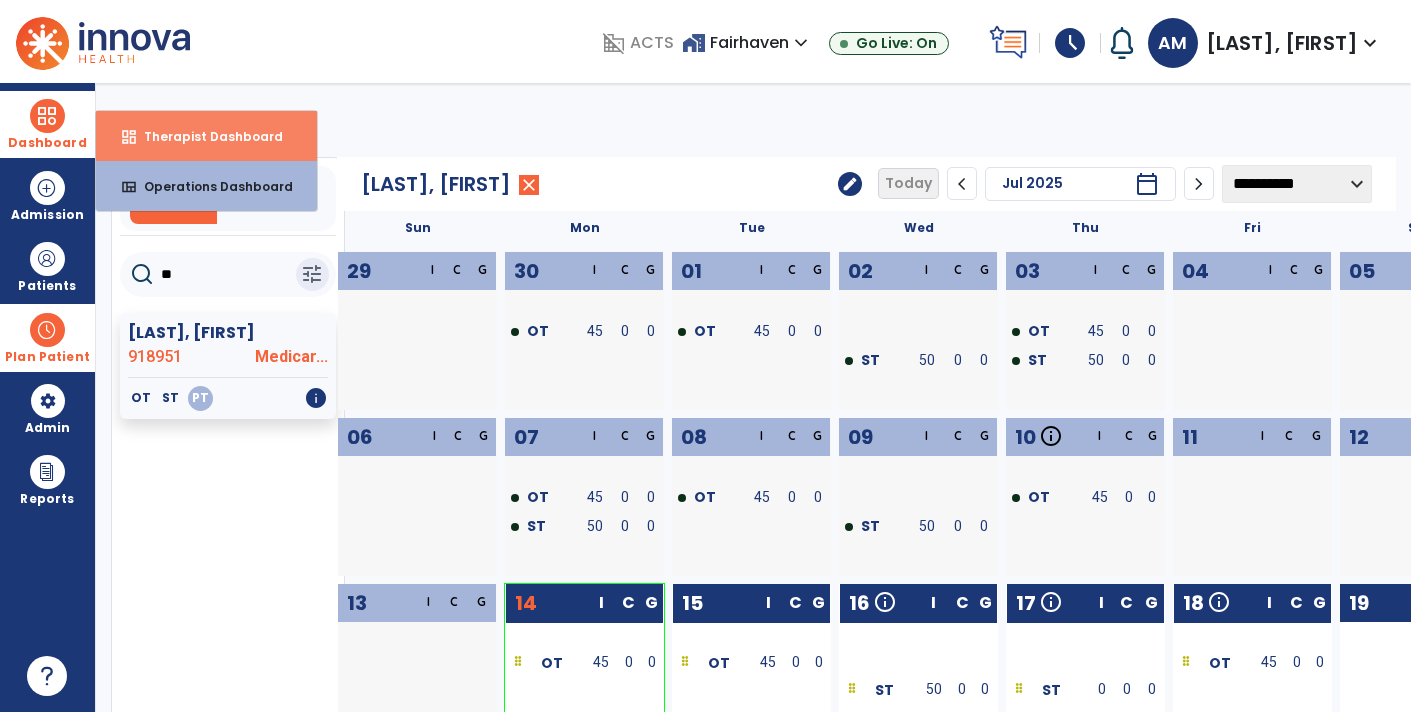 click on "Therapist Dashboard" at bounding box center (205, 136) 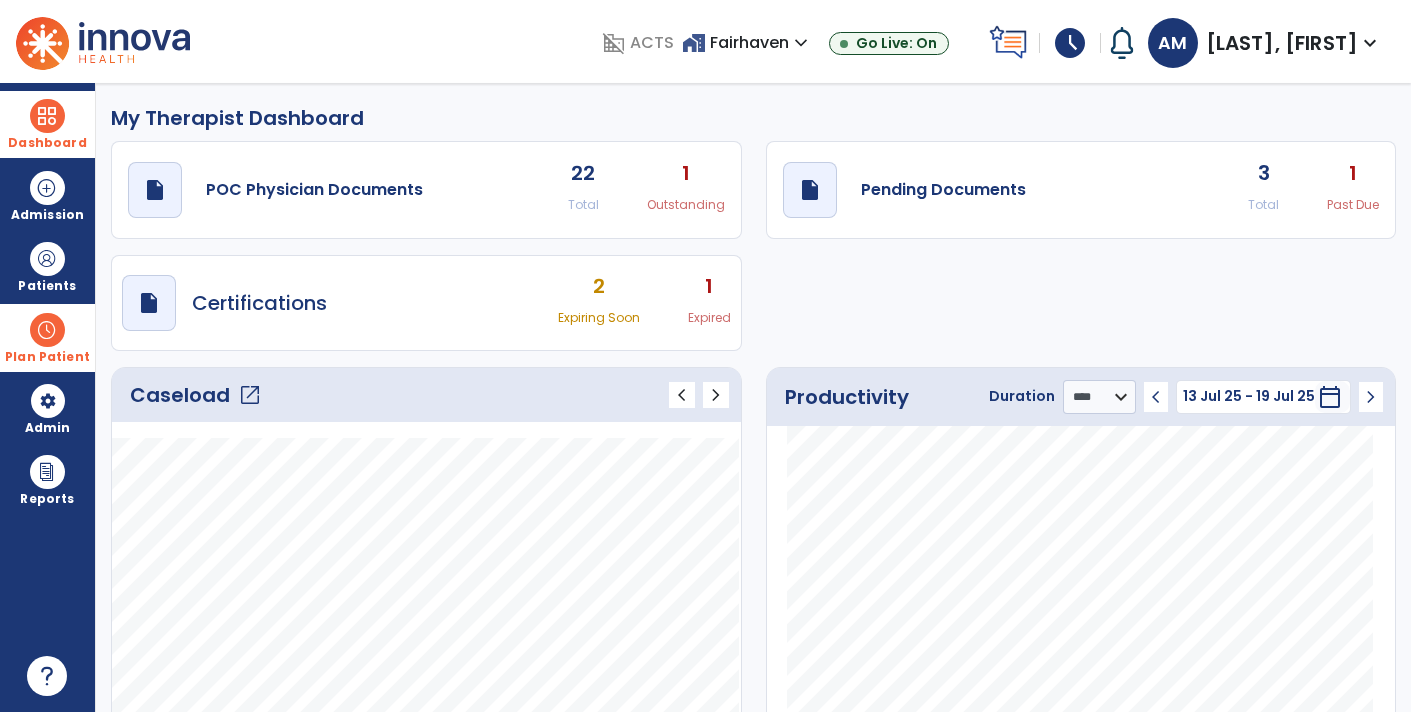 click on "3 Total 1 Past Due" 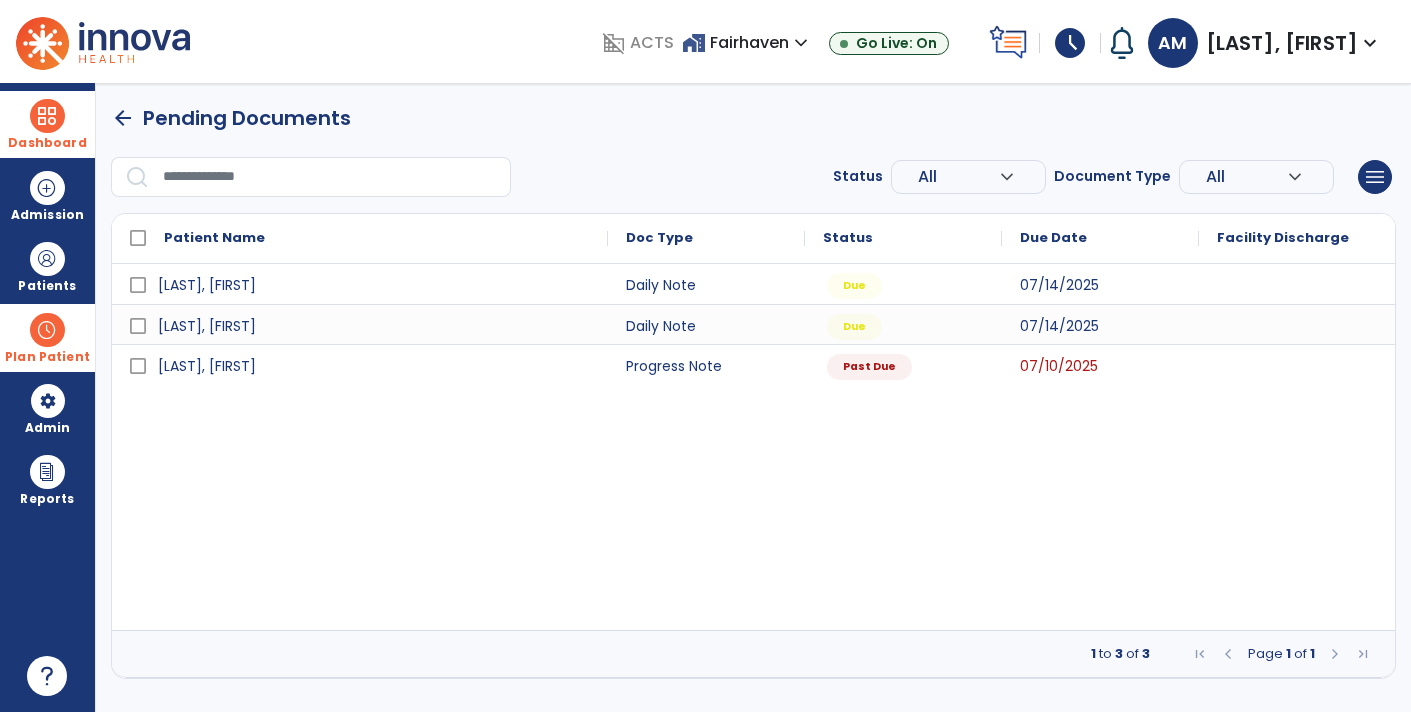 click at bounding box center (330, 177) 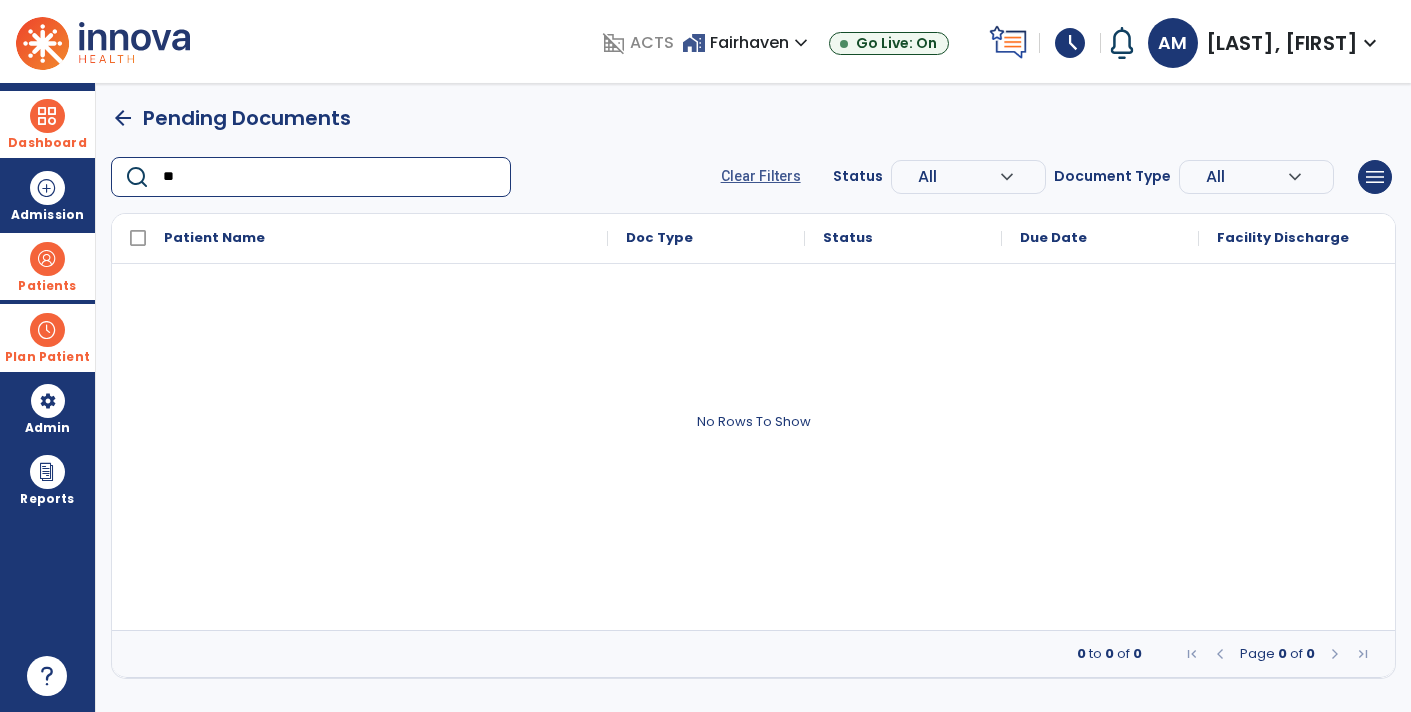type on "**" 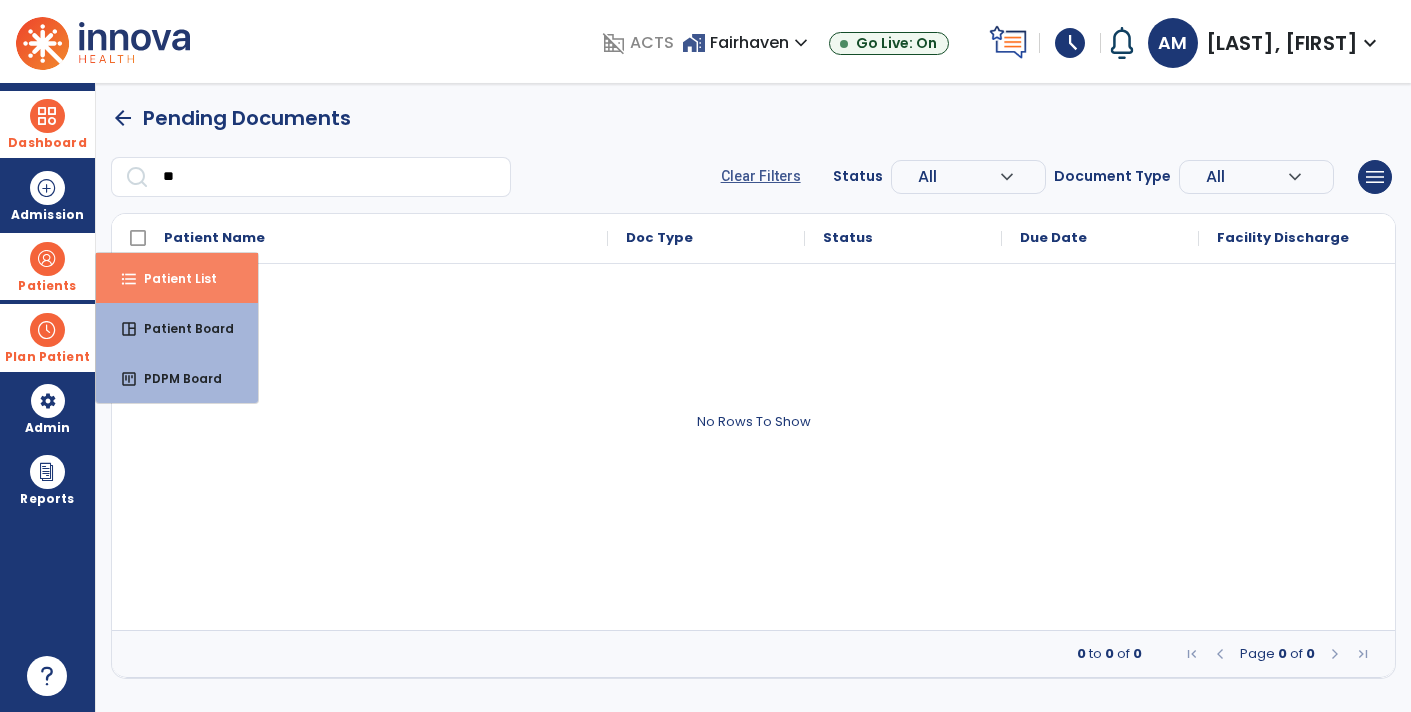 click on "Patient List" at bounding box center (172, 278) 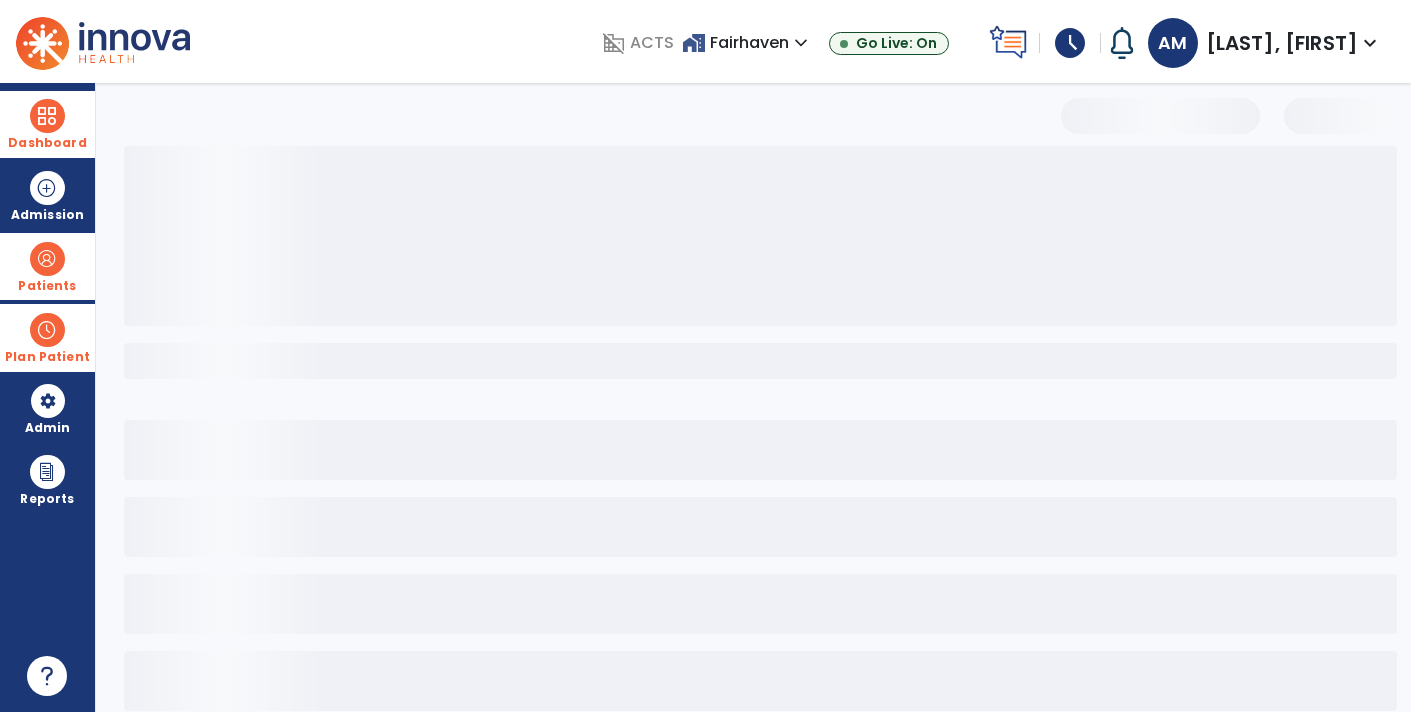 select on "***" 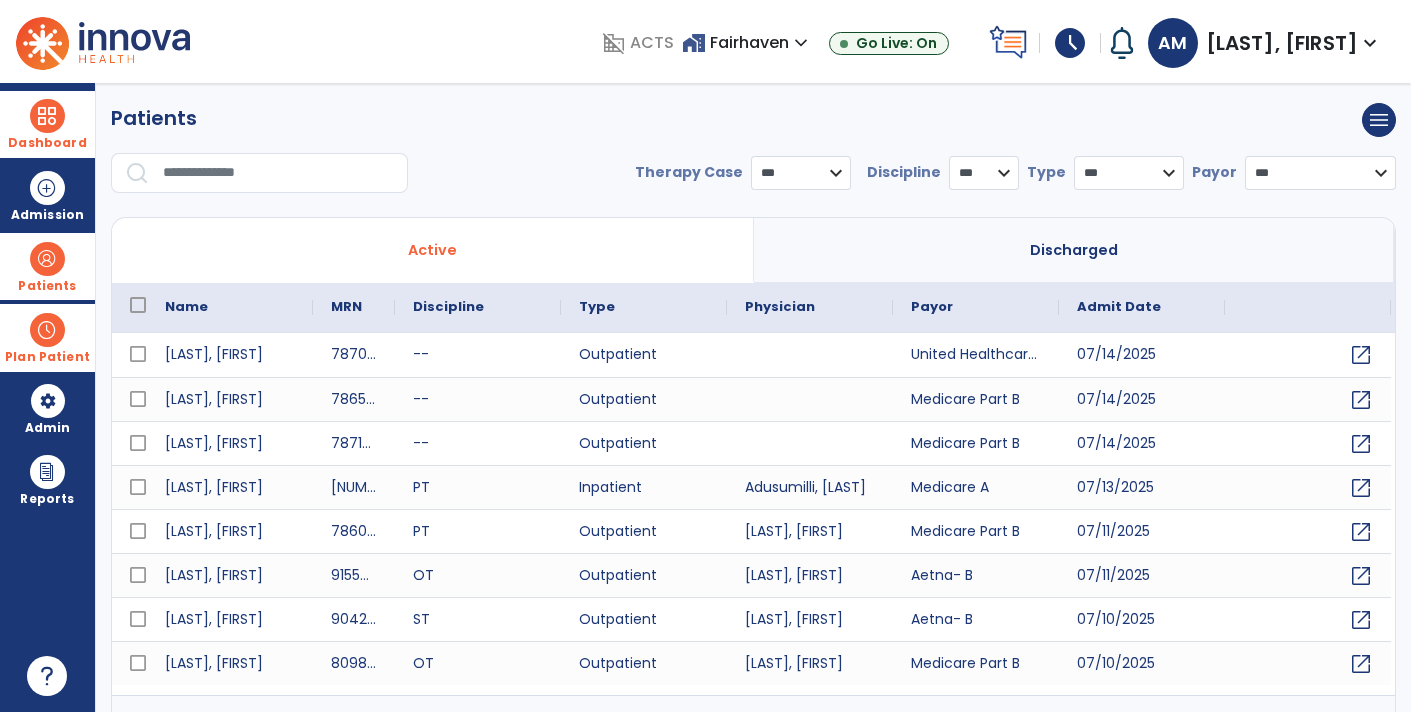 click at bounding box center [278, 173] 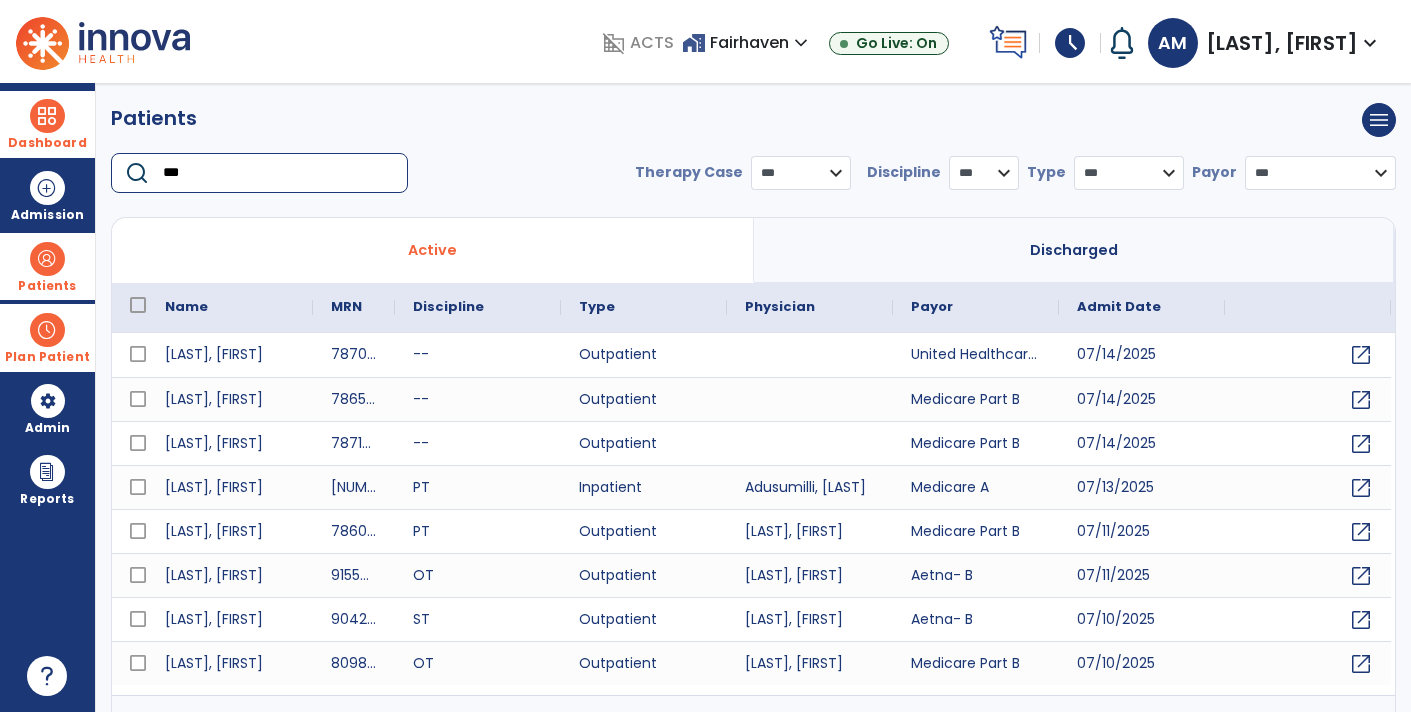 type on "***" 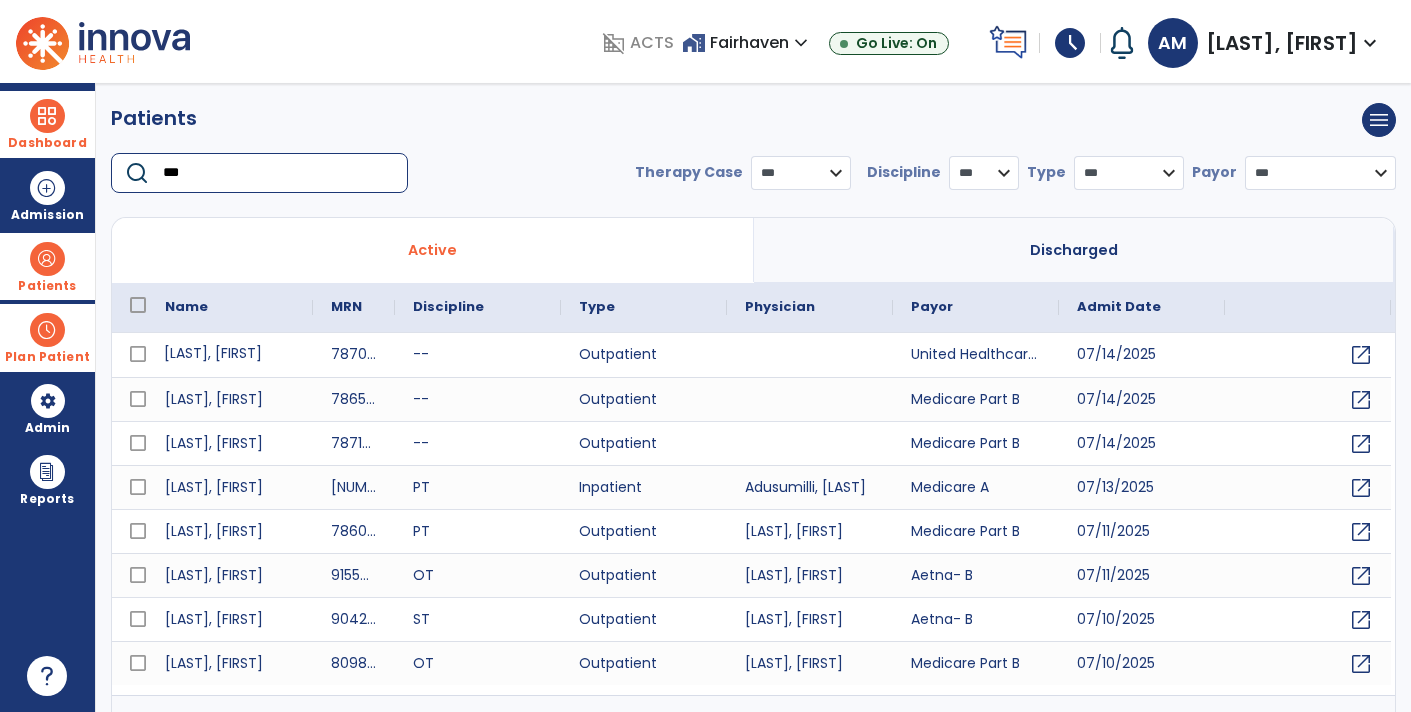 click on "[LAST], [FIRST]" at bounding box center [230, 355] 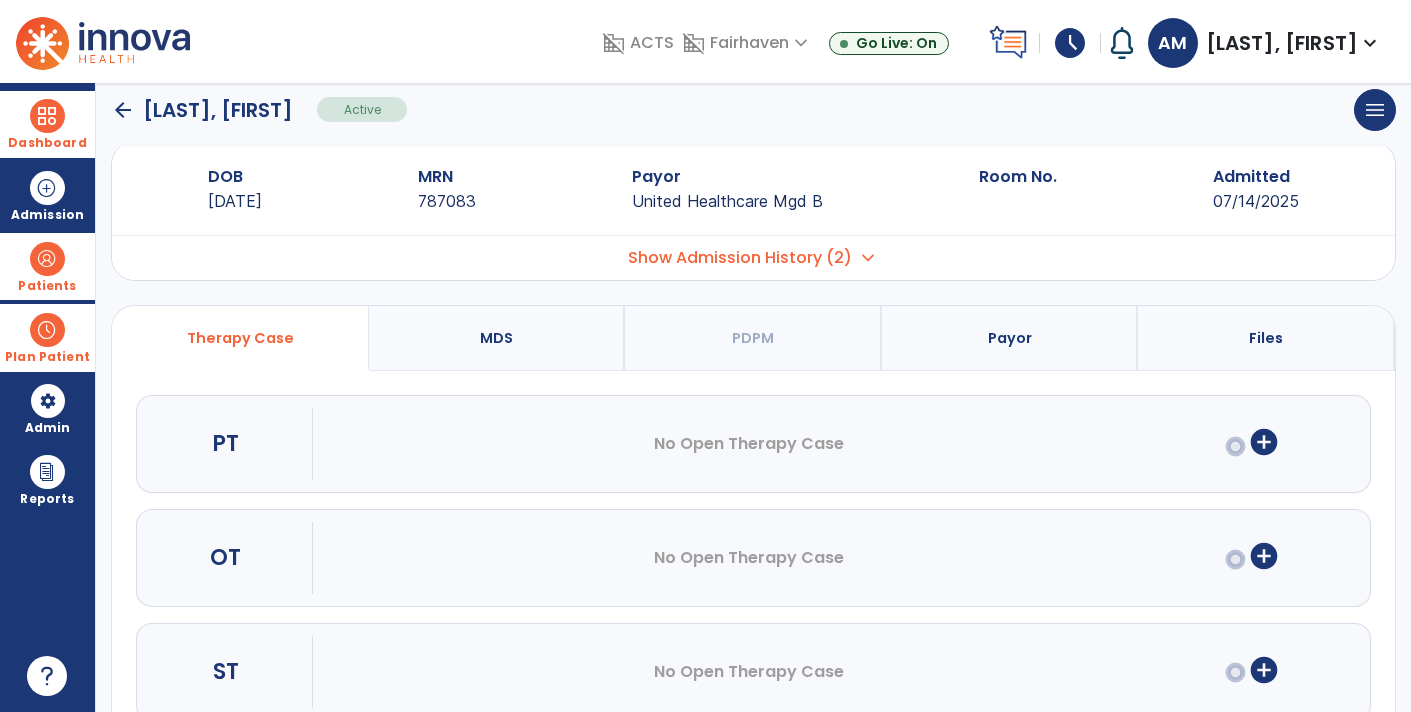 scroll, scrollTop: 30, scrollLeft: 0, axis: vertical 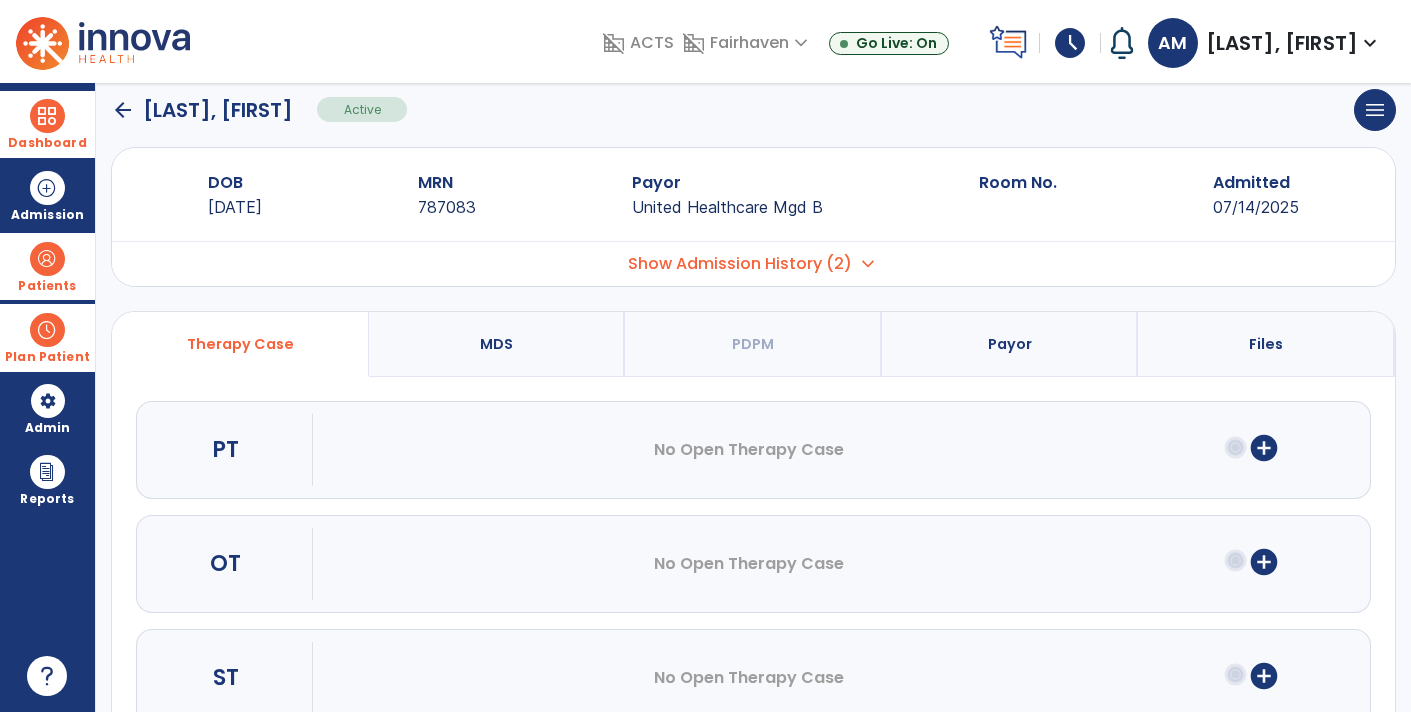 click on "Show Admission History (2)     expand_more" at bounding box center (753, 263) 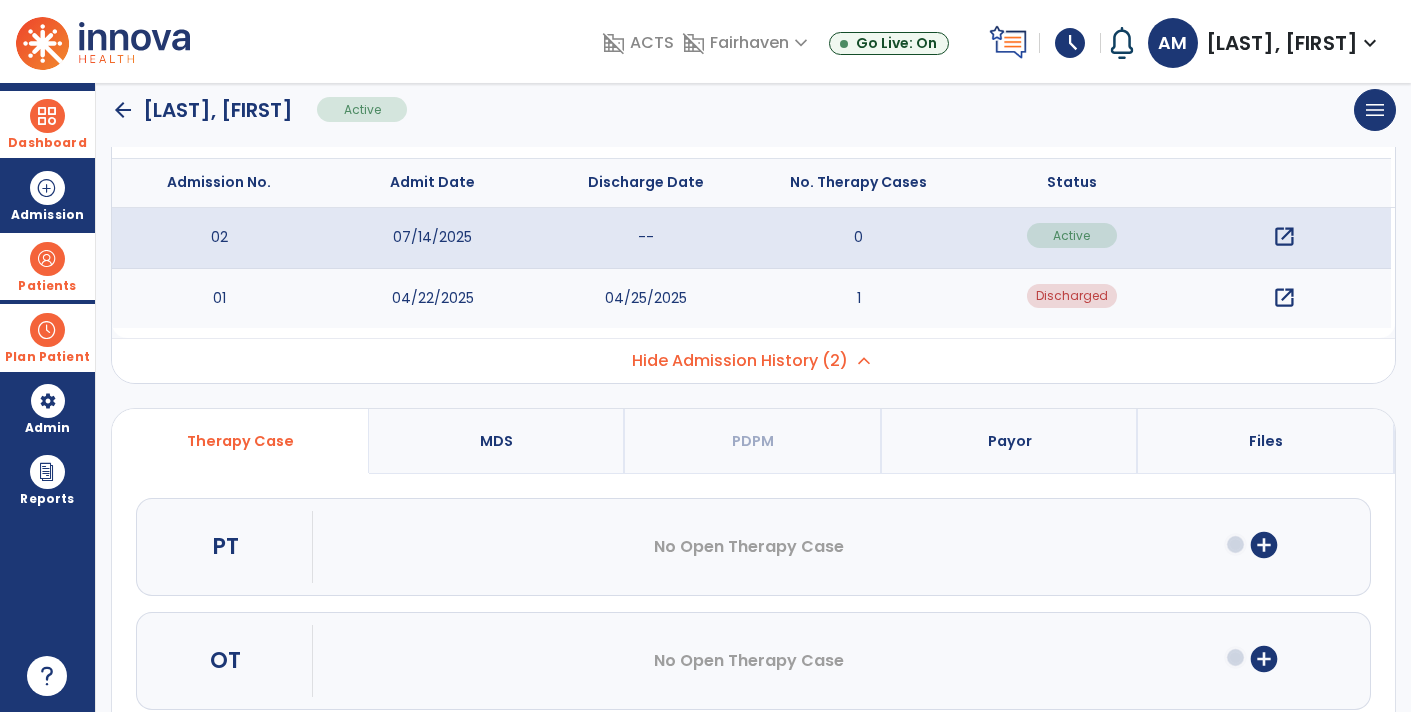 scroll, scrollTop: 108, scrollLeft: 0, axis: vertical 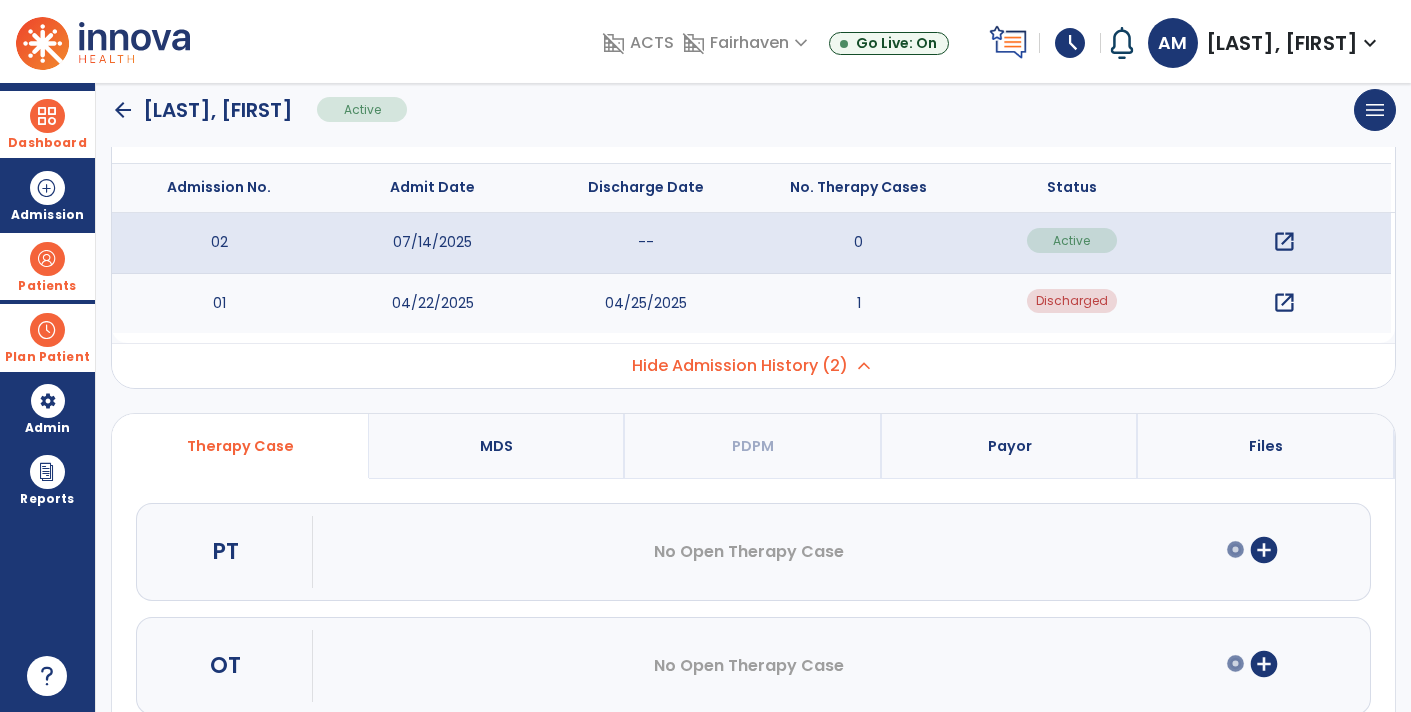click on "1" at bounding box center [858, 303] 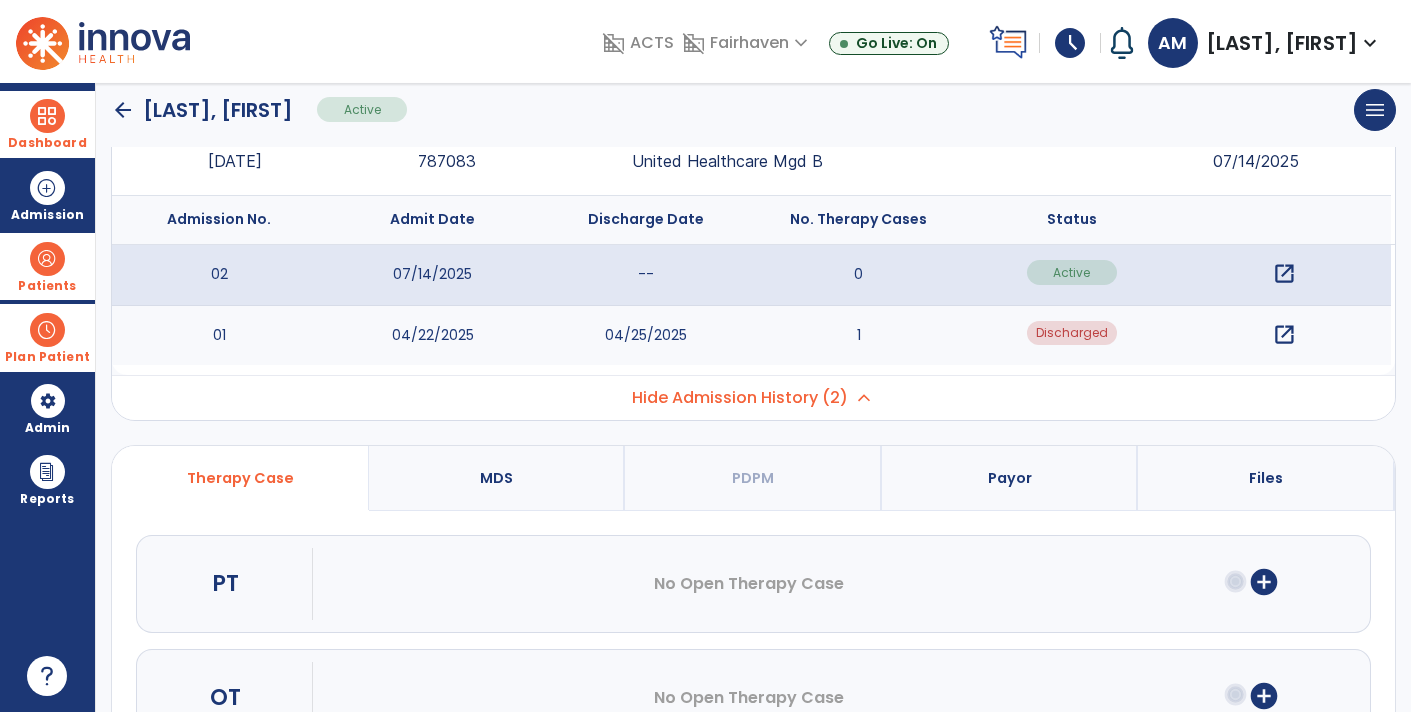 click on "open_in_new" at bounding box center [1284, 335] 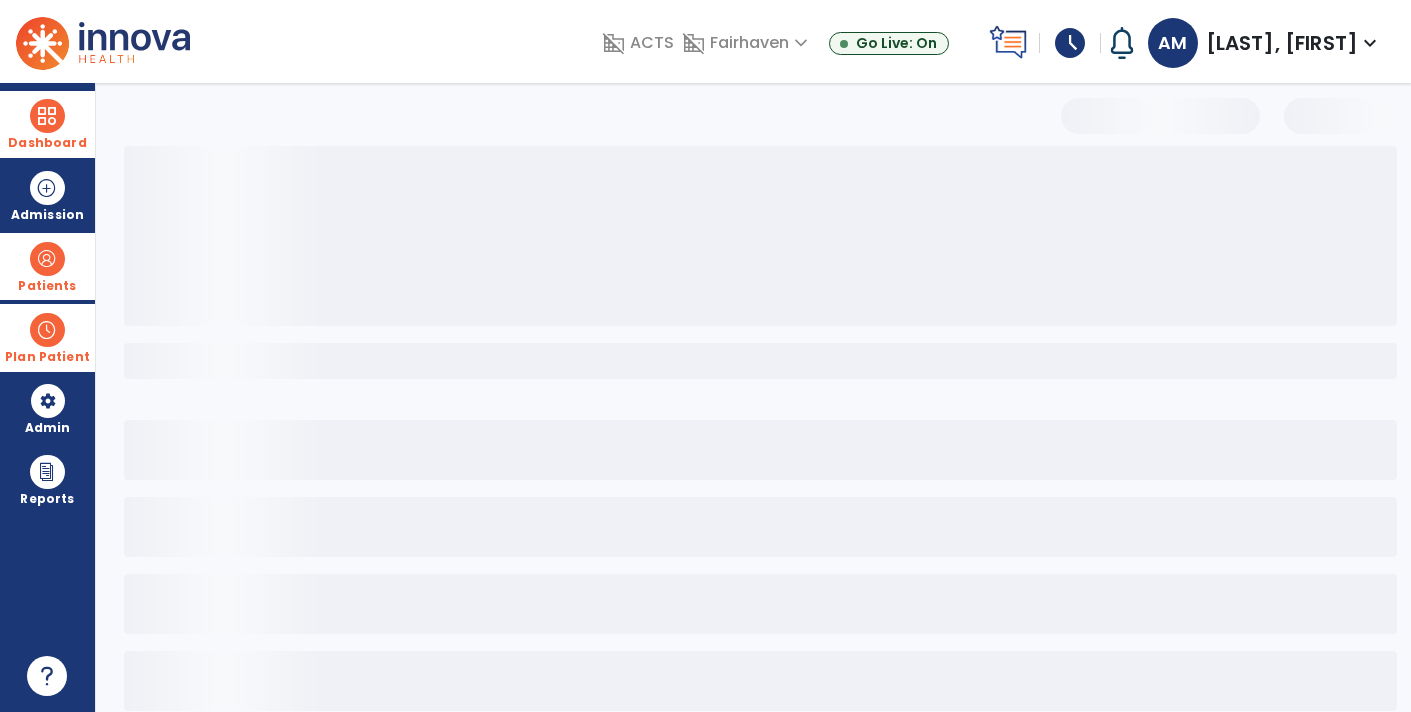scroll, scrollTop: 76, scrollLeft: 0, axis: vertical 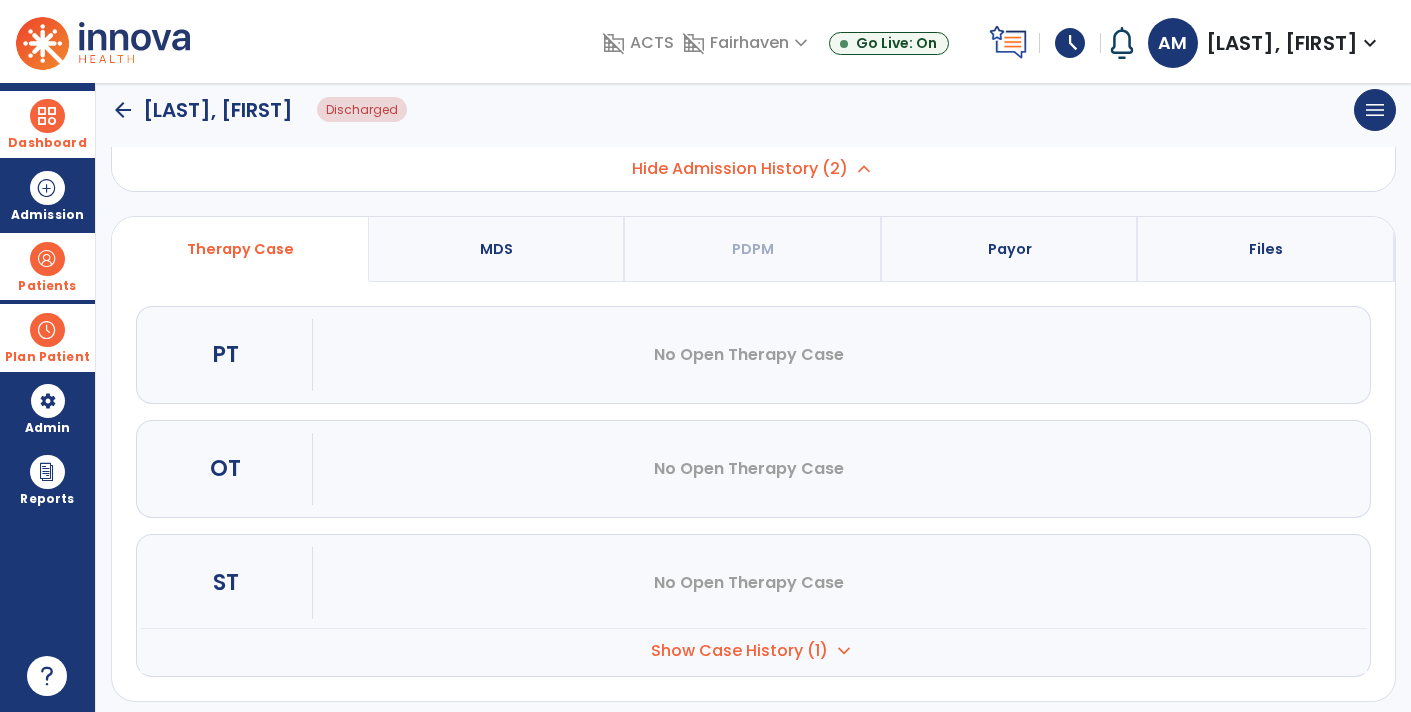 click on "Show Case History (1)" at bounding box center [739, 651] 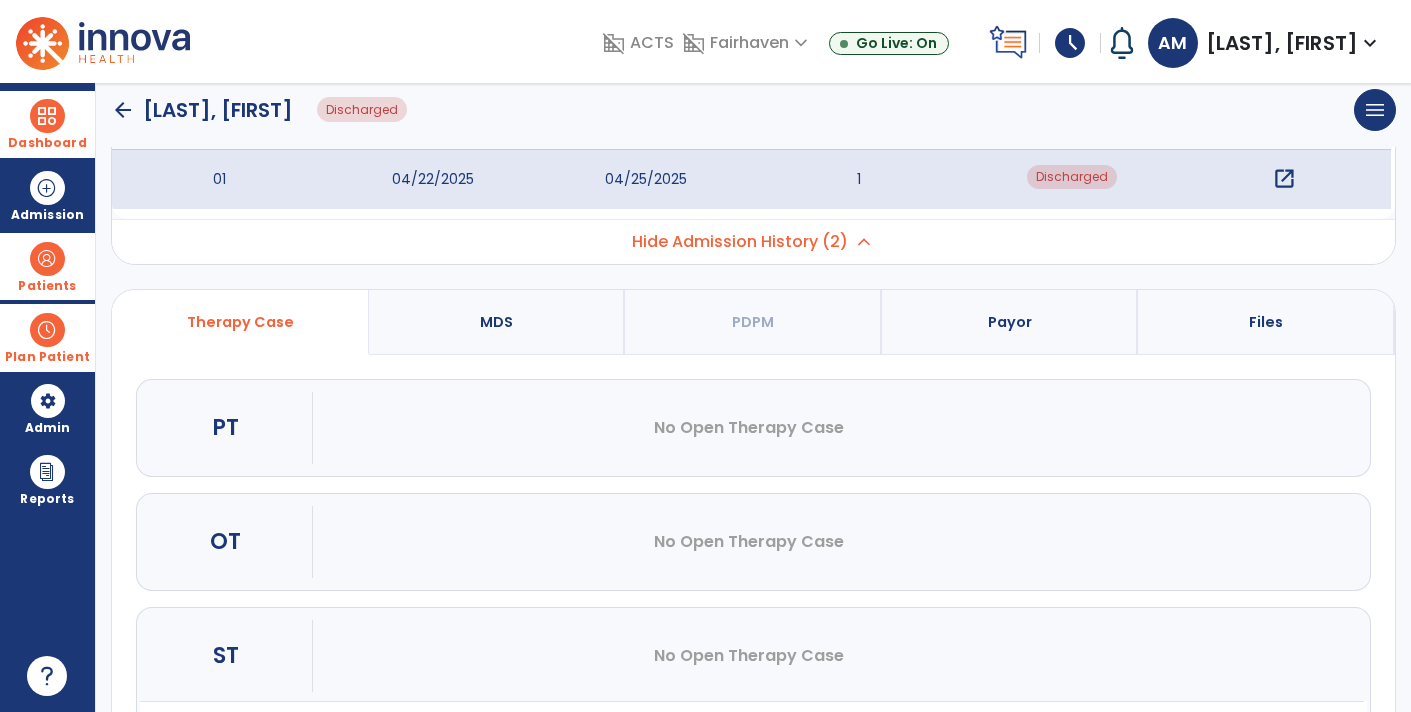 scroll, scrollTop: 0, scrollLeft: 0, axis: both 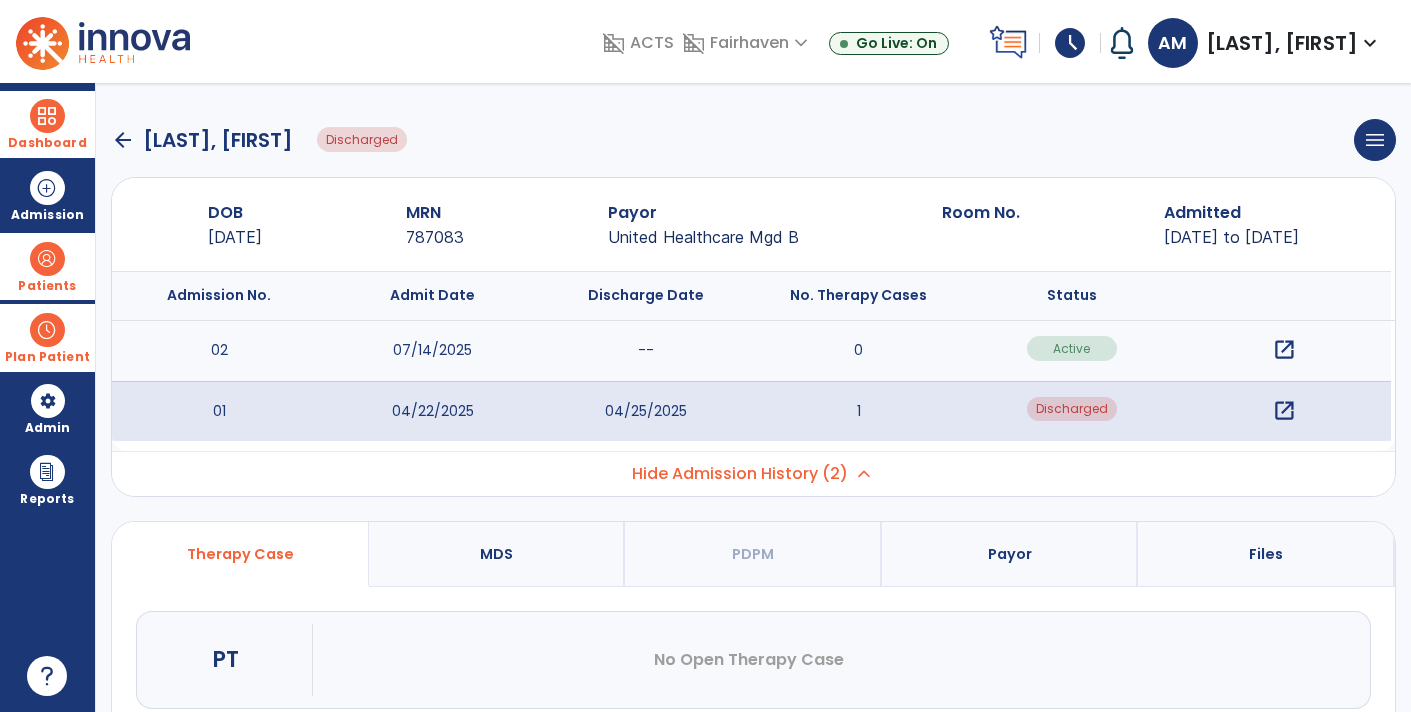click on "arrow_back" 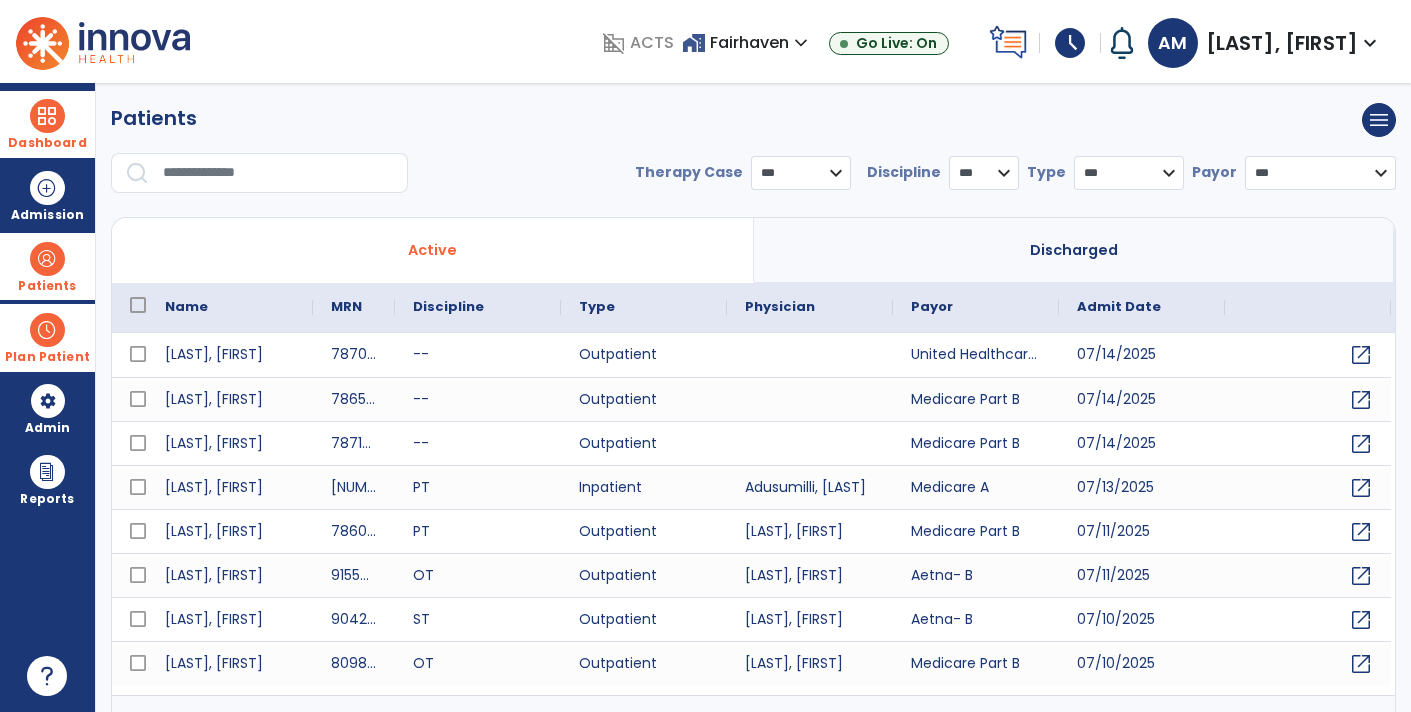 click on "Dashboard" at bounding box center [47, 124] 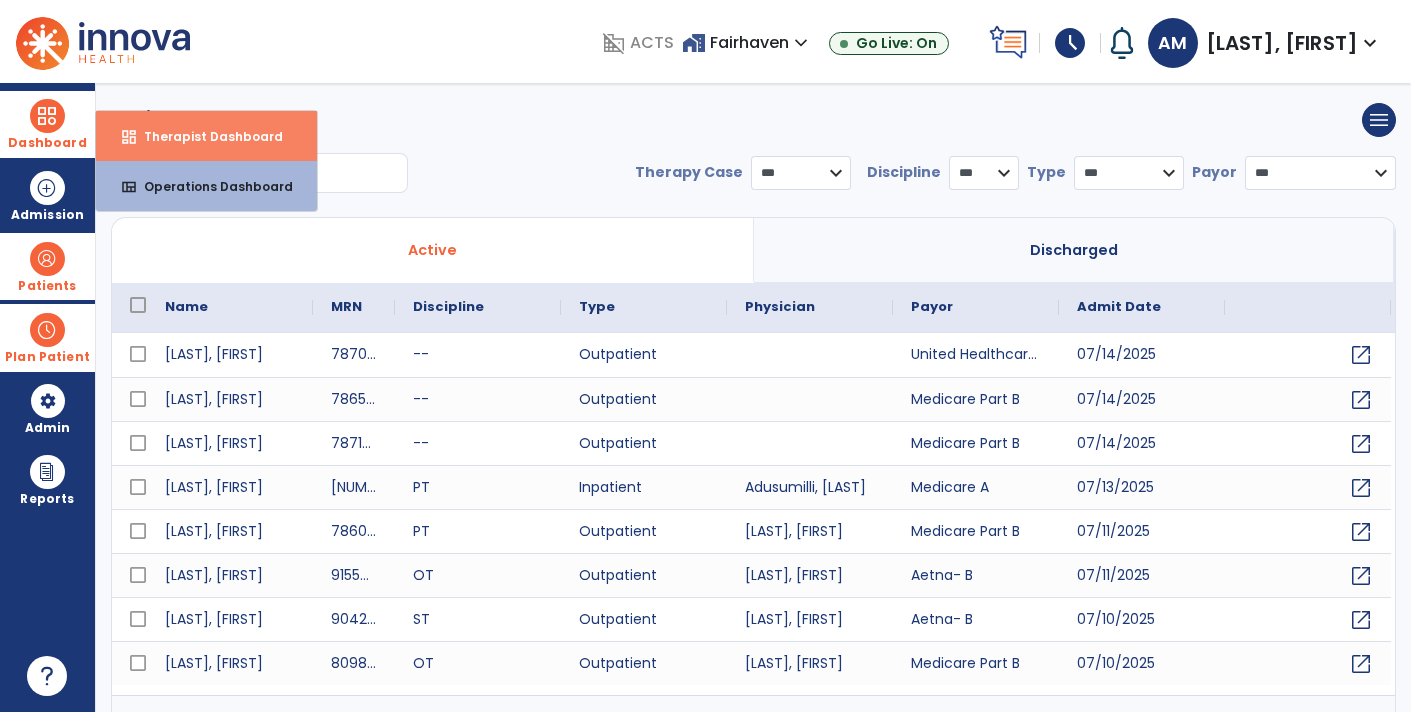click on "dashboard  Therapist Dashboard" at bounding box center [206, 136] 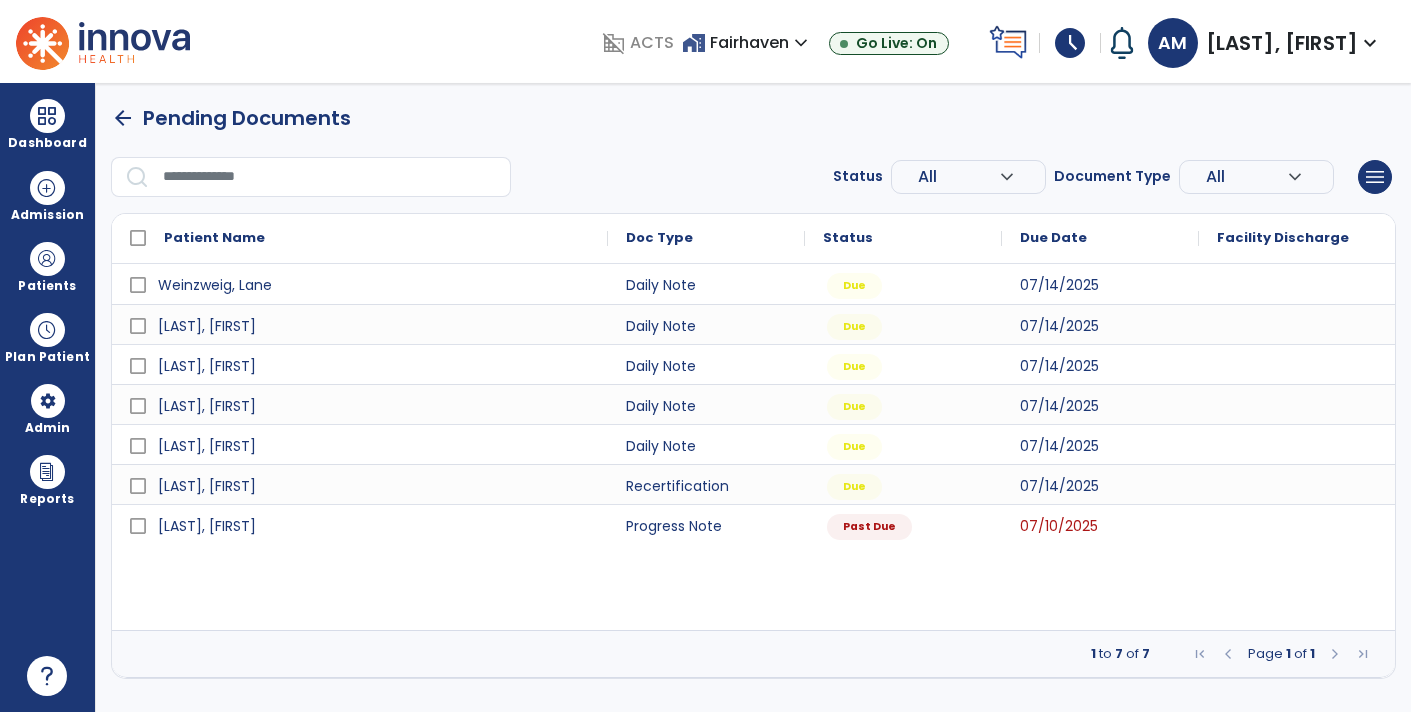 scroll, scrollTop: 0, scrollLeft: 0, axis: both 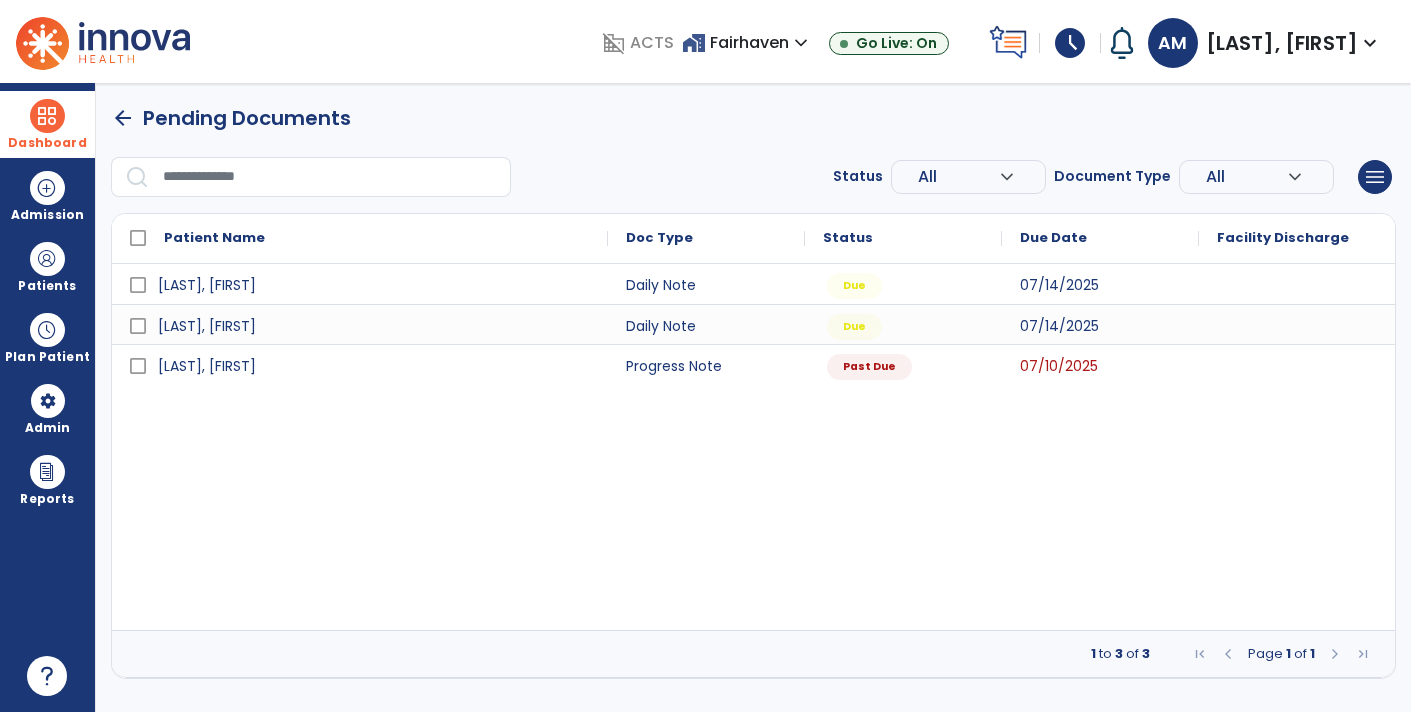 click at bounding box center (47, 116) 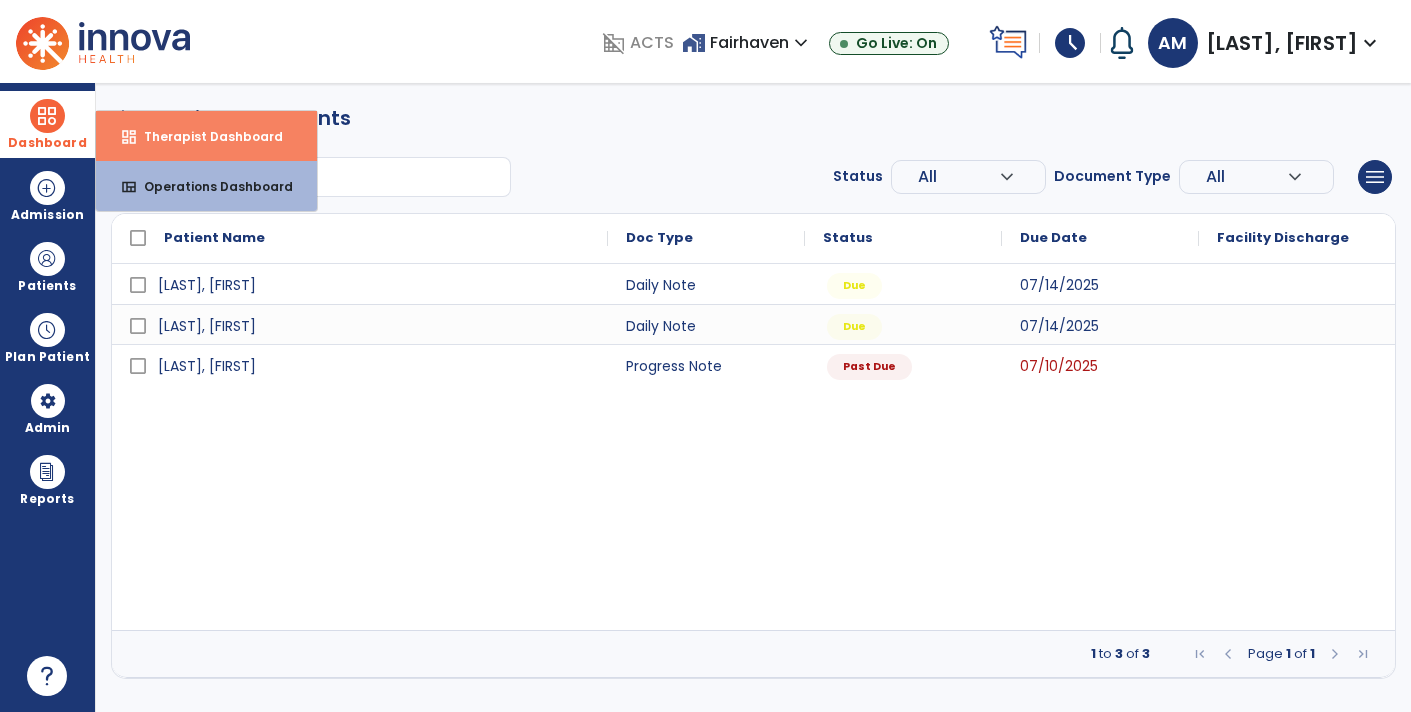 click on "Therapist Dashboard" at bounding box center [205, 136] 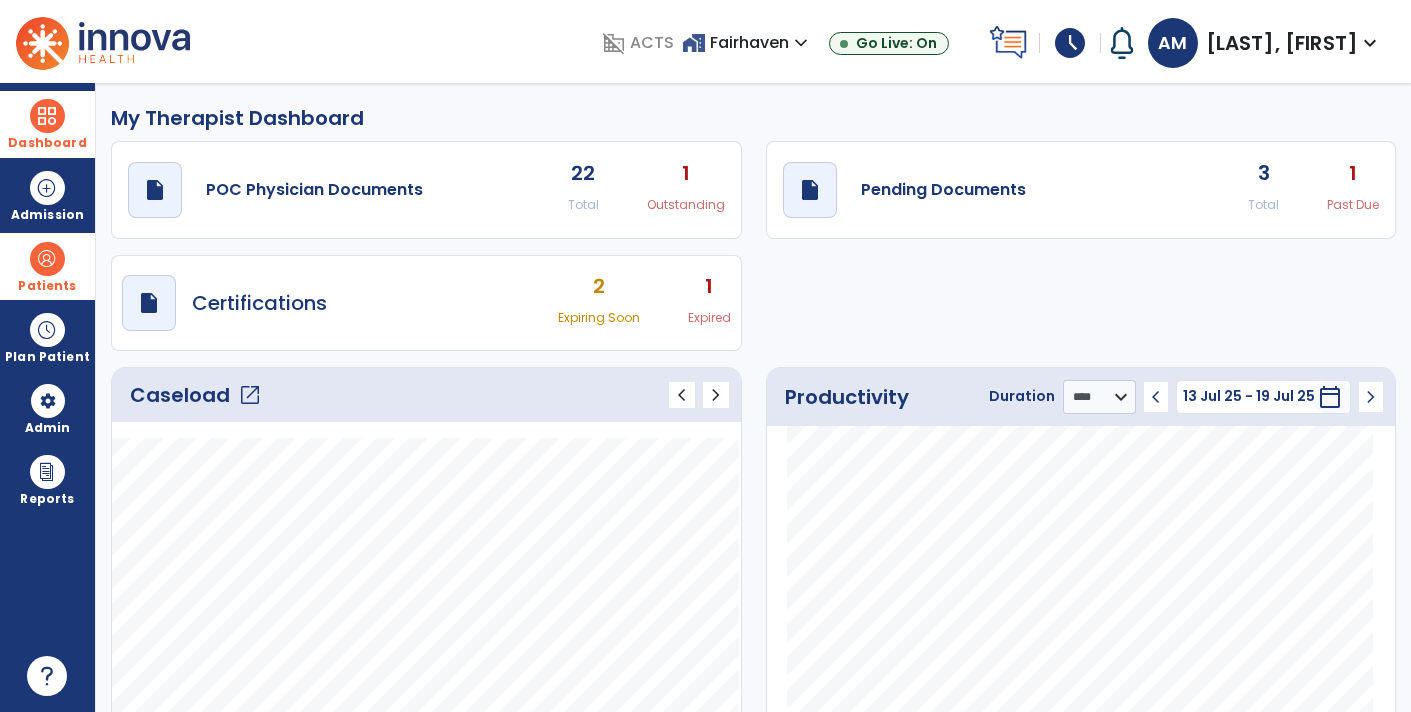 click on "Patients" at bounding box center (47, 266) 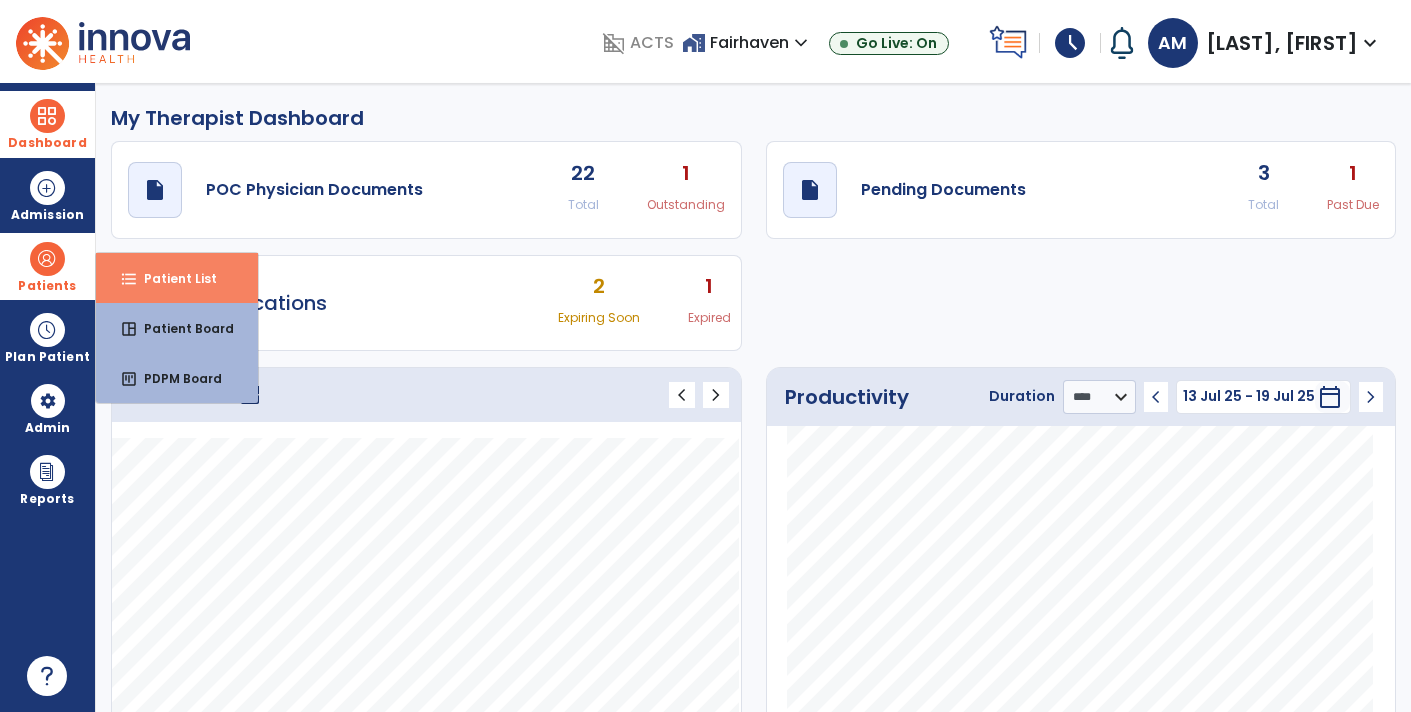 click on "Patient List" at bounding box center (172, 278) 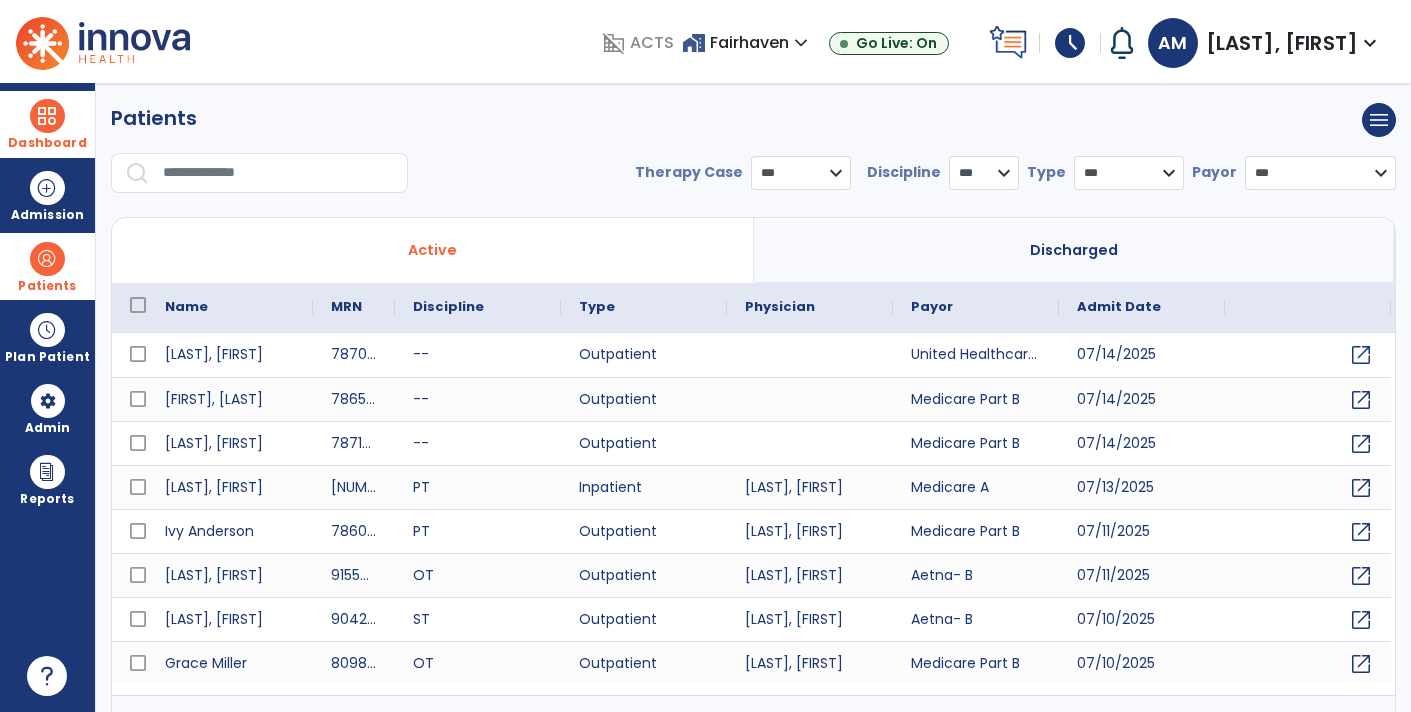 click at bounding box center [278, 173] 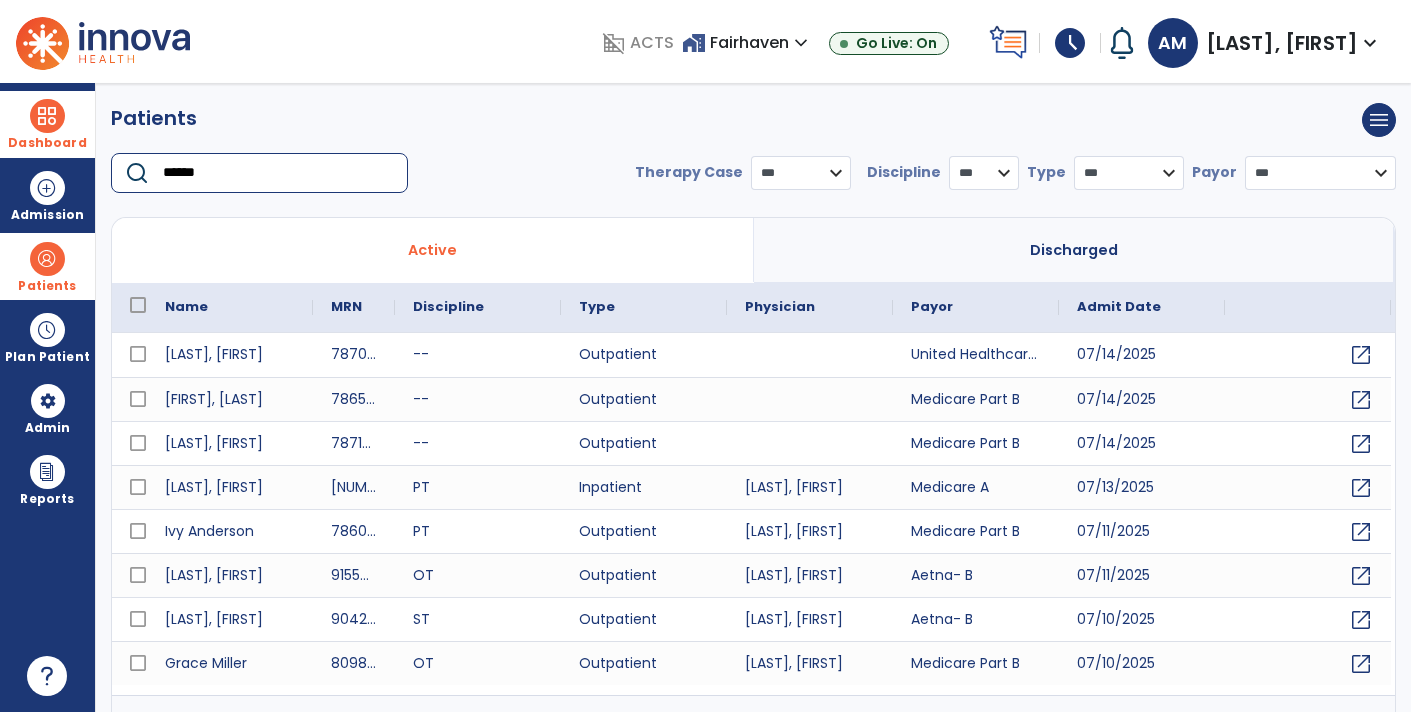 type on "******" 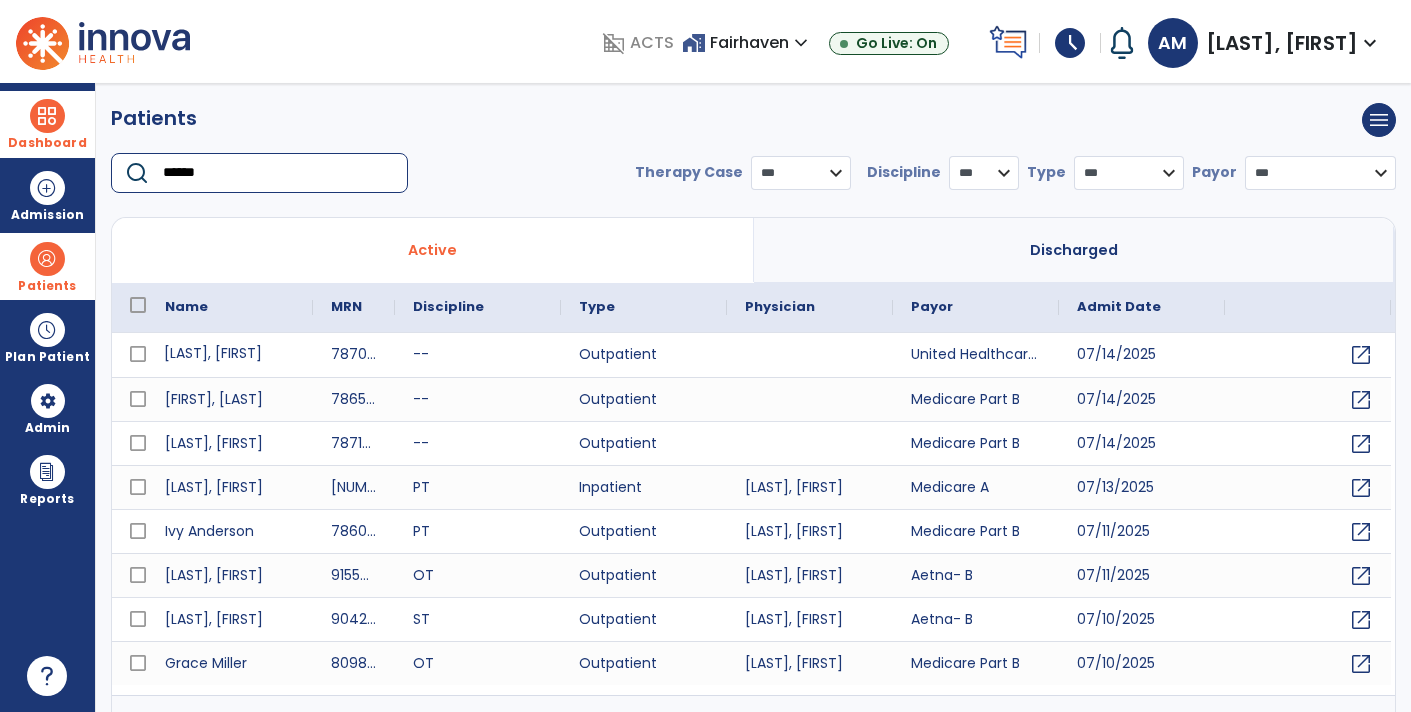 click on "[LAST], [FIRST]" at bounding box center (230, 355) 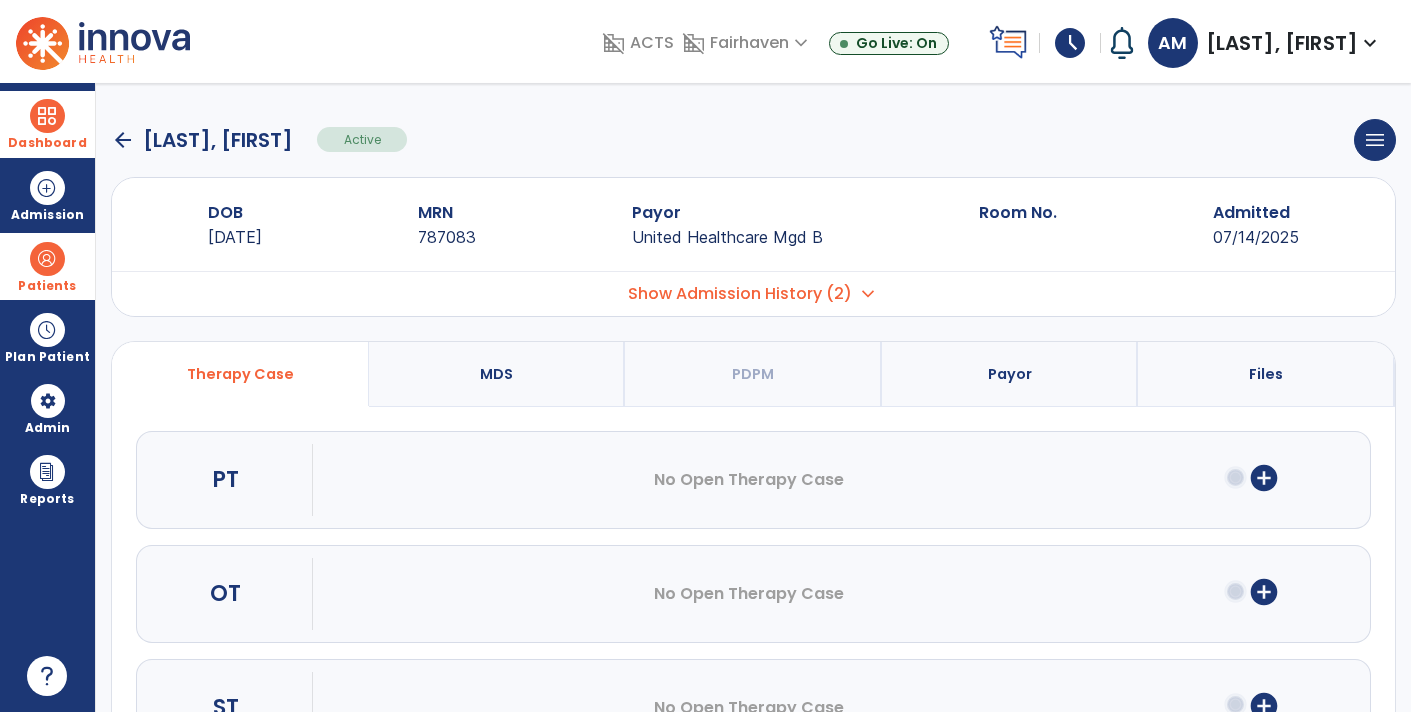 click on "Show Admission History (2)     expand_more" at bounding box center [753, 293] 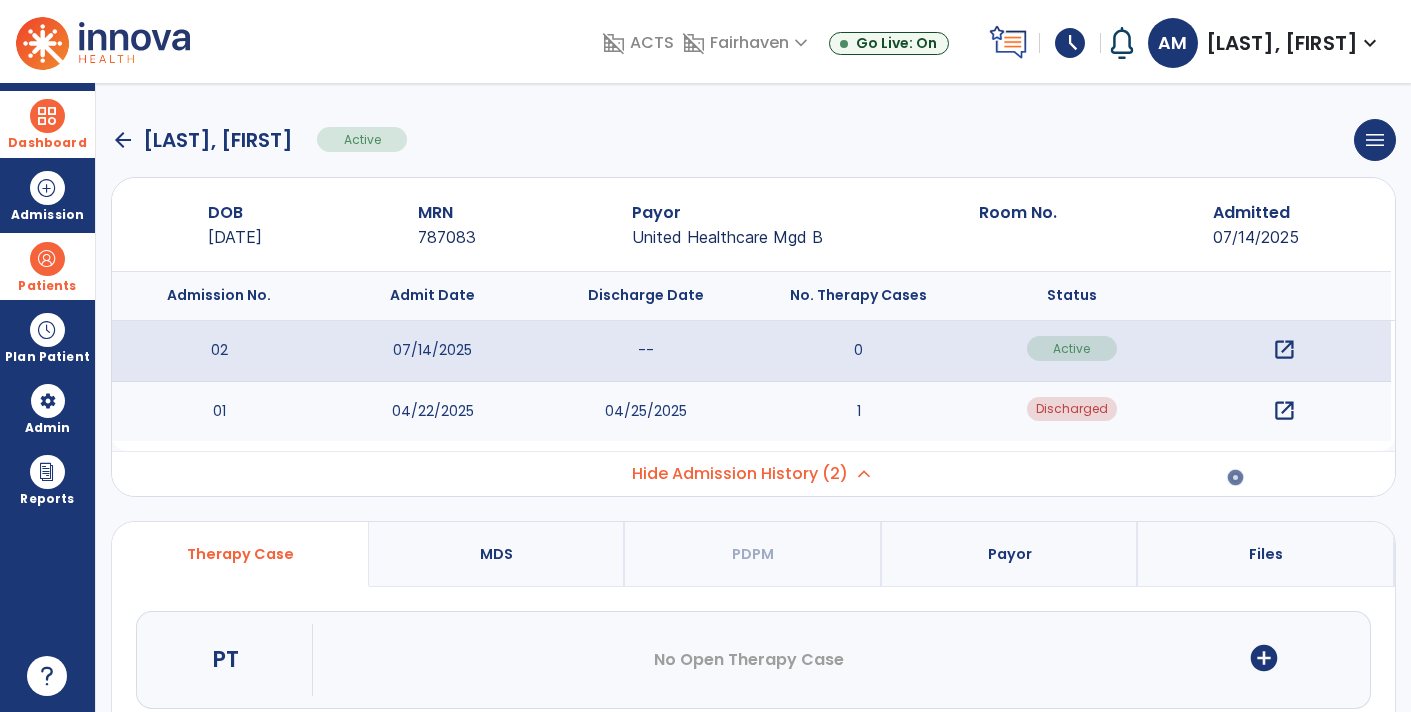 click on "DOB [DATE] MRN [NUMBER] Payor United Healthcare Mgd B Room No. Admitted [DATE]" at bounding box center (753, 224) 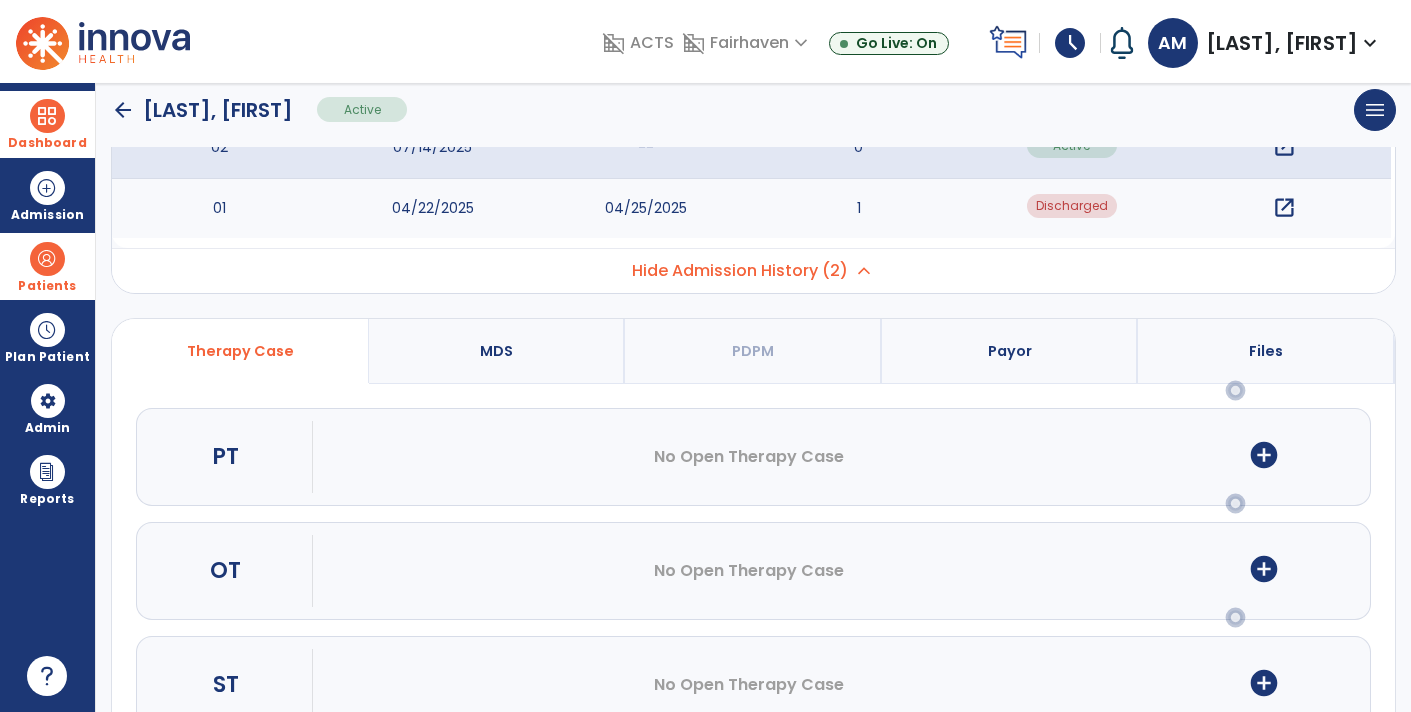 scroll, scrollTop: 269, scrollLeft: 0, axis: vertical 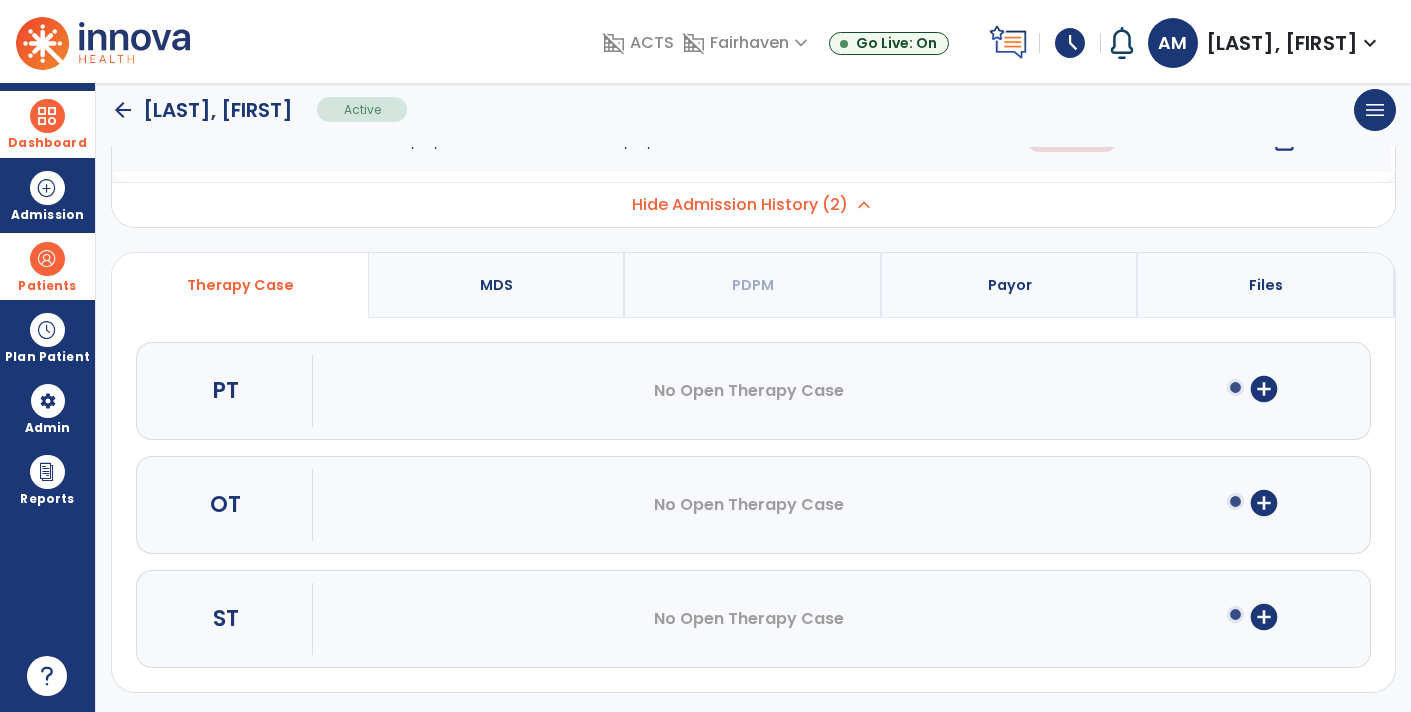 click on "add_circle" at bounding box center [1264, 503] 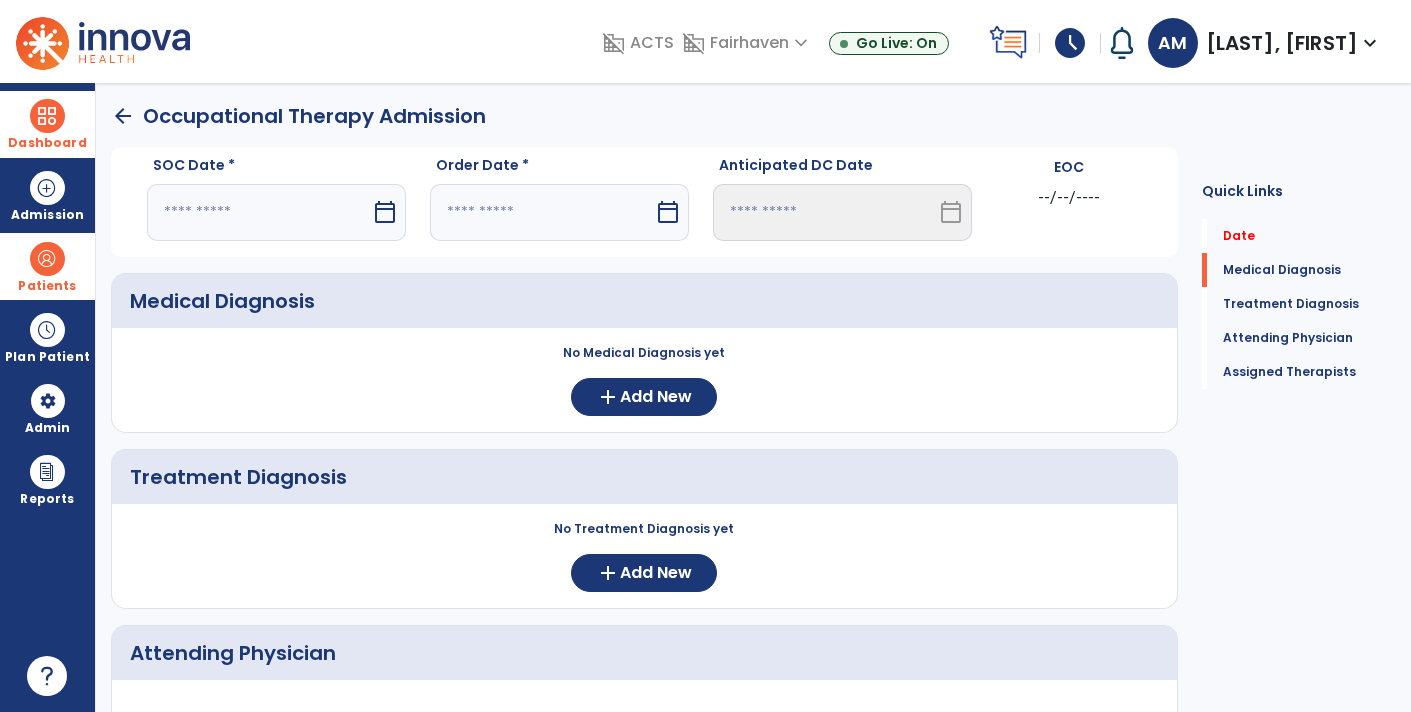 scroll, scrollTop: 0, scrollLeft: 0, axis: both 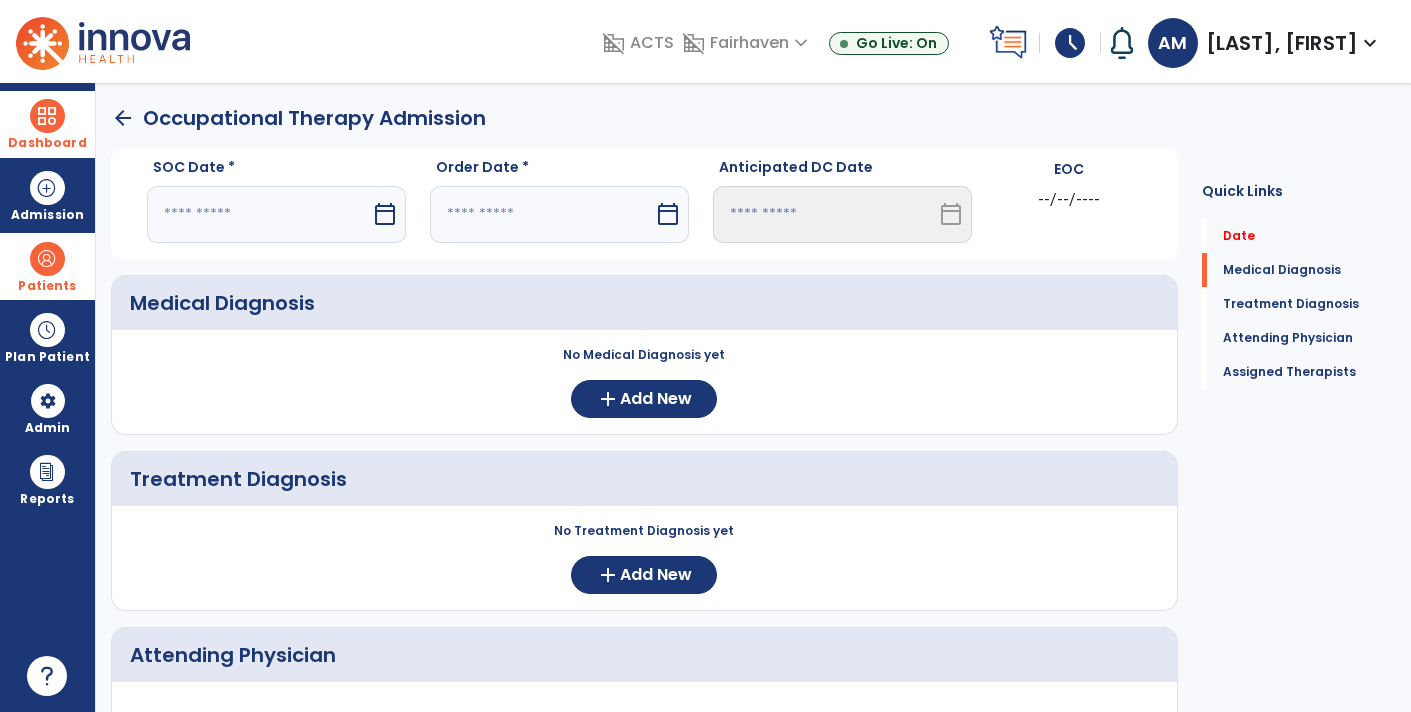 click on "calendar_today" at bounding box center [385, 214] 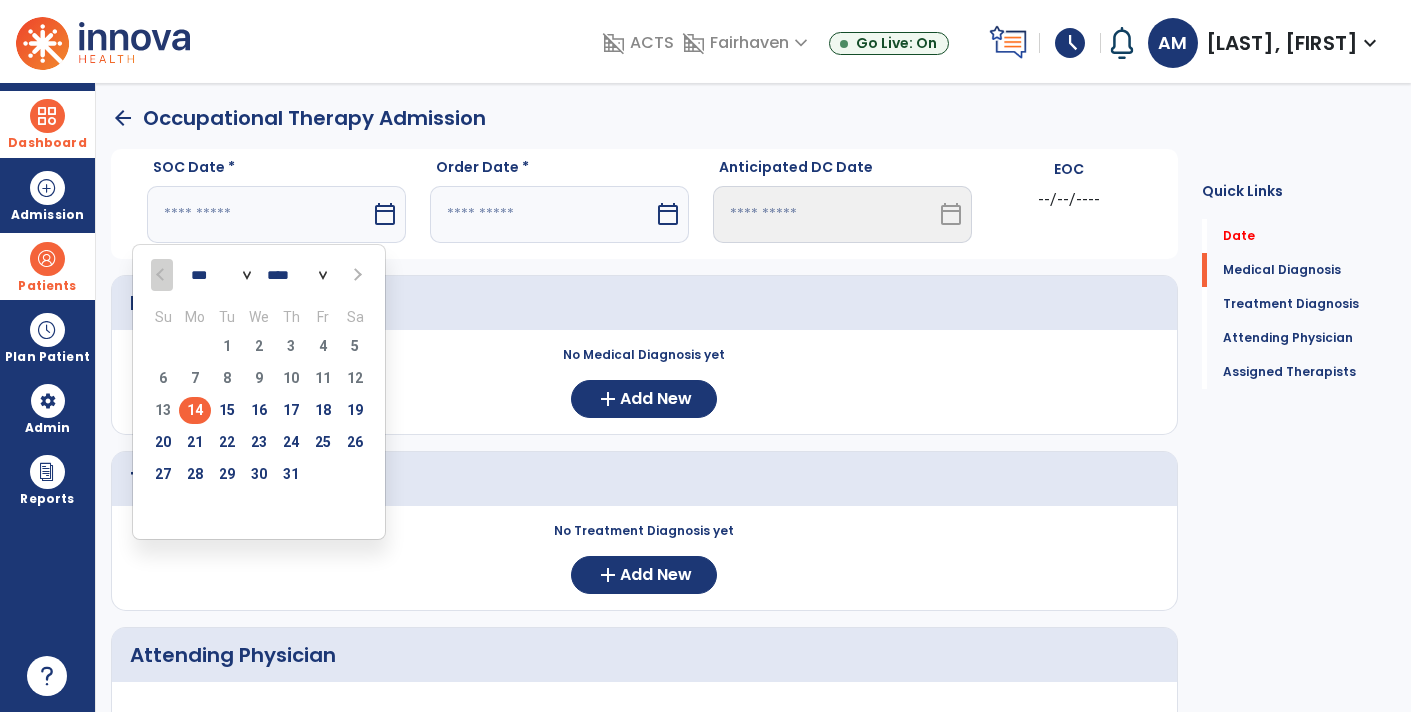 click on "14" at bounding box center [195, 410] 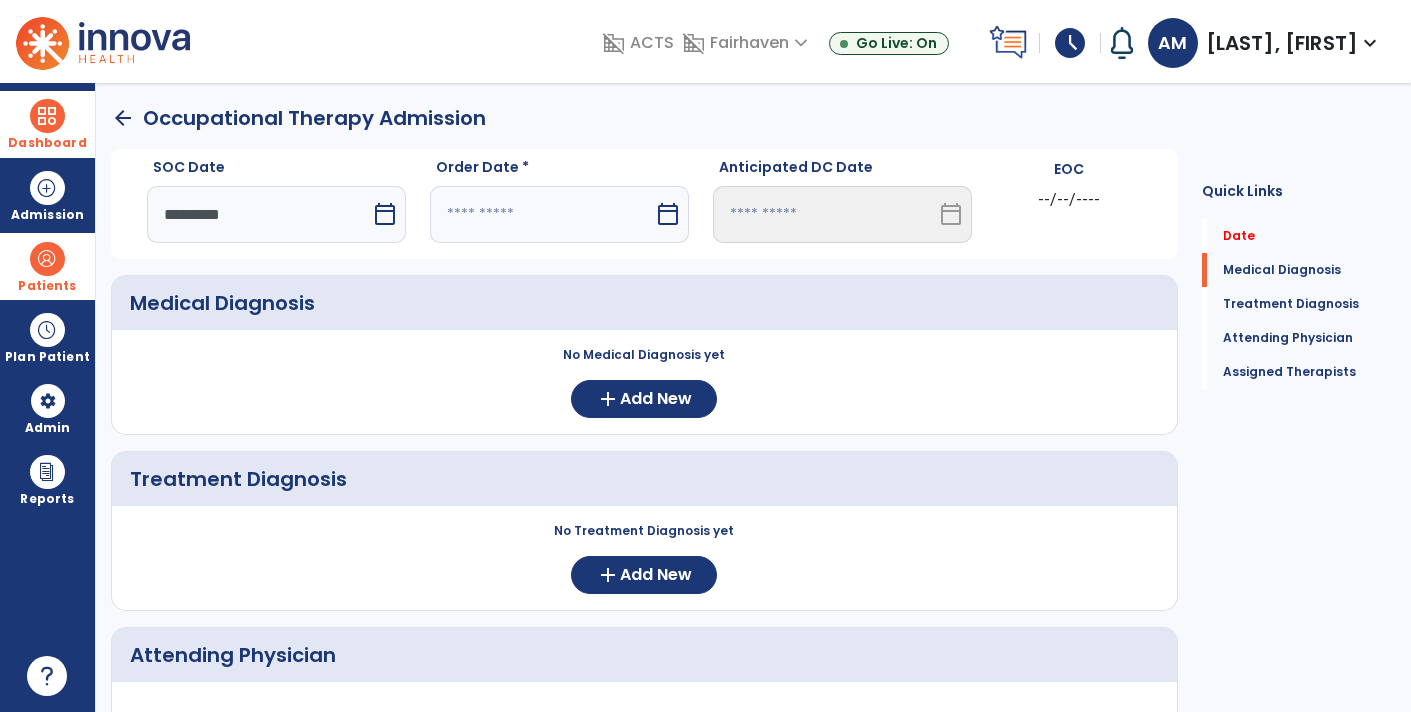 click on "calendar_today" at bounding box center [668, 214] 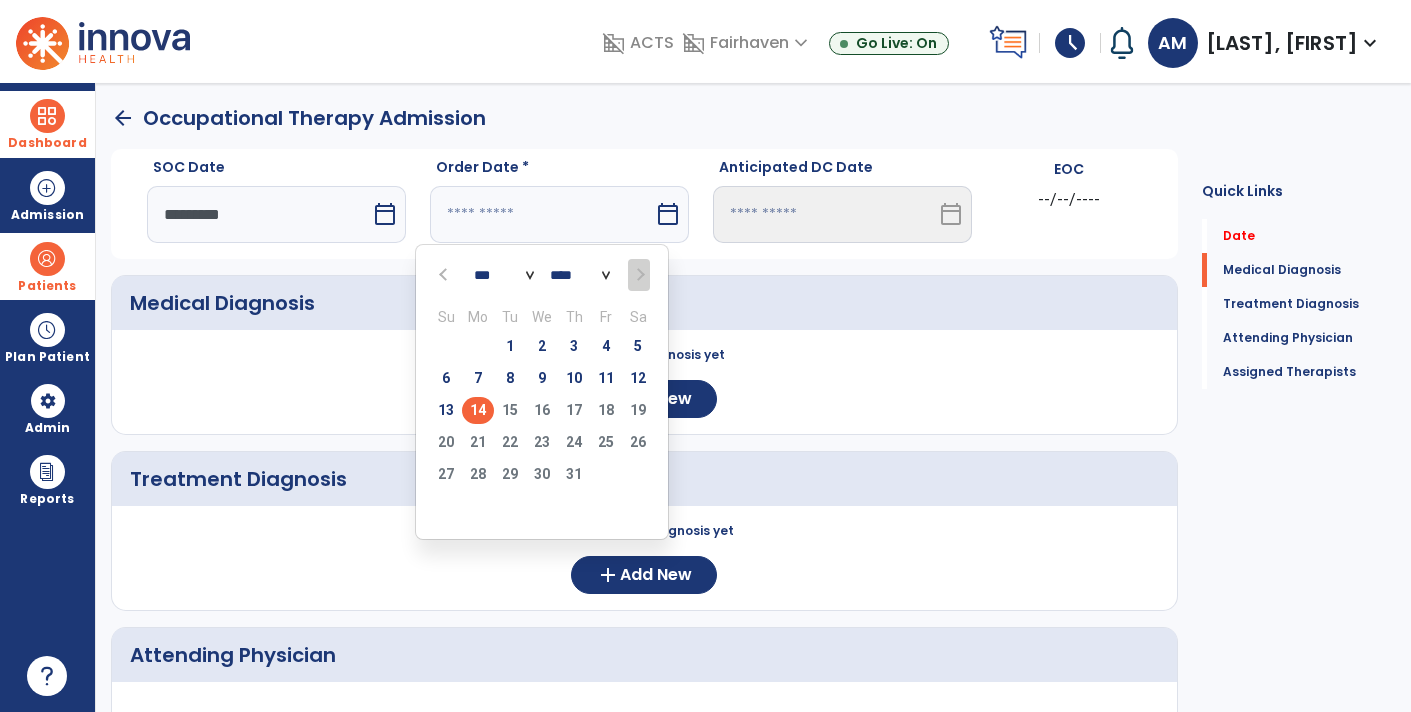 click at bounding box center [445, 274] 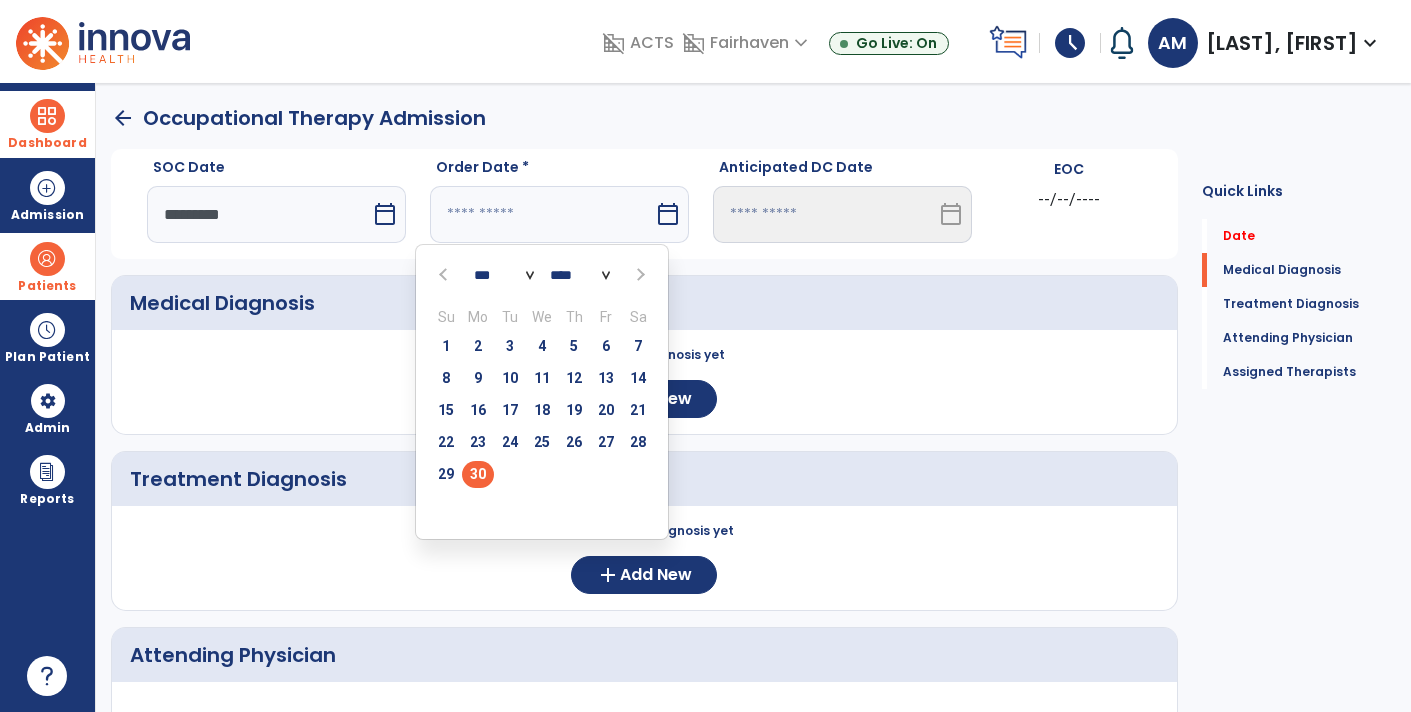 click on "30" at bounding box center (478, 474) 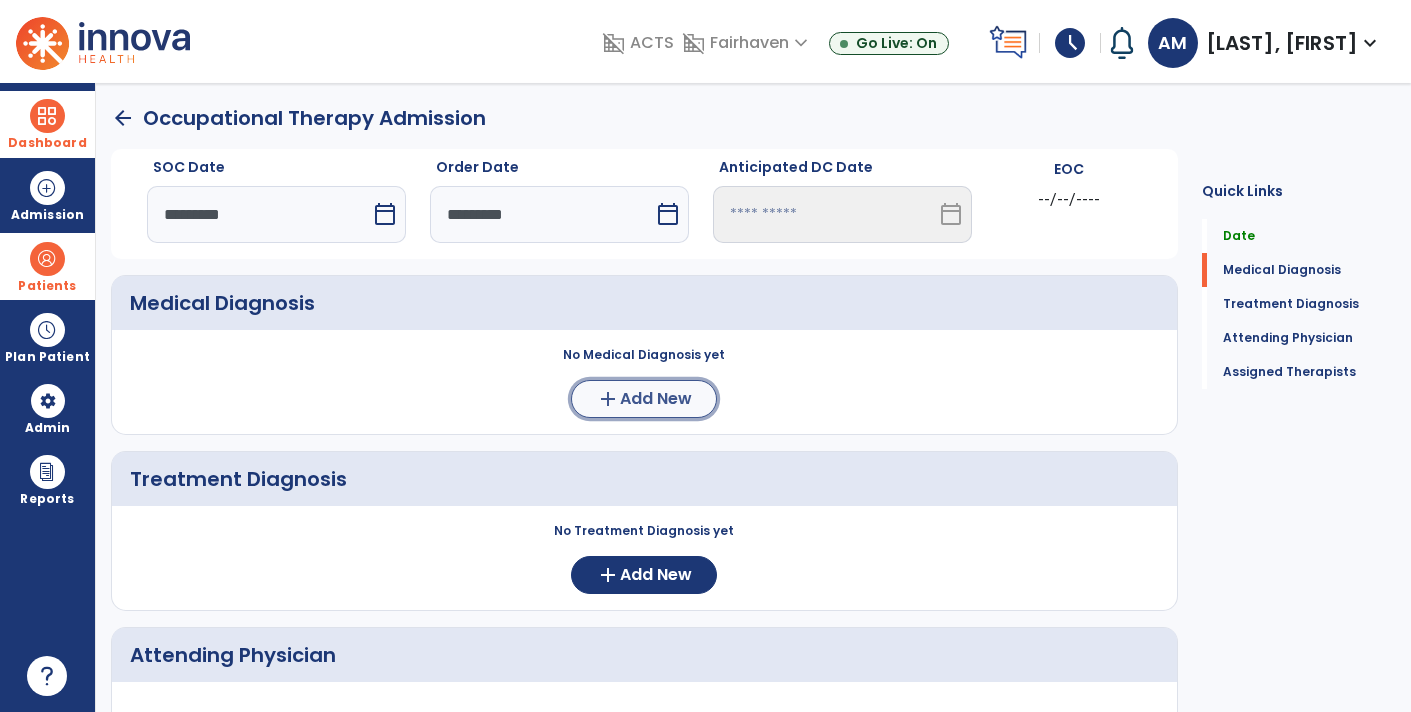 click on "add" 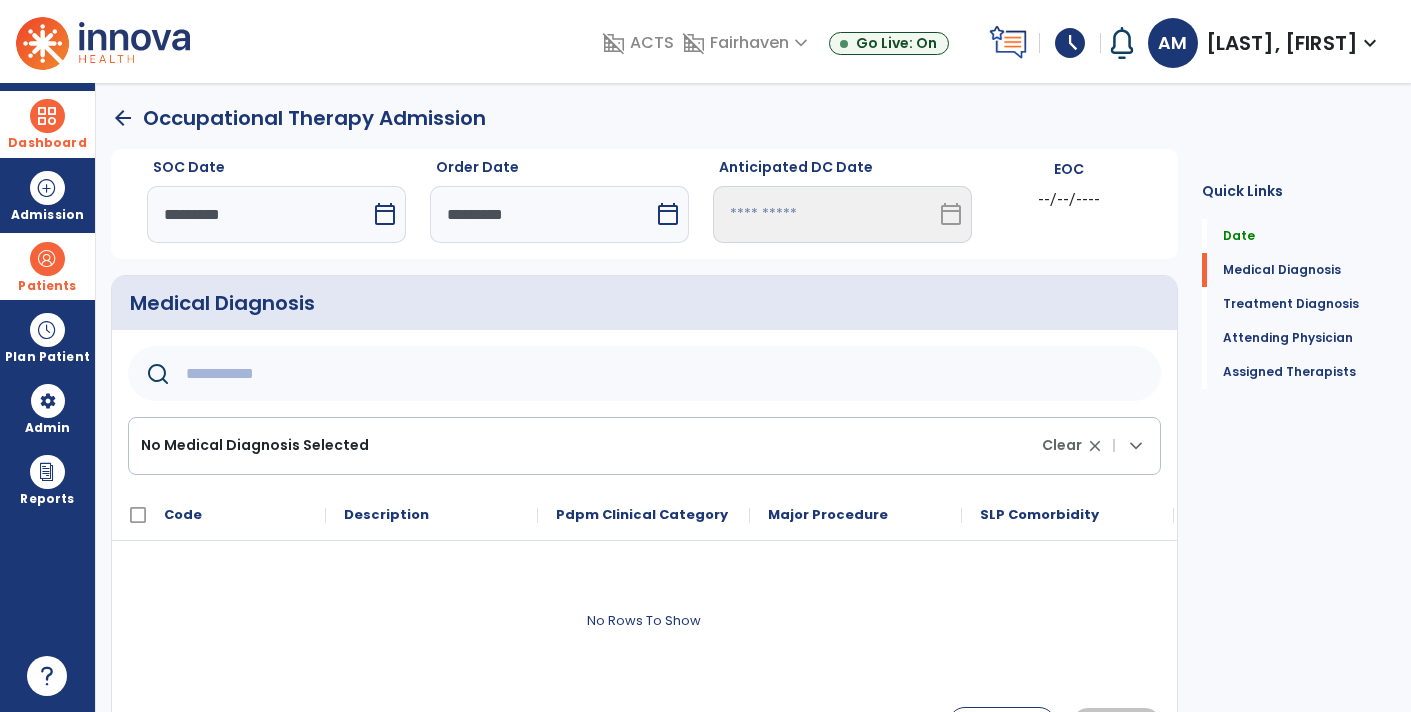 click 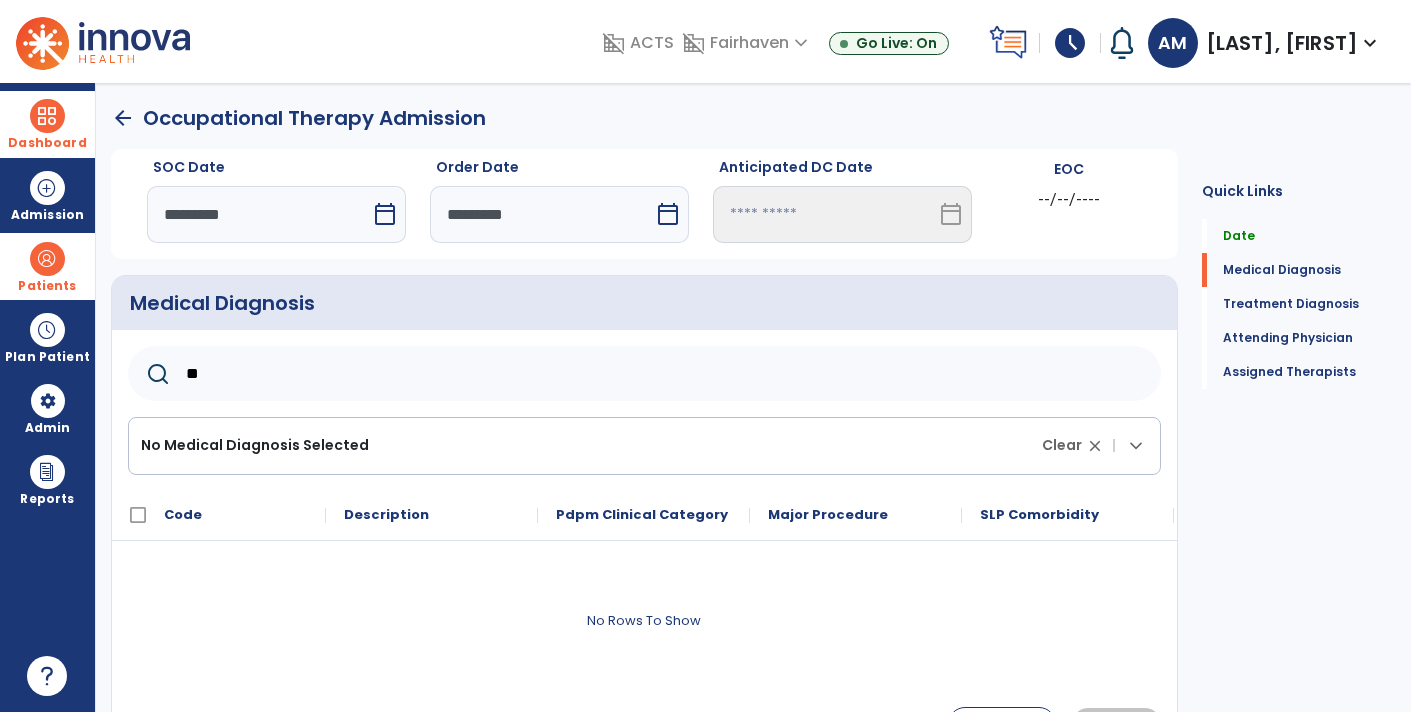 type on "***" 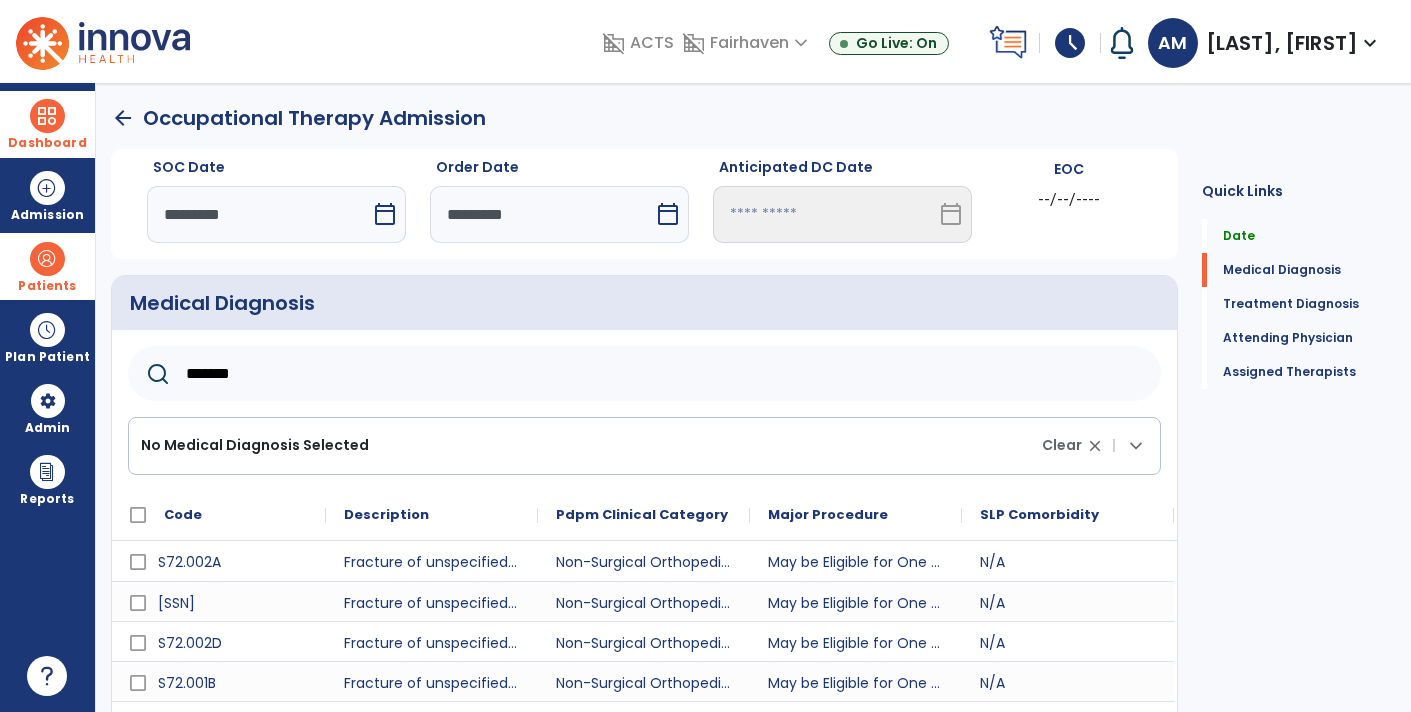 scroll, scrollTop: 74, scrollLeft: 0, axis: vertical 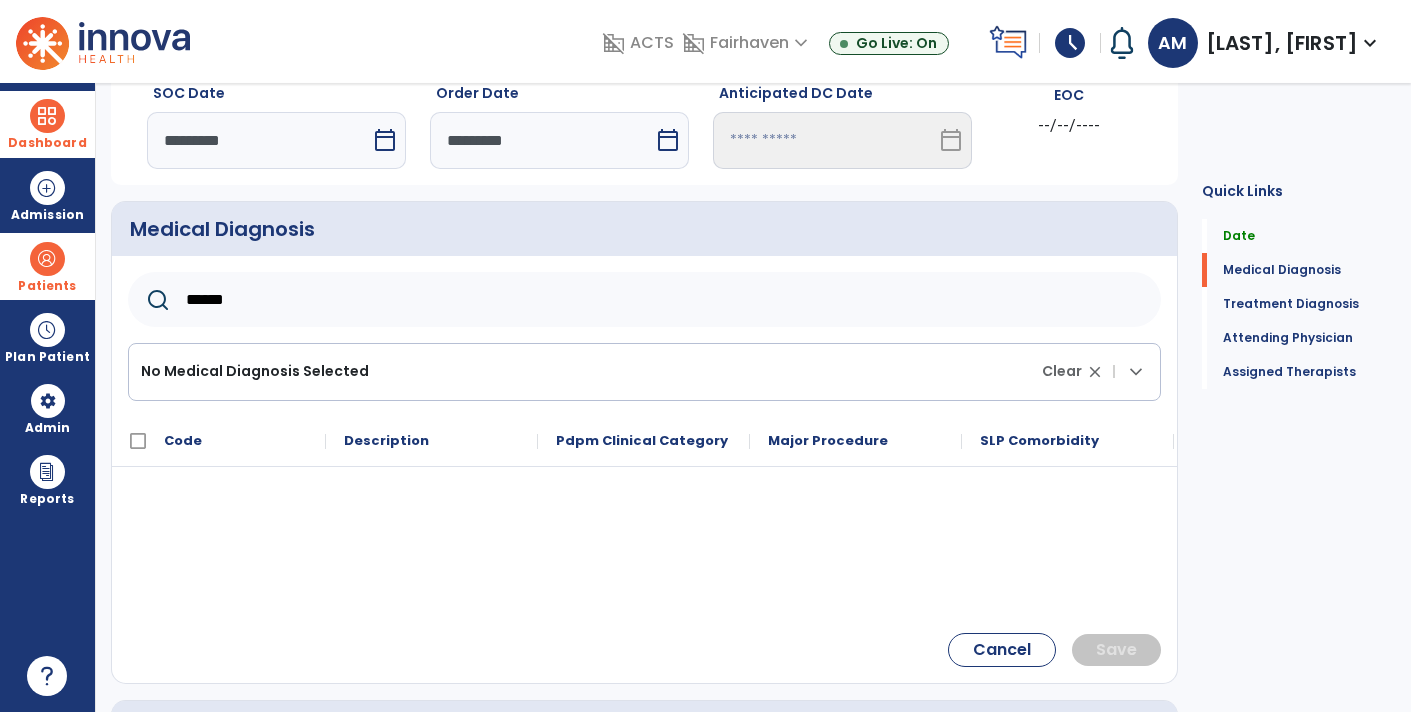 click on "******" 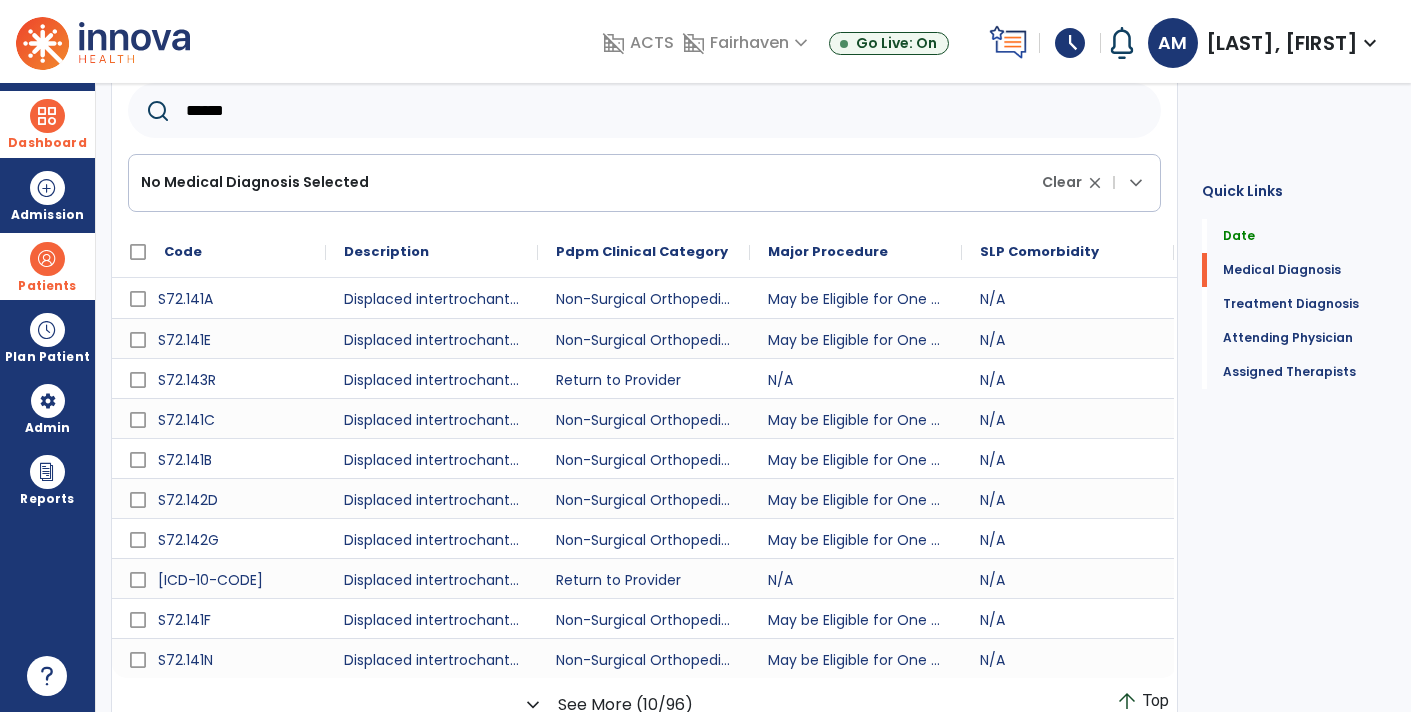 scroll, scrollTop: 272, scrollLeft: 0, axis: vertical 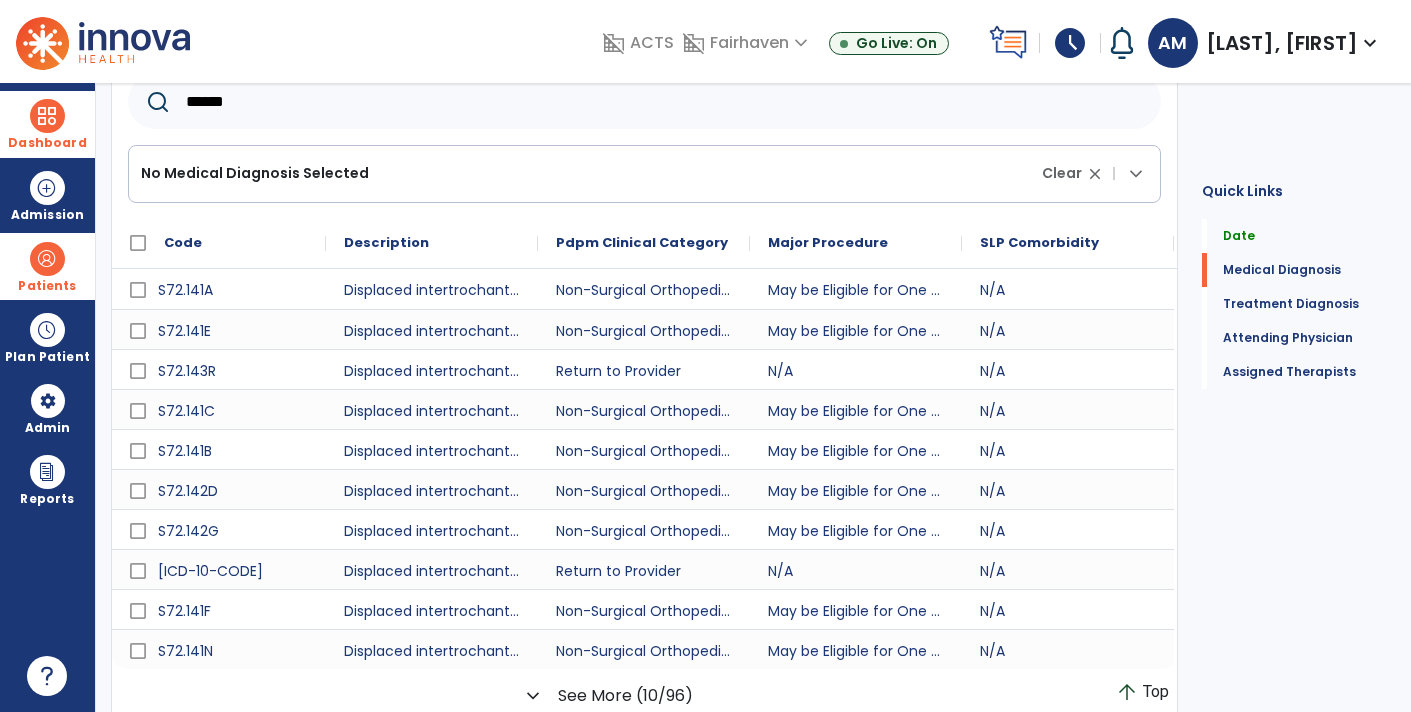 type on "******" 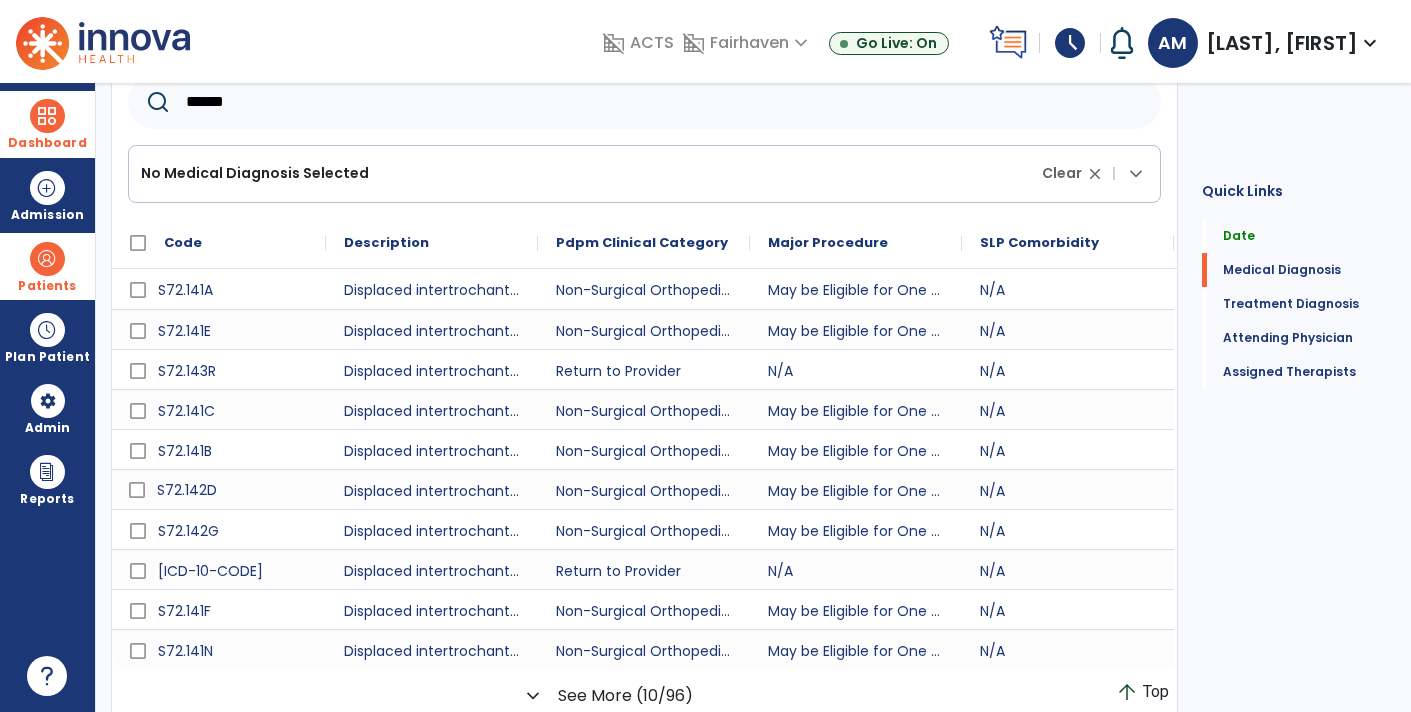 click on "S72.142D" at bounding box center (233, 490) 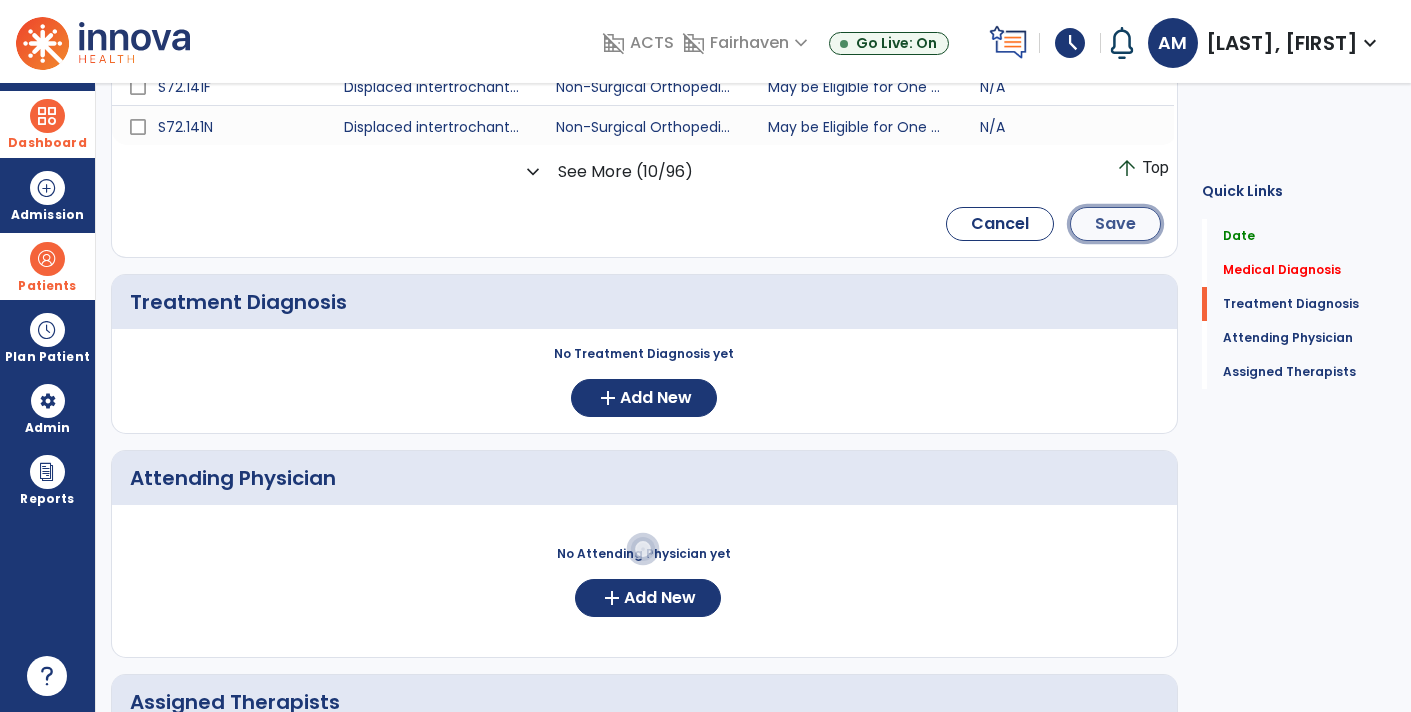click on "Save" 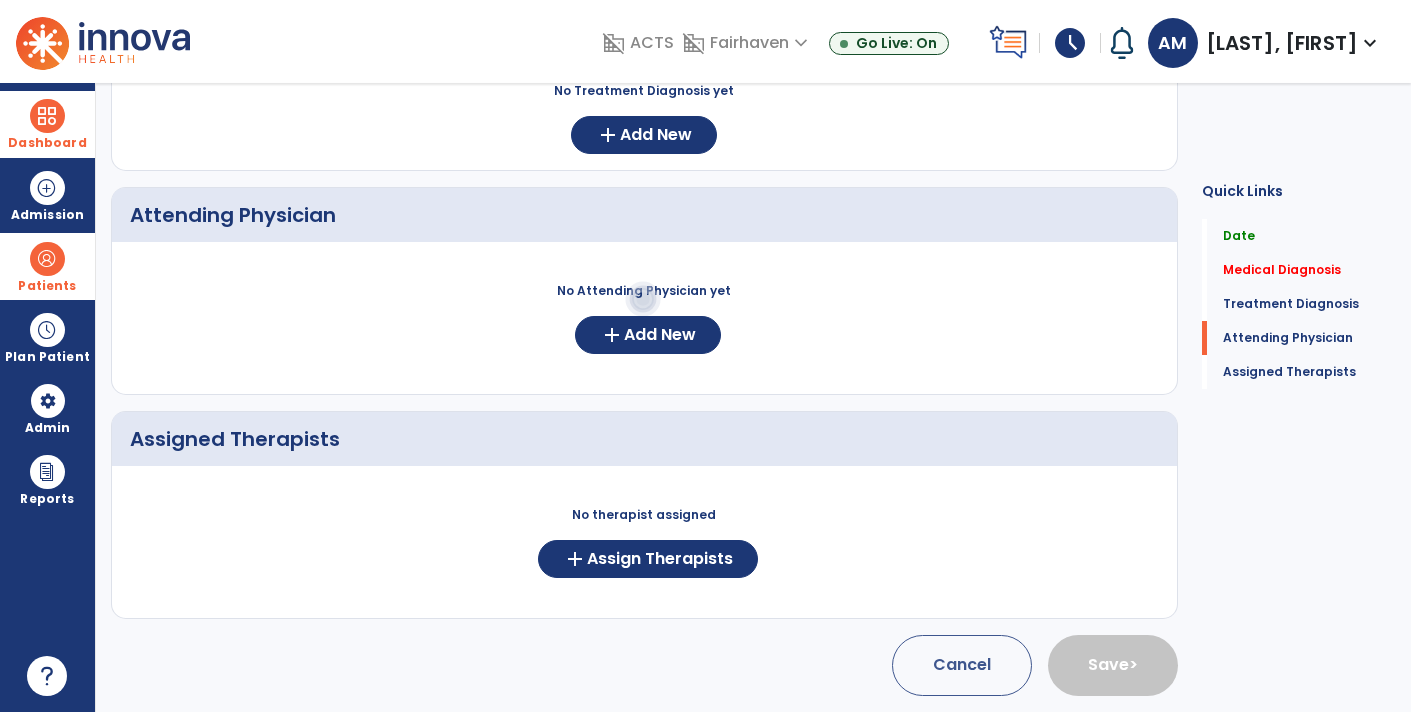 scroll, scrollTop: 527, scrollLeft: 0, axis: vertical 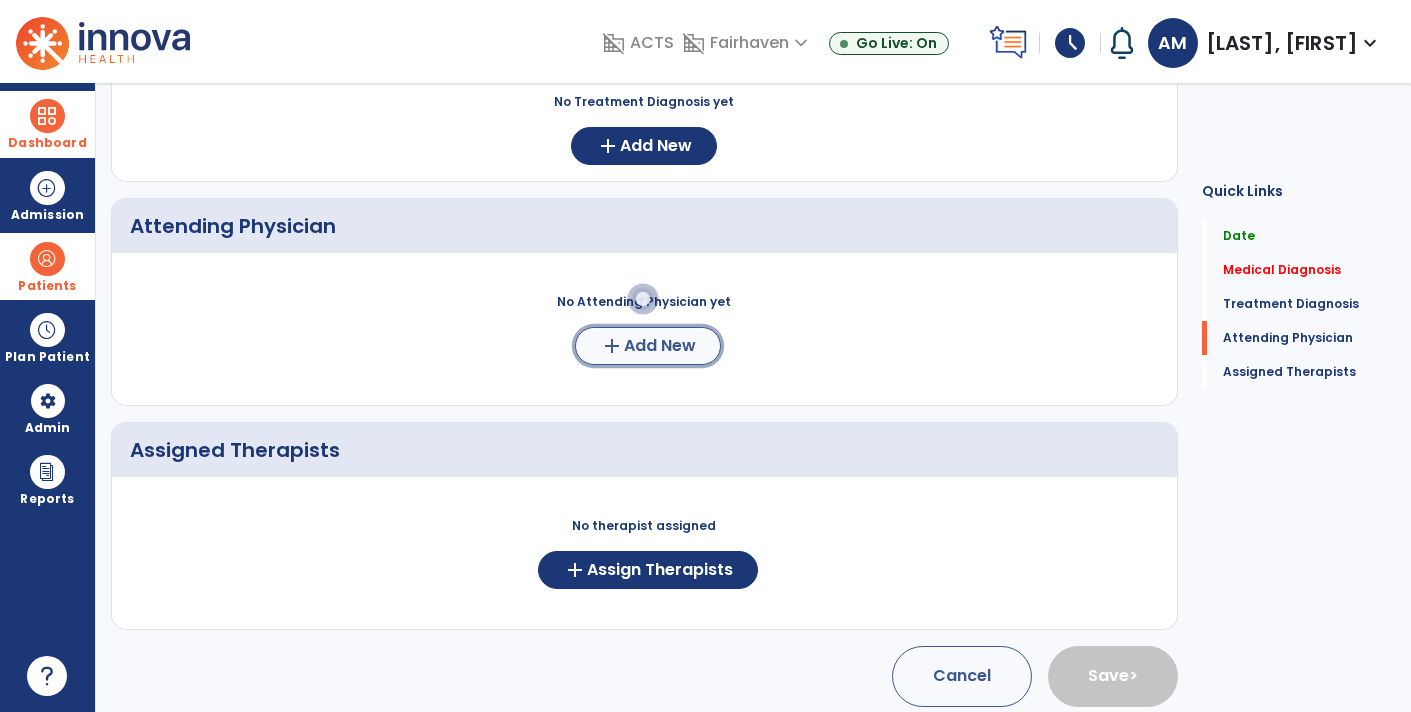 click on "add" 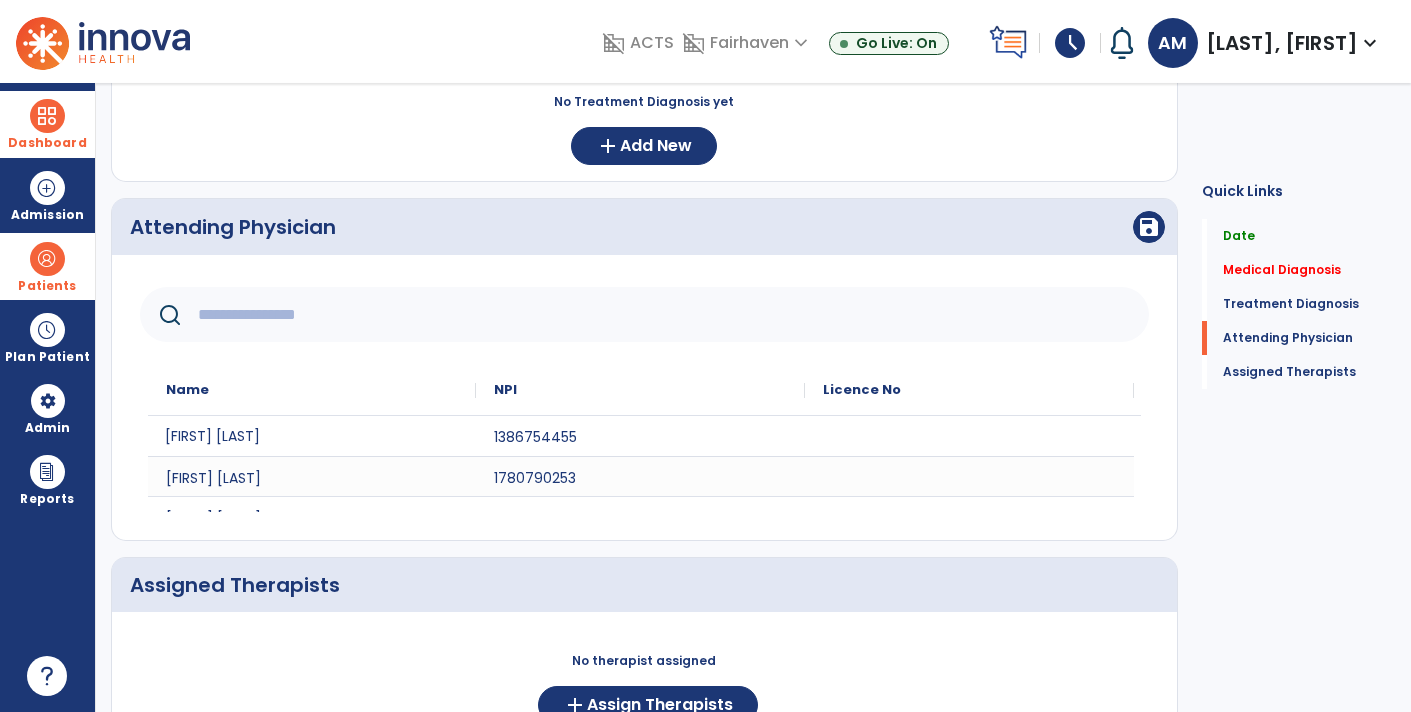 click on "[FIRST] [LAST]" 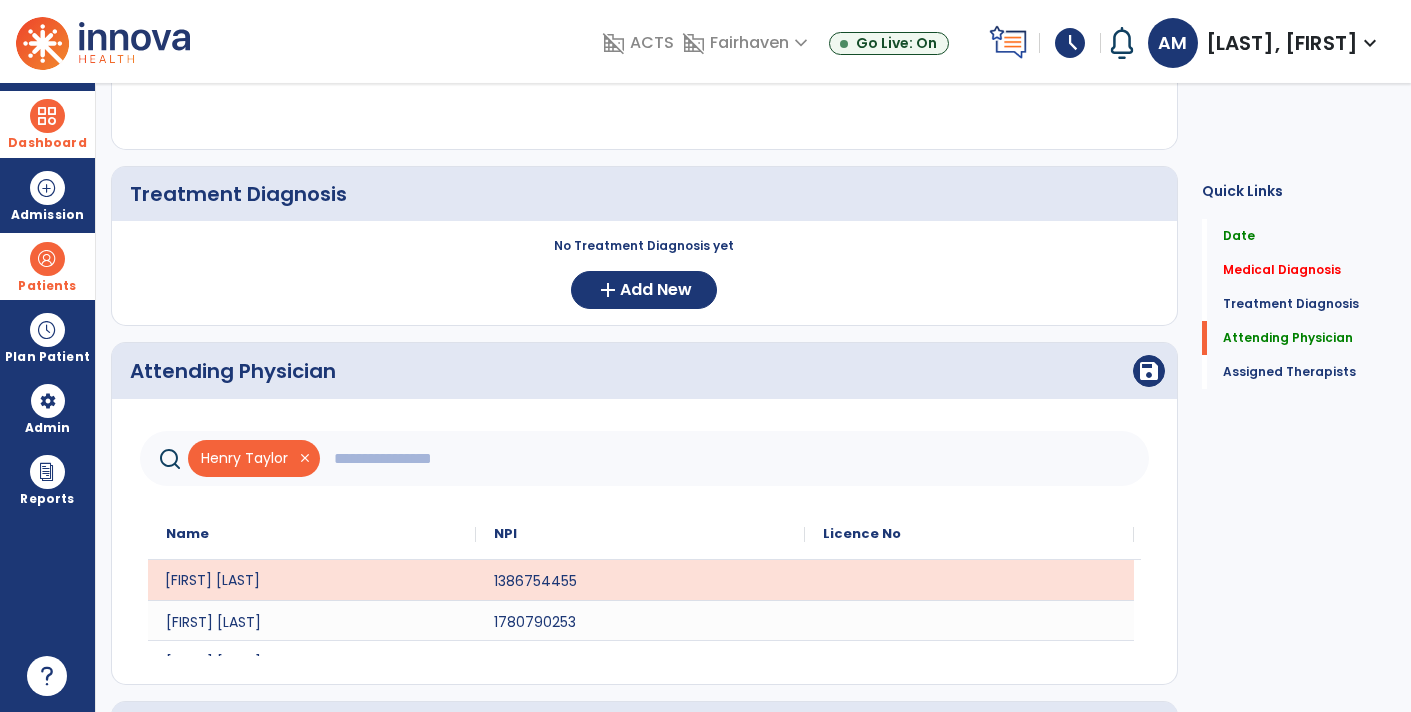 scroll, scrollTop: 384, scrollLeft: 0, axis: vertical 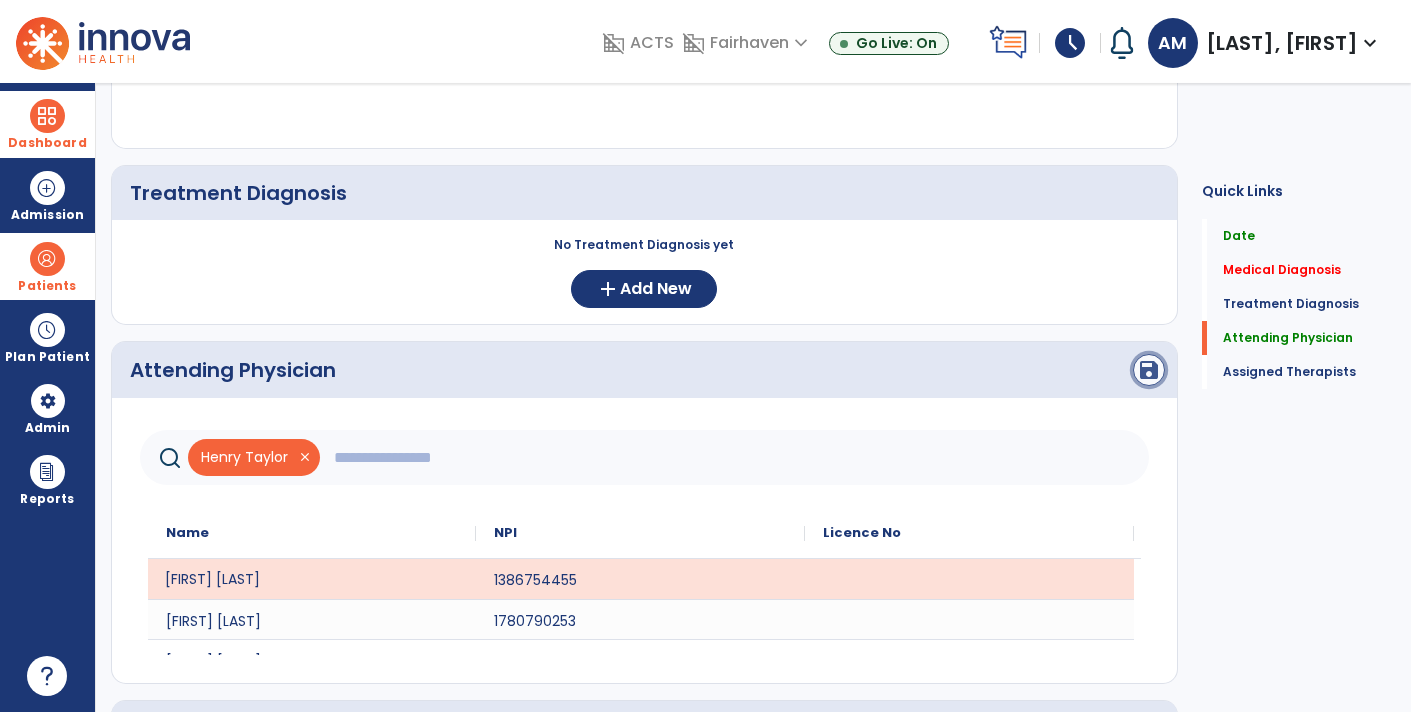 click on "save" 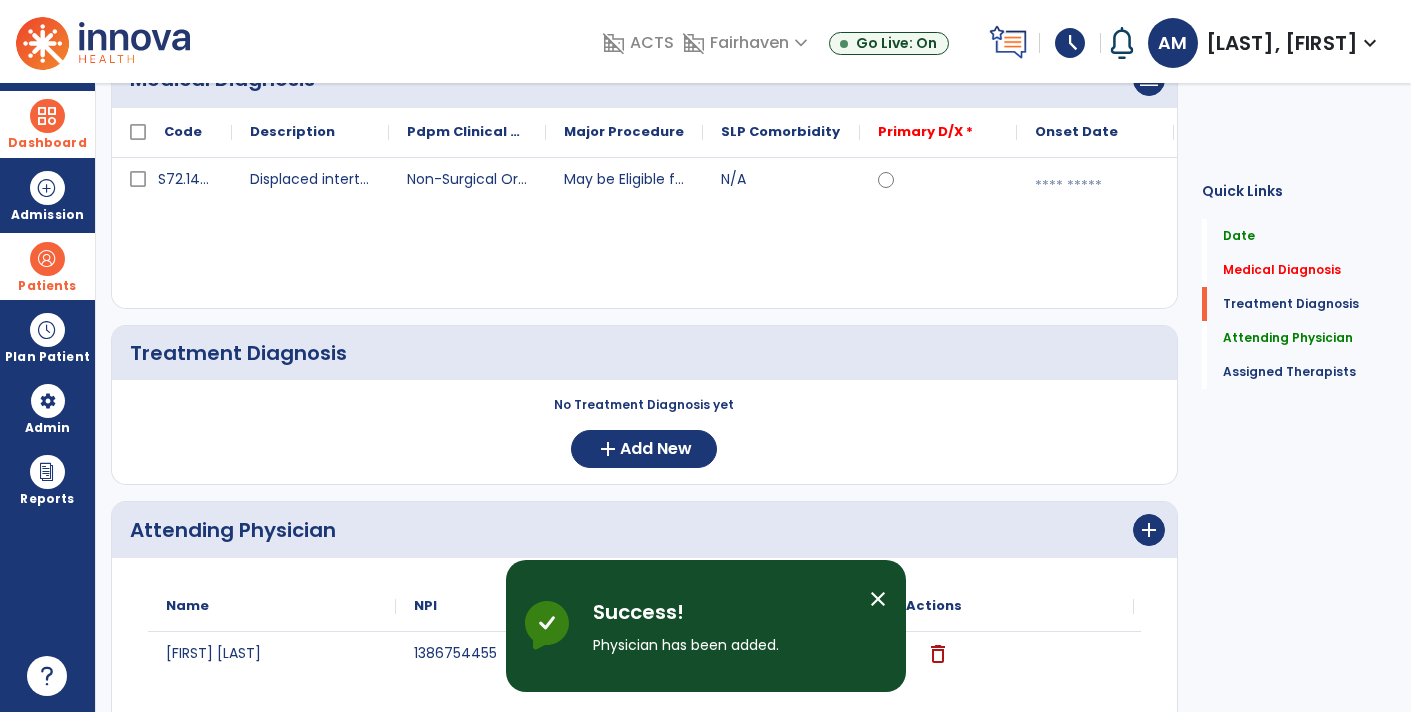 scroll, scrollTop: 213, scrollLeft: 0, axis: vertical 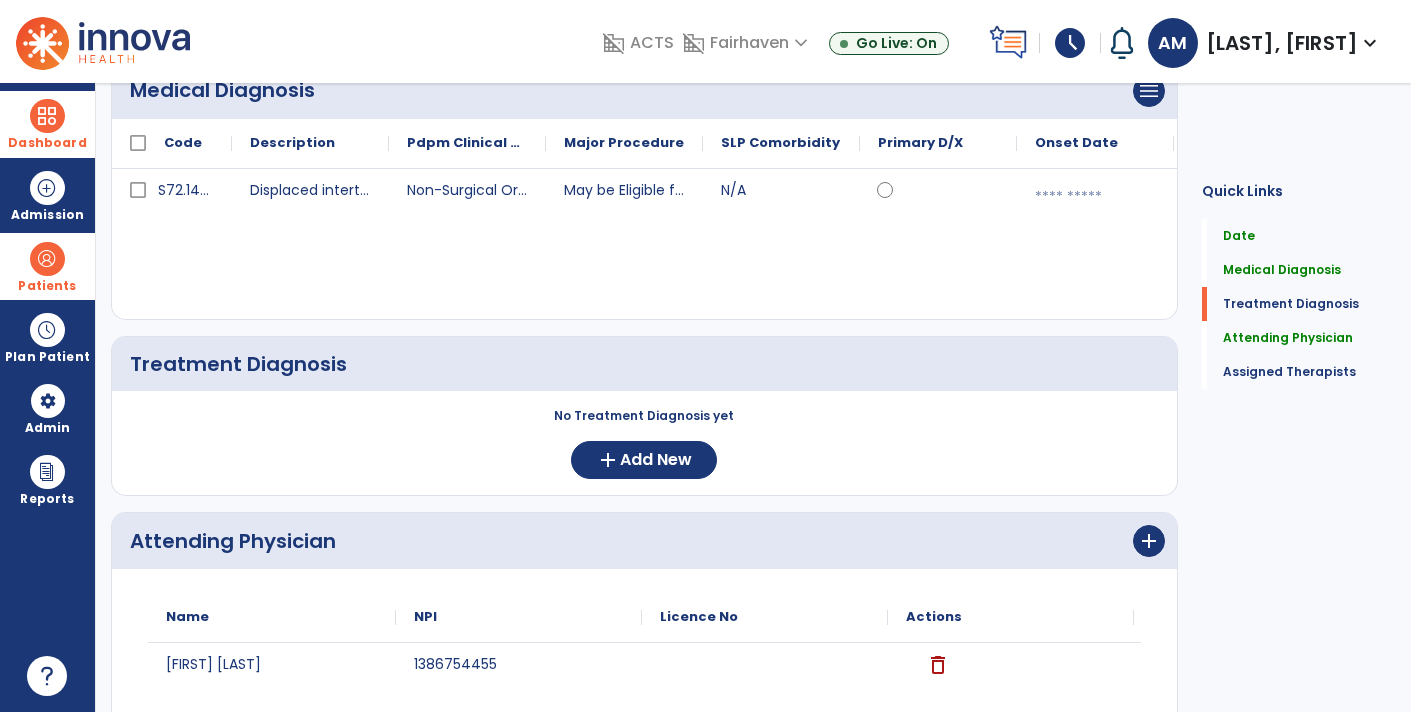 click at bounding box center [1095, 197] 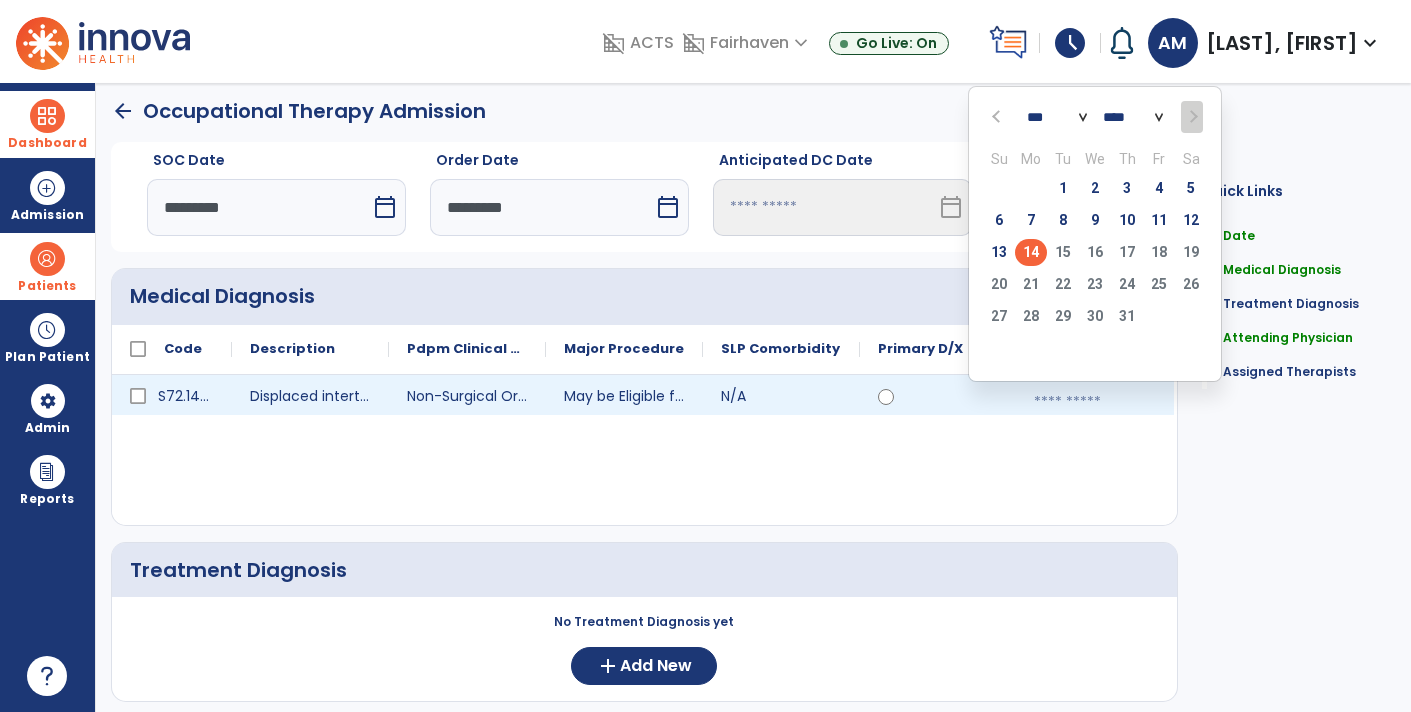 scroll, scrollTop: 5, scrollLeft: 0, axis: vertical 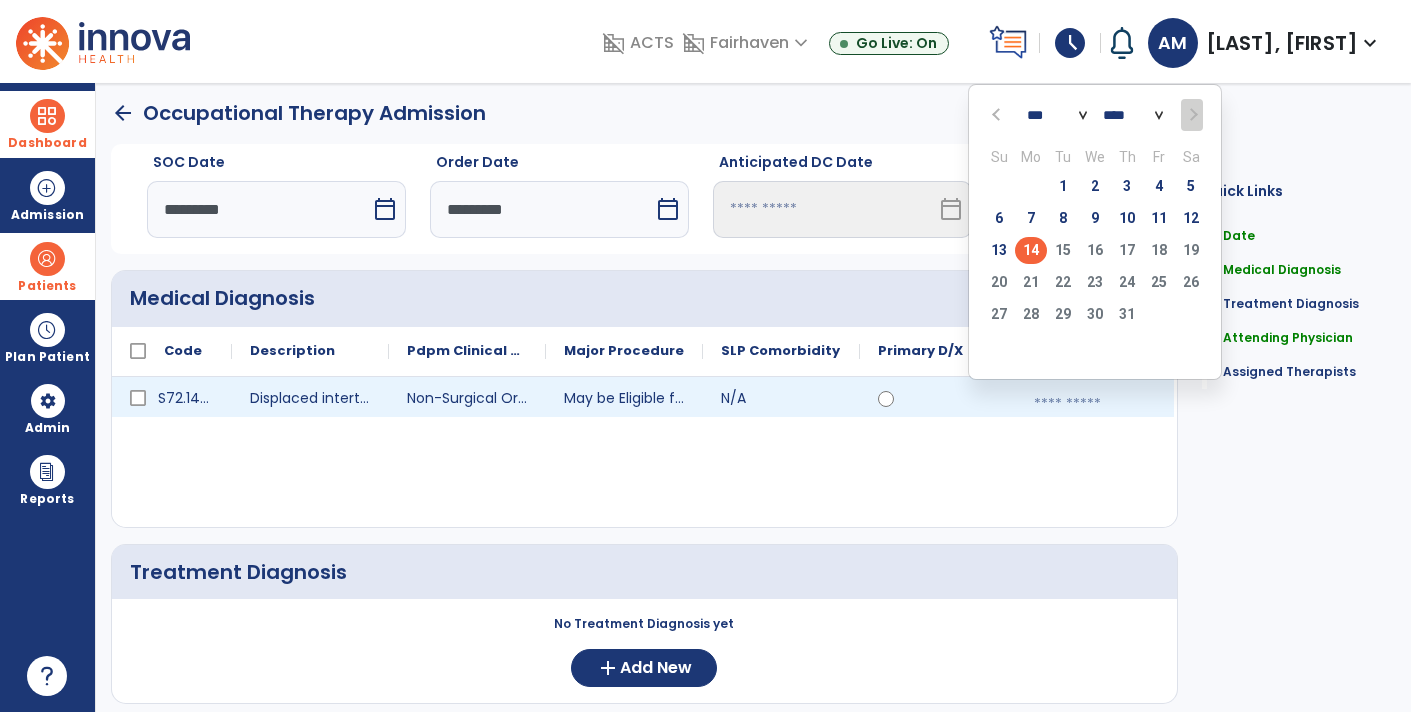 click on "*** *** *** *** *** *** ***" 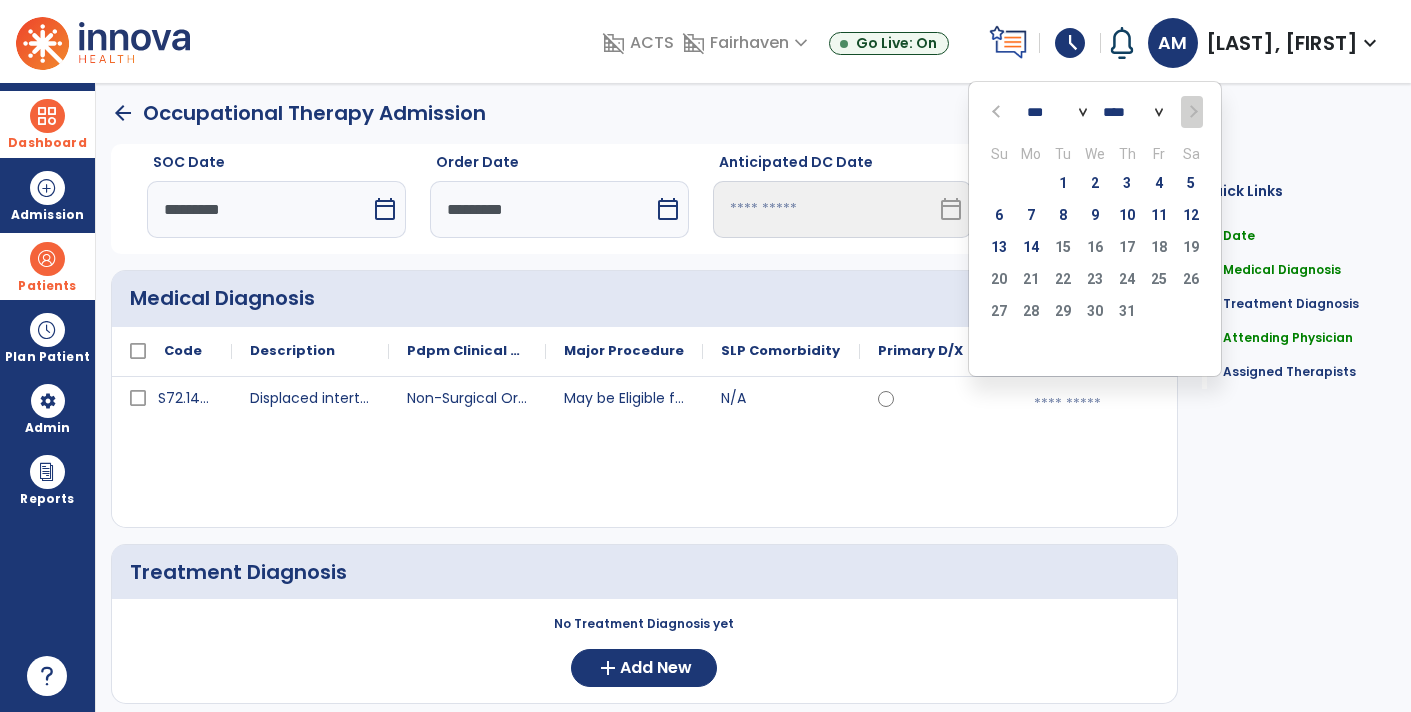click on "*** *** *** *** *** *** ***" 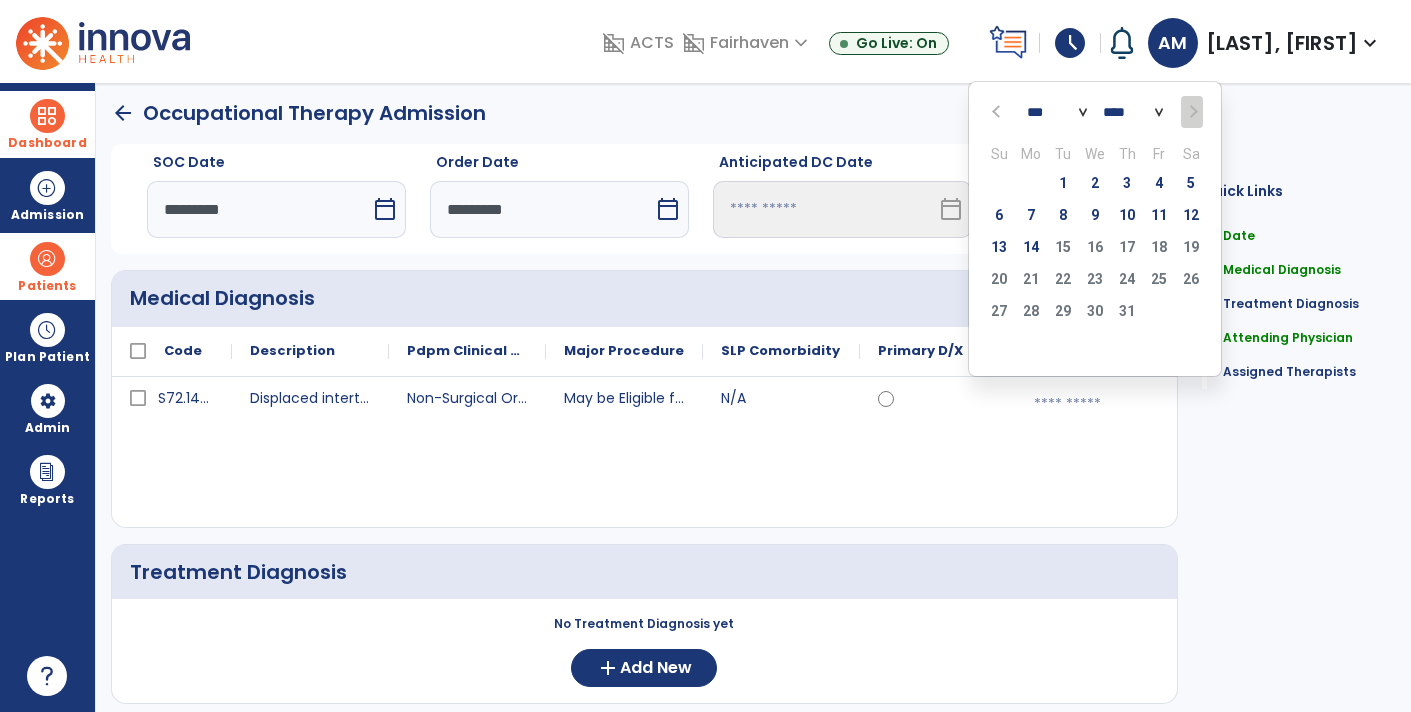 click on "**** **** **** **** **** **** **** **** **** **** **** **** **** **** **** **** **** **** **** **** **** **** **** **** **** **** **** **** **** **** **** **** **** **** **** **** **** **** **** **** **** **** **** **** **** **** **** **** **** **** **** **** **** **** **** **** **** **** **** **** **** **** **** **** **** **** **** **** **** **** **** **** **** **** **** **** **** **** **** **** **** **** **** **** **** **** **** **** **** **** **** **** **** **** **** **** **** **** **** **** **** **** **** **** **** **** **** **** **** **** **** **** **** **** **** **** **** **** **** **** **** **** **** **** **** ****" 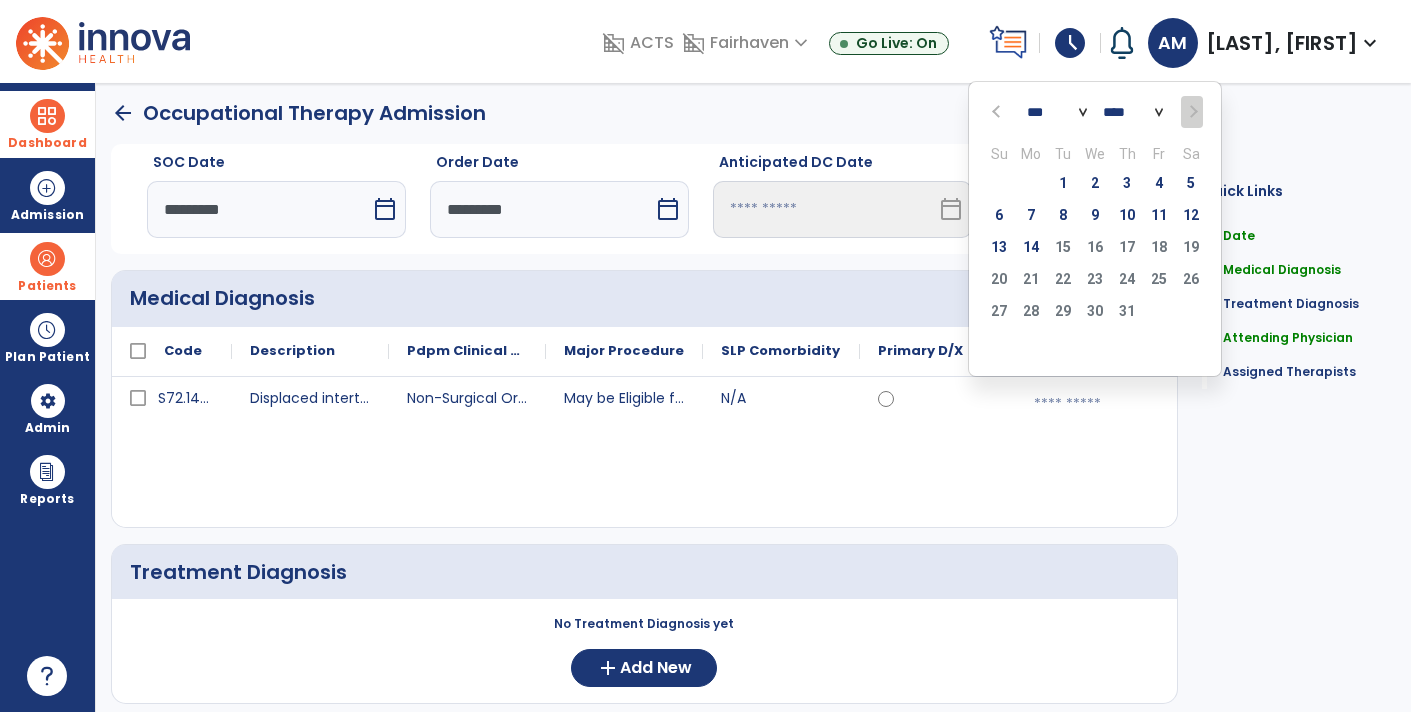 select on "****" 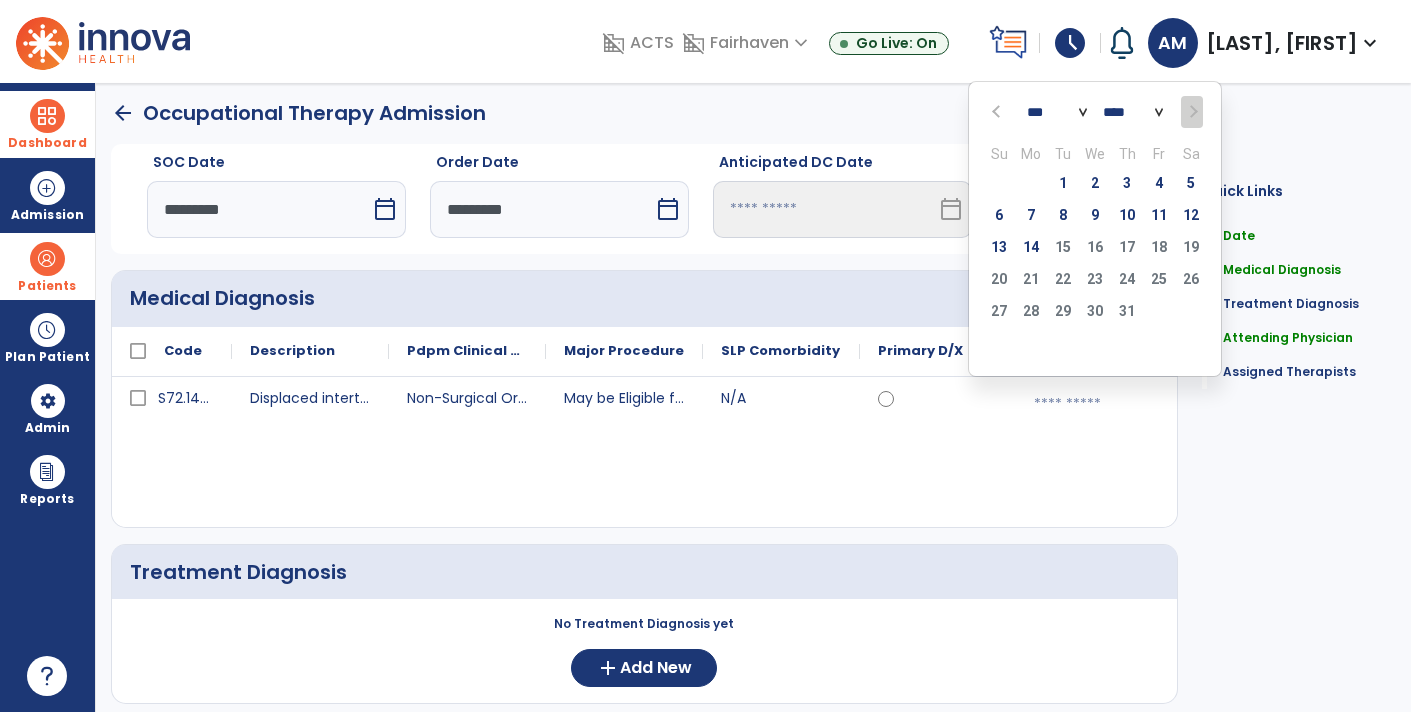 click on "**** **** **** **** **** **** **** **** **** **** **** **** **** **** **** **** **** **** **** **** **** **** **** **** **** **** **** **** **** **** **** **** **** **** **** **** **** **** **** **** **** **** **** **** **** **** **** **** **** **** **** **** **** **** **** **** **** **** **** **** **** **** **** **** **** **** **** **** **** **** **** **** **** **** **** **** **** **** **** **** **** **** **** **** **** **** **** **** **** **** **** **** **** **** **** **** **** **** **** **** **** **** **** **** **** **** **** **** **** **** **** **** **** **** **** **** **** **** **** **** **** **** **** **** **** ****" 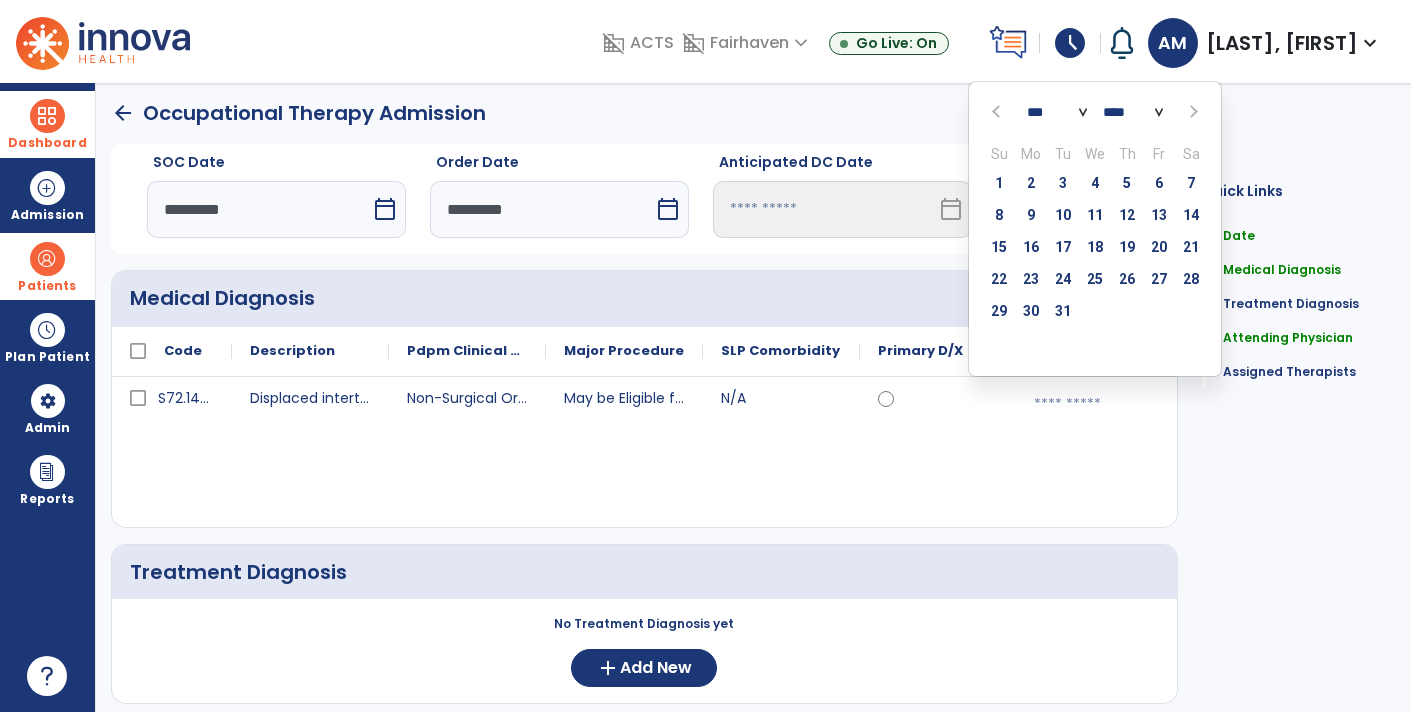 click on "*** *** *** *** *** *** *** *** *** *** *** ***" 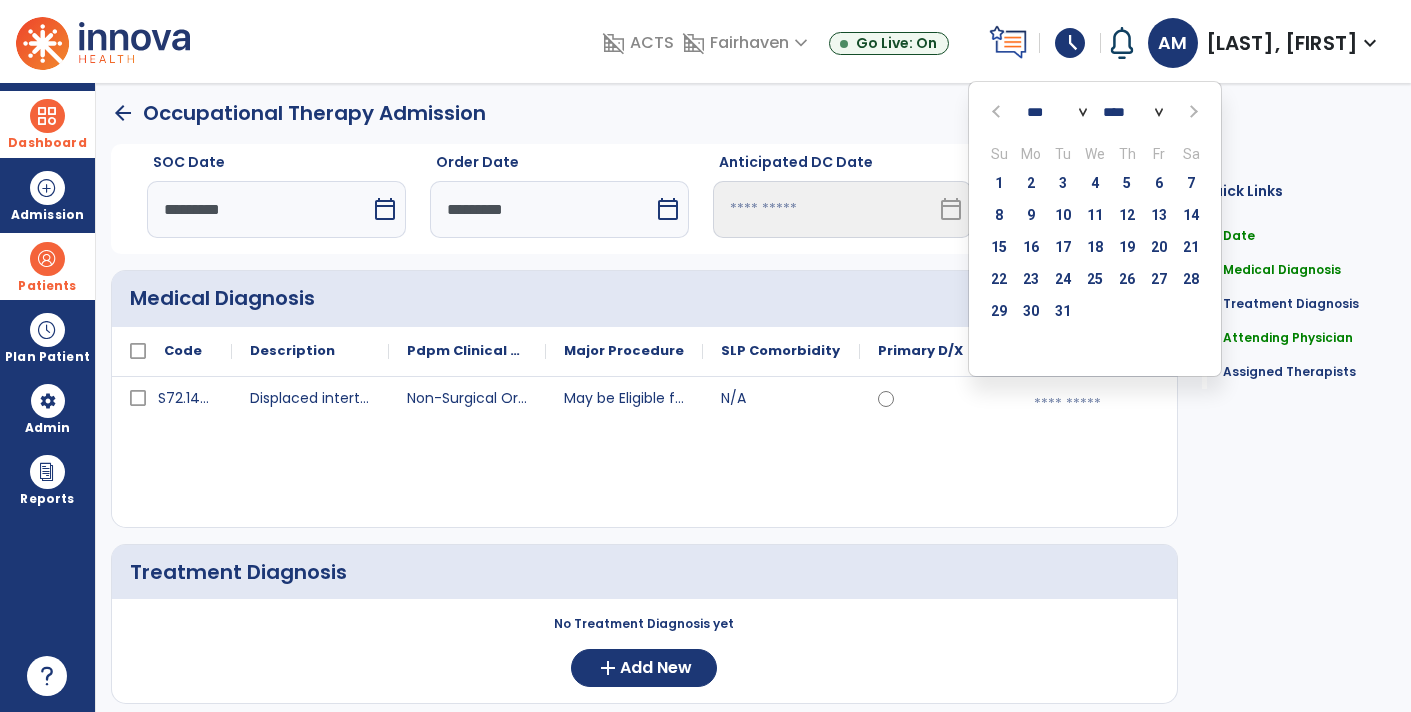 select on "**" 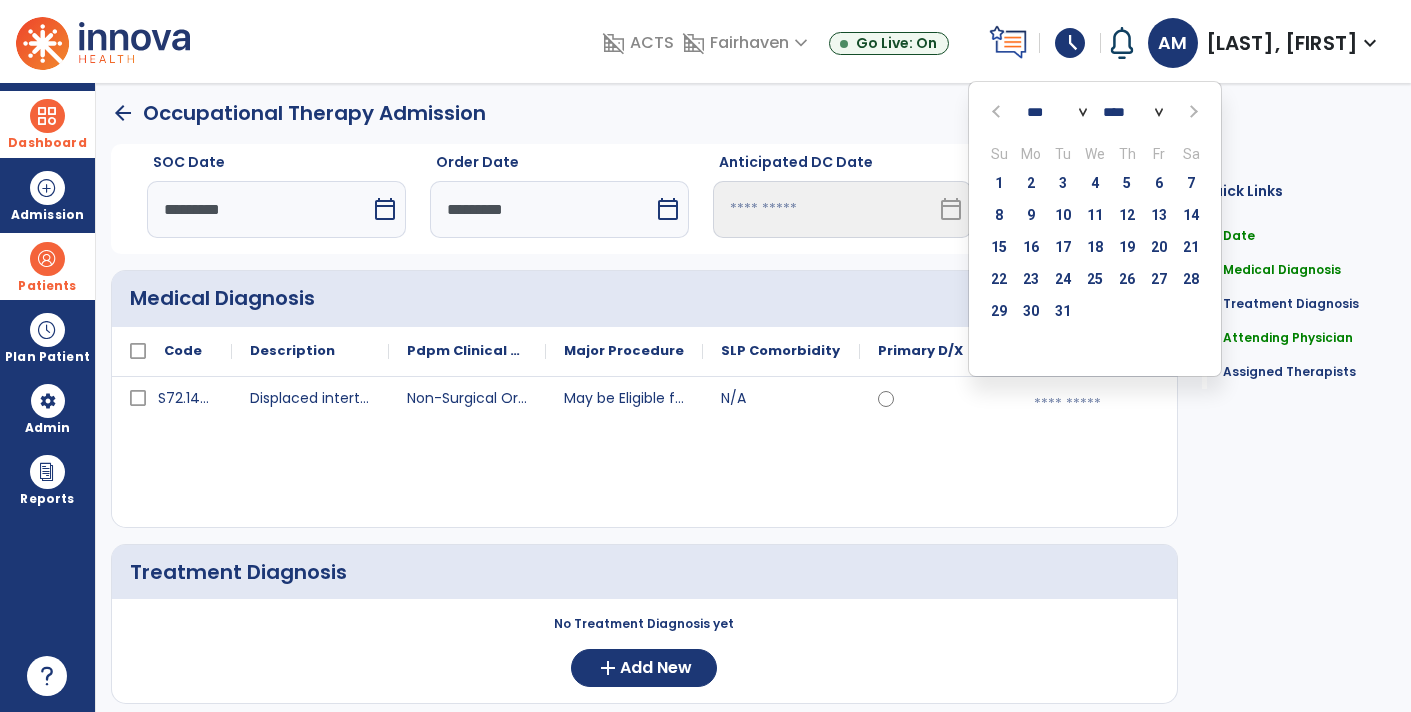 click on "*** *** *** *** *** *** *** *** *** *** *** ***" 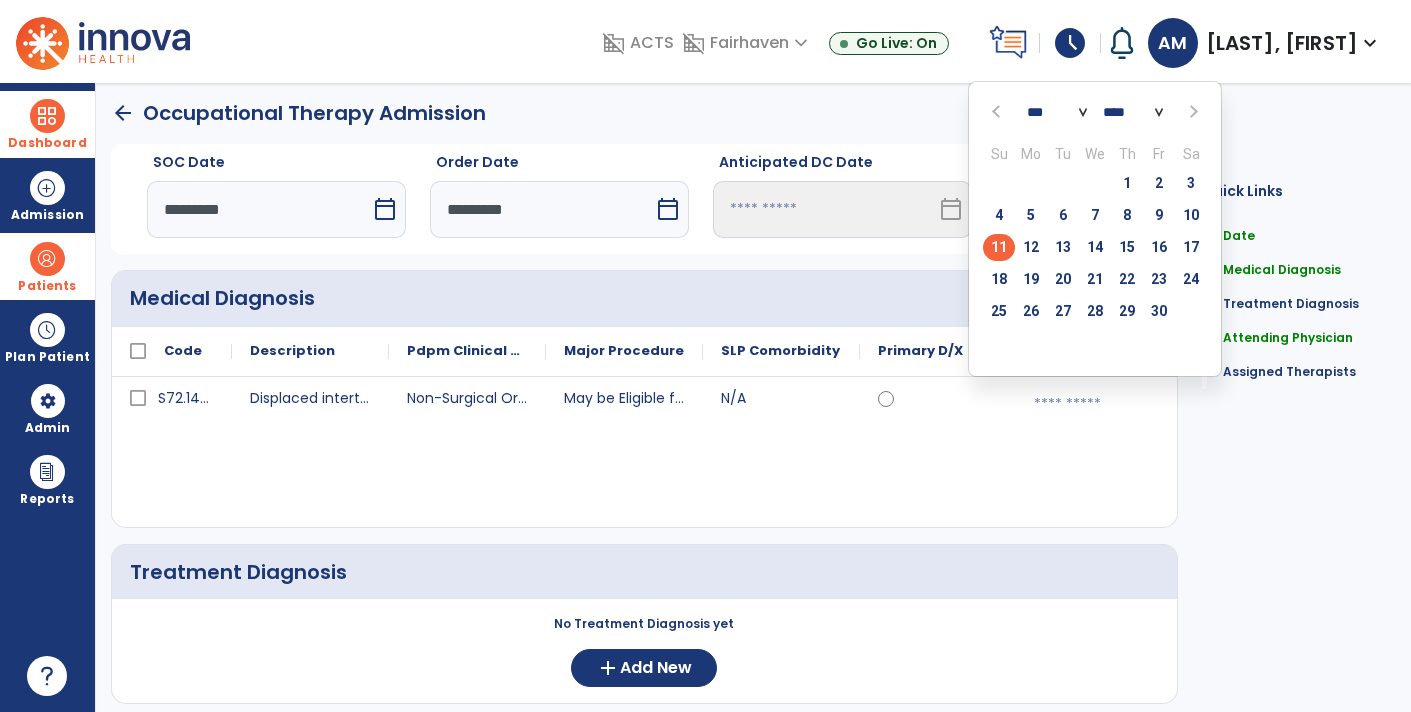 click on "11" 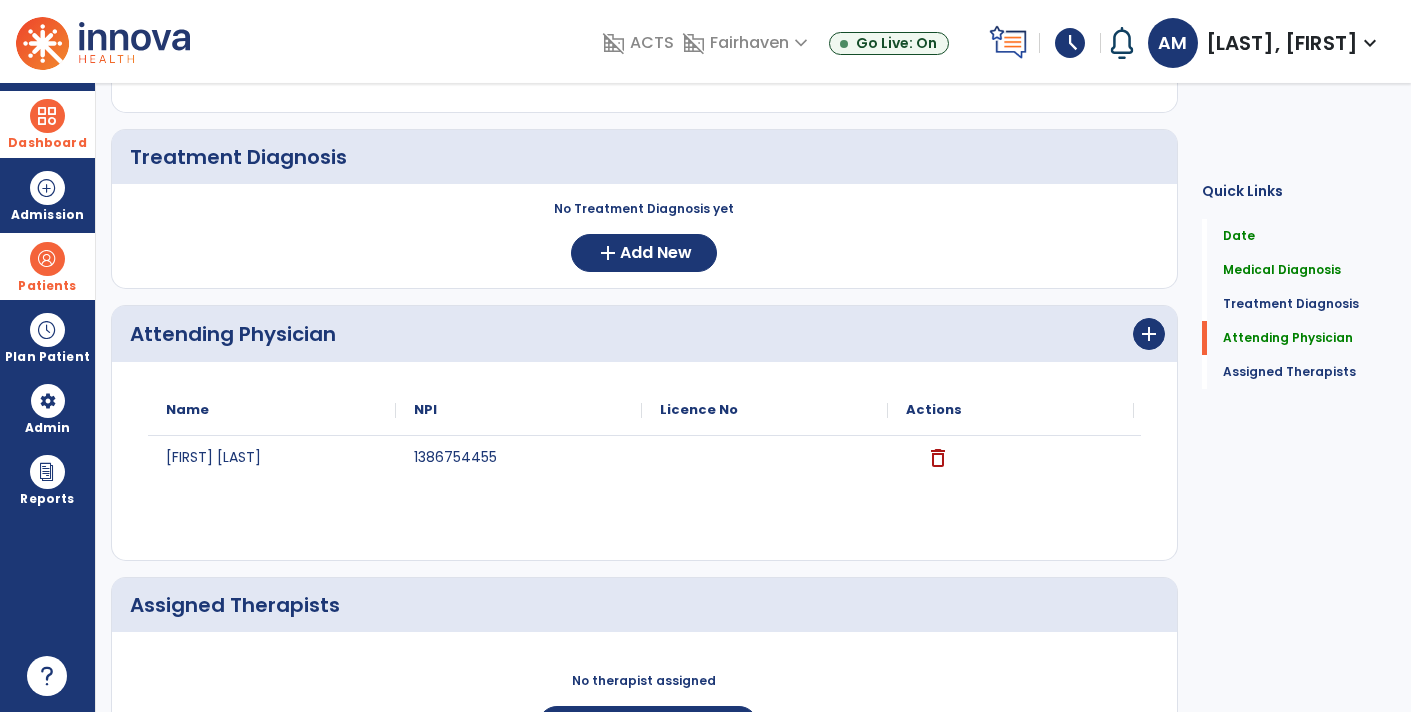 scroll, scrollTop: 582, scrollLeft: 0, axis: vertical 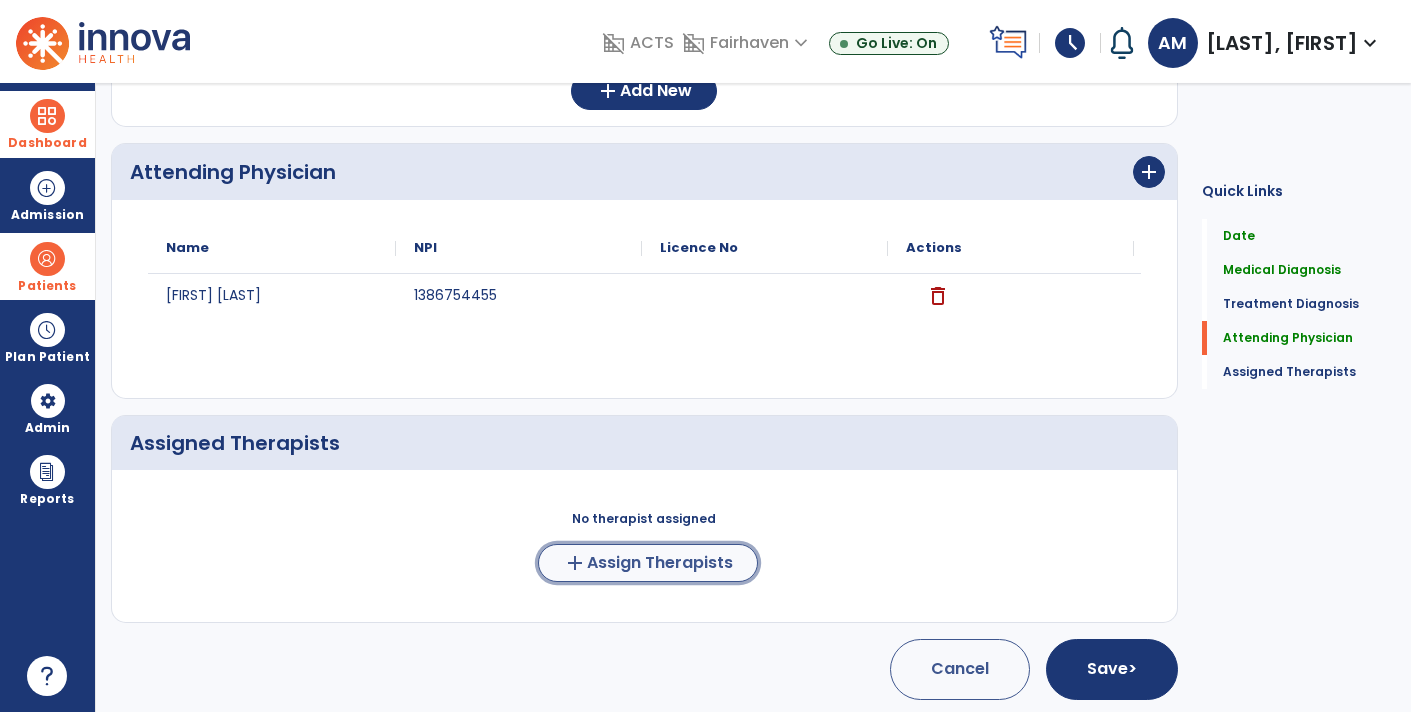 click on "Assign Therapists" 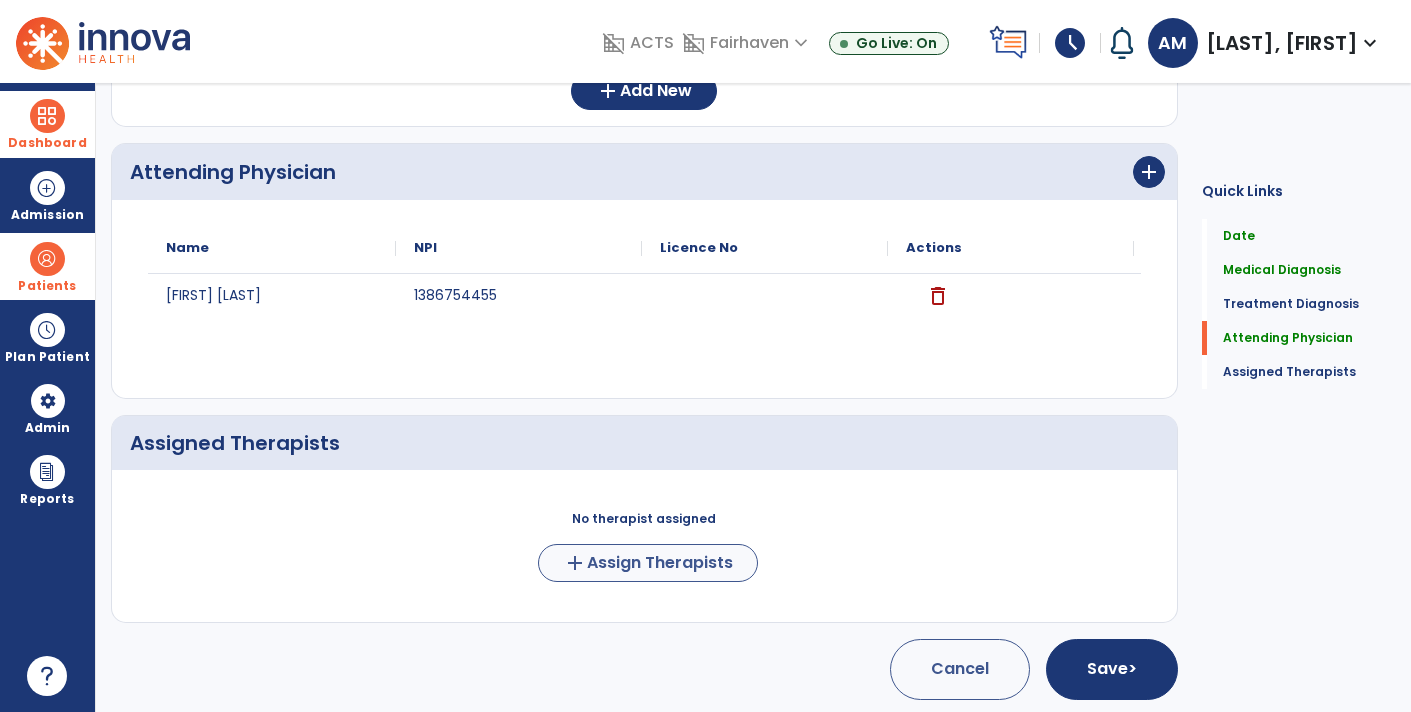 scroll, scrollTop: 578, scrollLeft: 0, axis: vertical 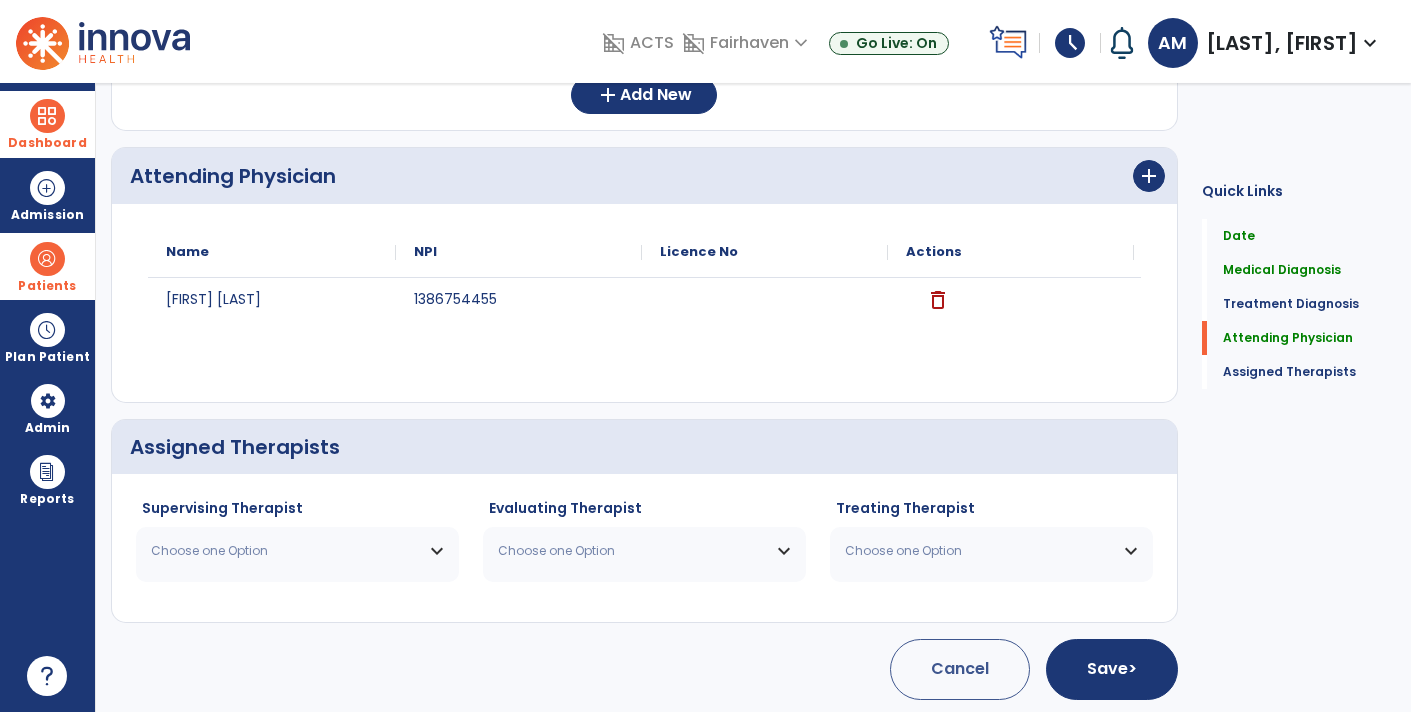 click on "Choose one Option" at bounding box center [297, 551] 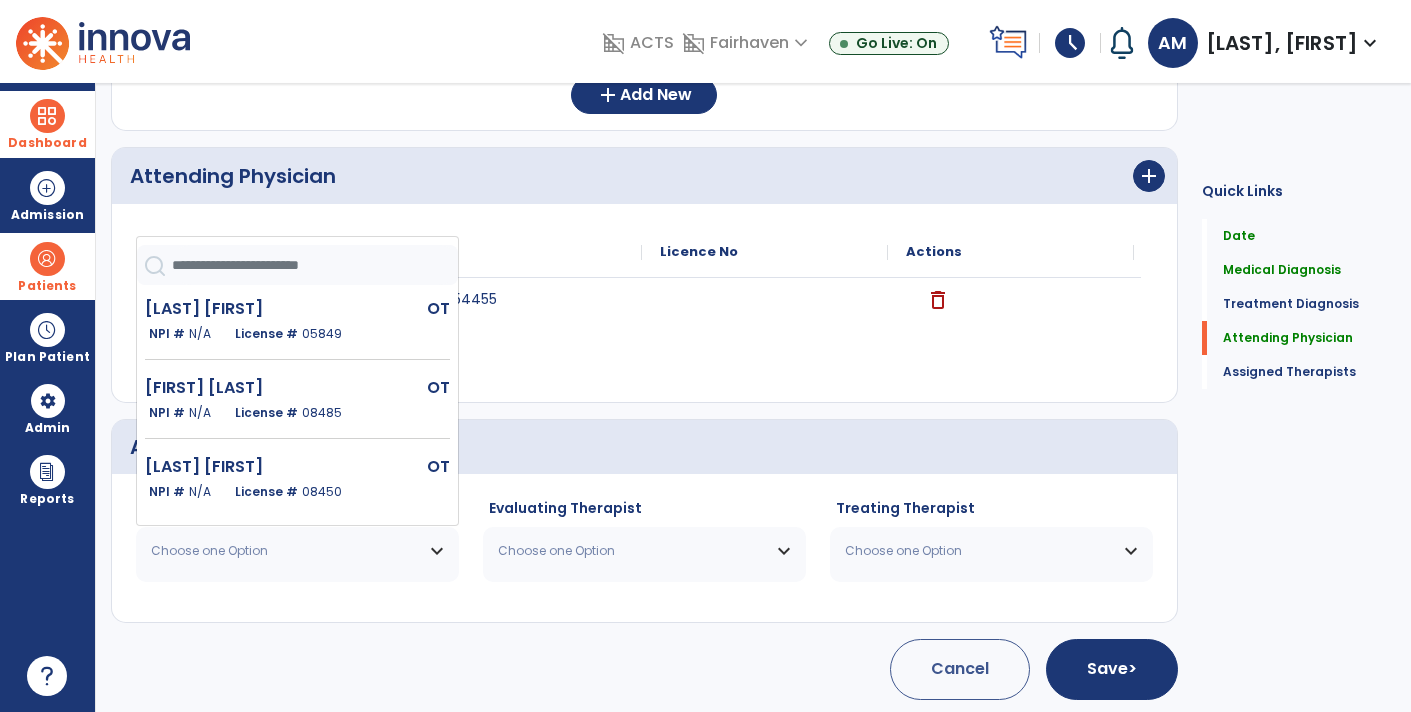 click 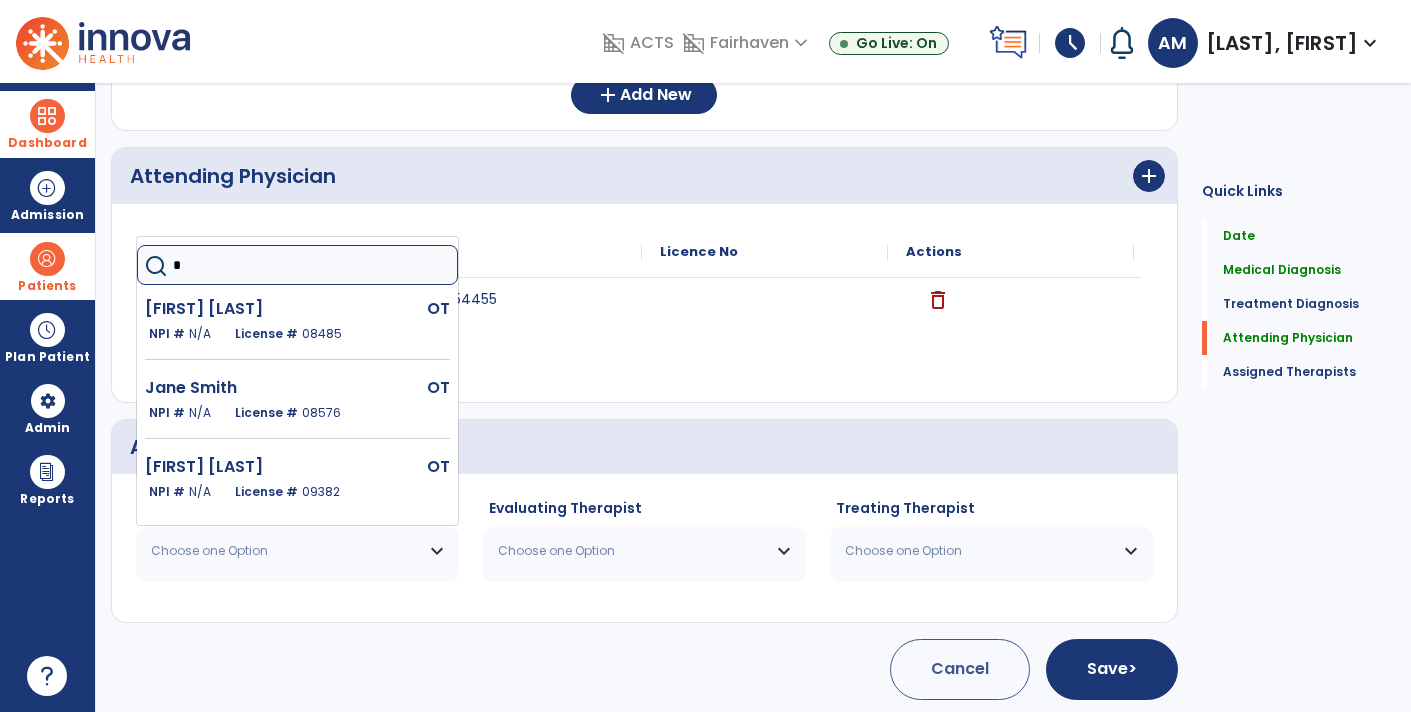 type on "**" 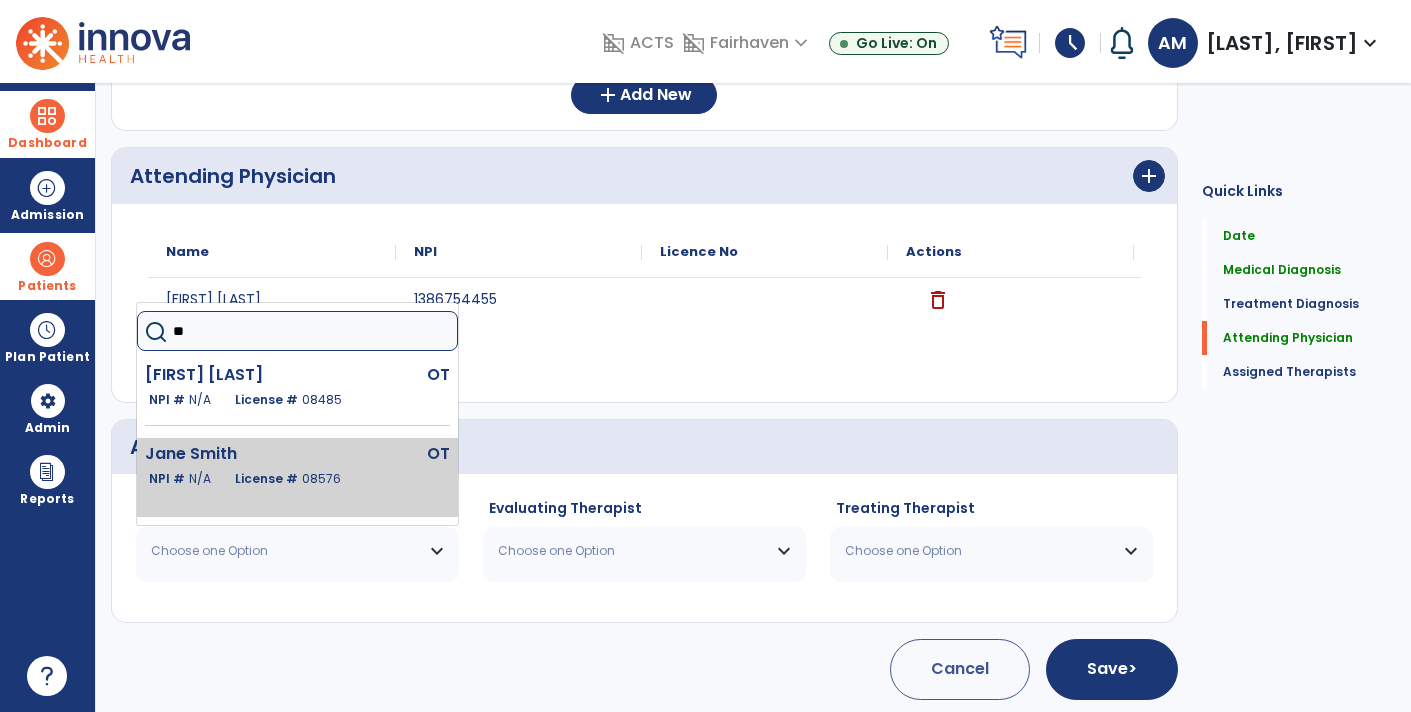 click on "Jane Smith" 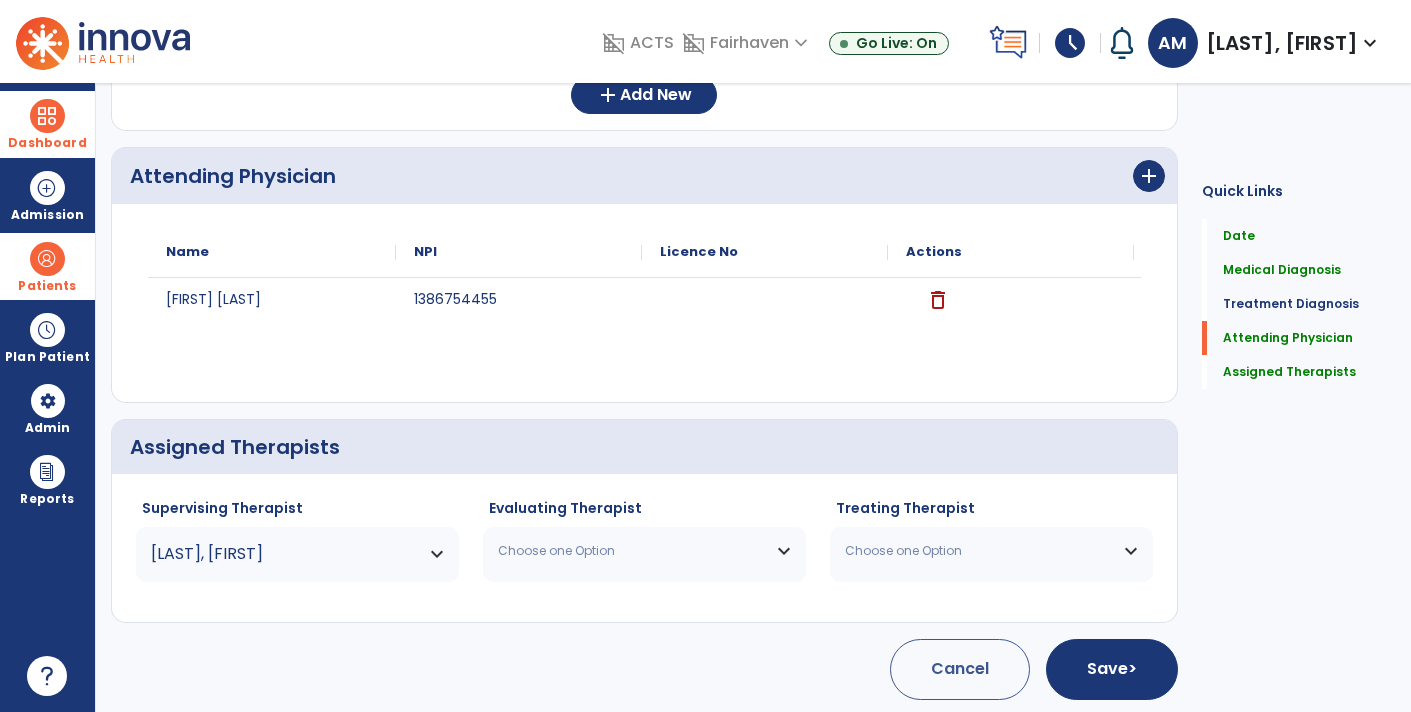click on "Choose one Option" at bounding box center (632, 551) 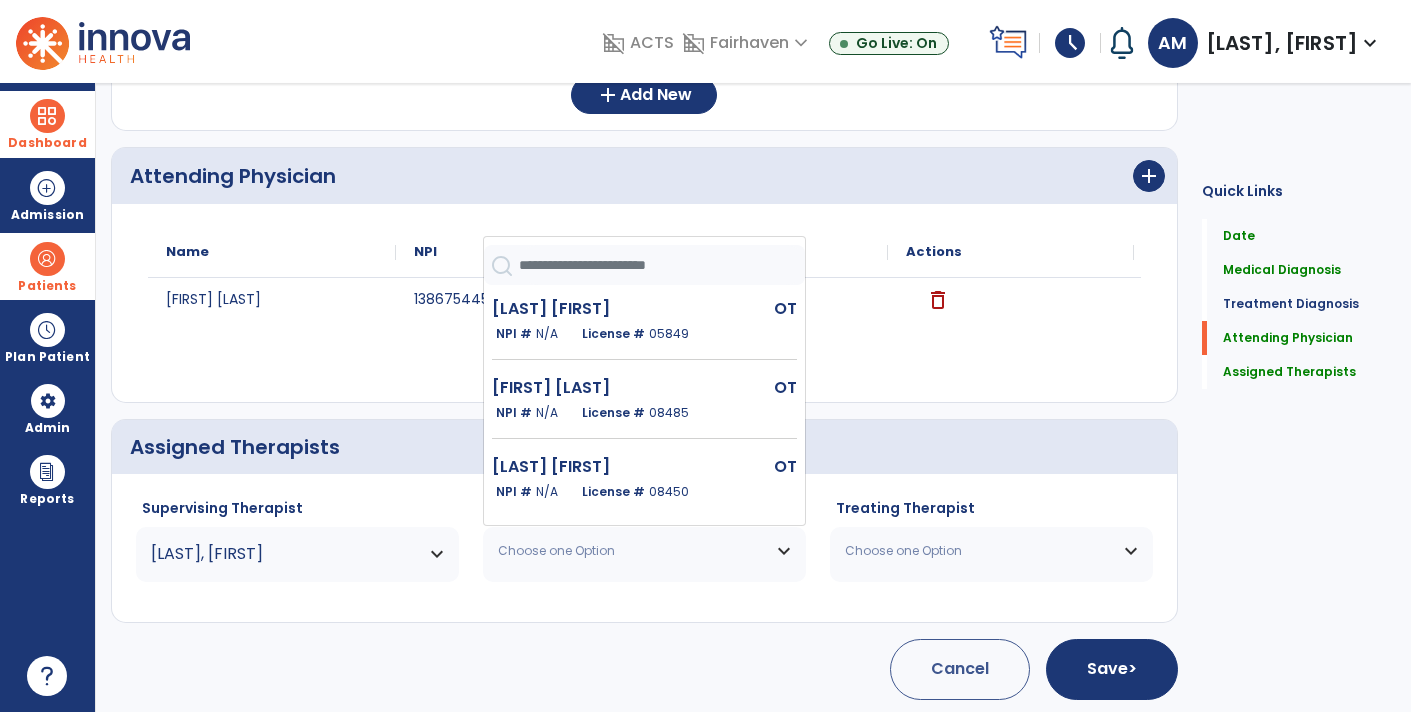 click 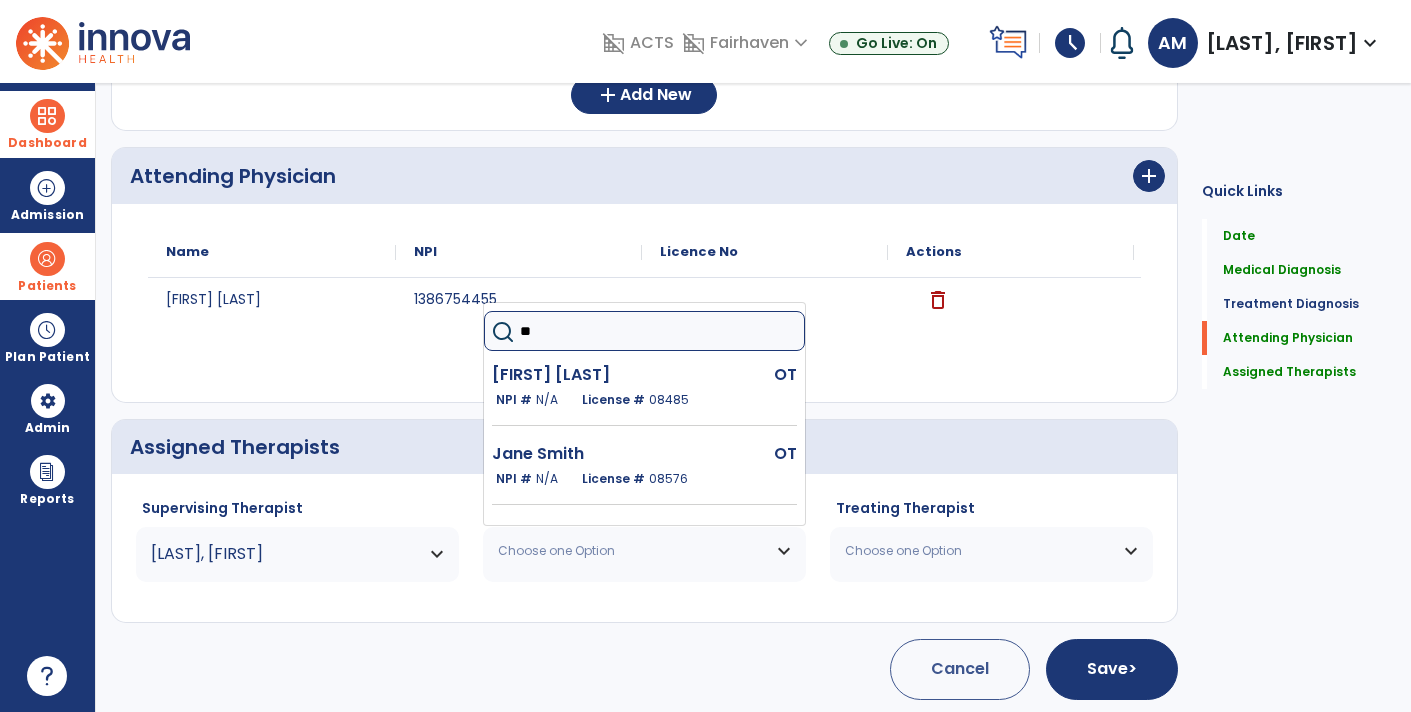 type on "***" 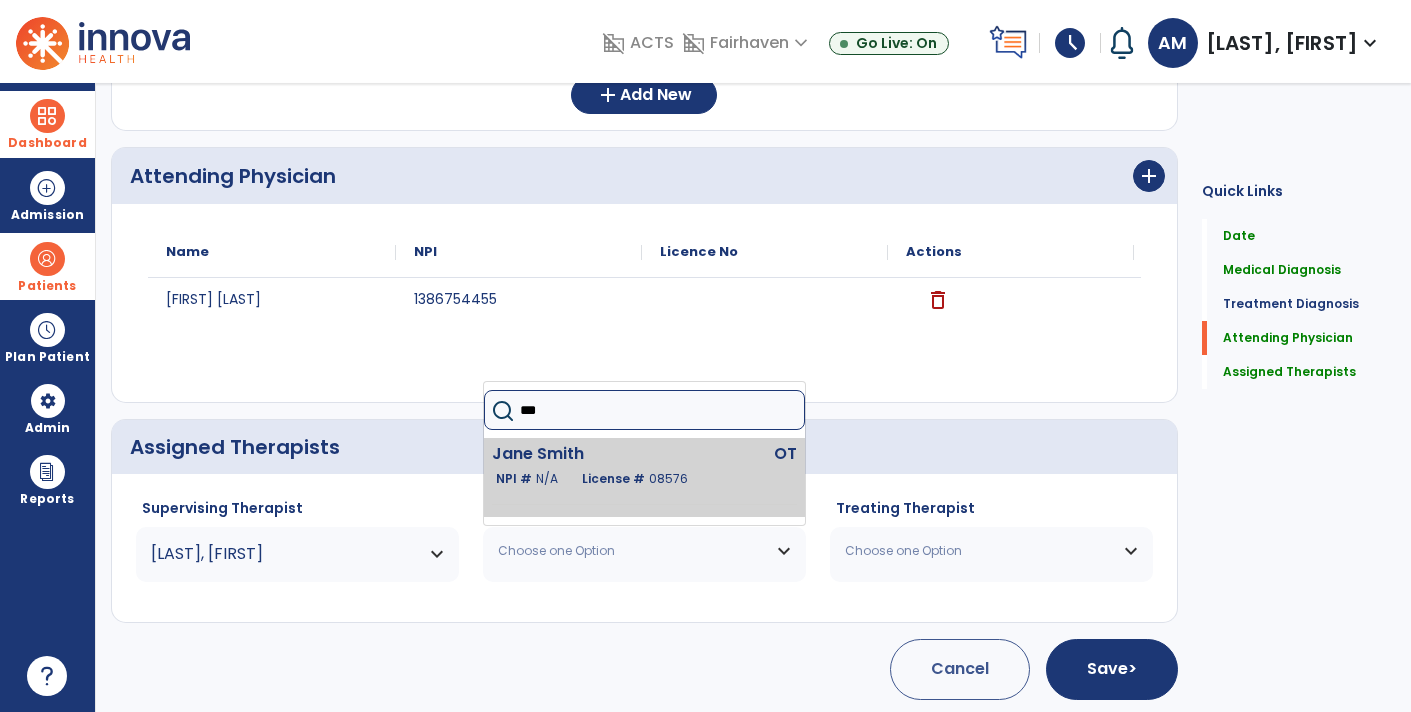 click on "Jane Smith" 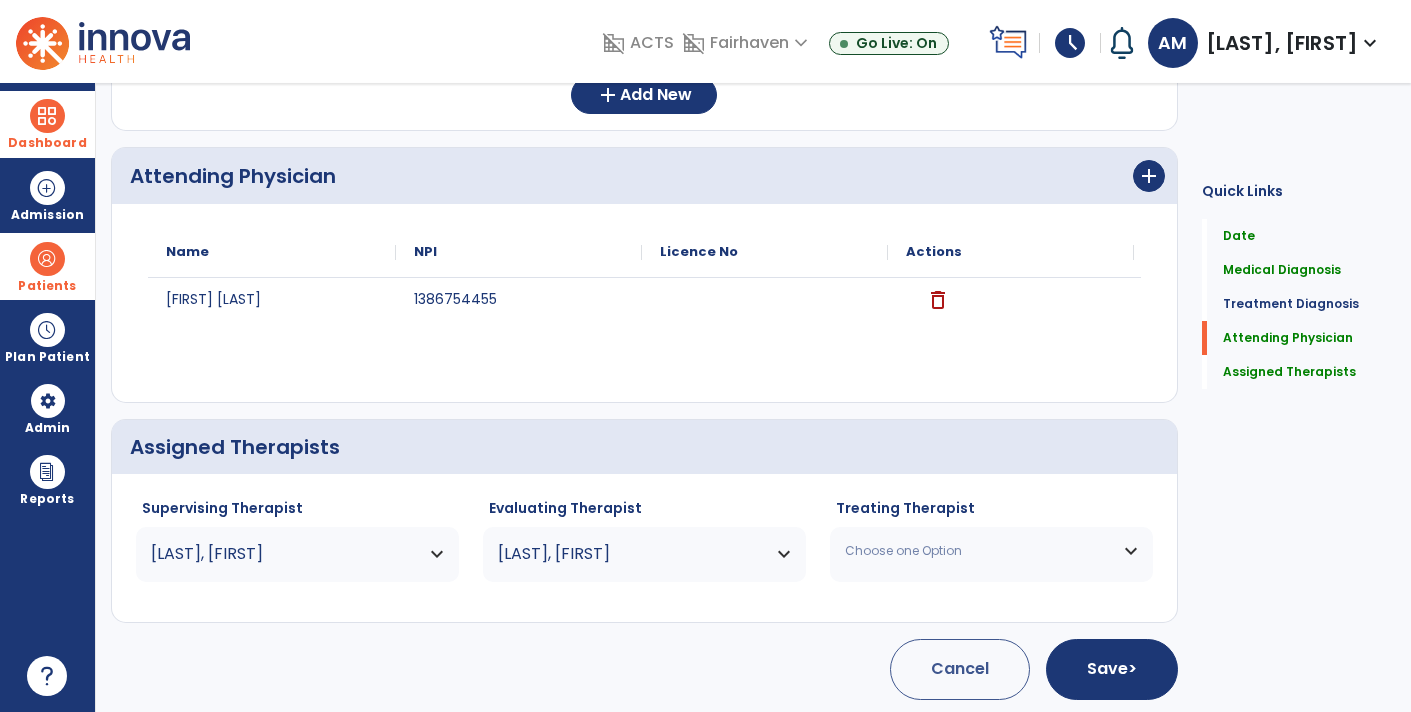 click on "Choose one Option" at bounding box center (979, 551) 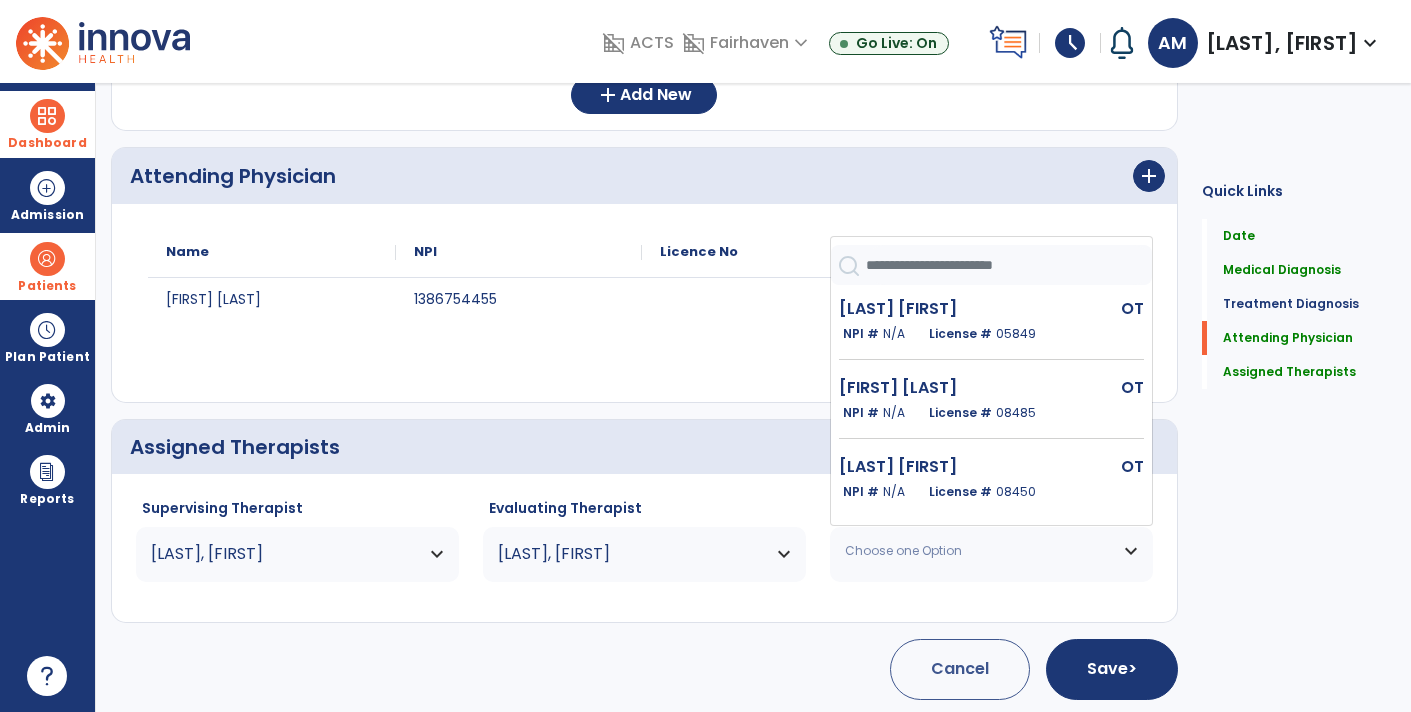 click 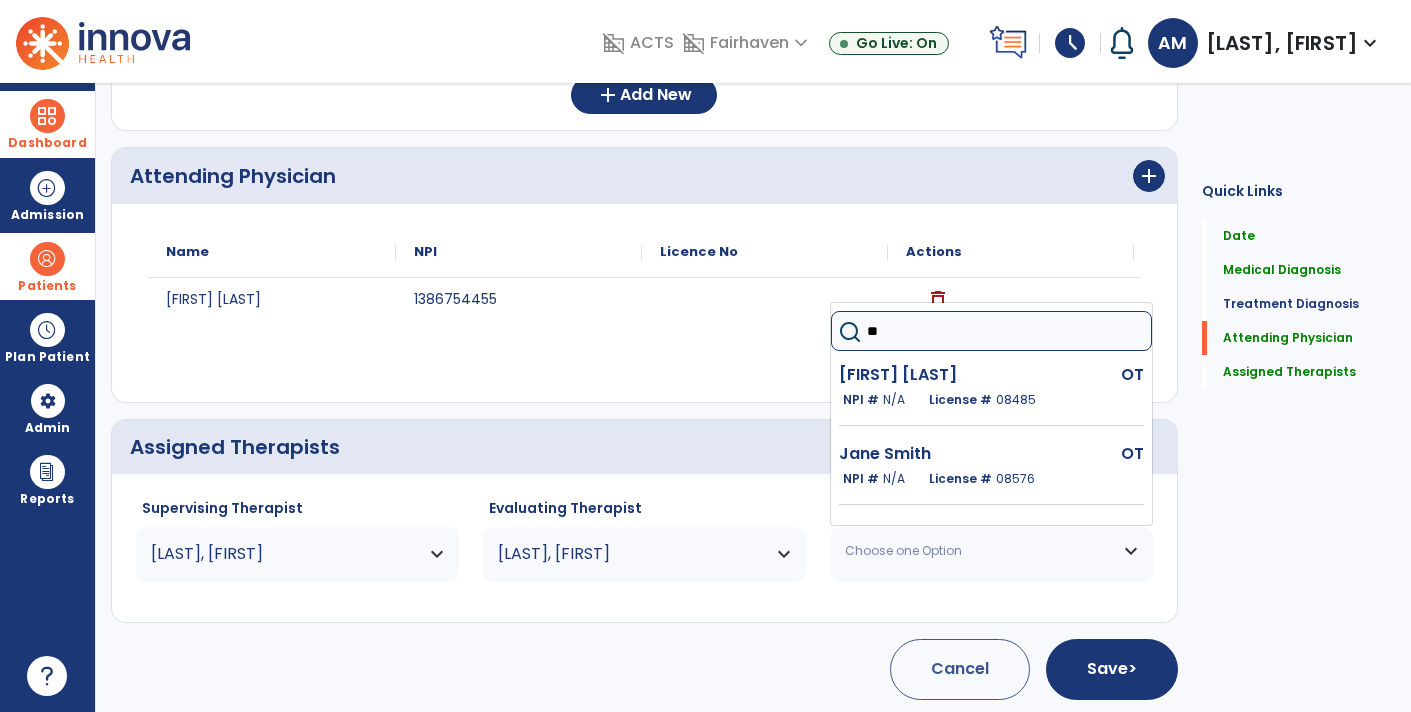 type on "***" 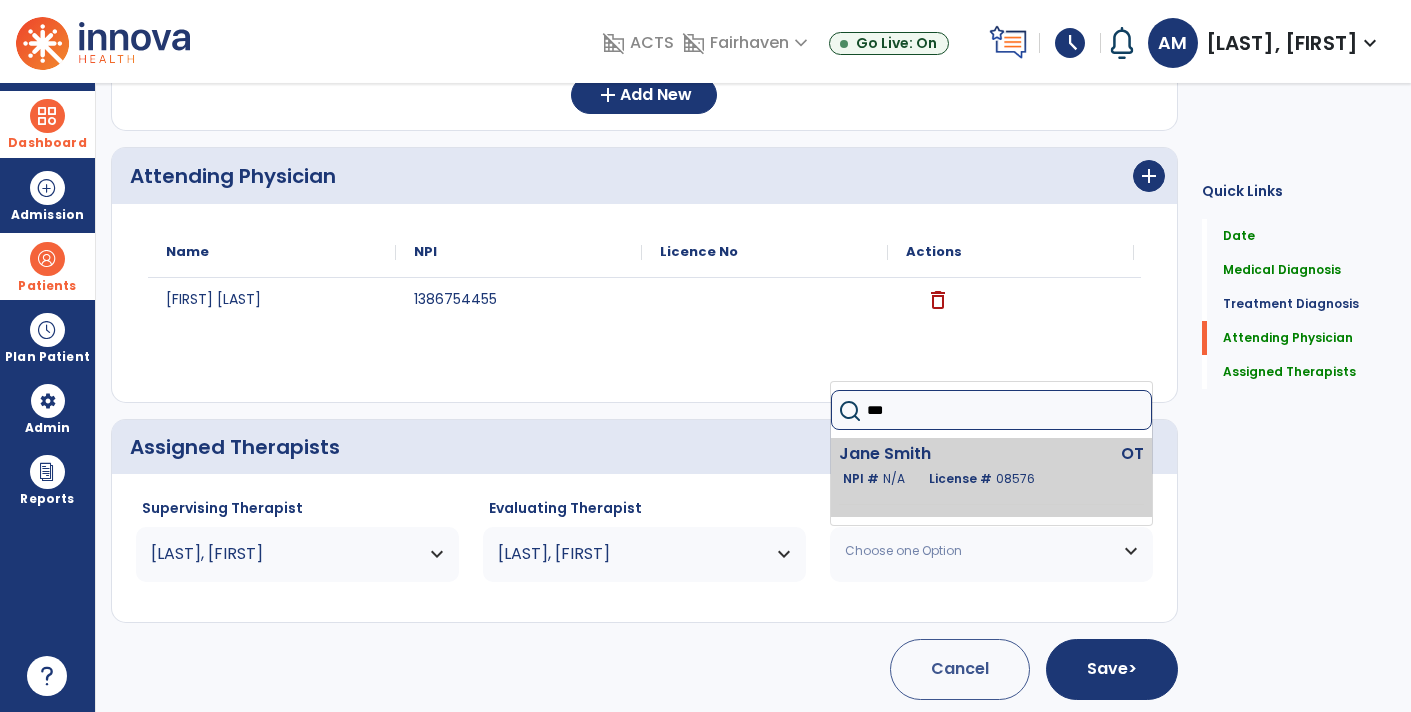 click on "Jane Smith" 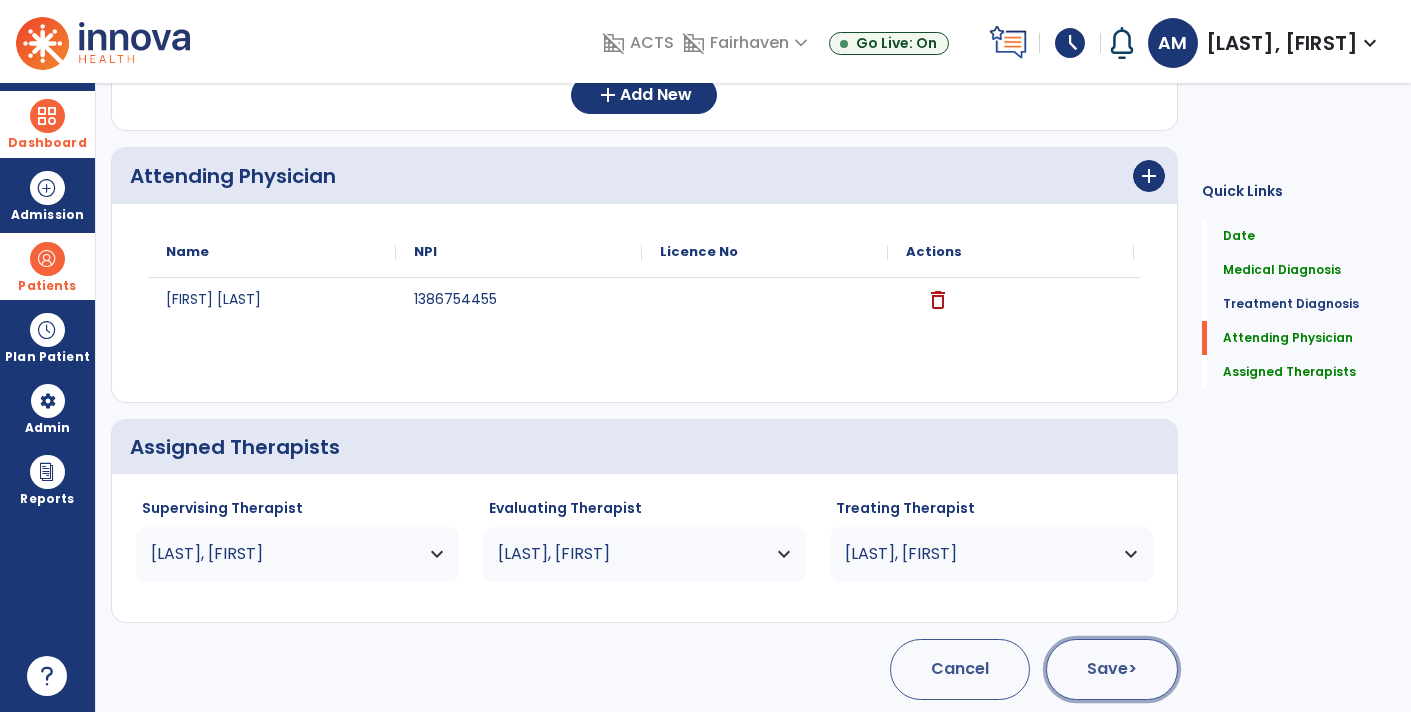click on "Save  >" 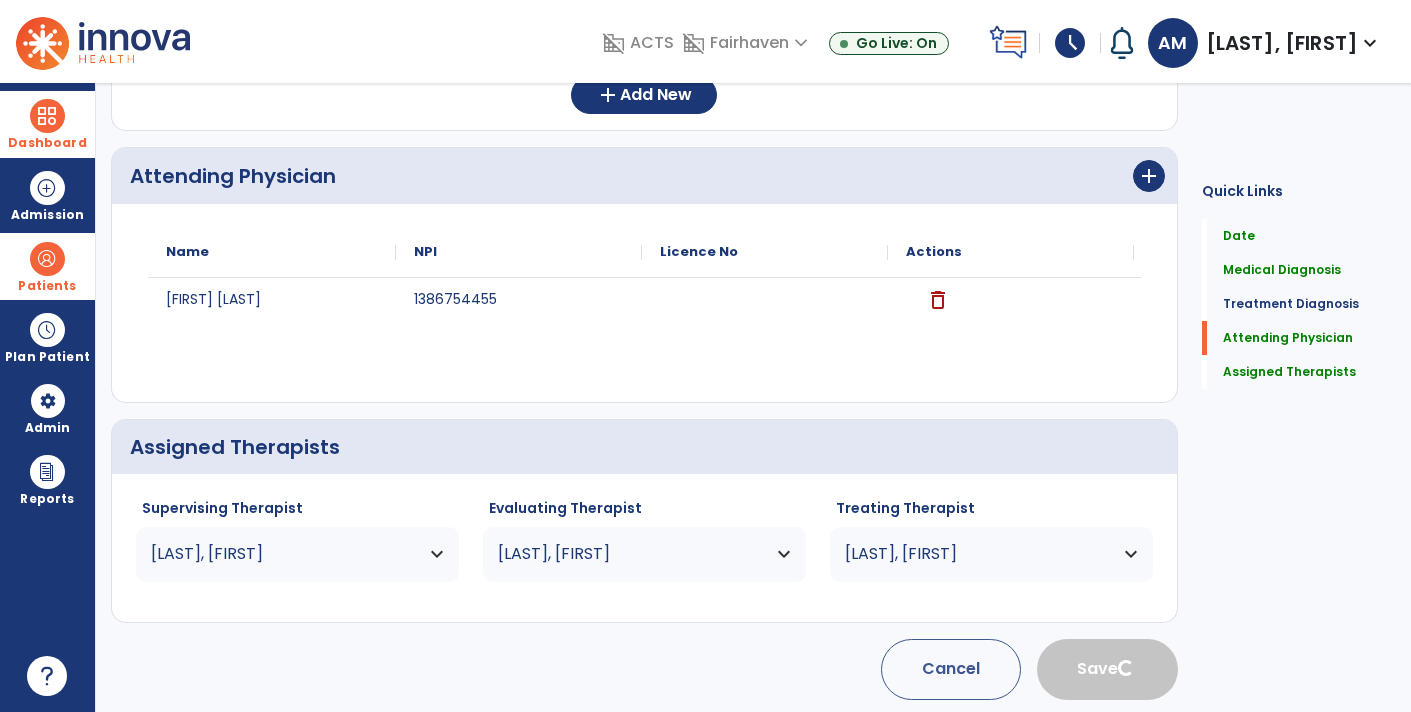 type 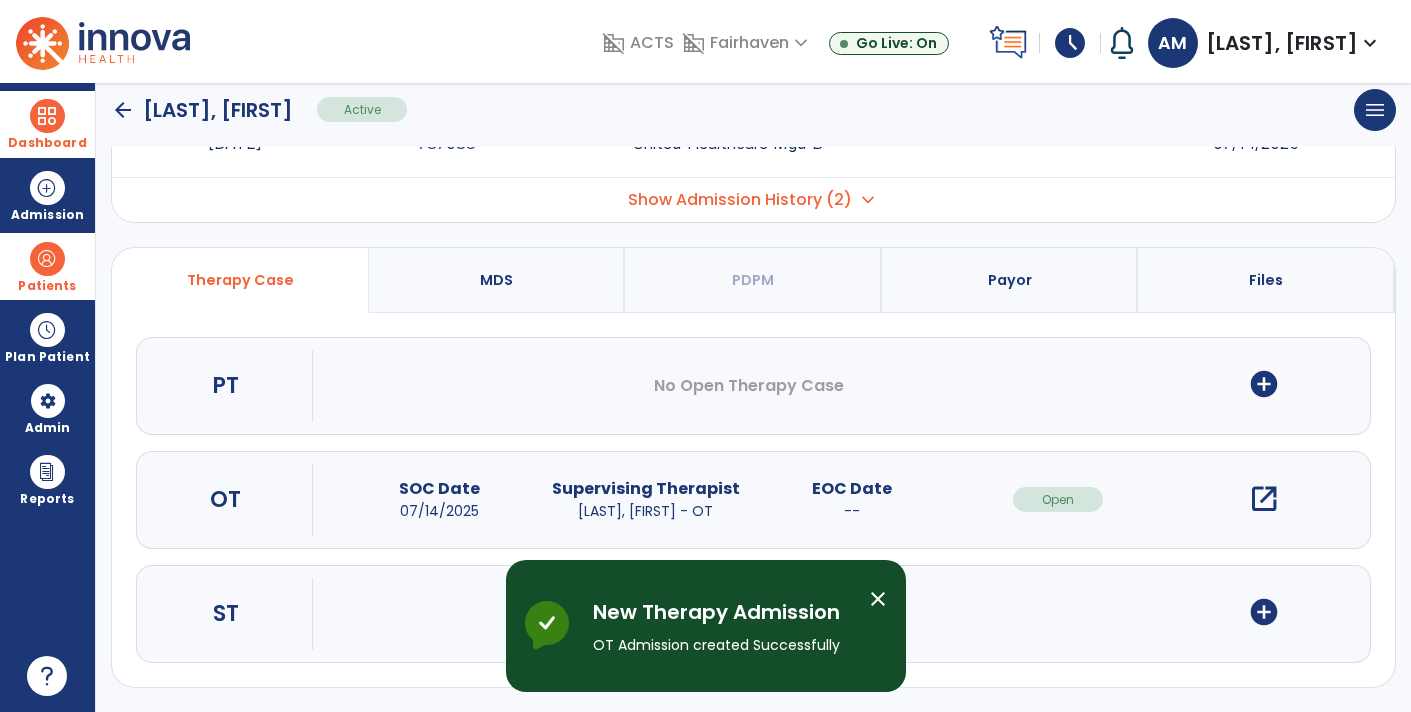 scroll, scrollTop: 0, scrollLeft: 0, axis: both 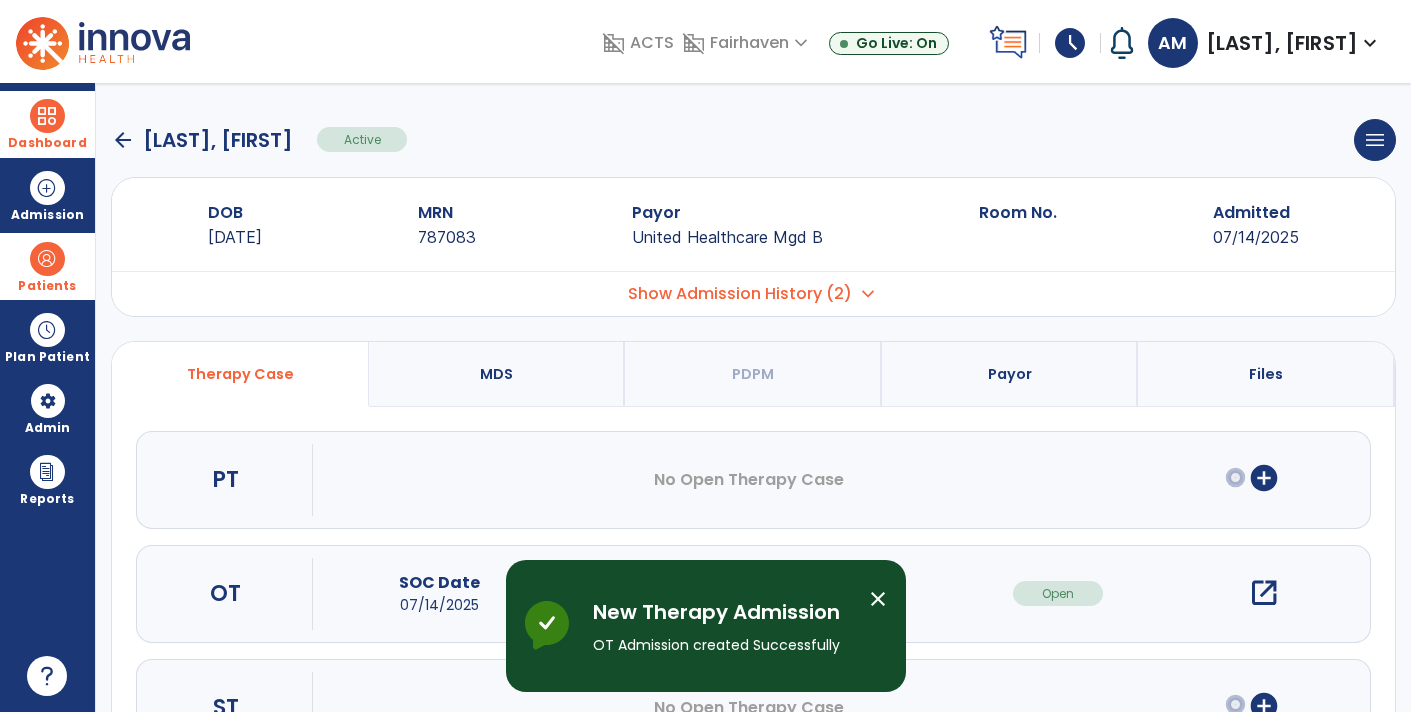 click on "open_in_new" at bounding box center [1264, 593] 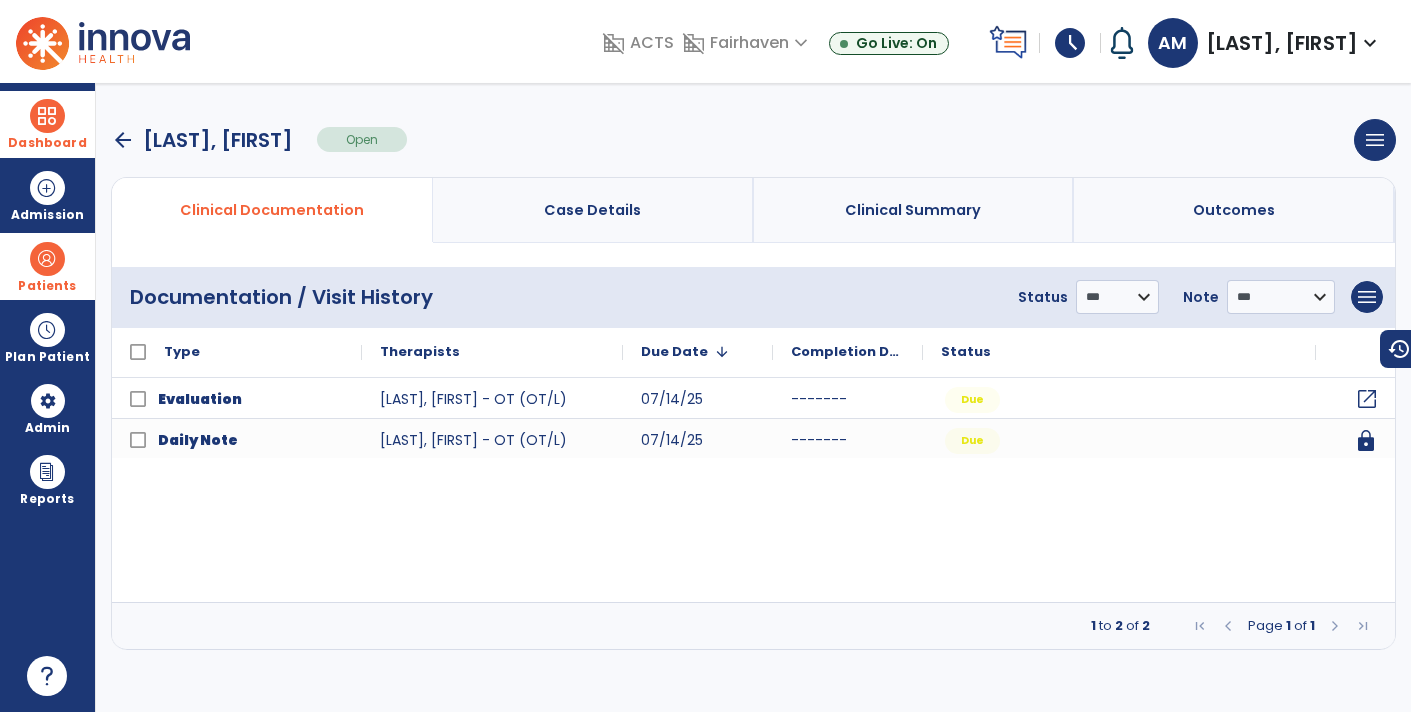 click on "open_in_new" 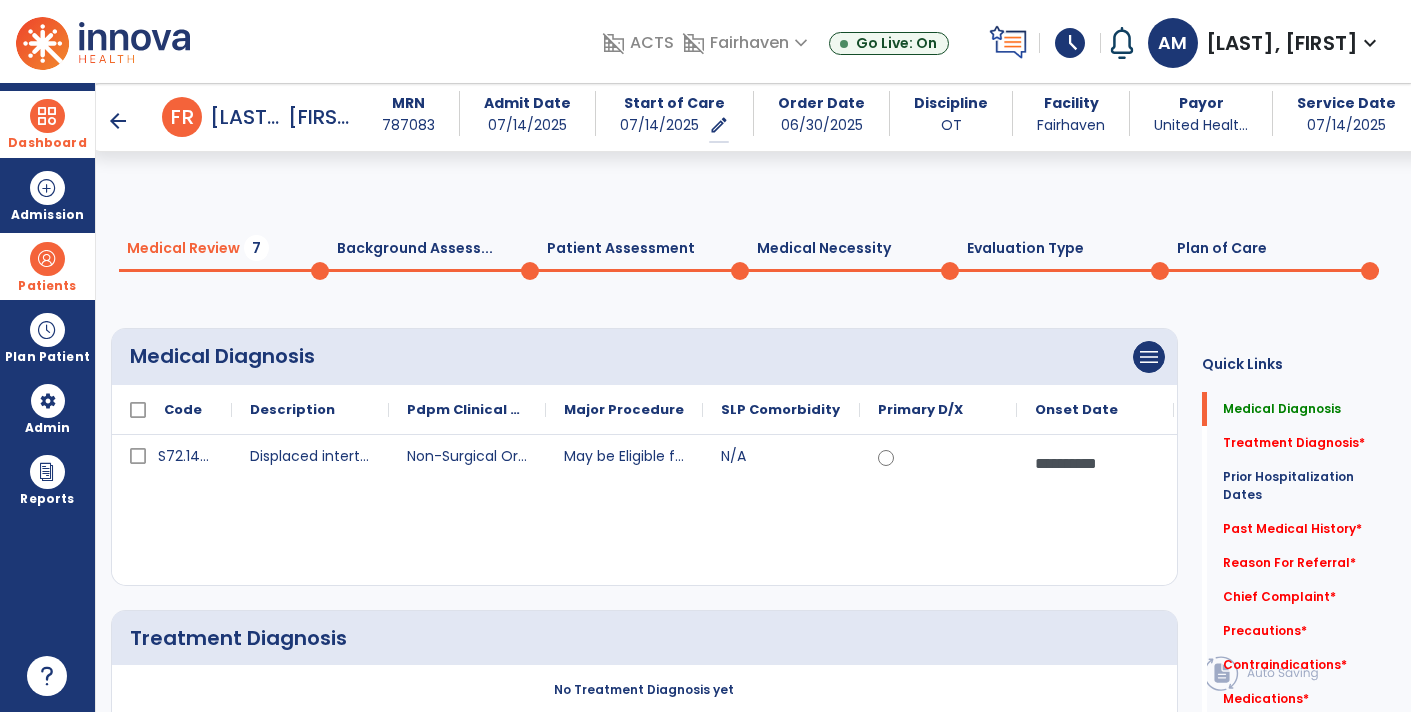 scroll, scrollTop: 258, scrollLeft: 0, axis: vertical 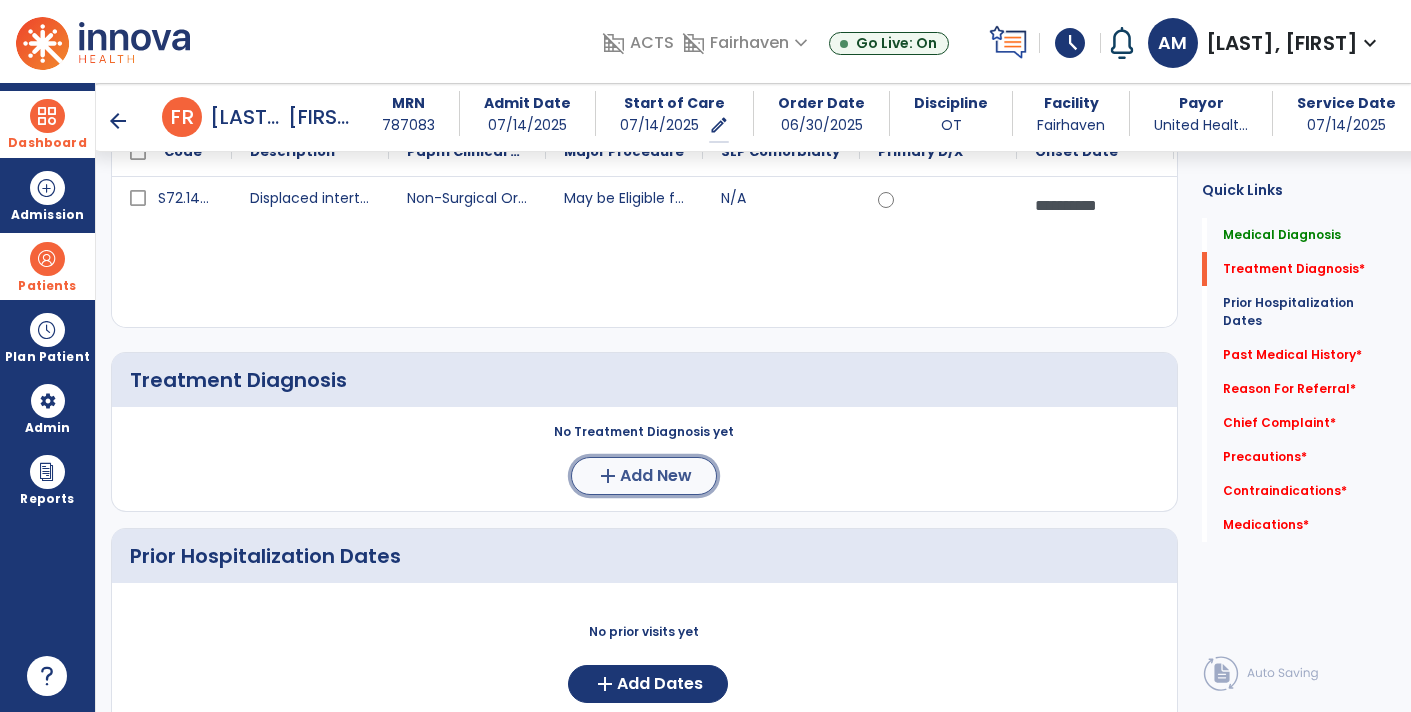 click on "add" 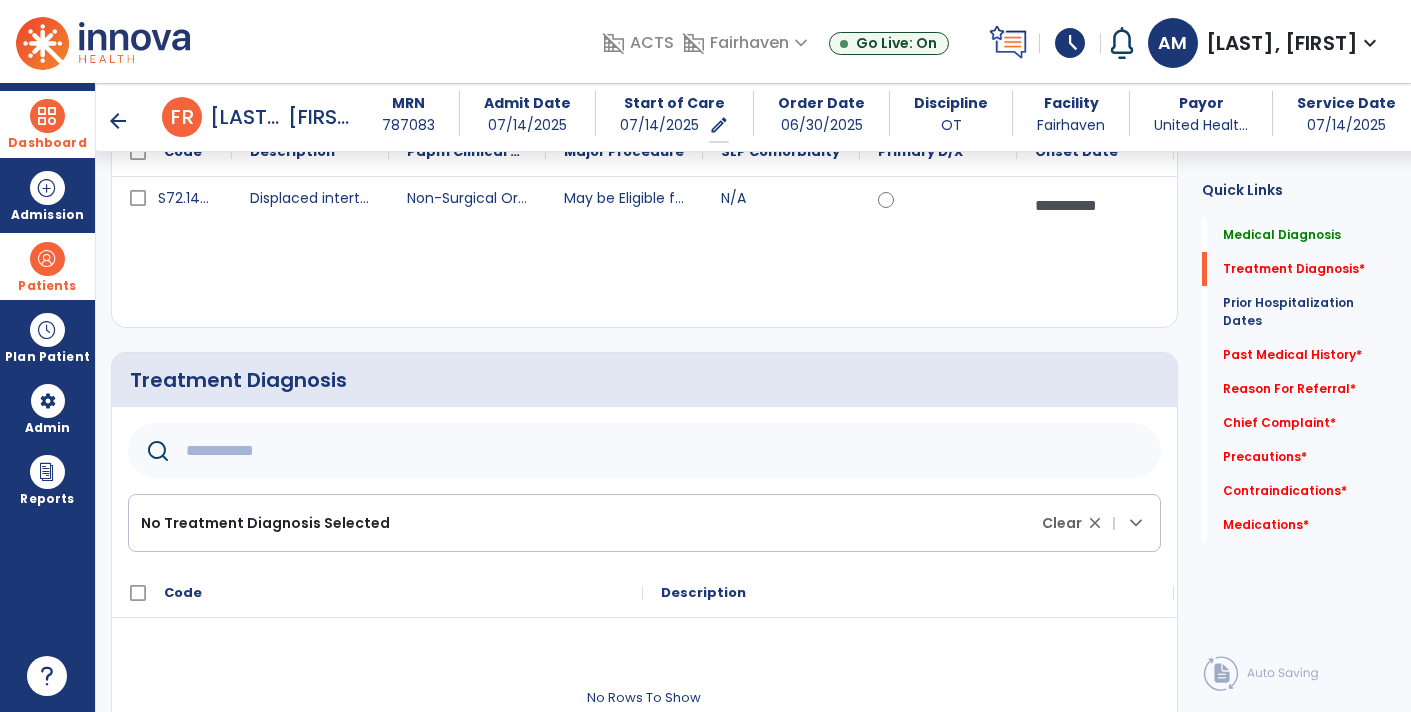 click 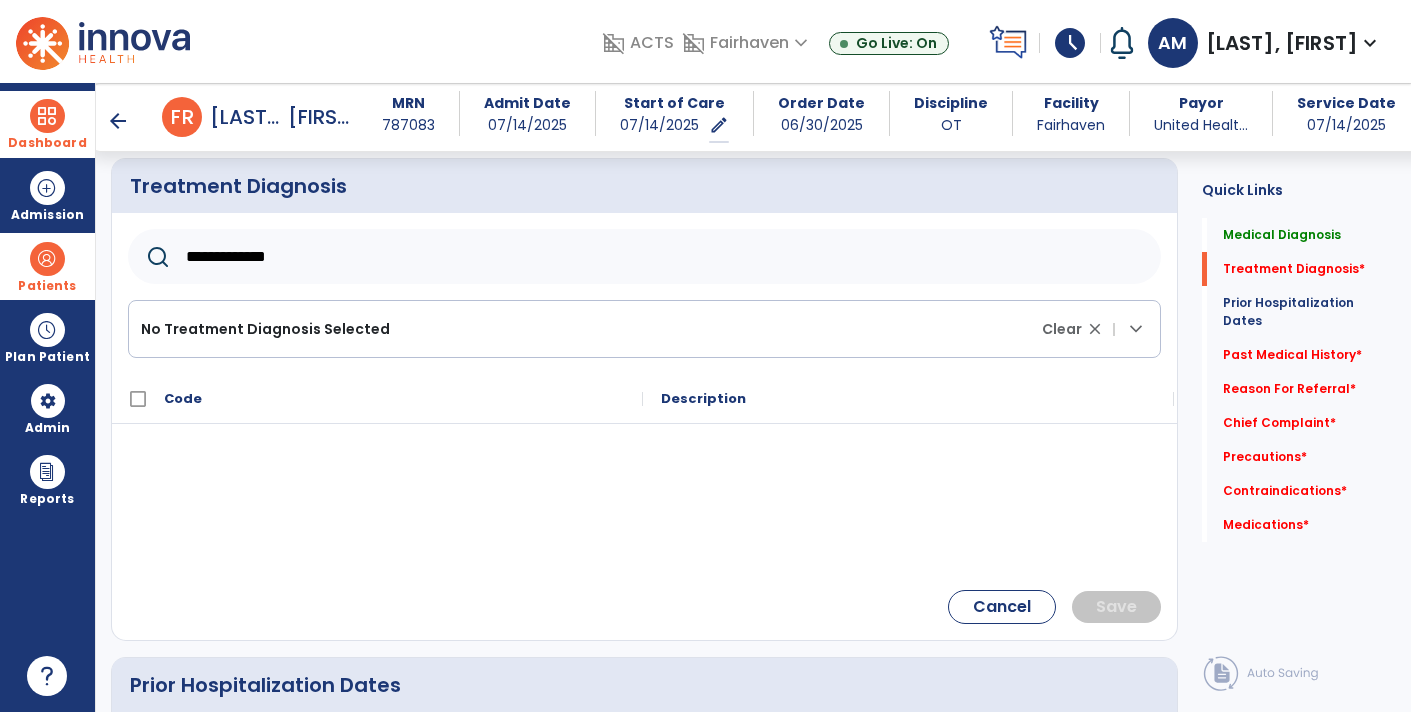 scroll, scrollTop: 392, scrollLeft: 0, axis: vertical 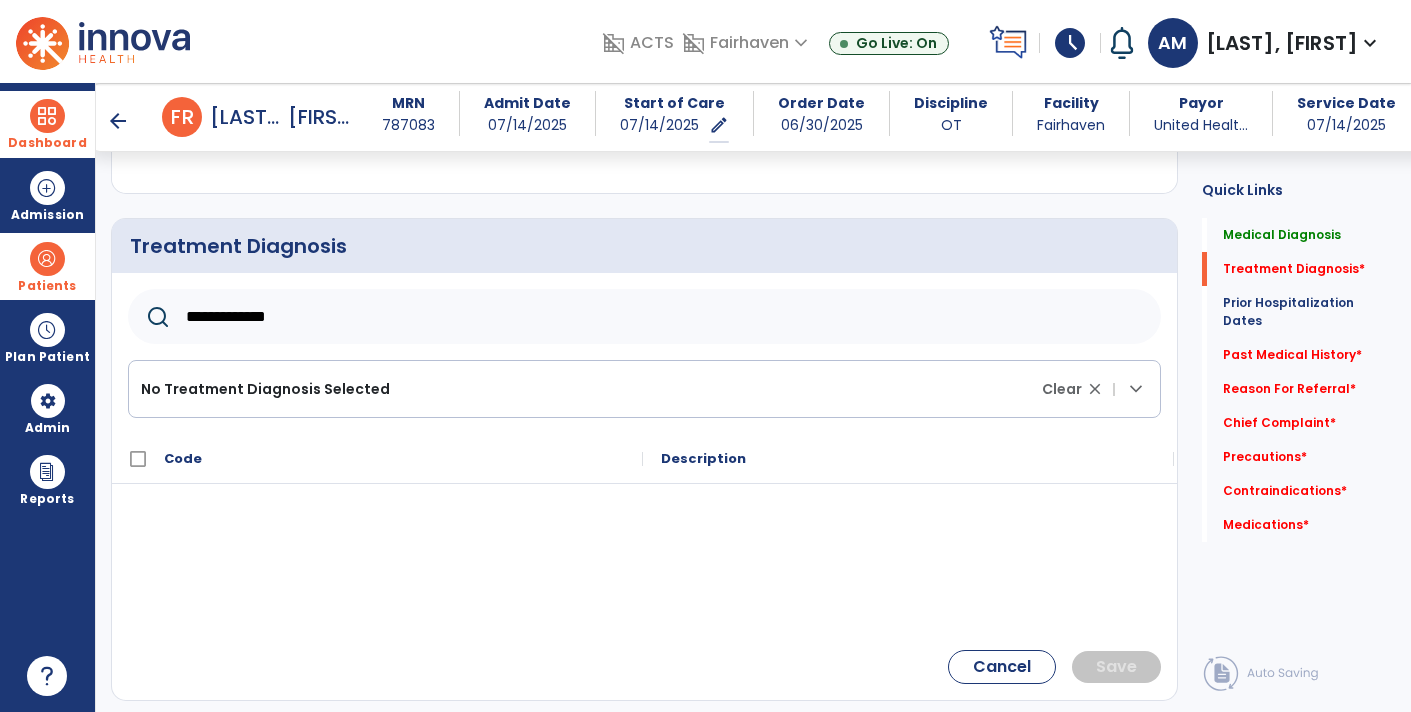 click on "**********" 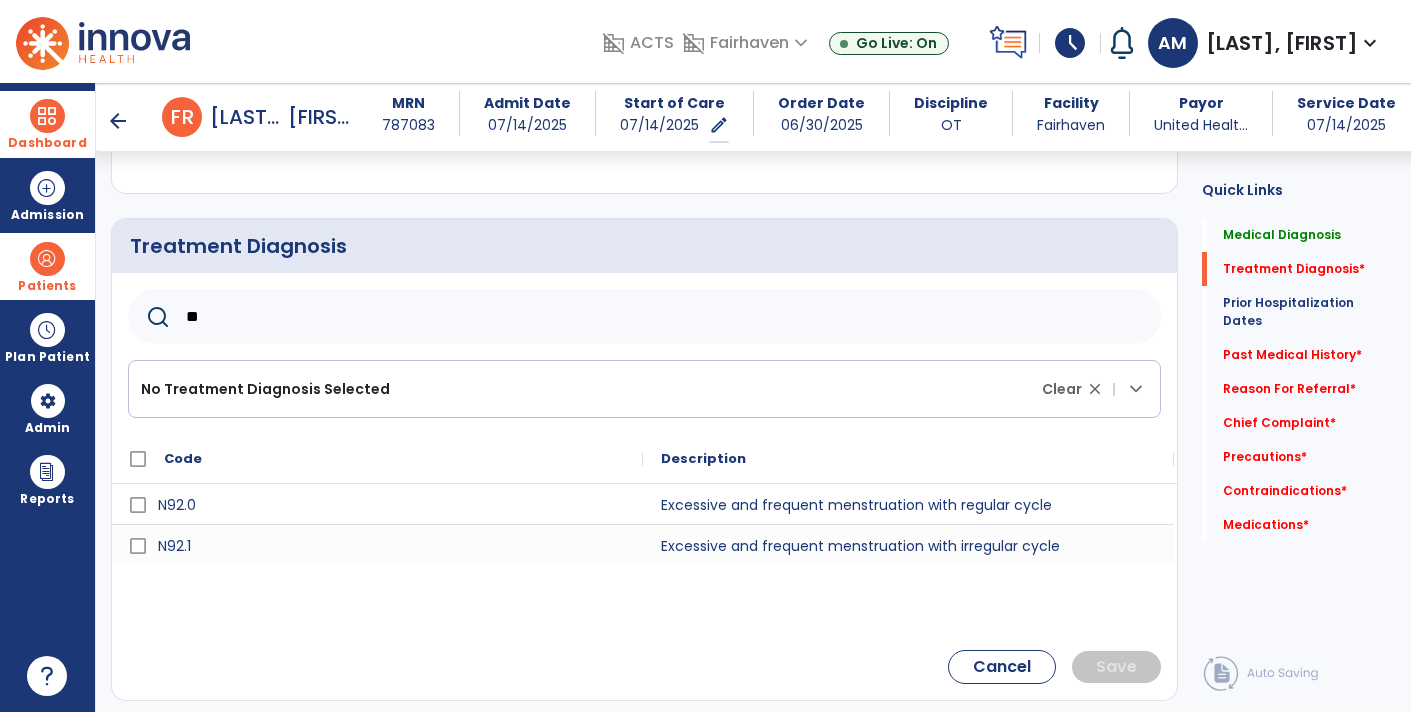 type on "*" 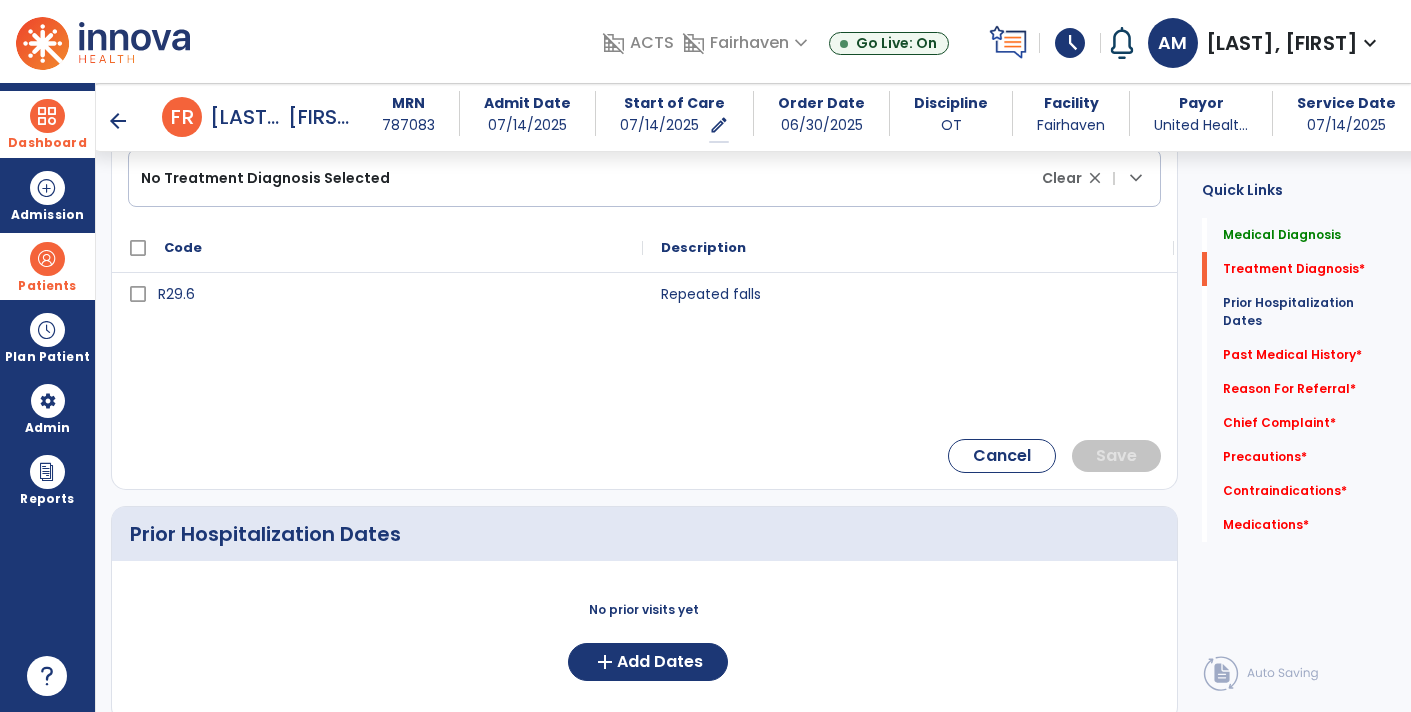 scroll, scrollTop: 608, scrollLeft: 0, axis: vertical 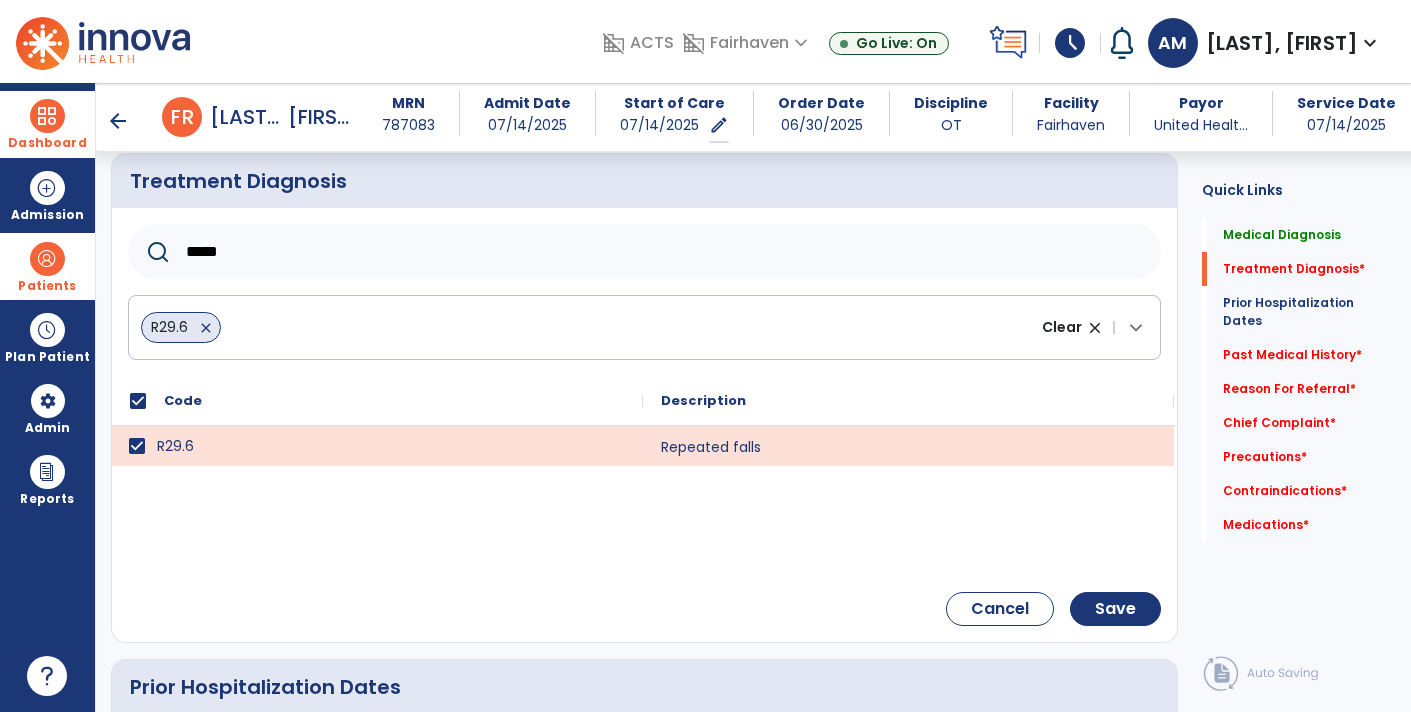 click on "*****" 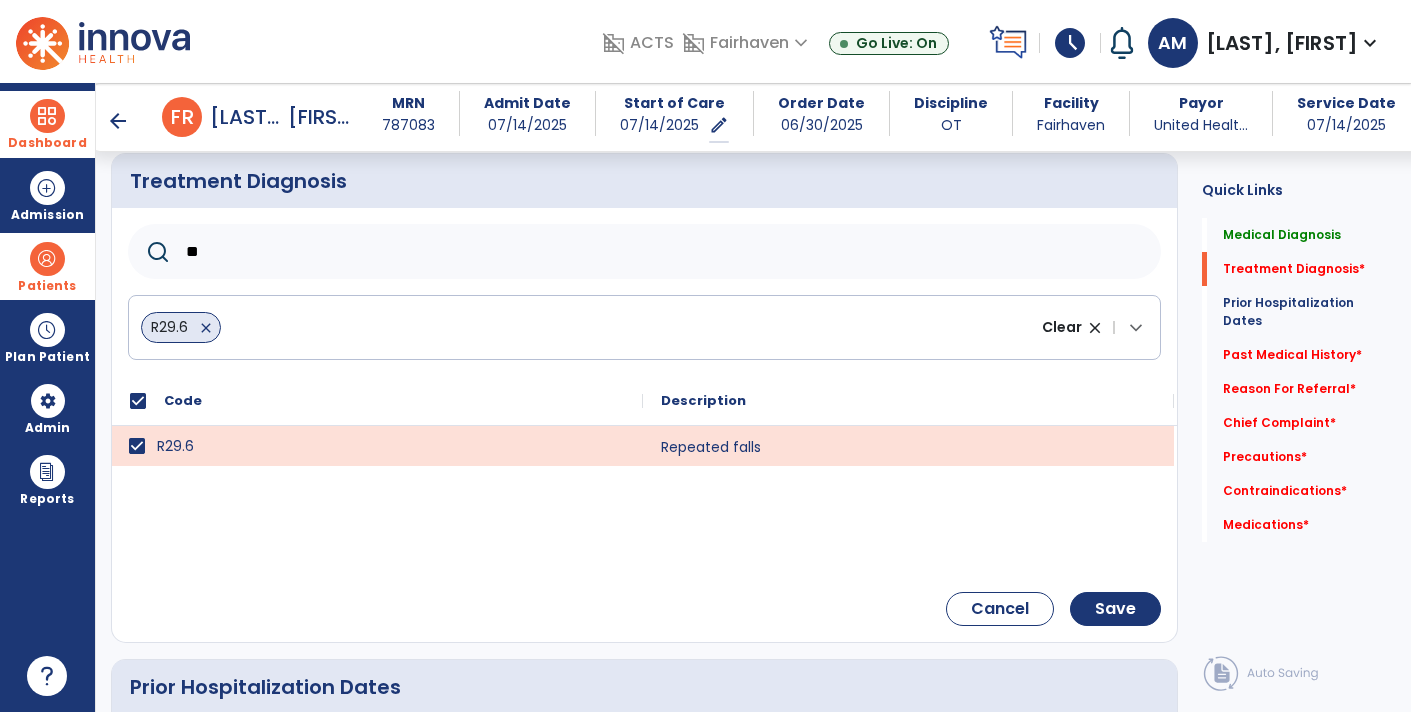 type on "*" 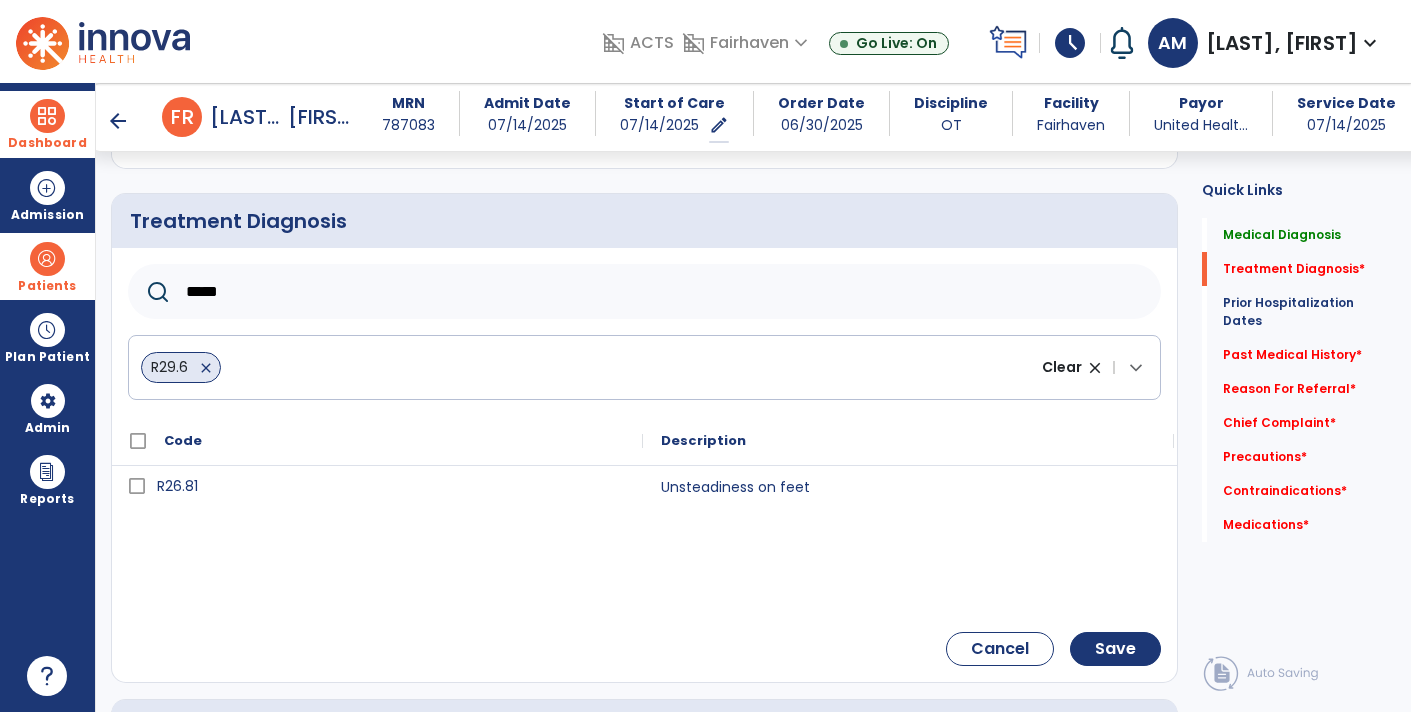 scroll, scrollTop: 418, scrollLeft: 0, axis: vertical 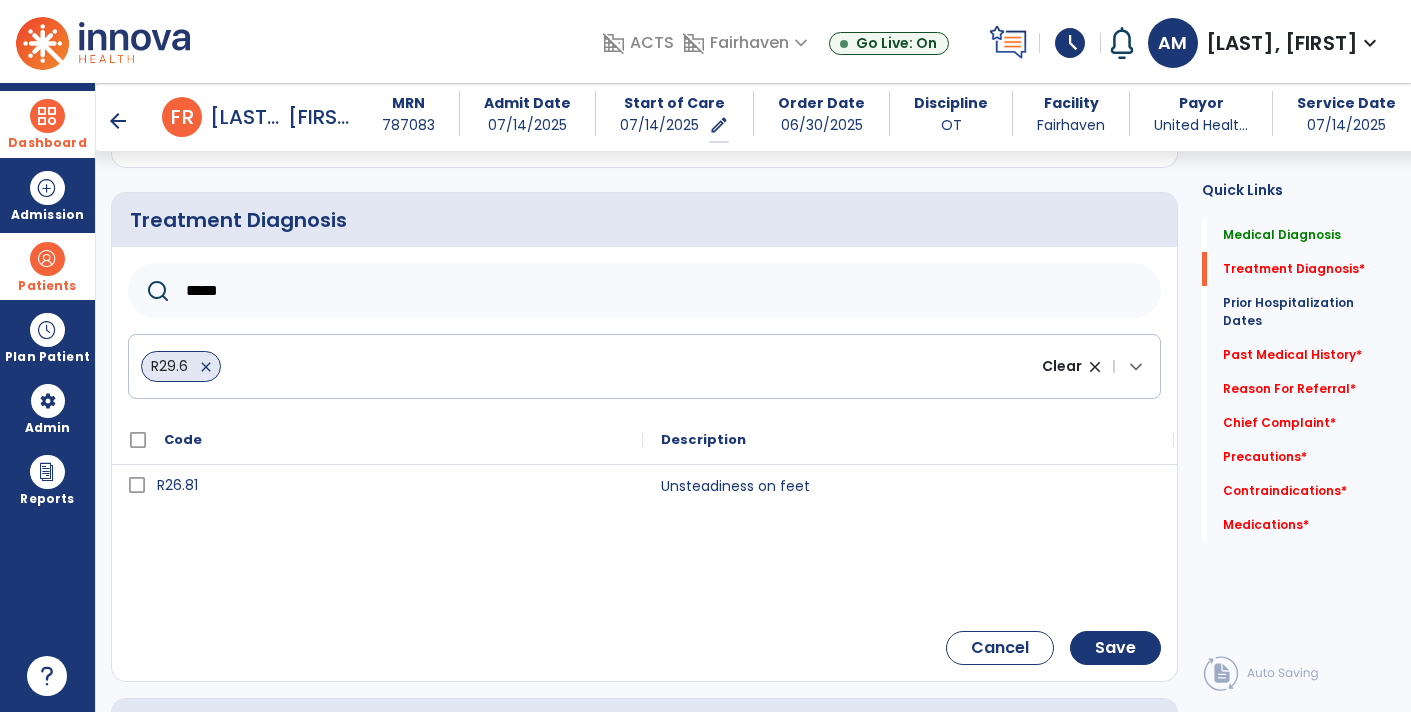 type on "*****" 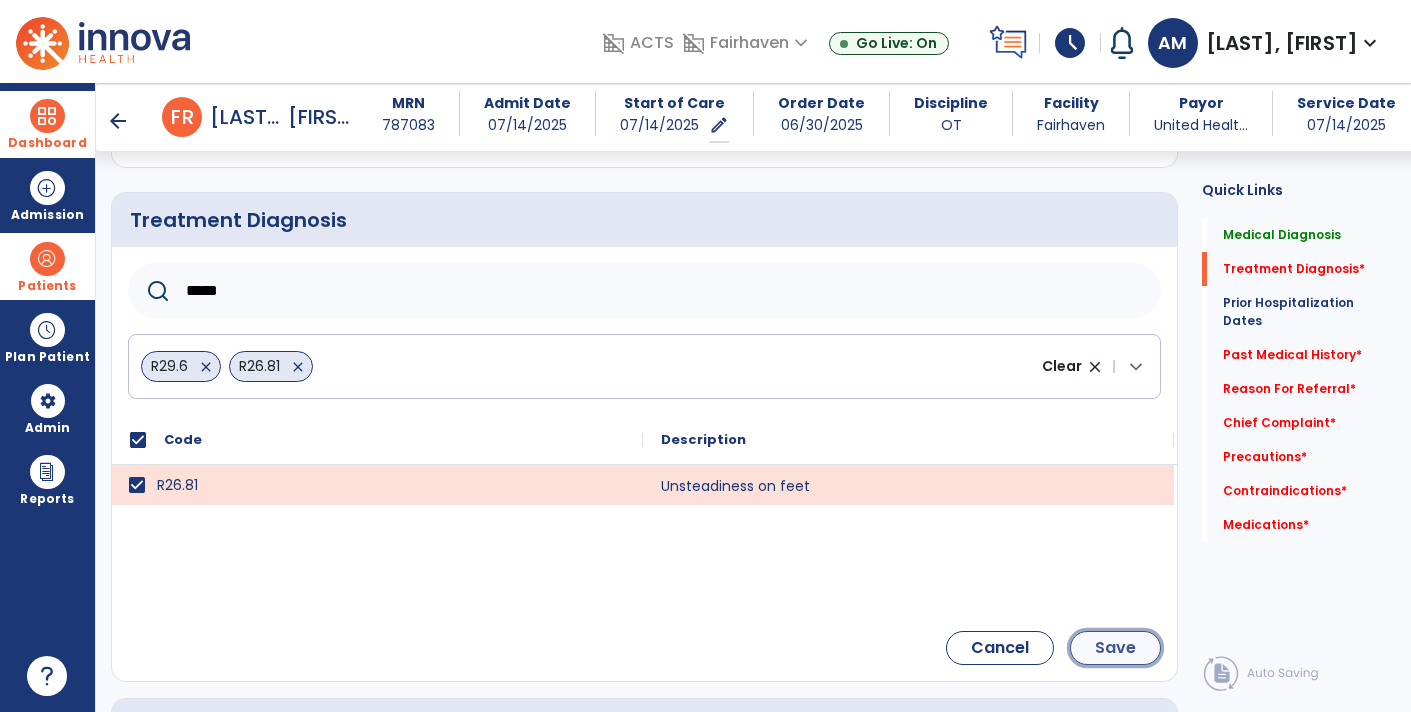 click on "Save" 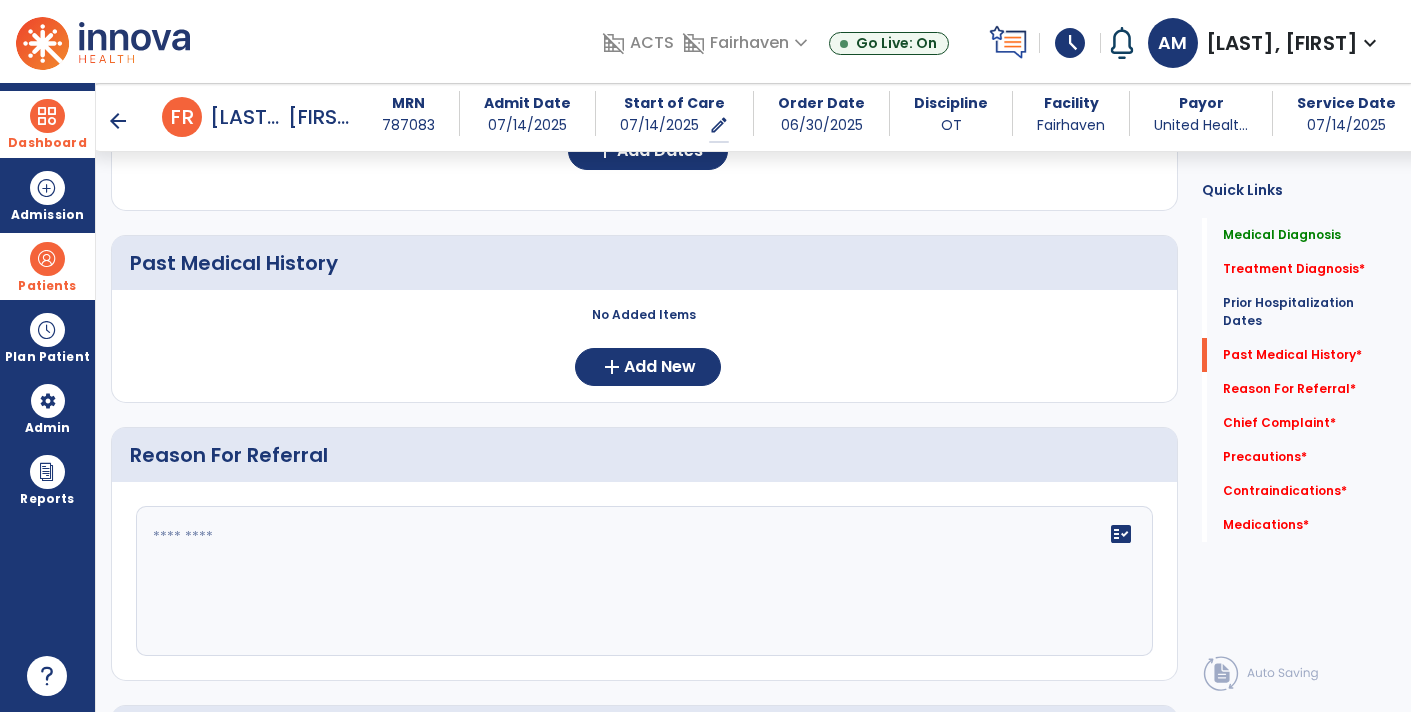 scroll, scrollTop: 889, scrollLeft: 0, axis: vertical 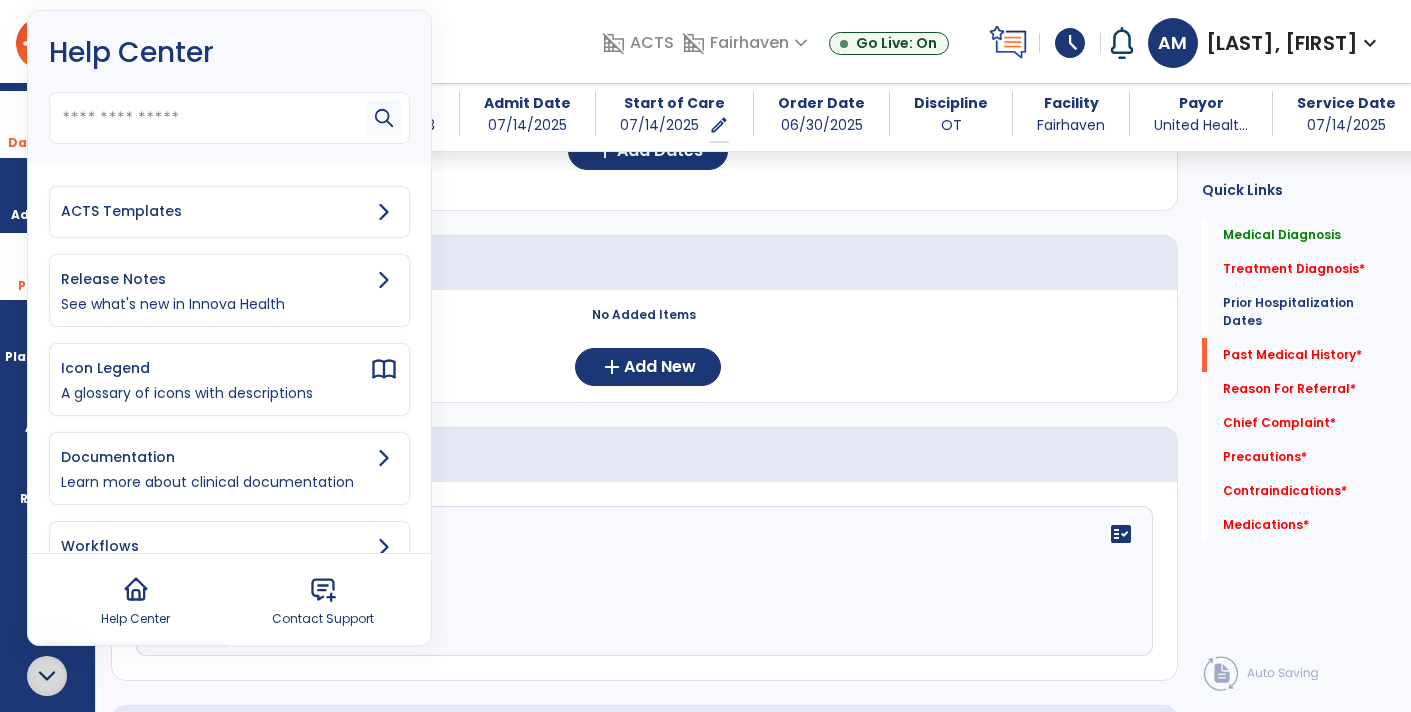 click on "ACTS Templates" at bounding box center [215, 211] 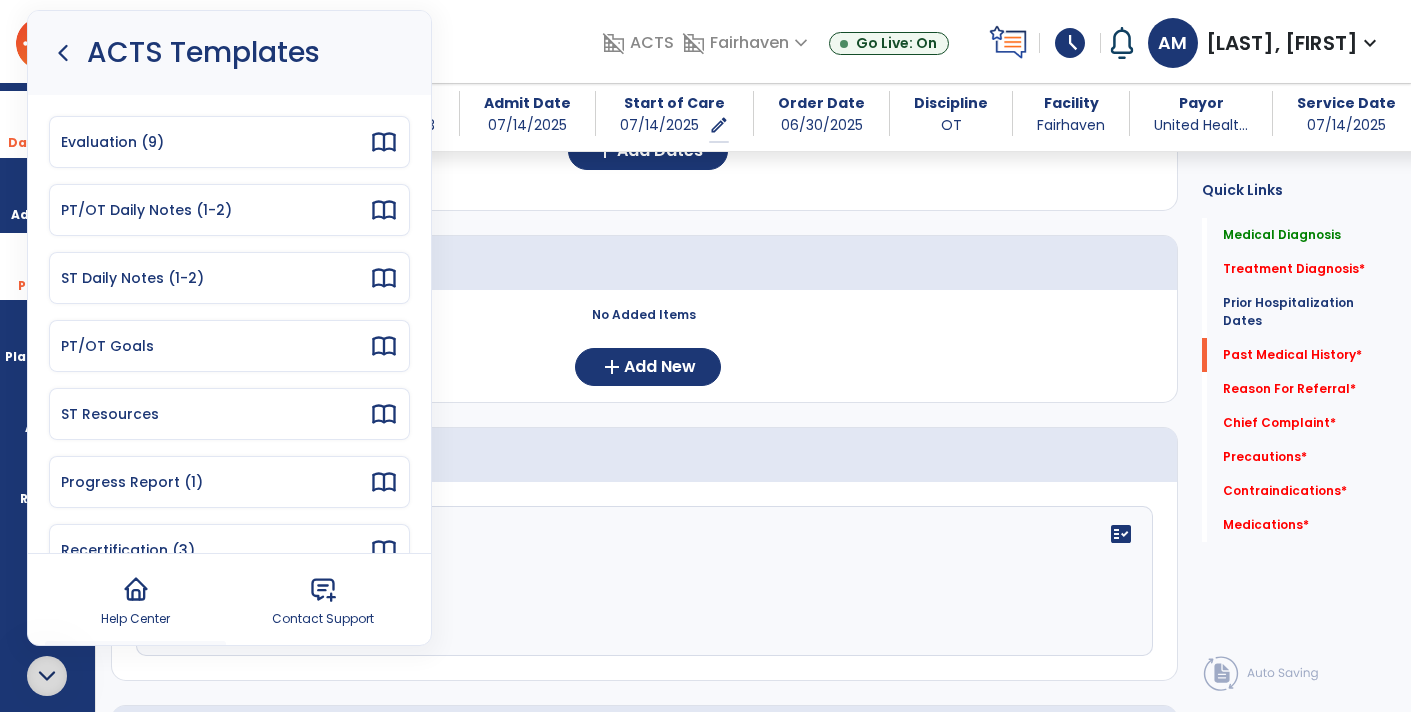 click on "Evaluation (9)" at bounding box center [215, 142] 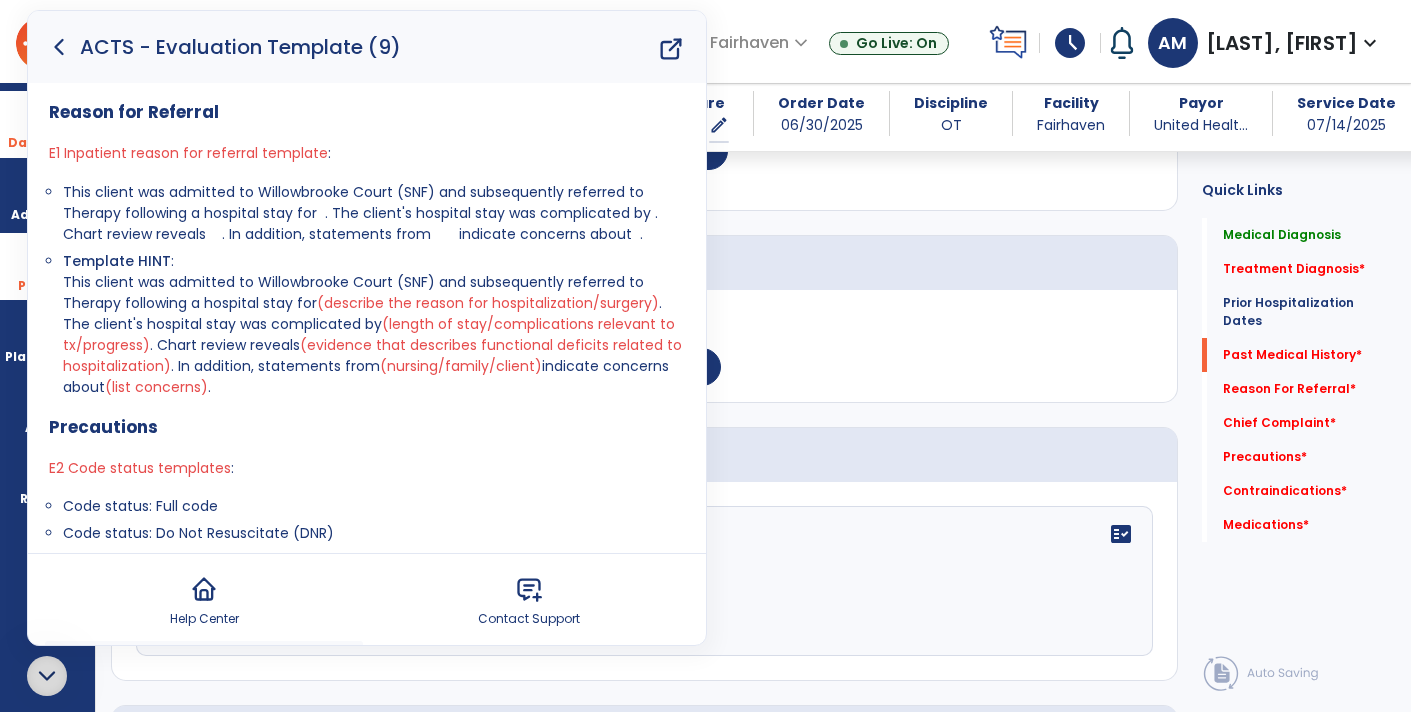 click 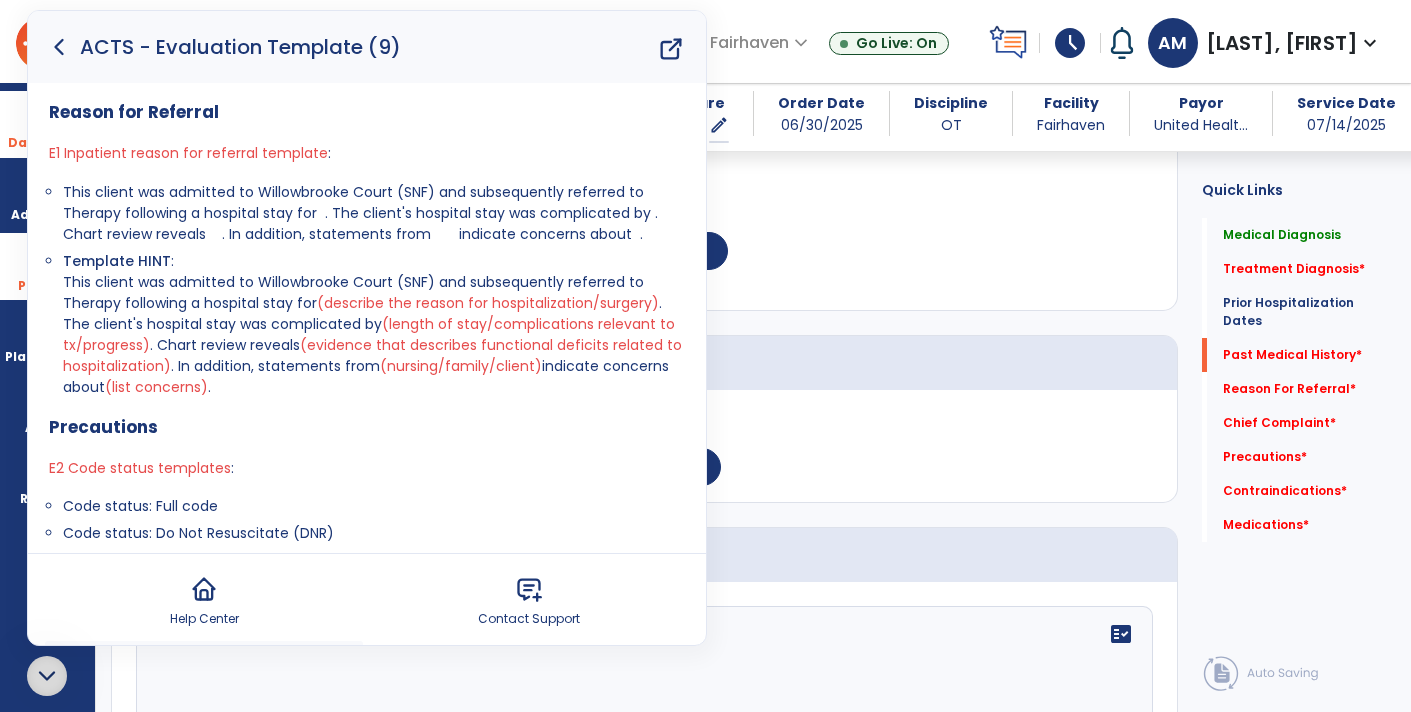 scroll, scrollTop: 781, scrollLeft: 0, axis: vertical 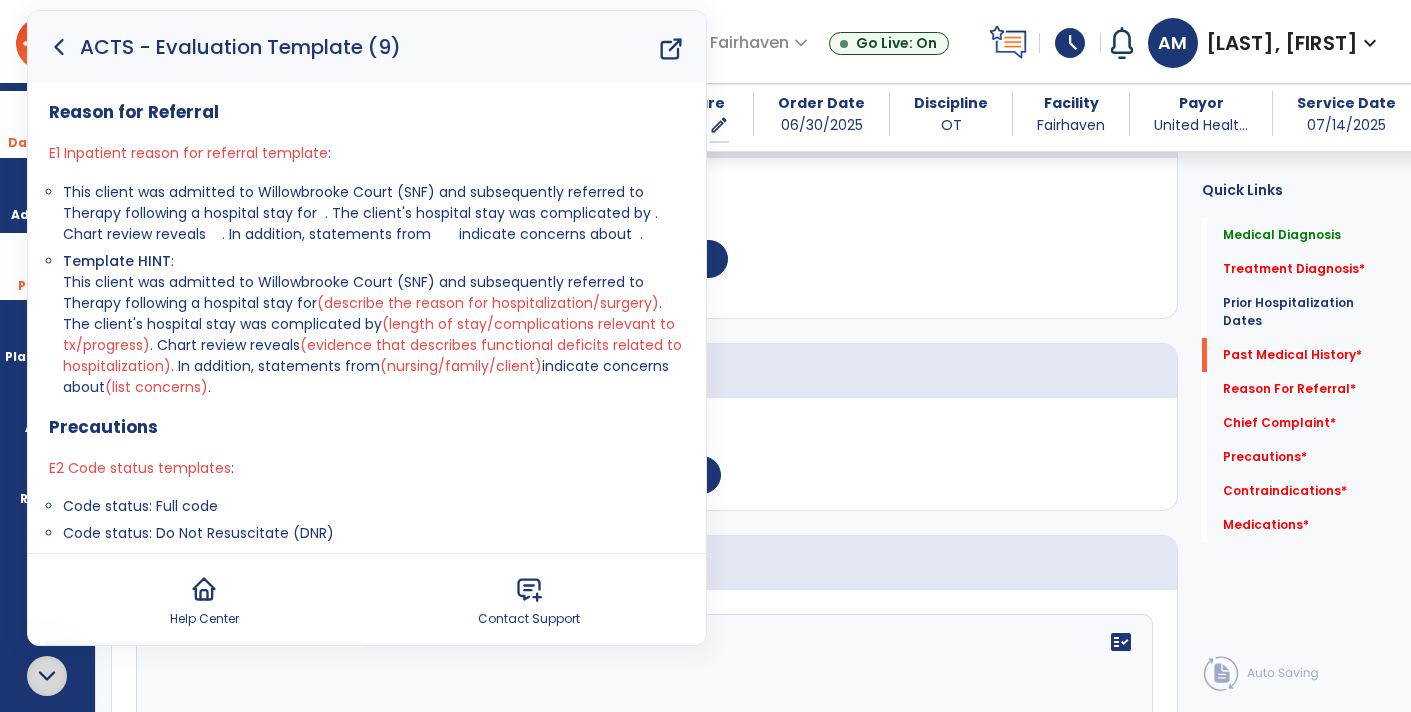 click 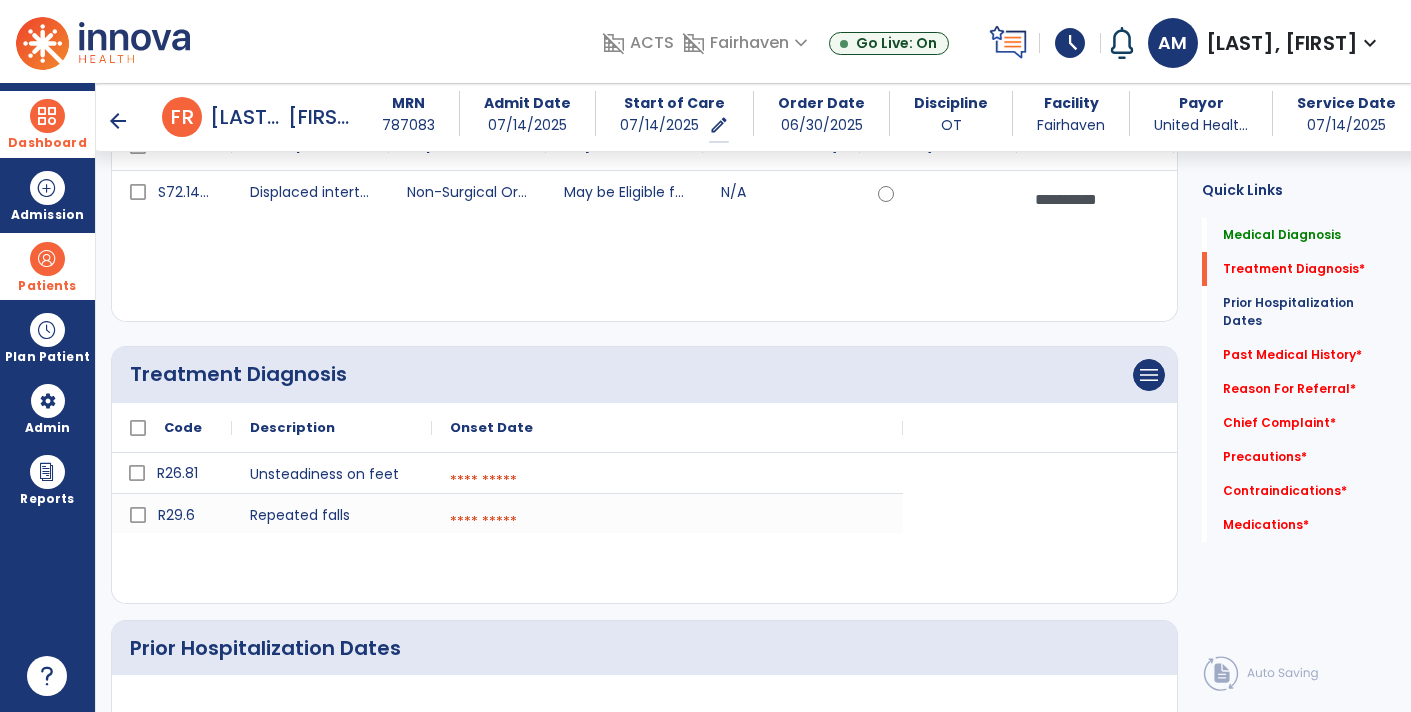scroll, scrollTop: 241, scrollLeft: 0, axis: vertical 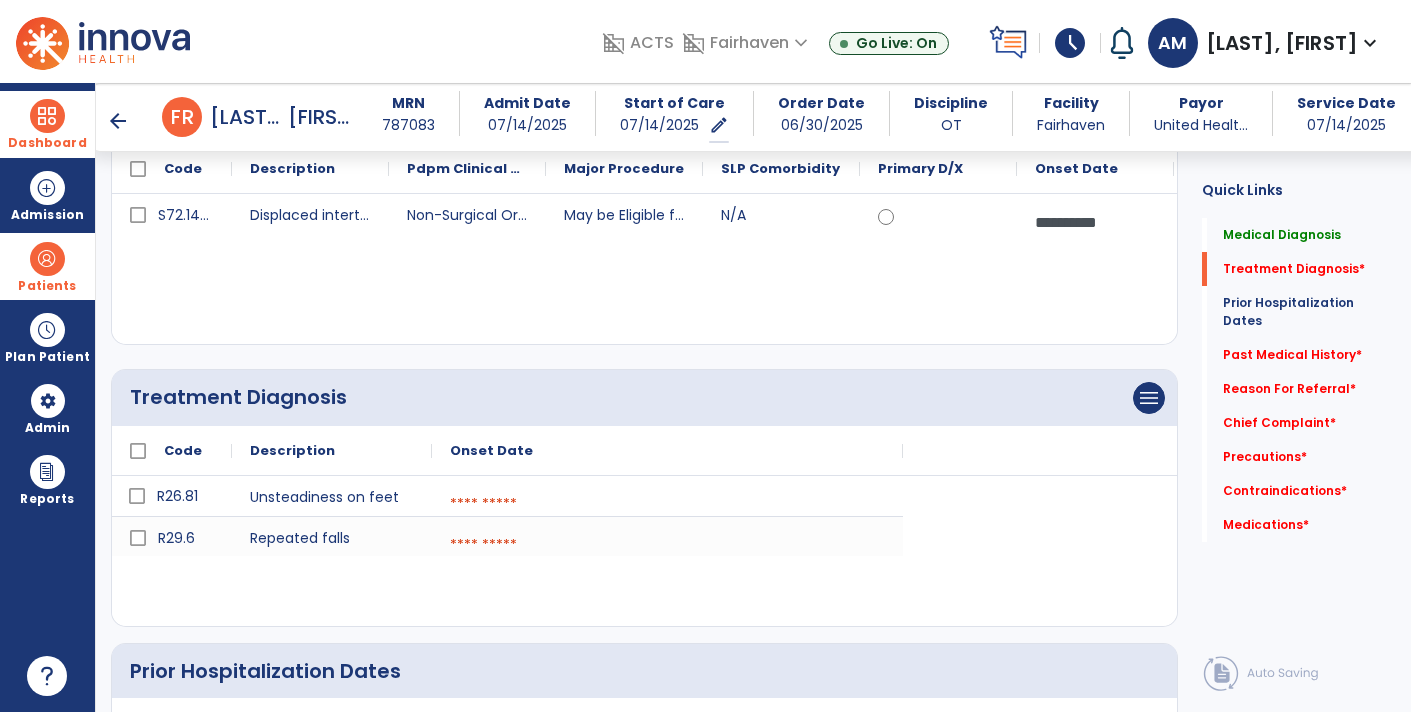 click at bounding box center [667, 504] 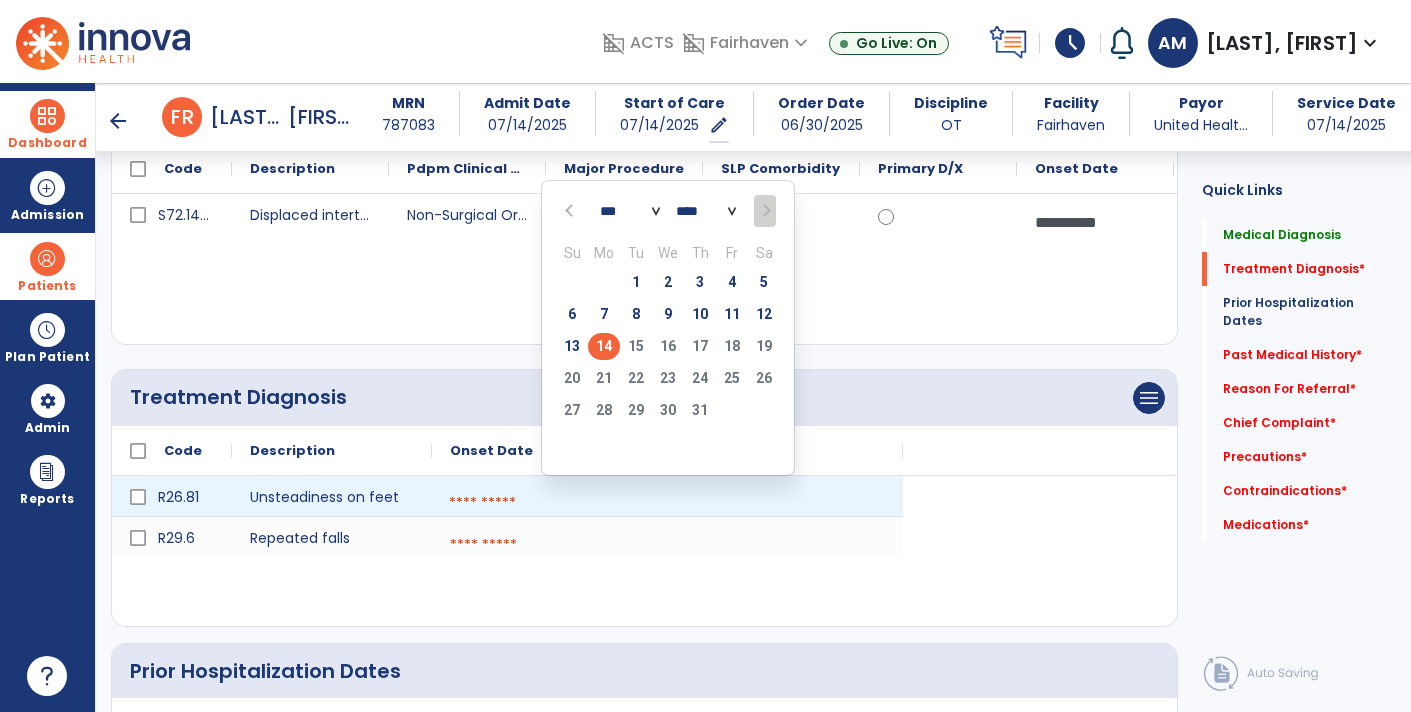click on "14" 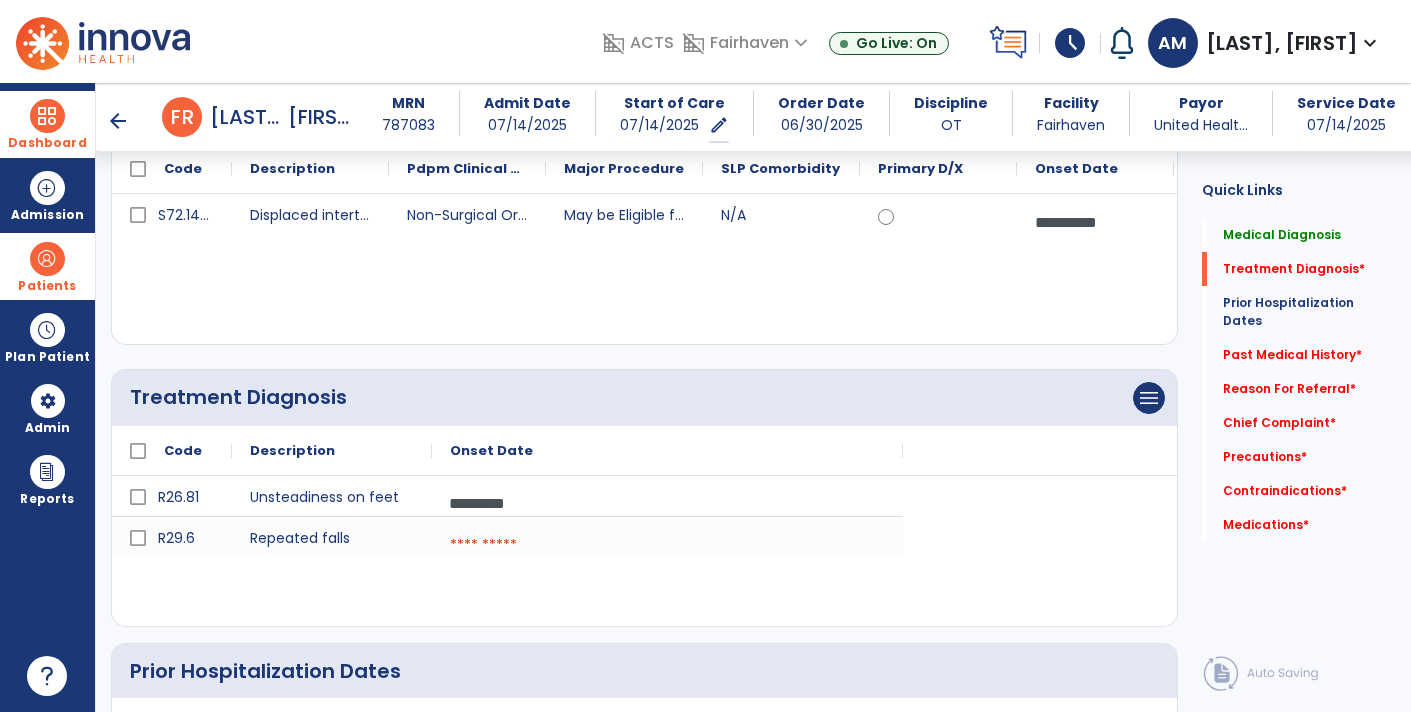 click at bounding box center [667, 545] 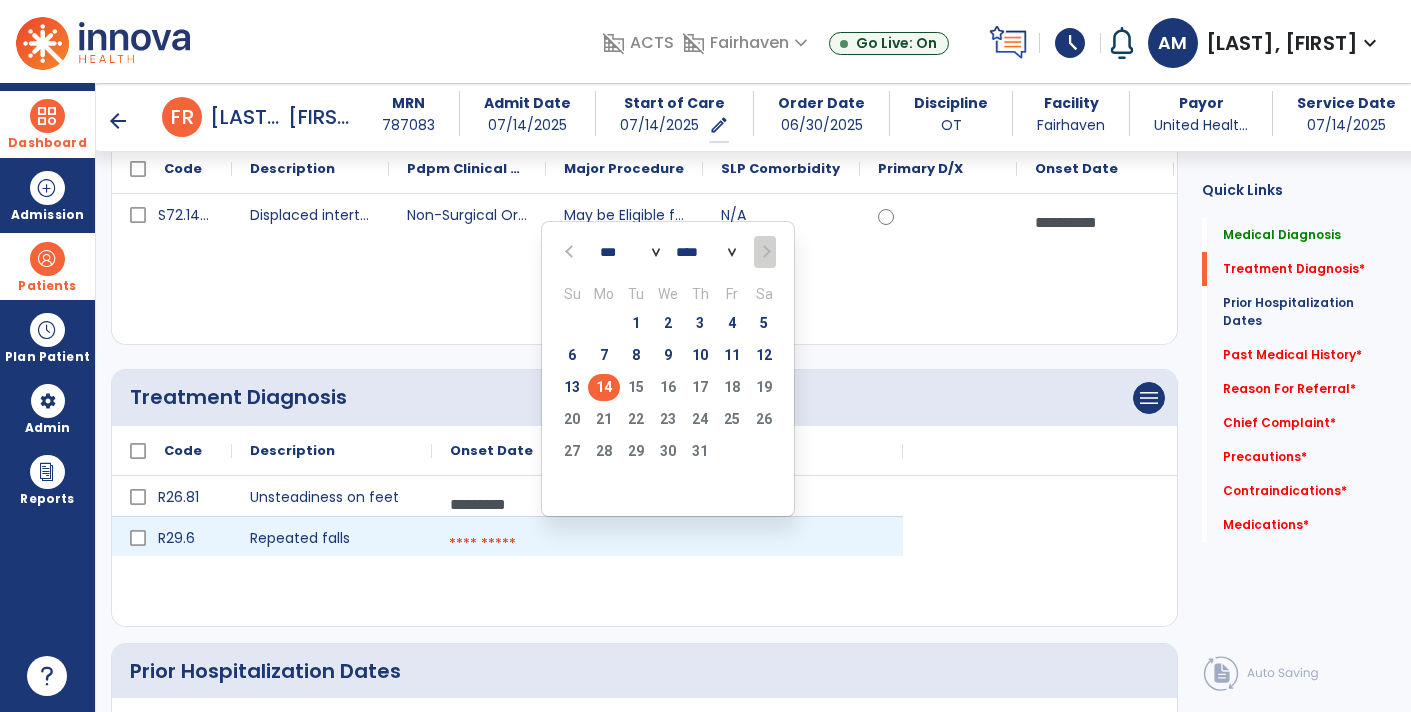 click on "14" 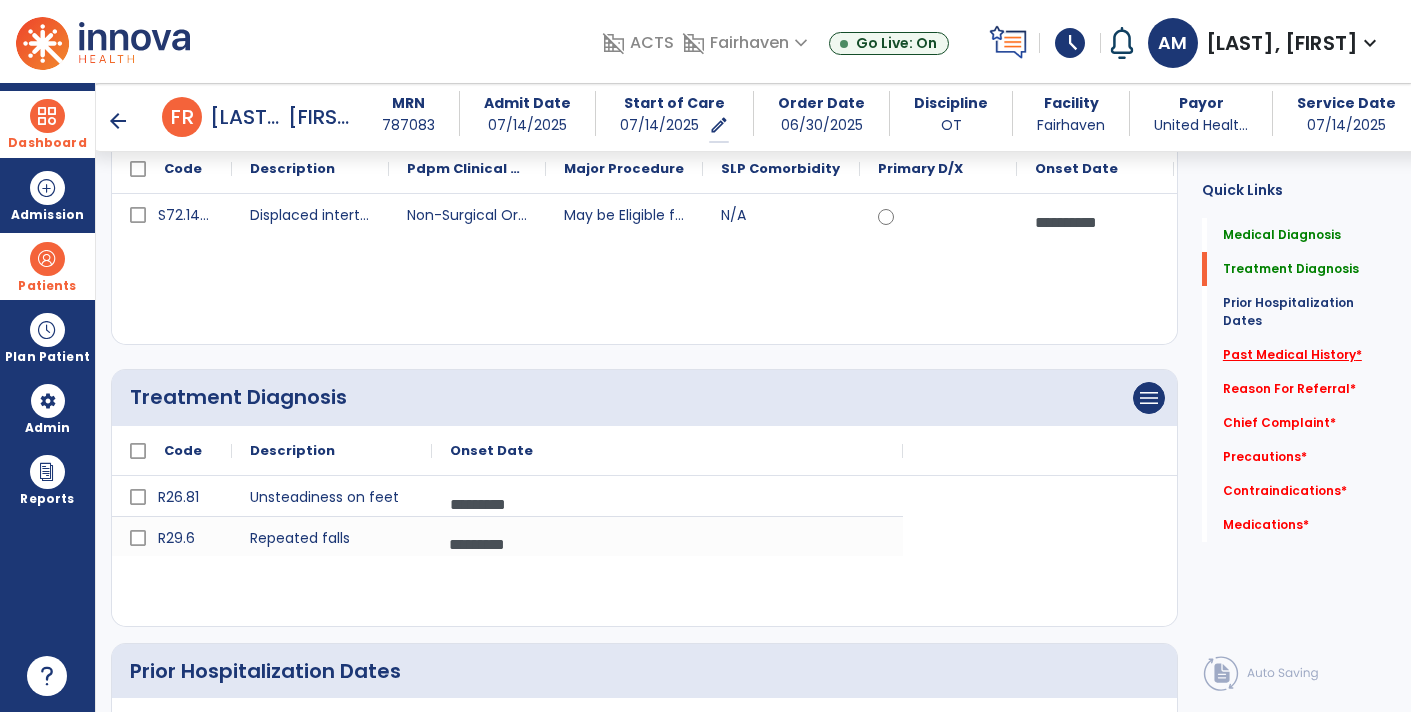 click on "Past Medical History   *" 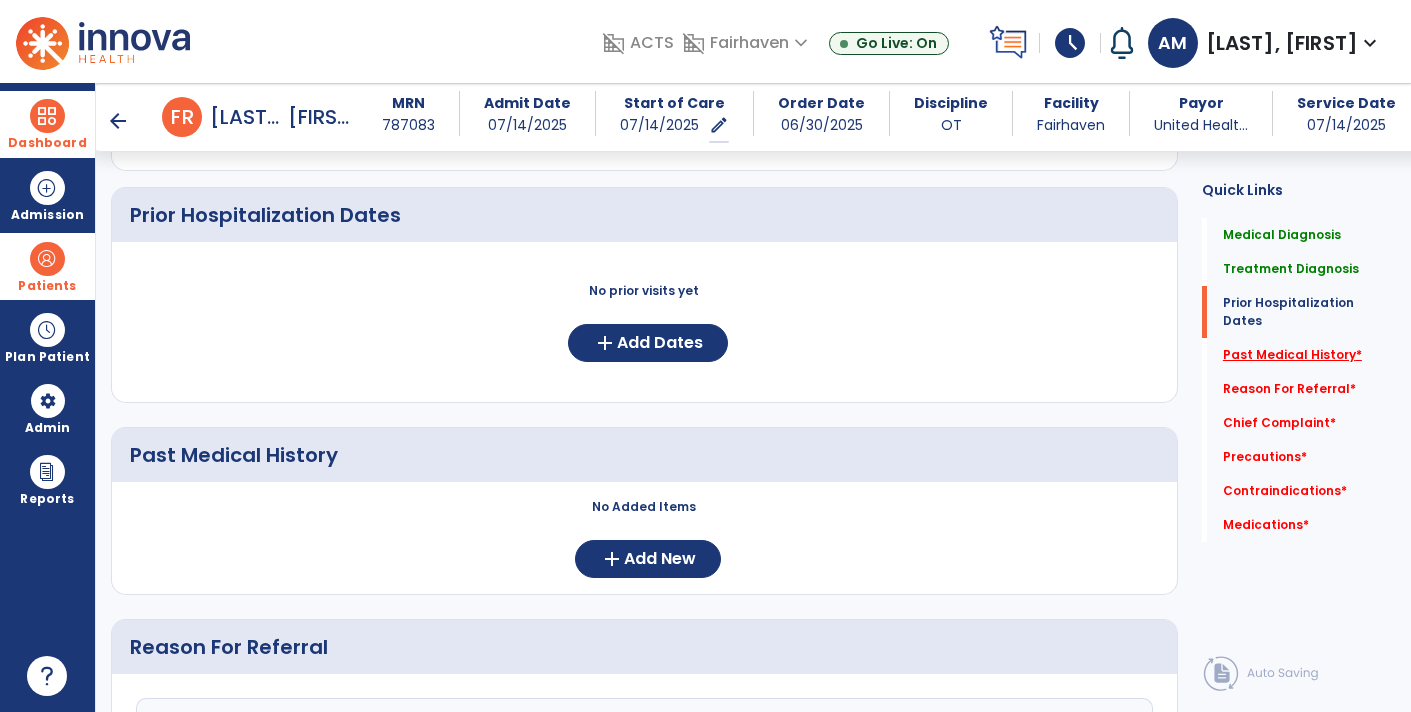 scroll, scrollTop: 698, scrollLeft: 0, axis: vertical 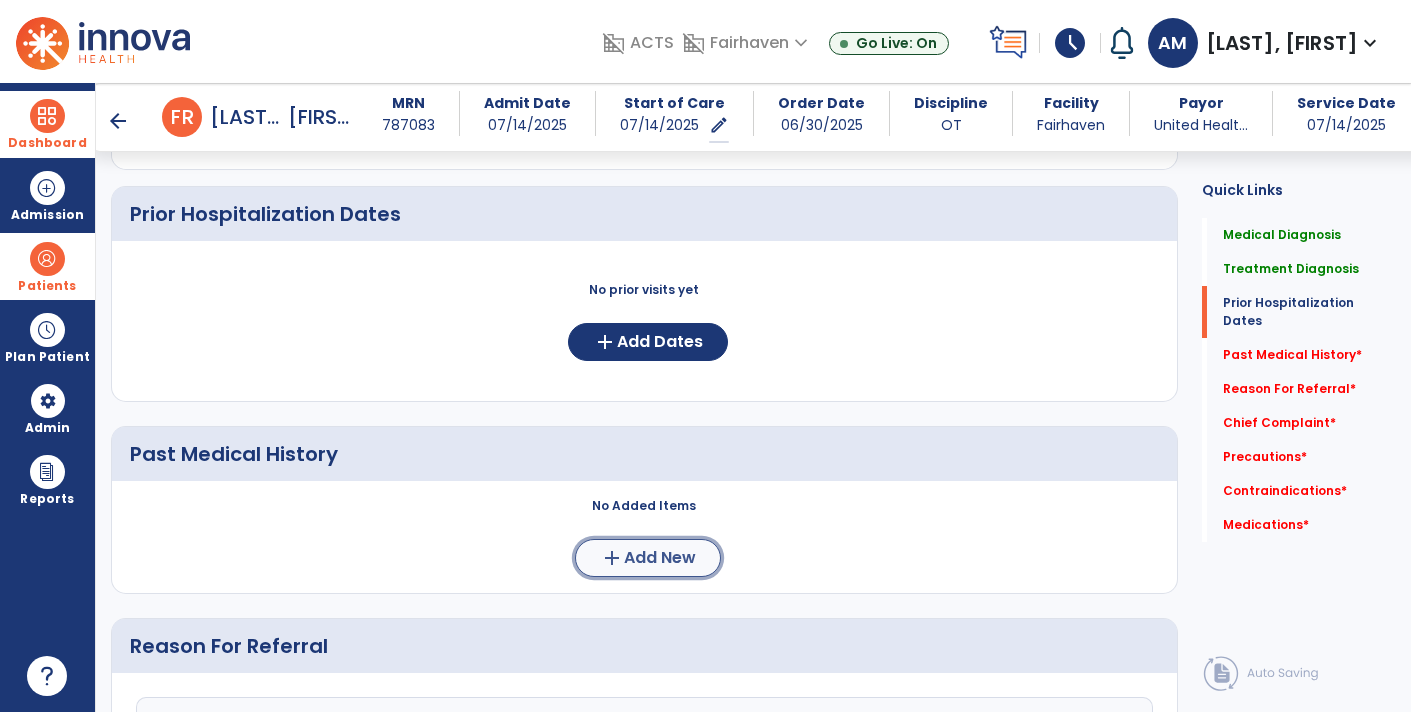 click on "Add New" 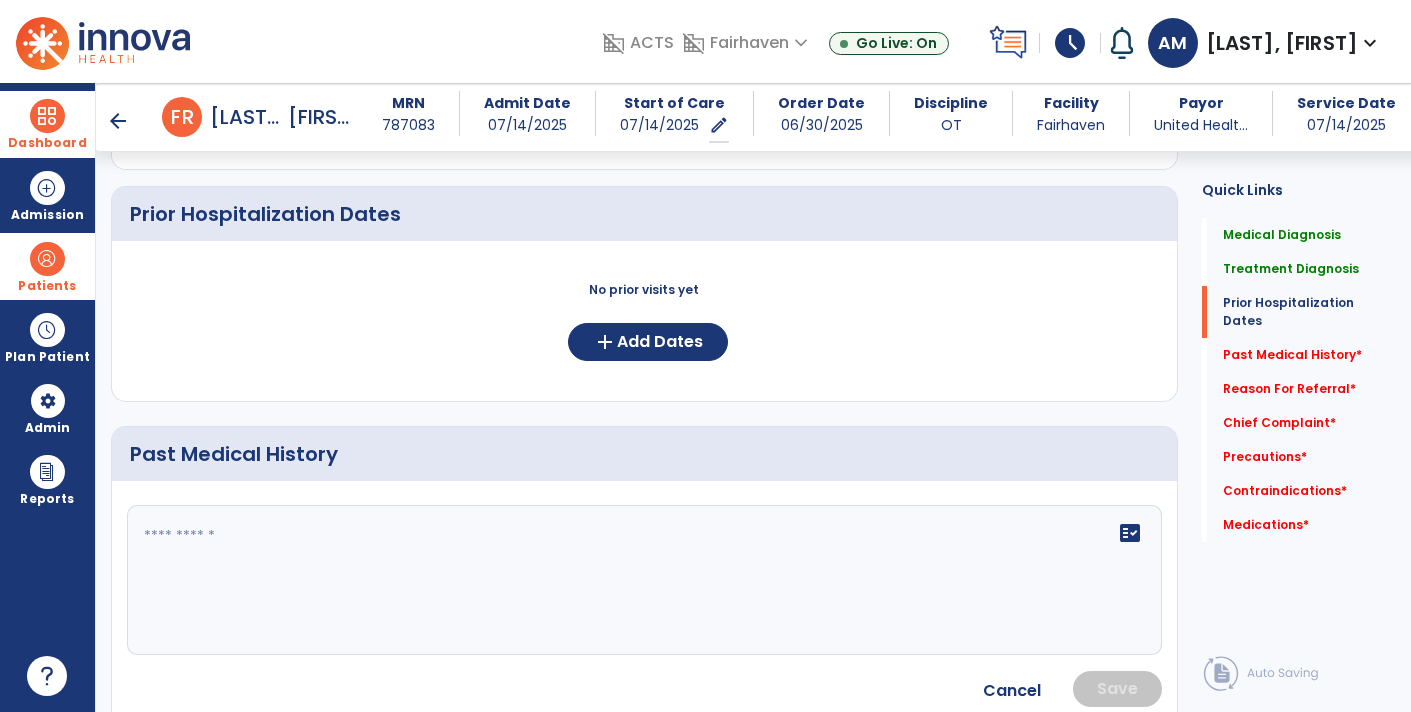 click on "fact_check" 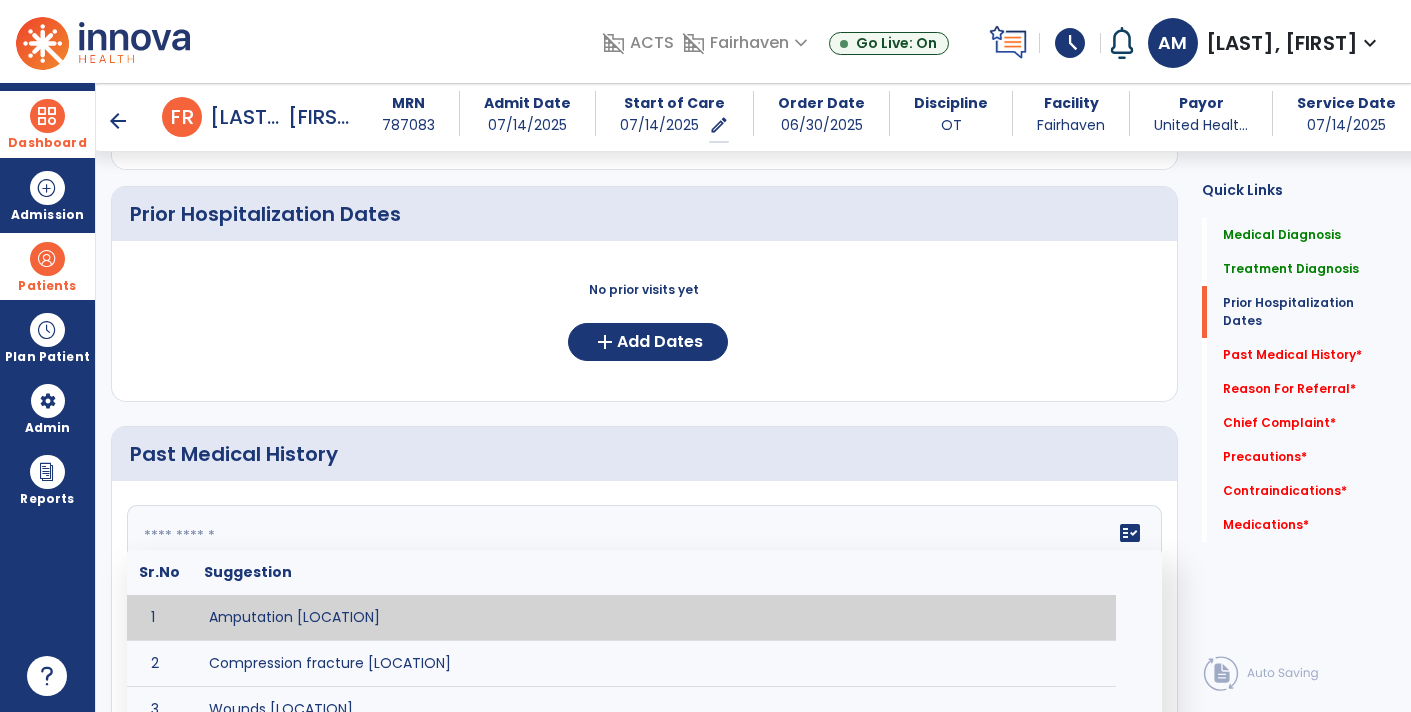 paste on "**********" 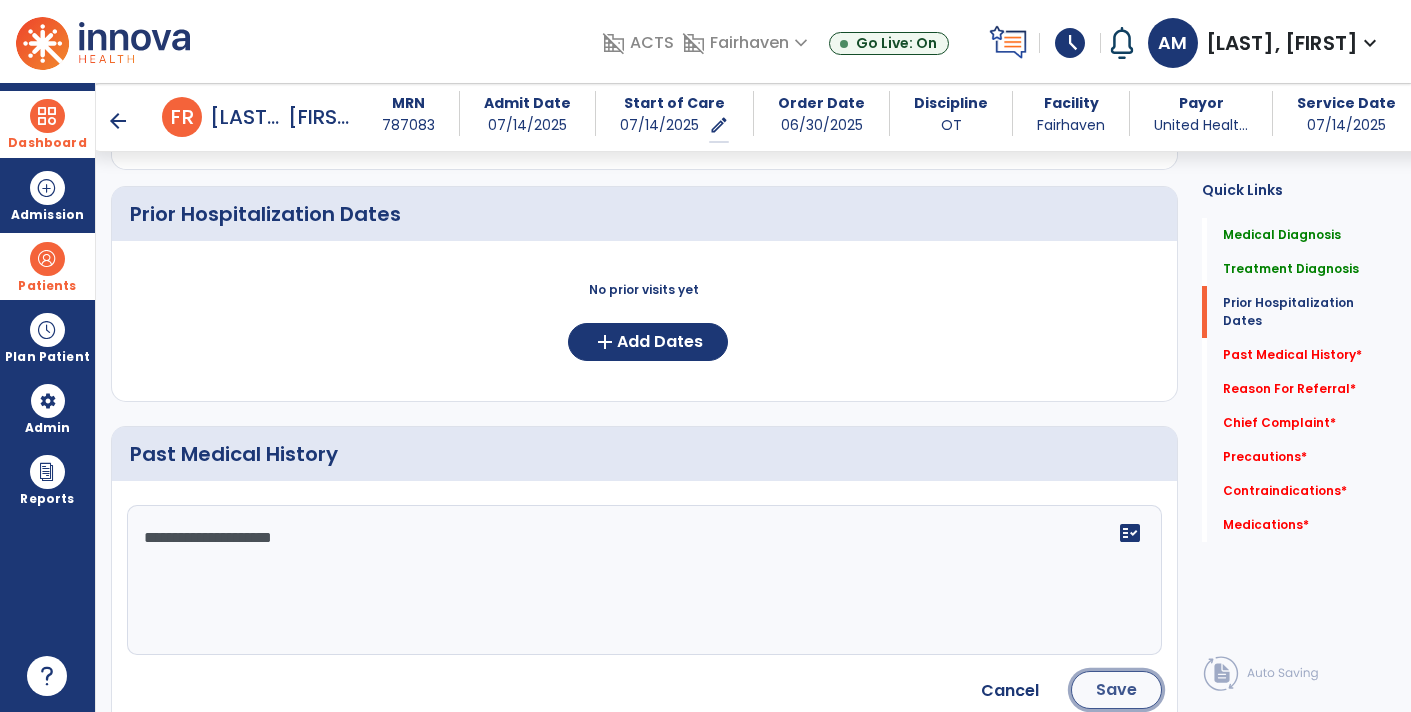 click on "Save" 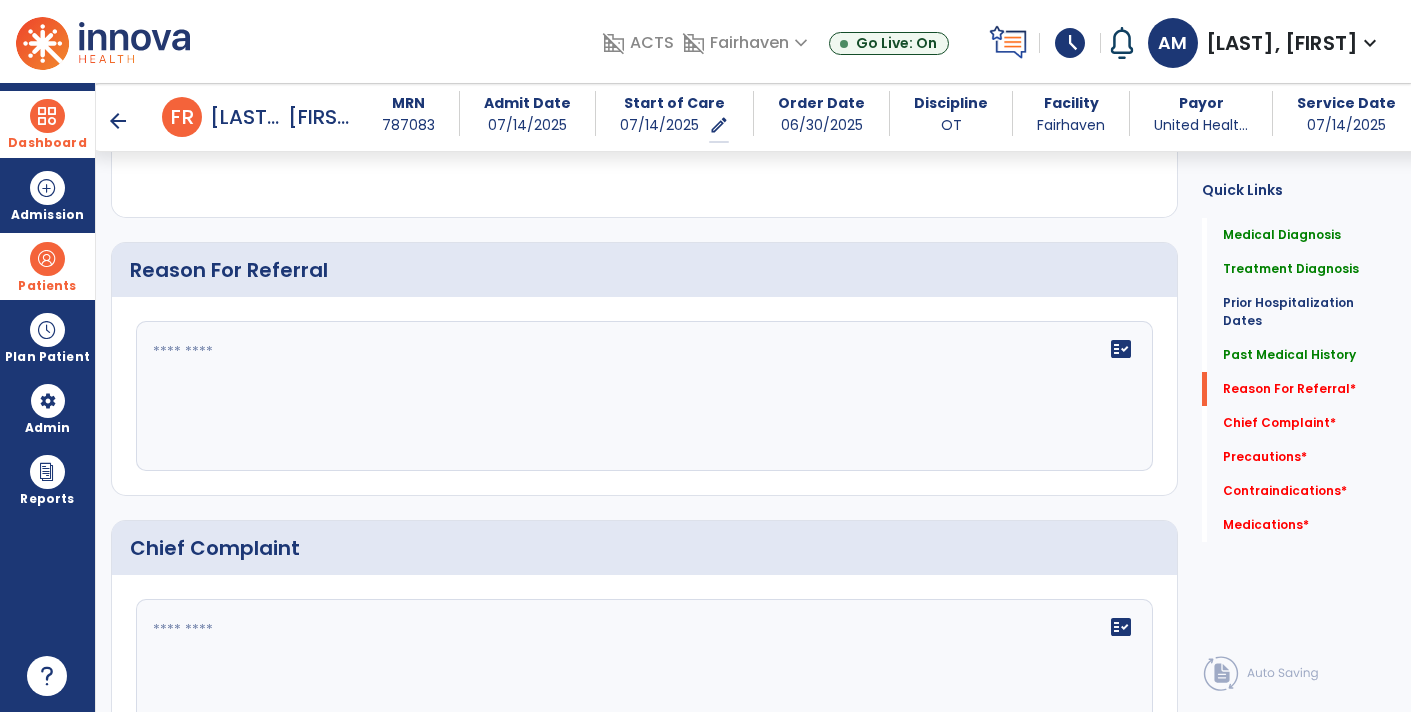 scroll, scrollTop: 1179, scrollLeft: 0, axis: vertical 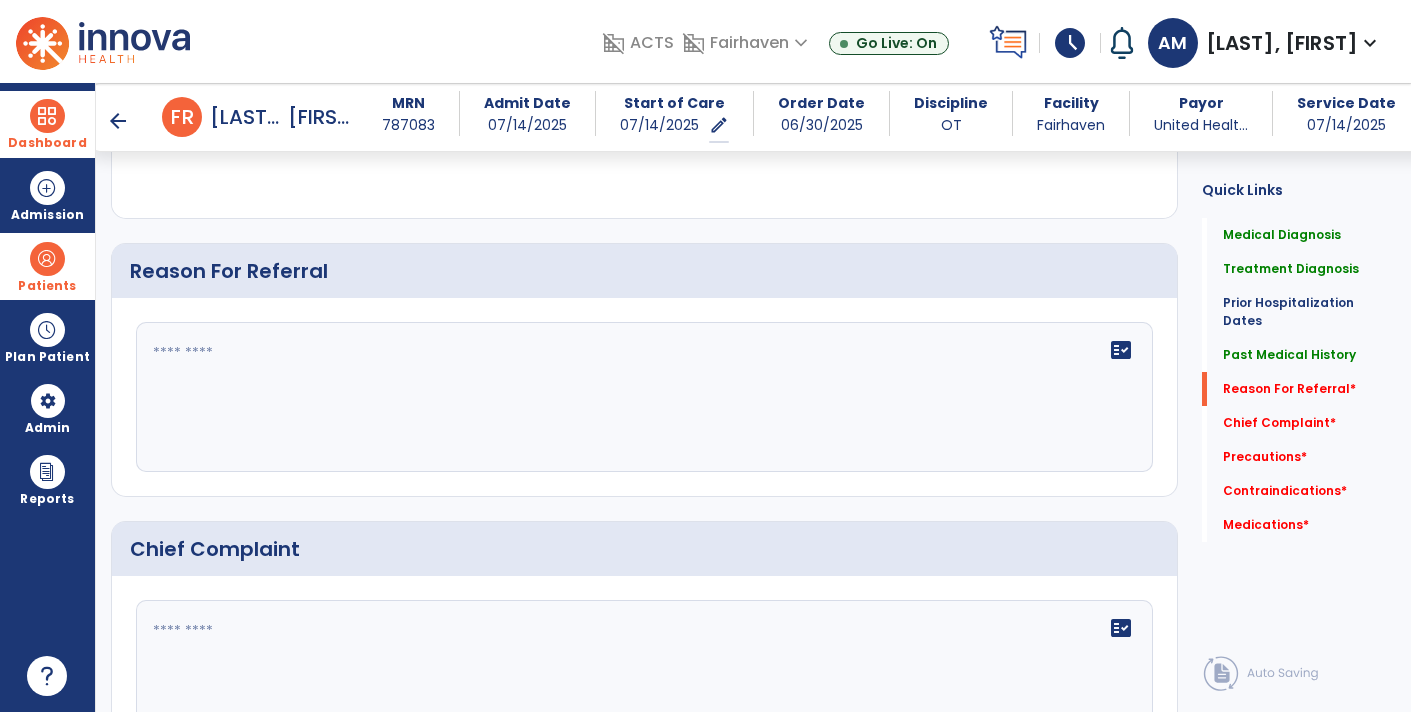 click 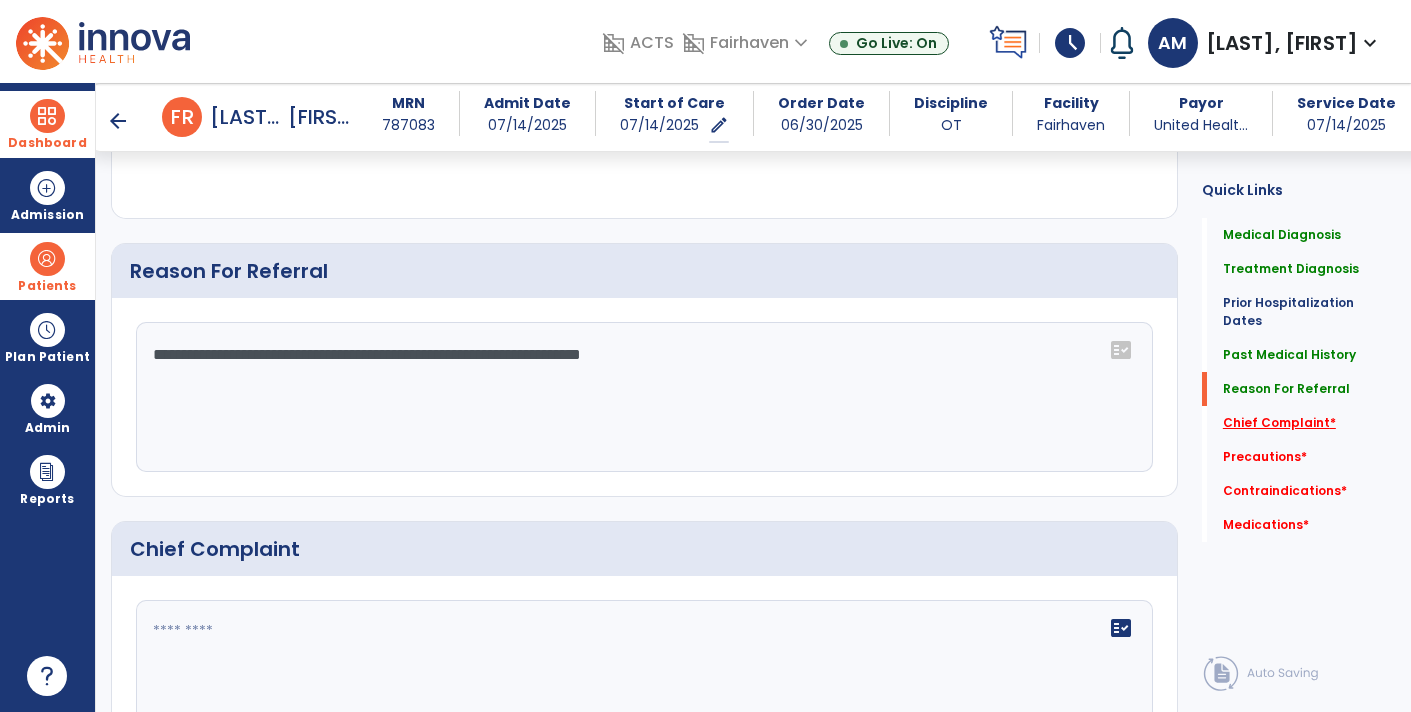 type on "**********" 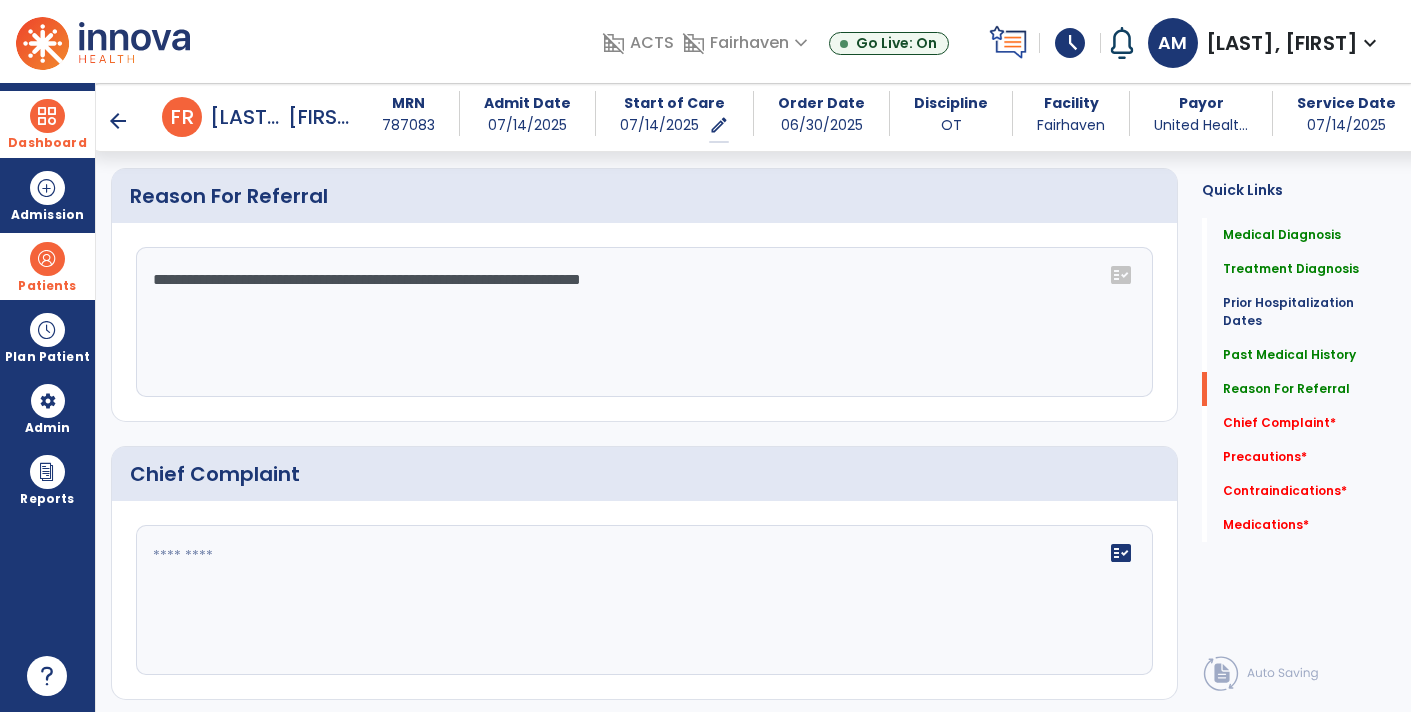 scroll, scrollTop: 1425, scrollLeft: 0, axis: vertical 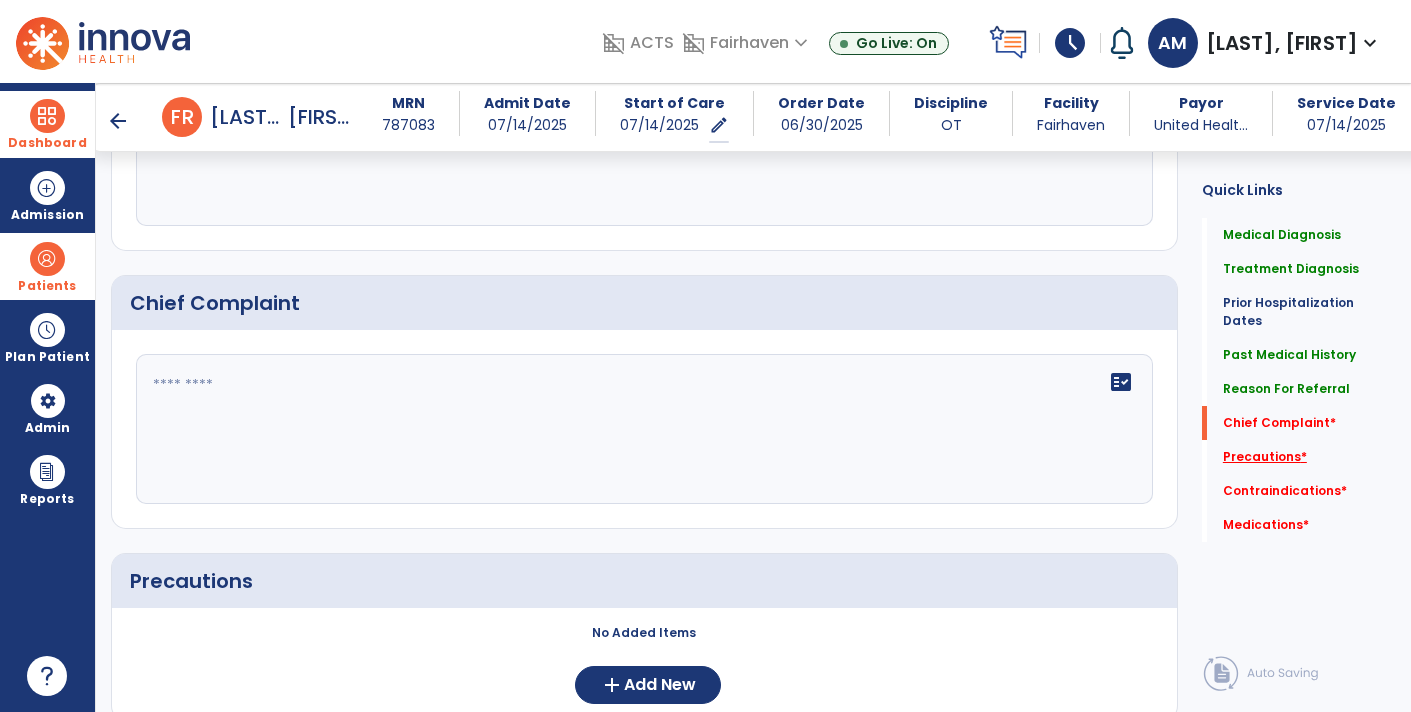 click on "Precautions   *" 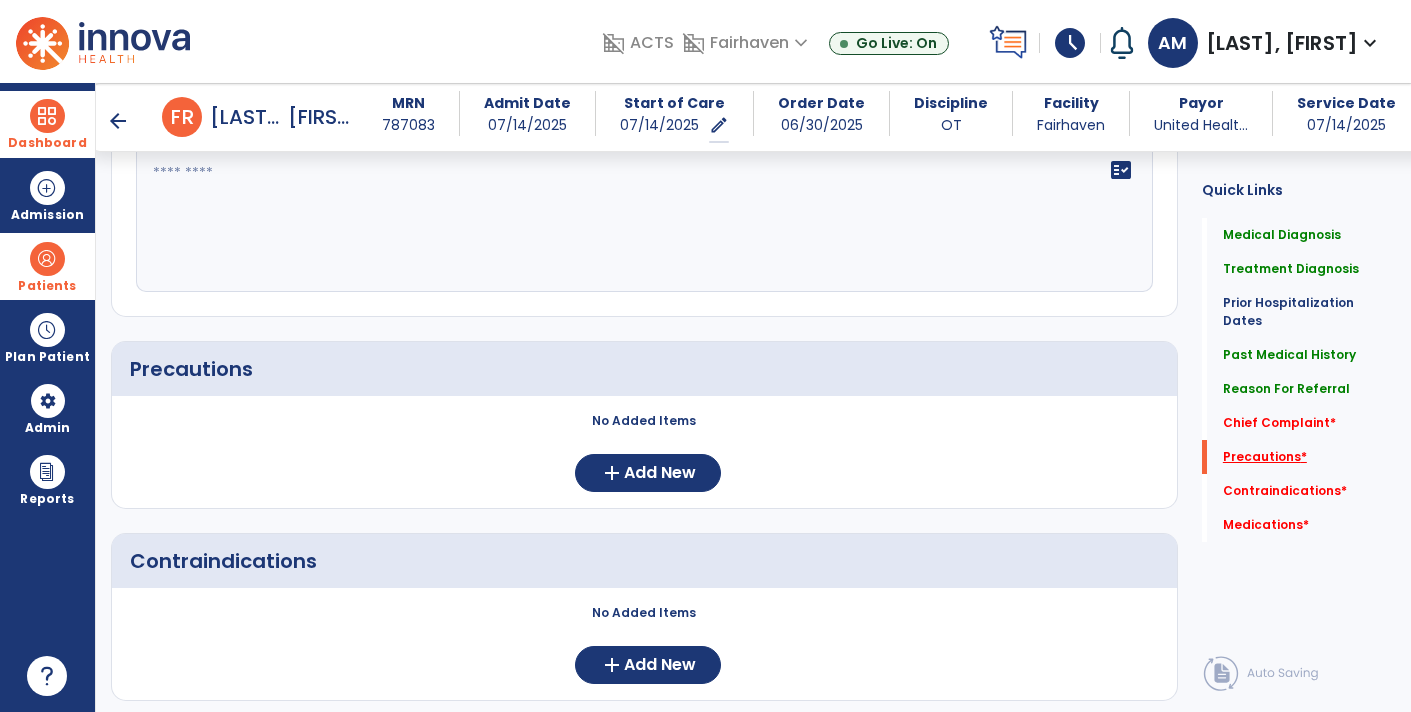 scroll, scrollTop: 1659, scrollLeft: 0, axis: vertical 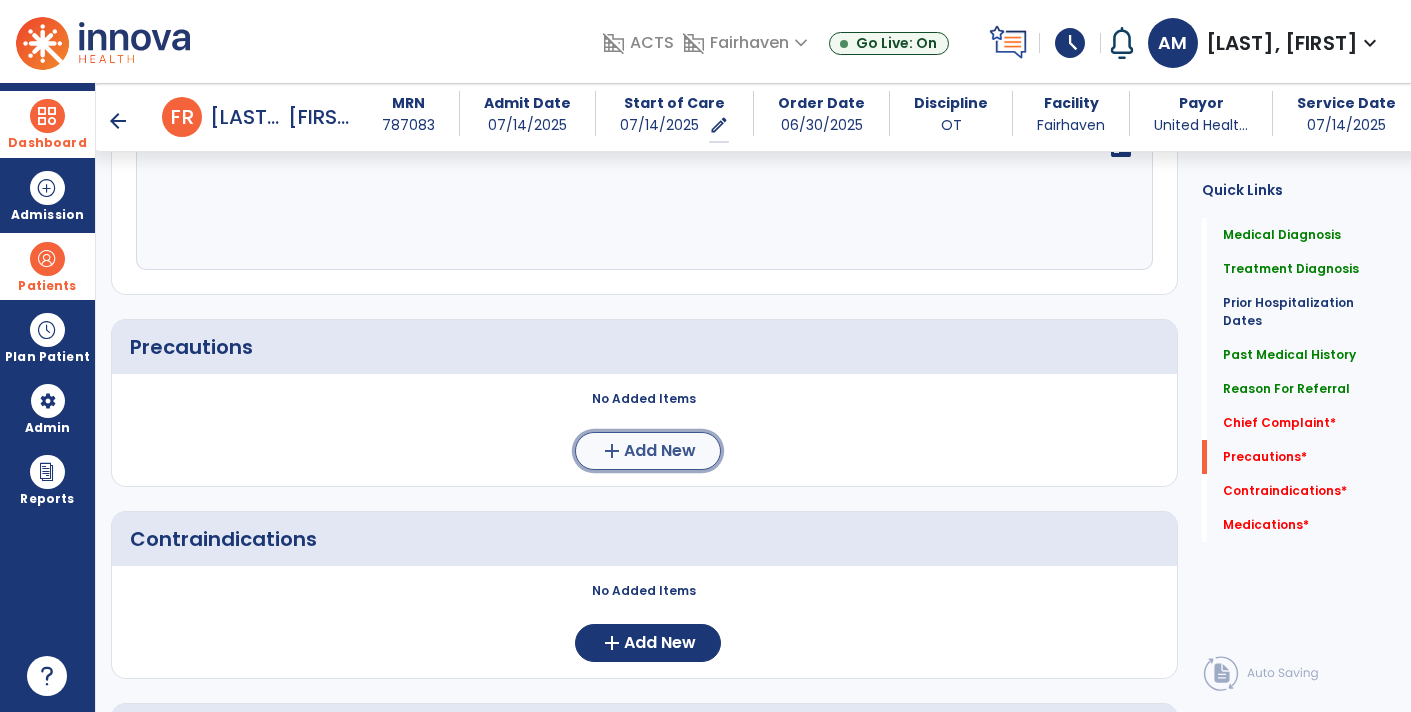 click on "add" 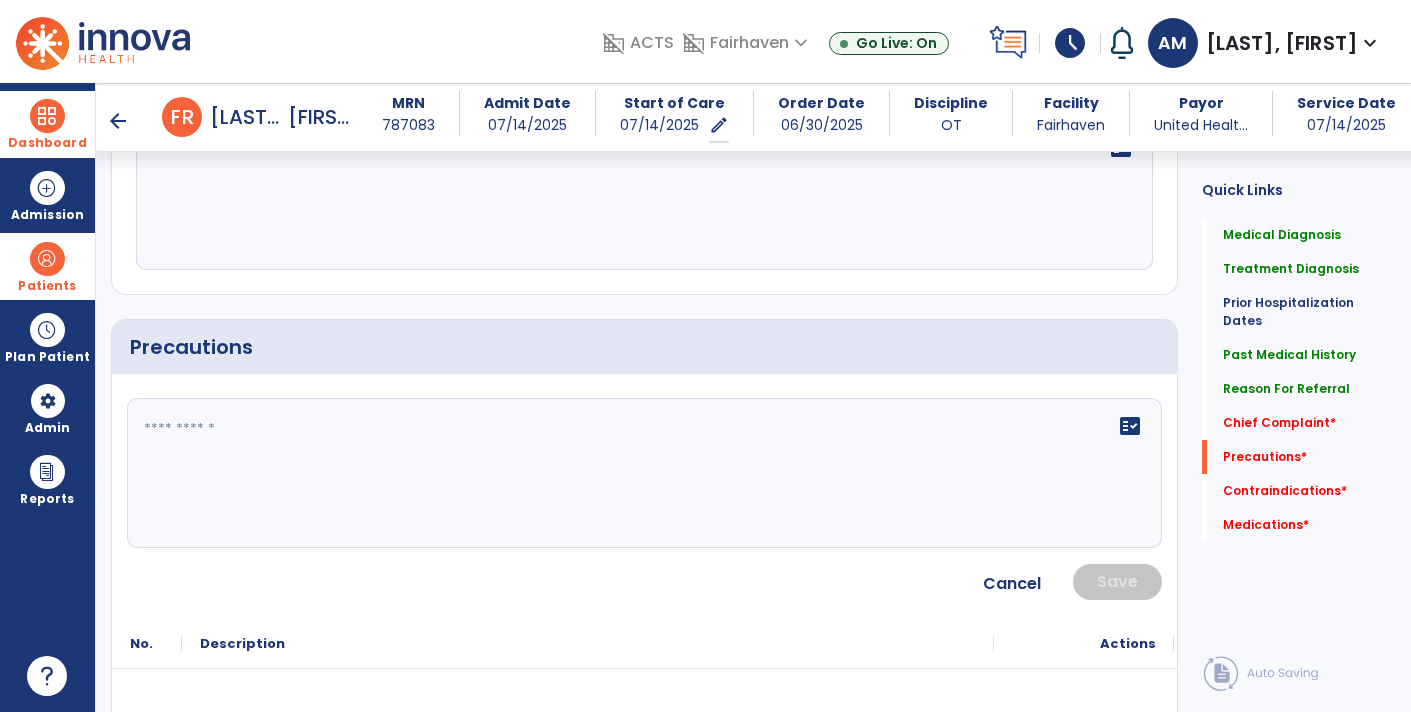 click 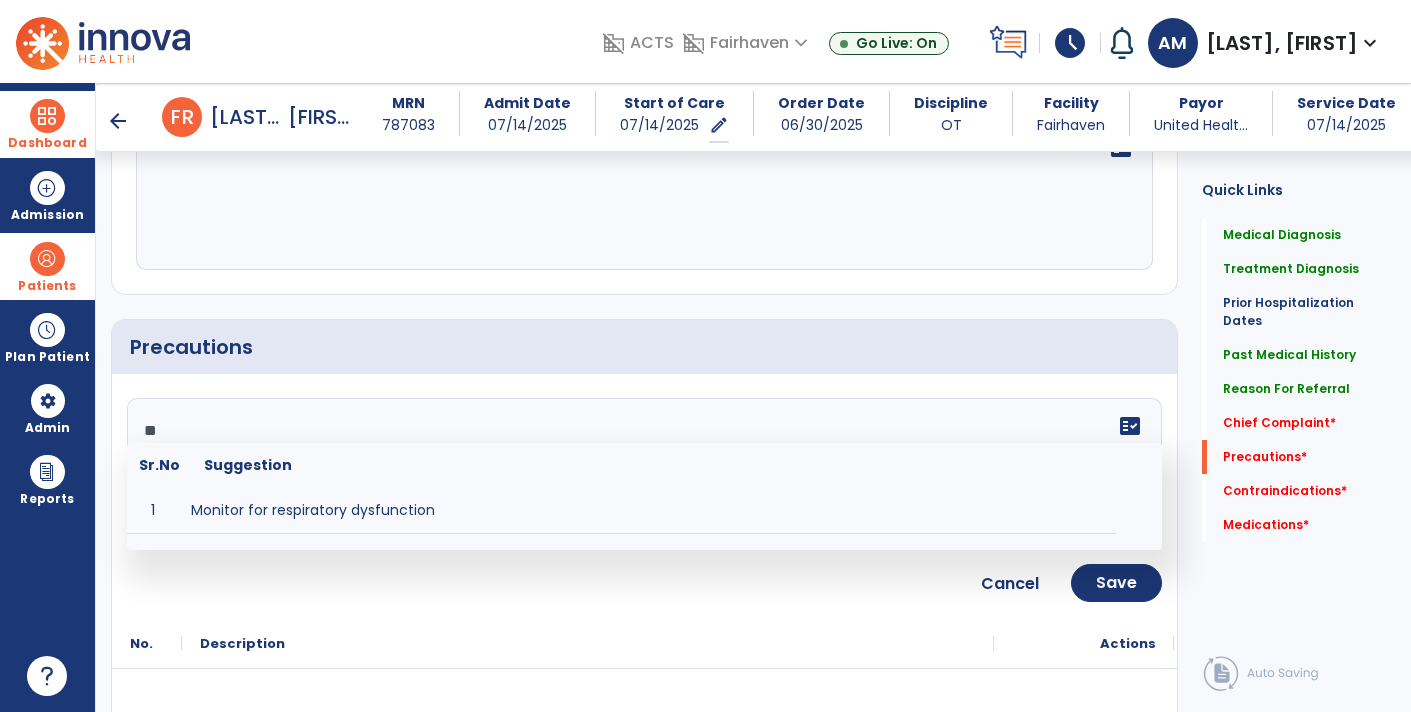 type on "*" 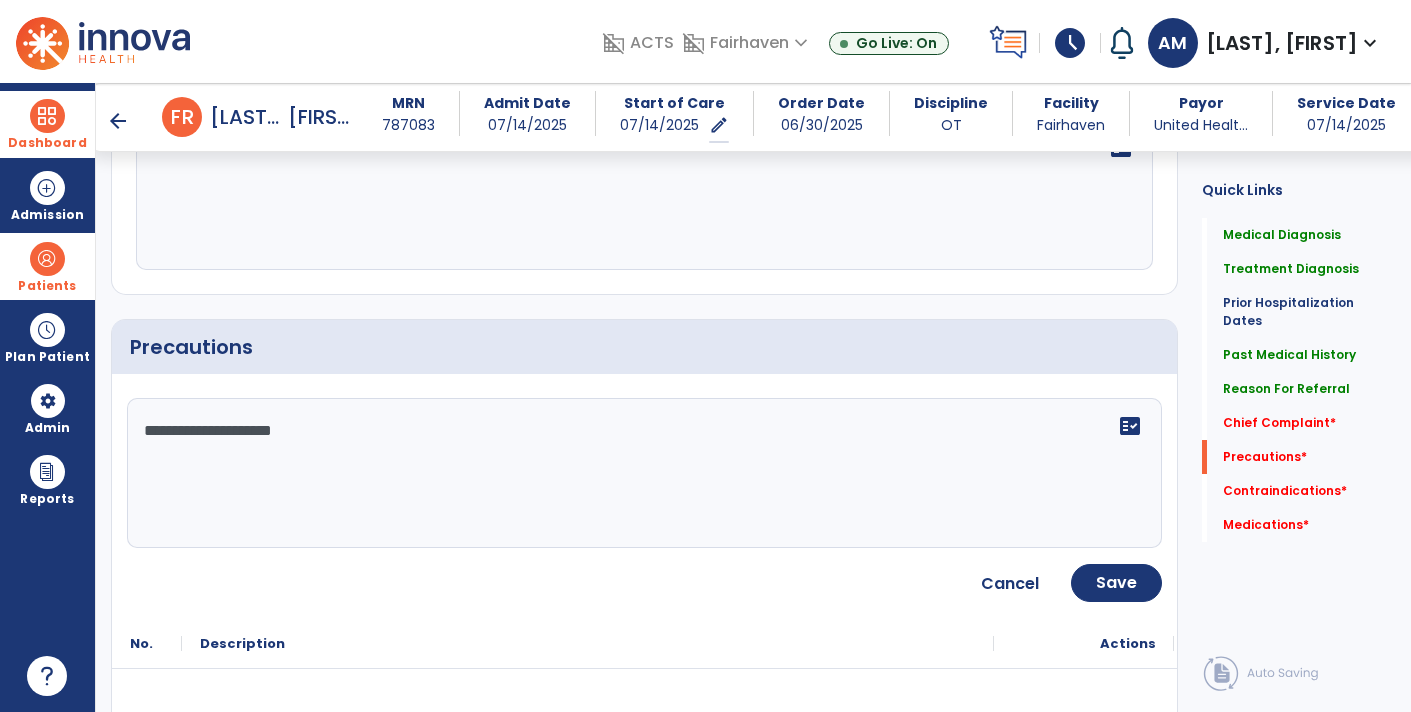 type on "**********" 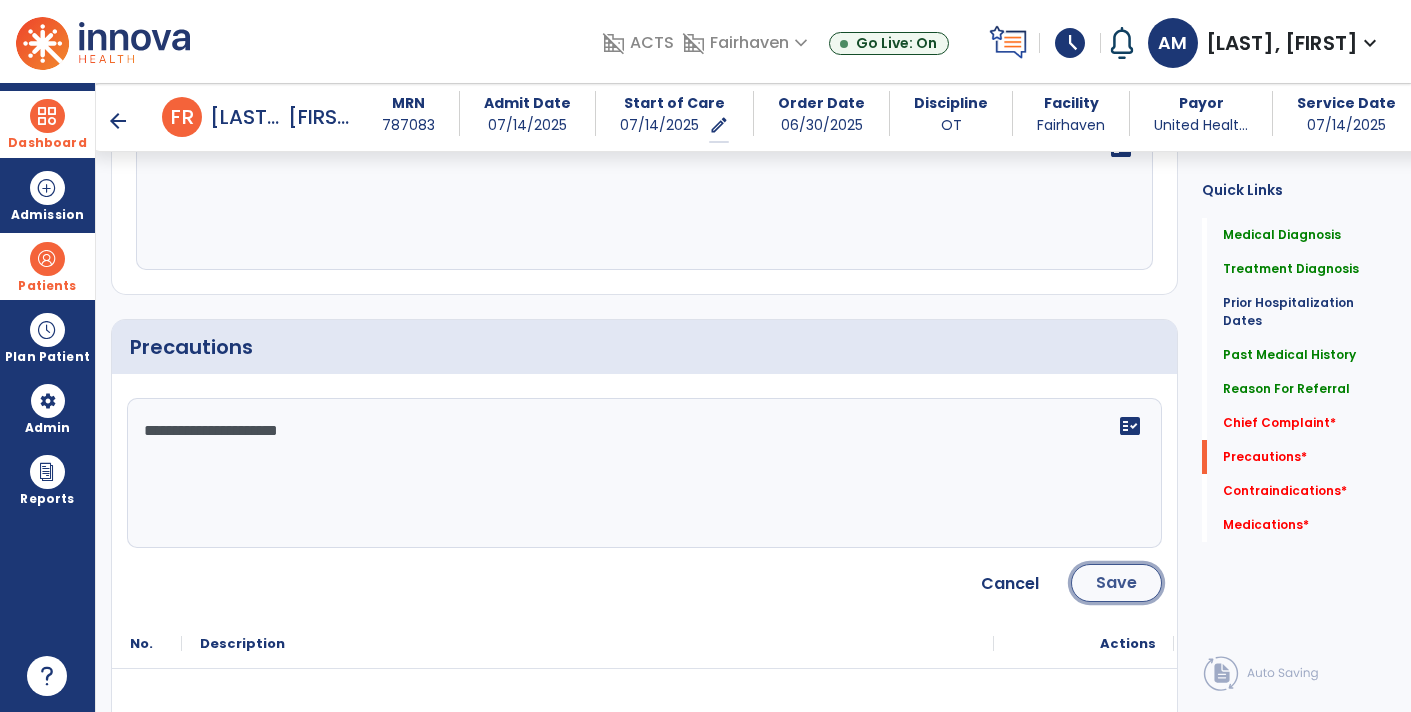 click on "Save" 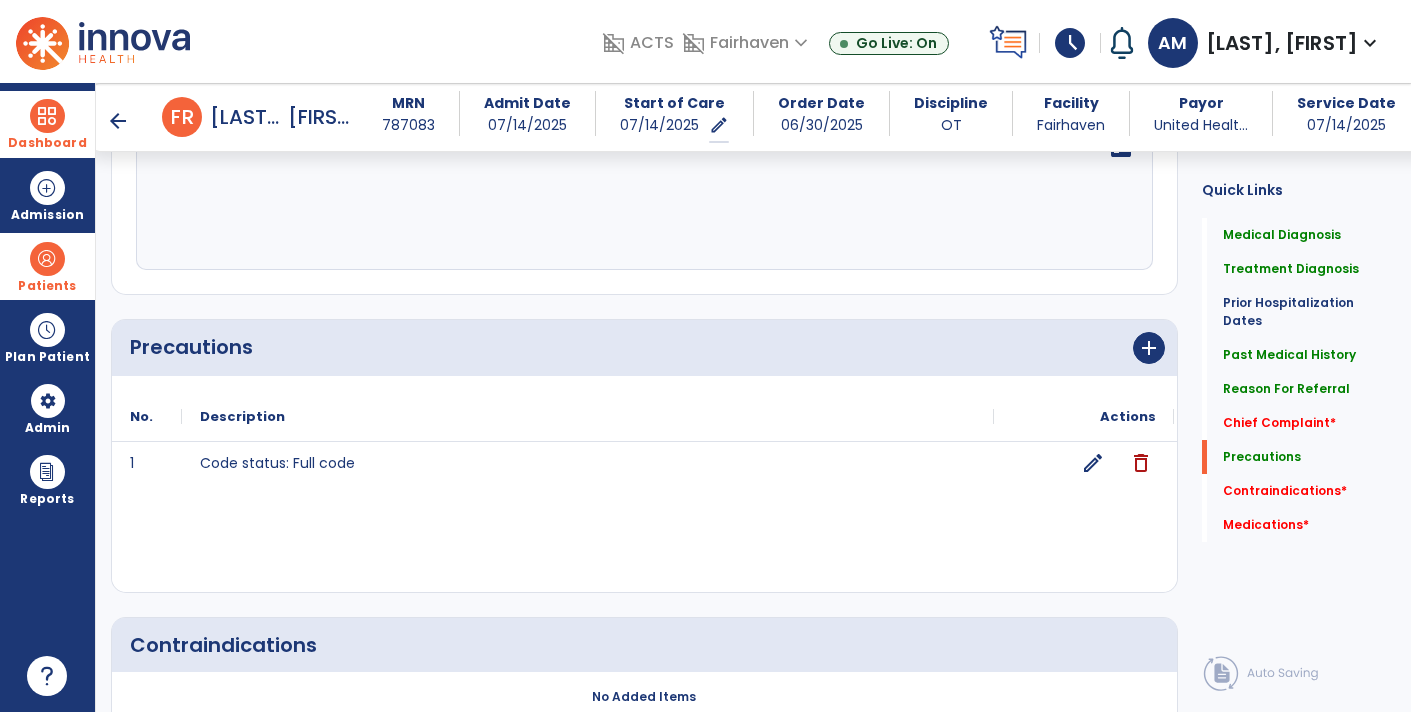 click on "edit" 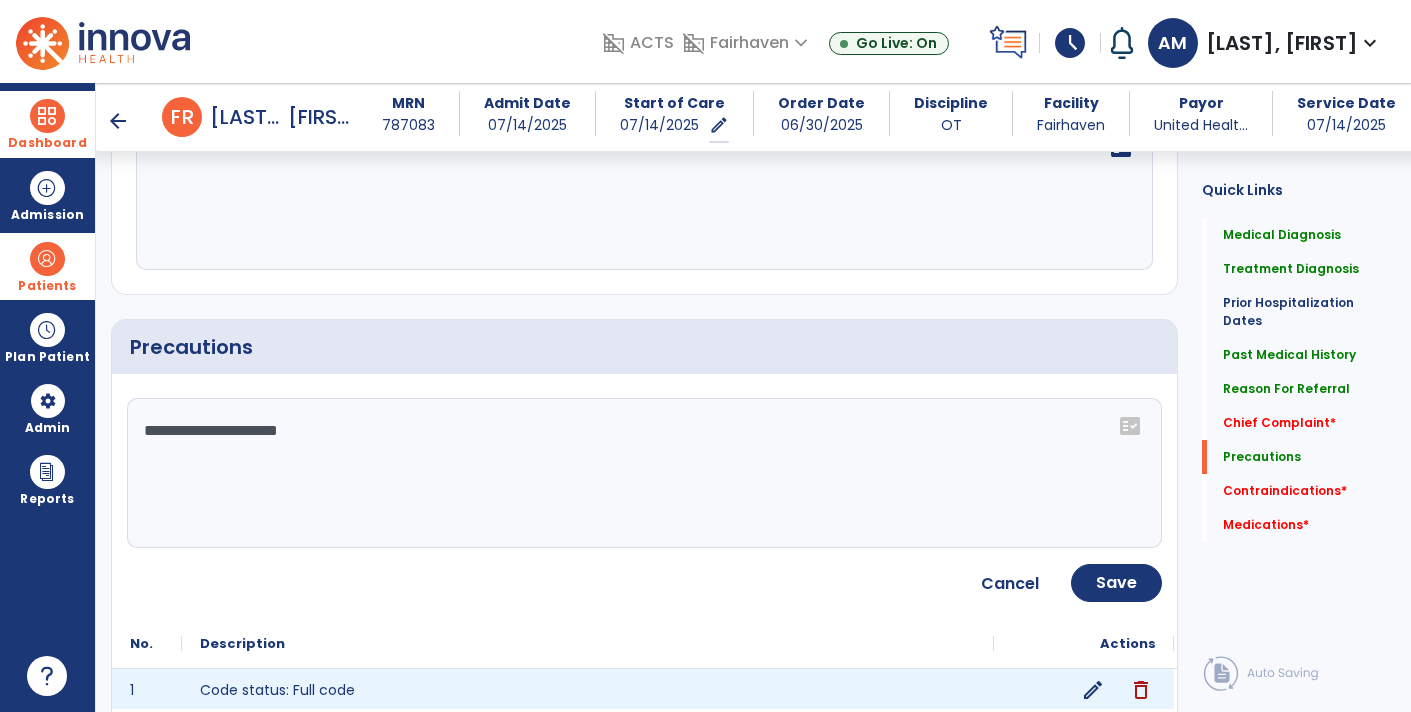 click on "**********" 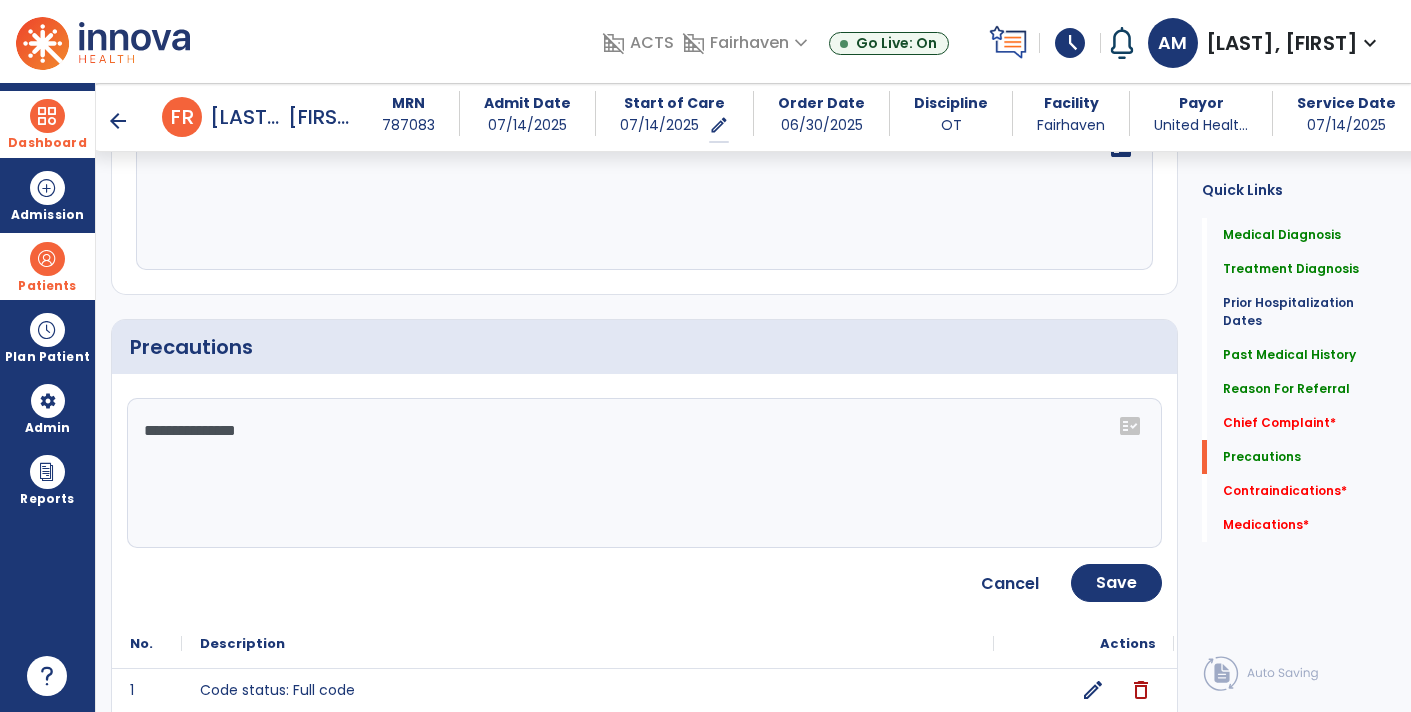 type on "**********" 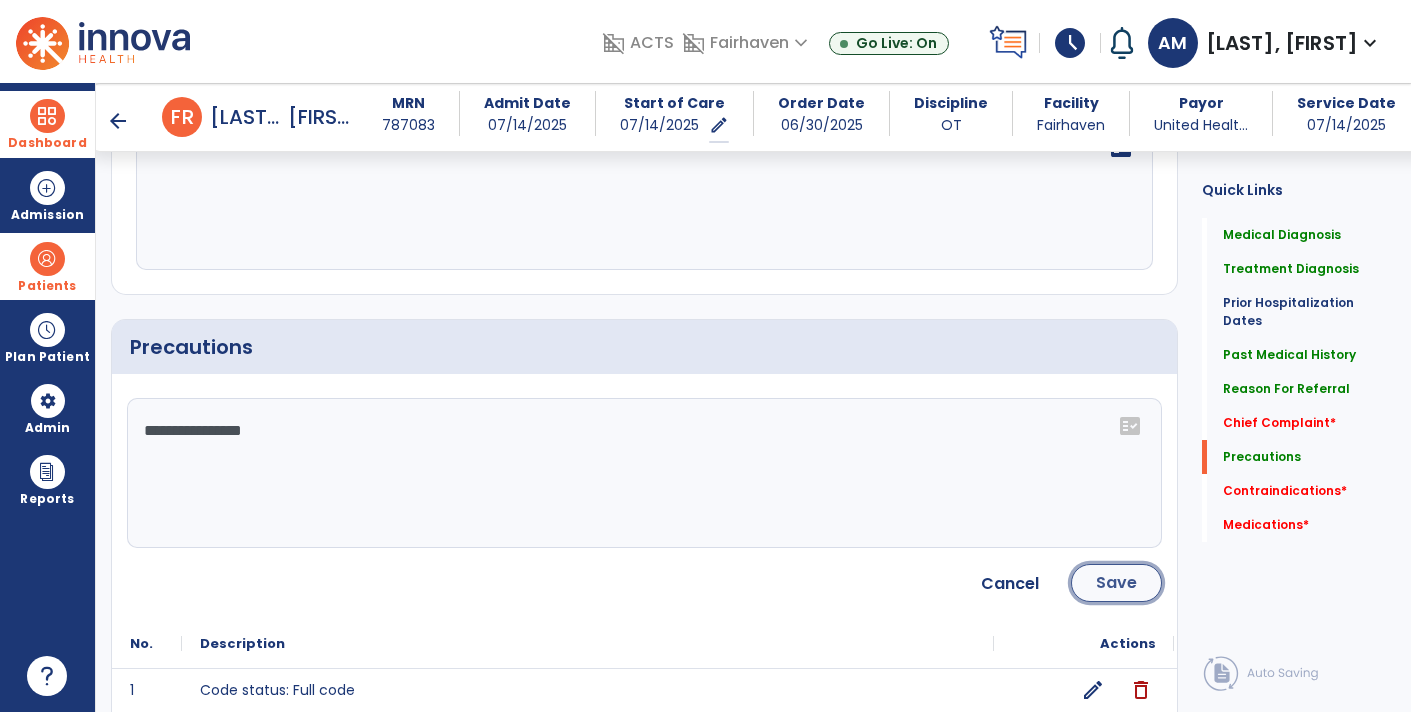 click on "Save" 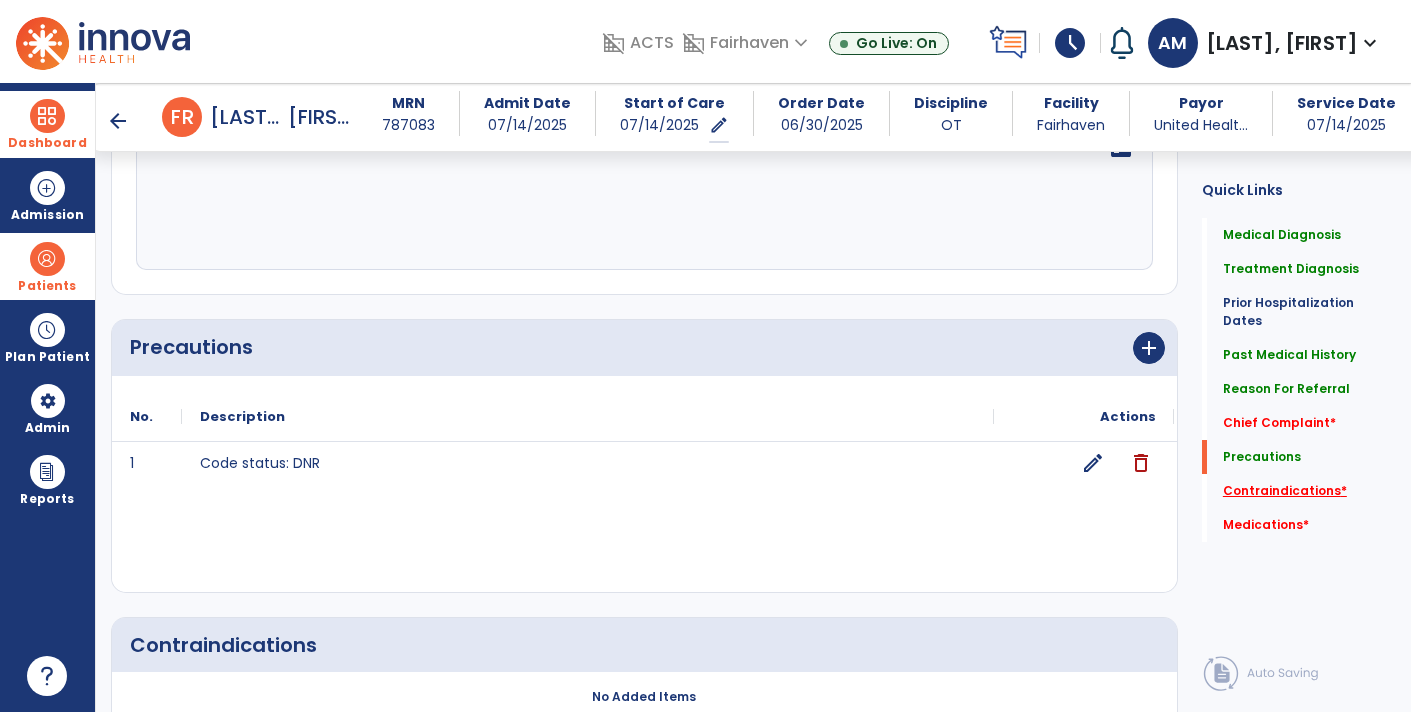 click on "Contraindications   *" 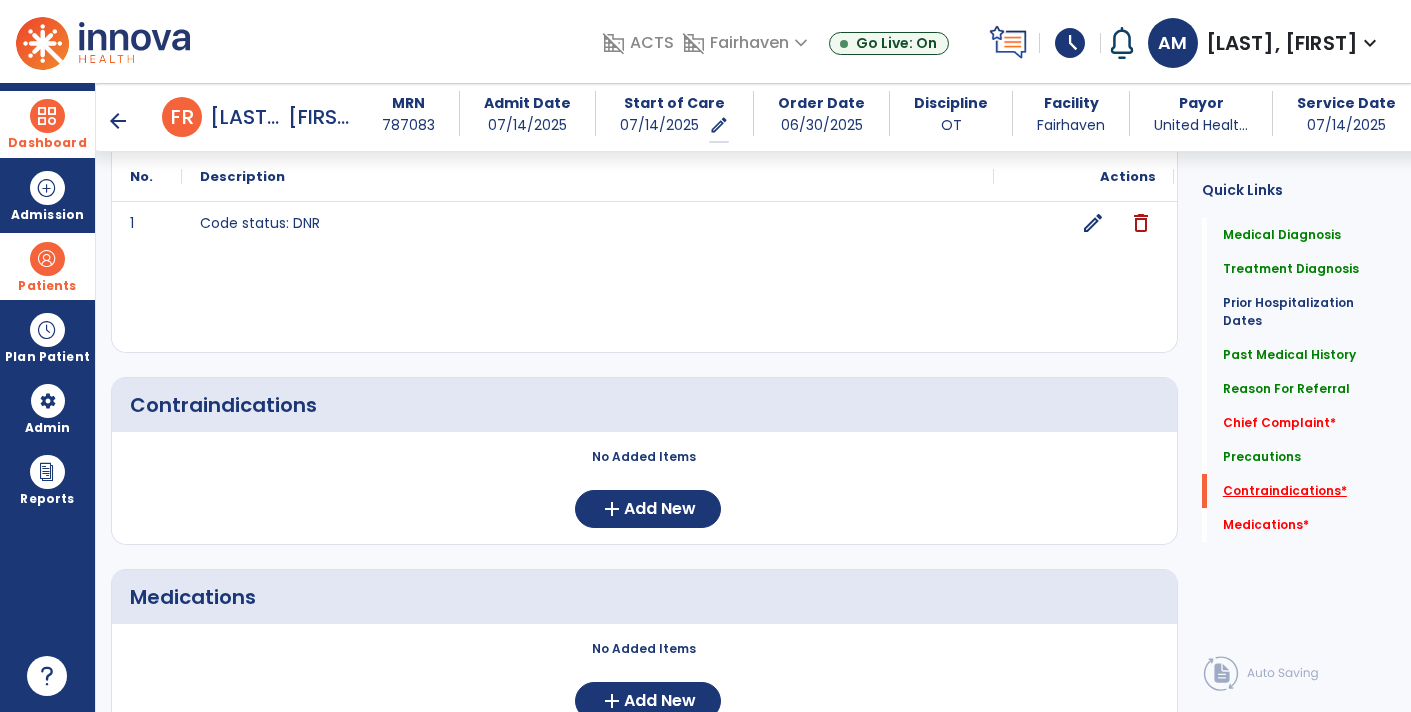 scroll, scrollTop: 1957, scrollLeft: 0, axis: vertical 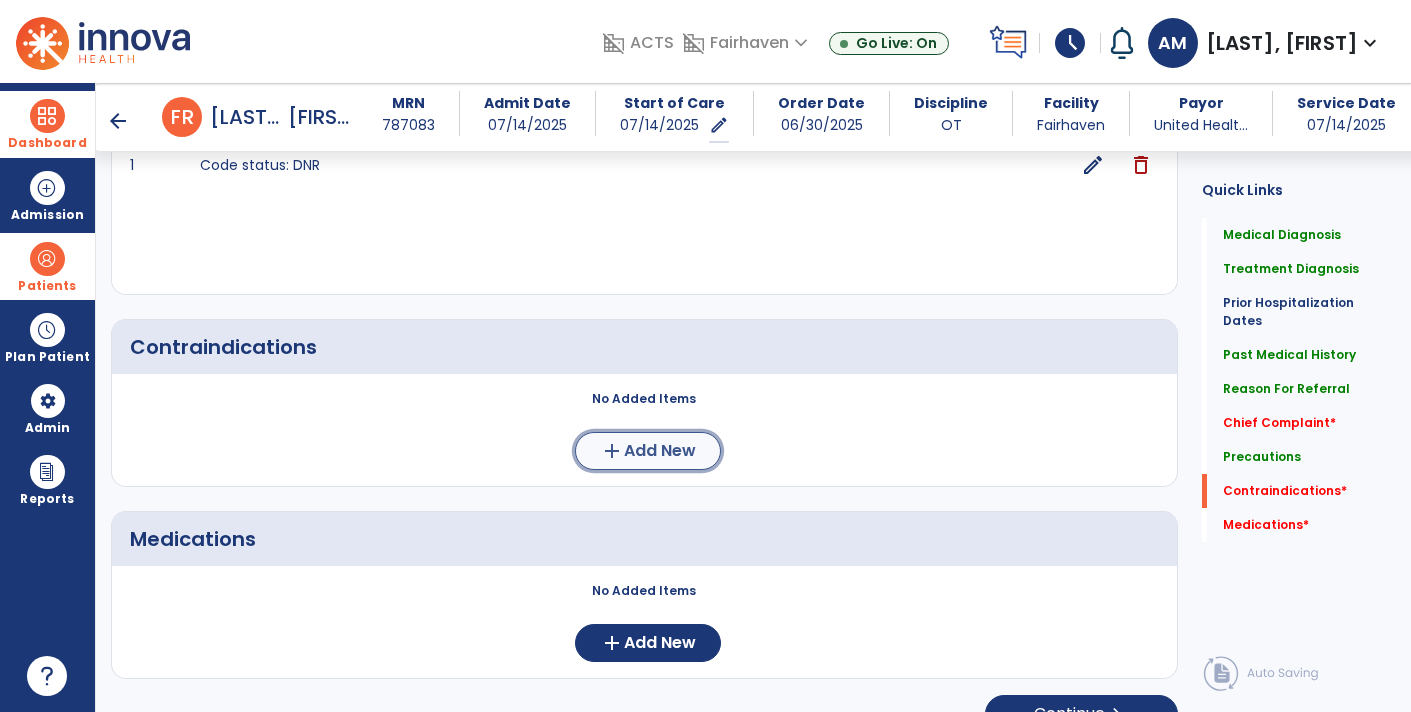 click on "add  Add New" 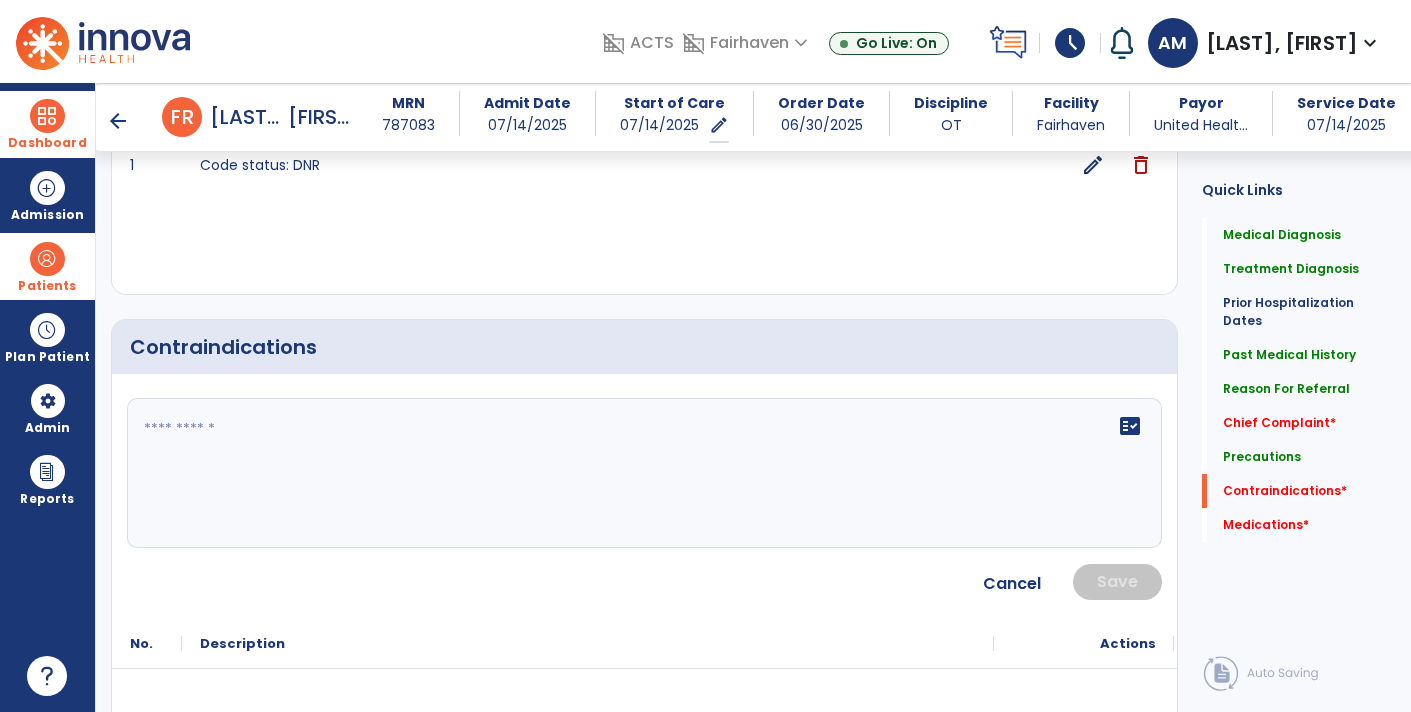 click on "fact_check" 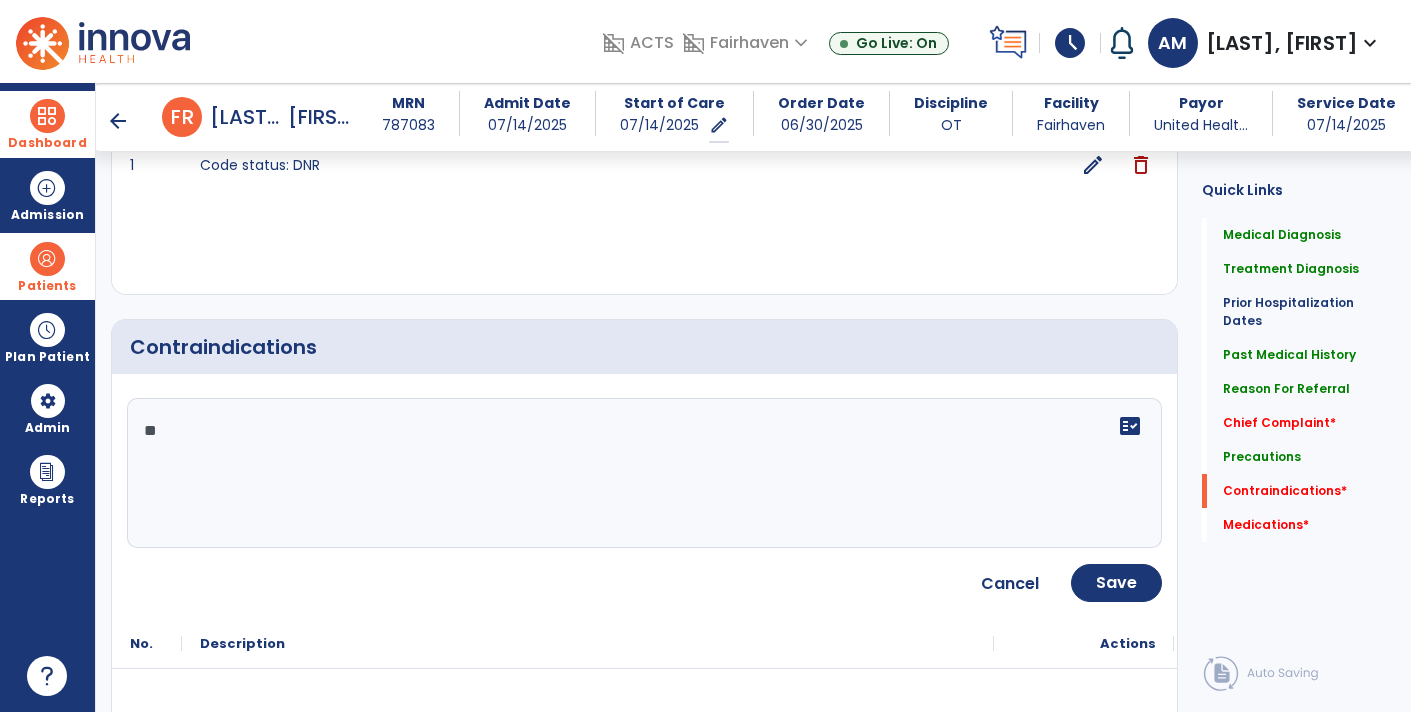 type on "*" 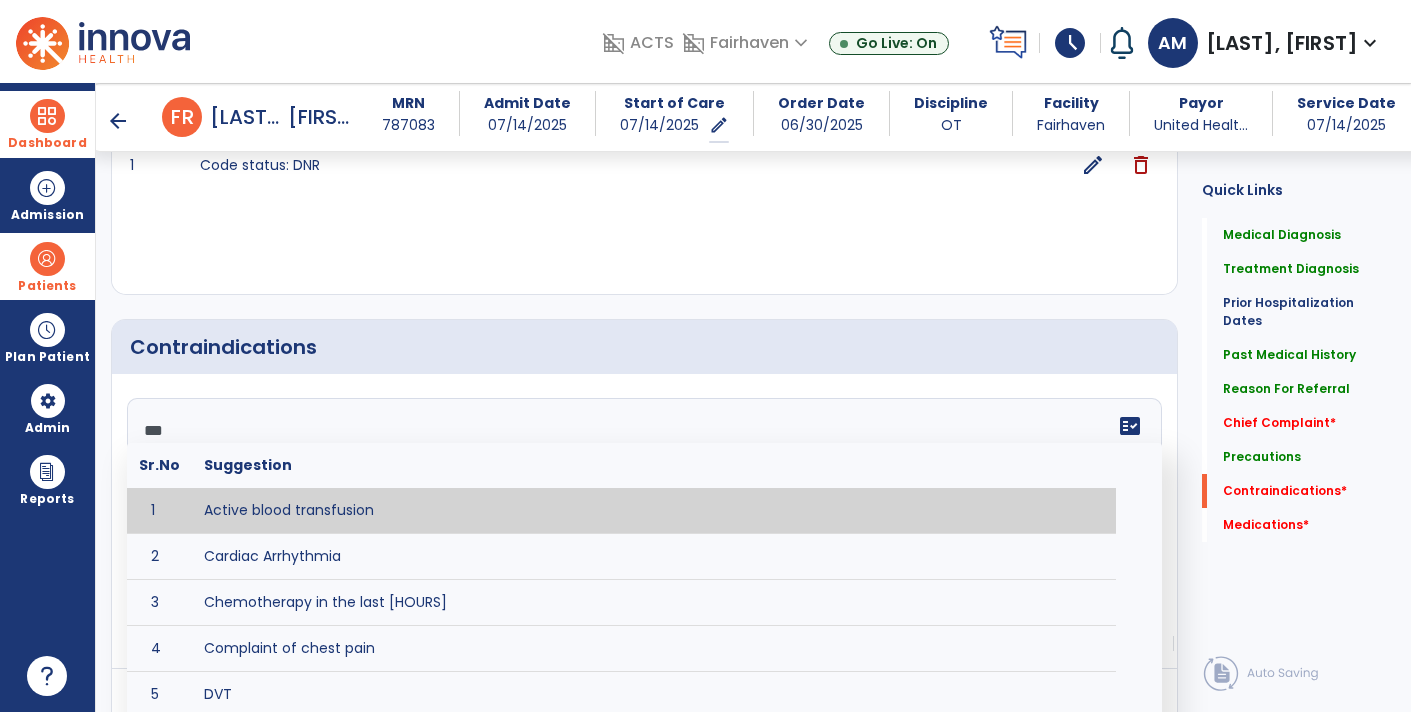 type on "****" 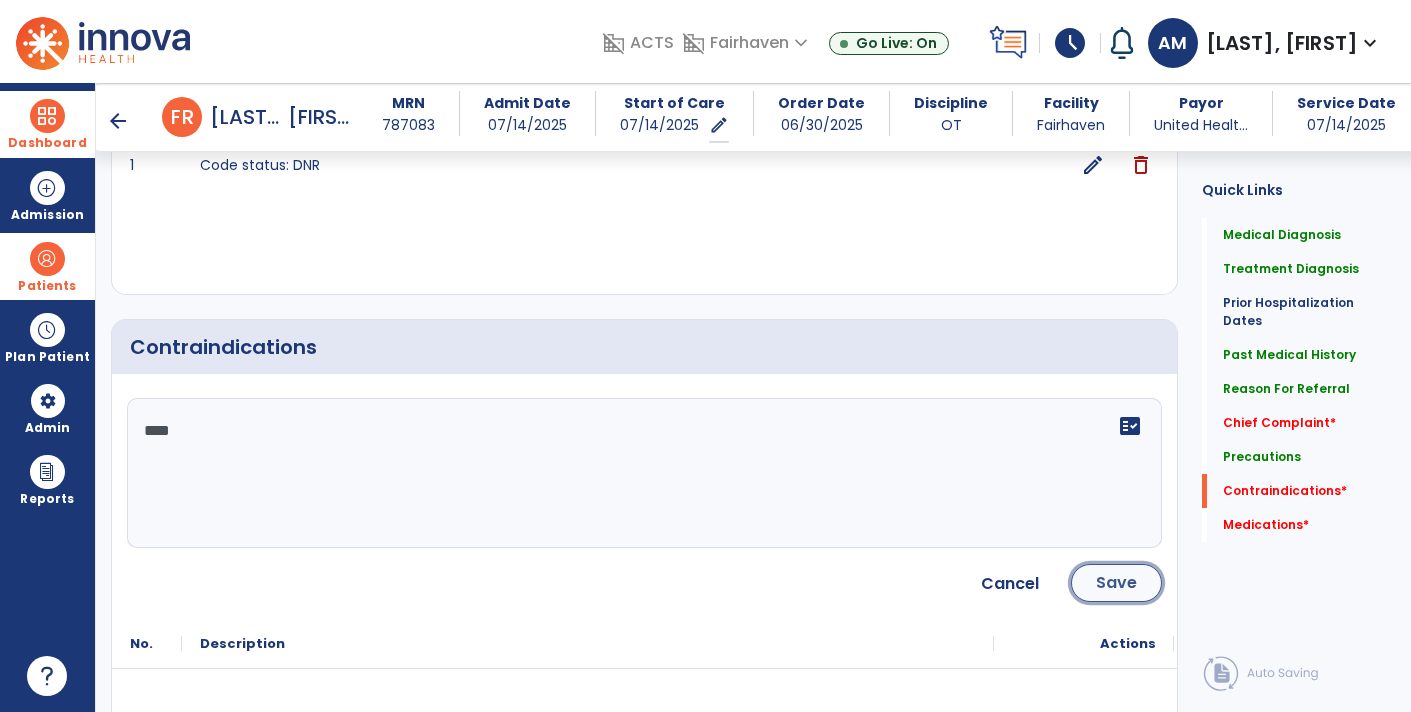 click on "Save" 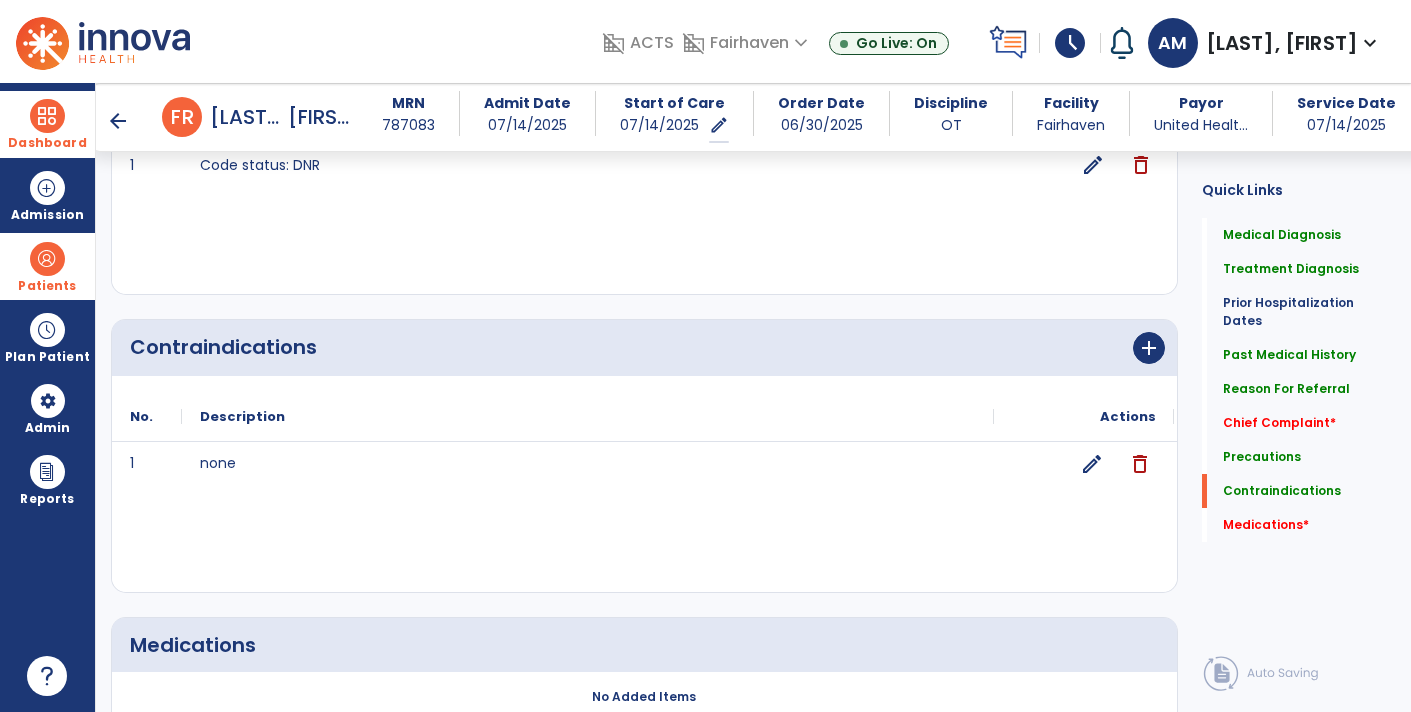 click on "1 none edit delete" 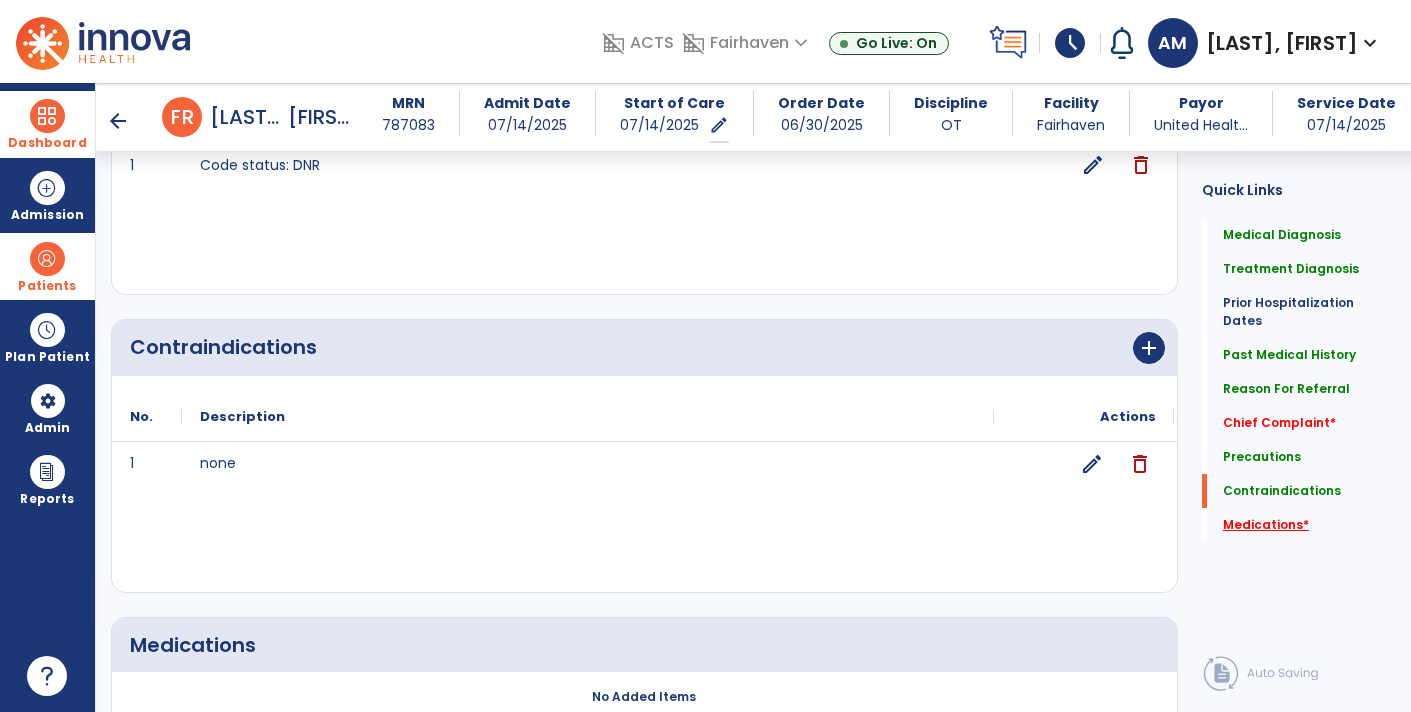 click on "Medications   *" 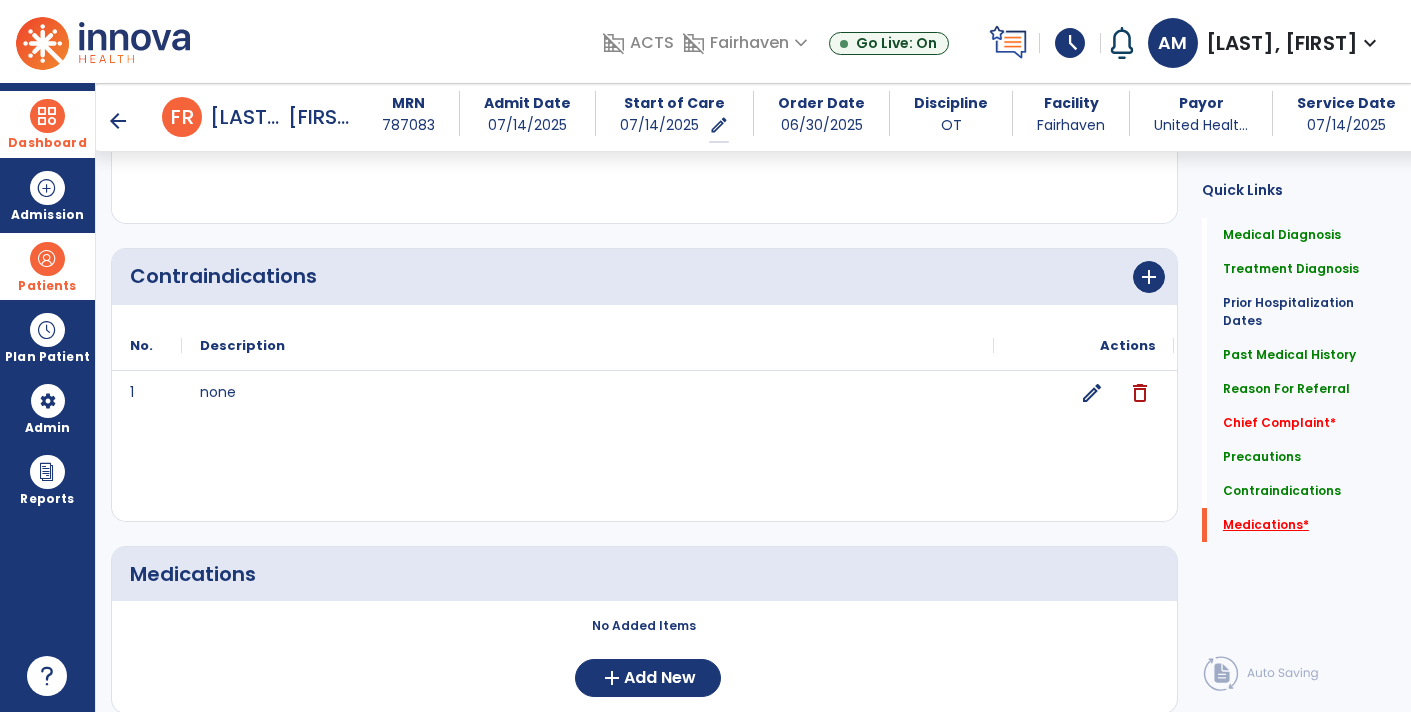 scroll, scrollTop: 2092, scrollLeft: 0, axis: vertical 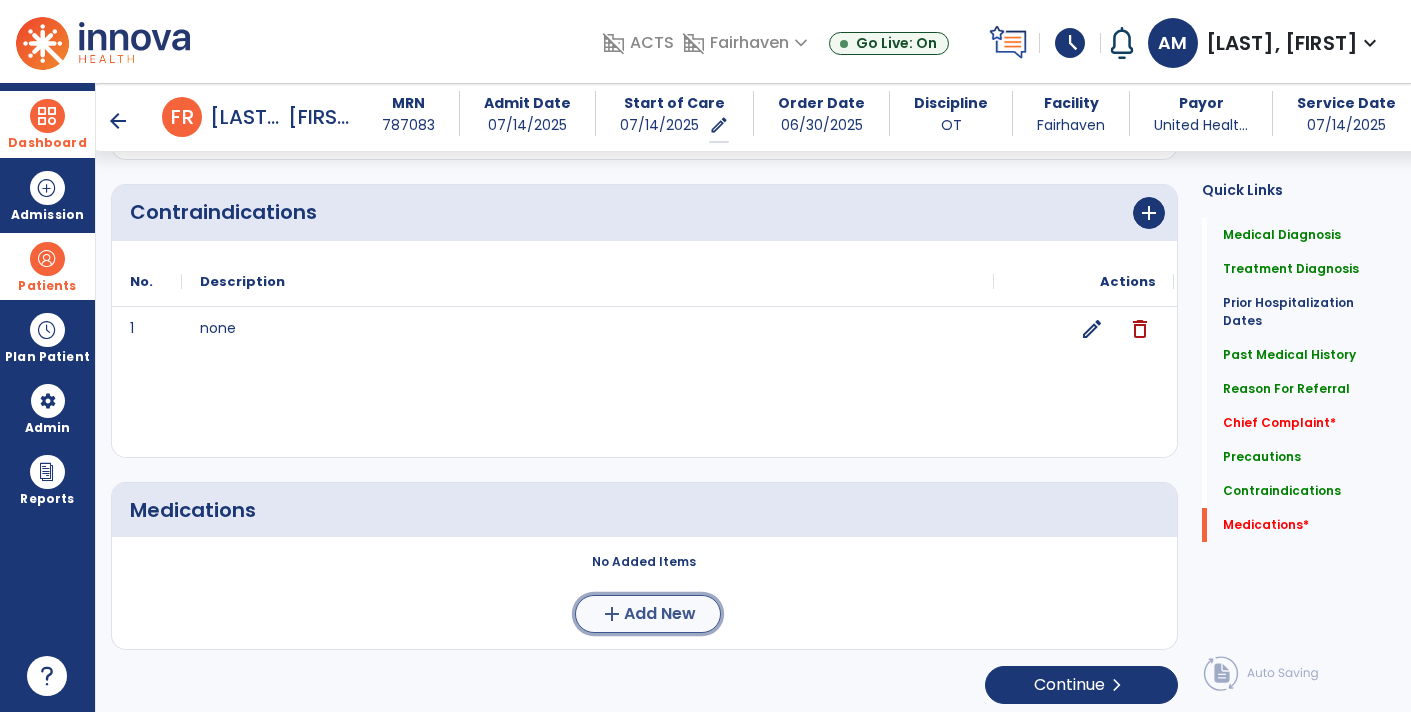 click on "Add New" 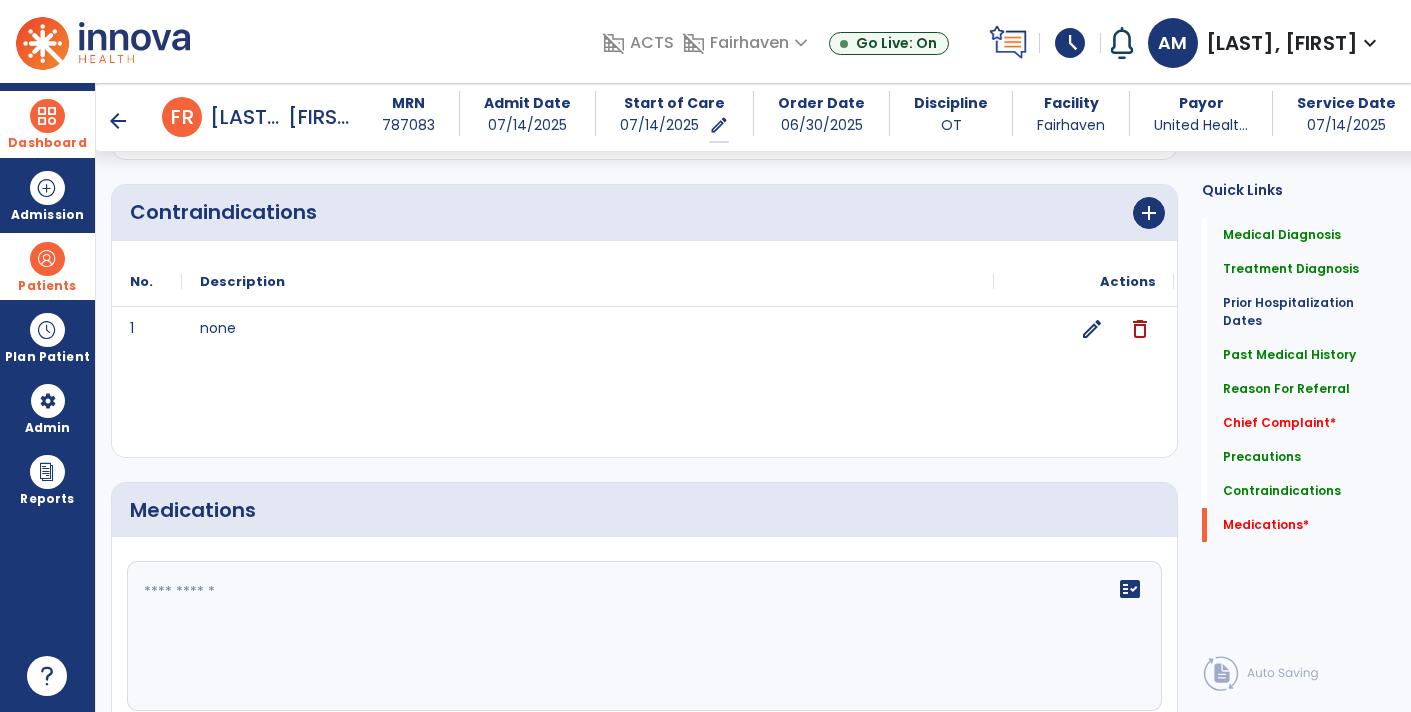 click on "fact_check" 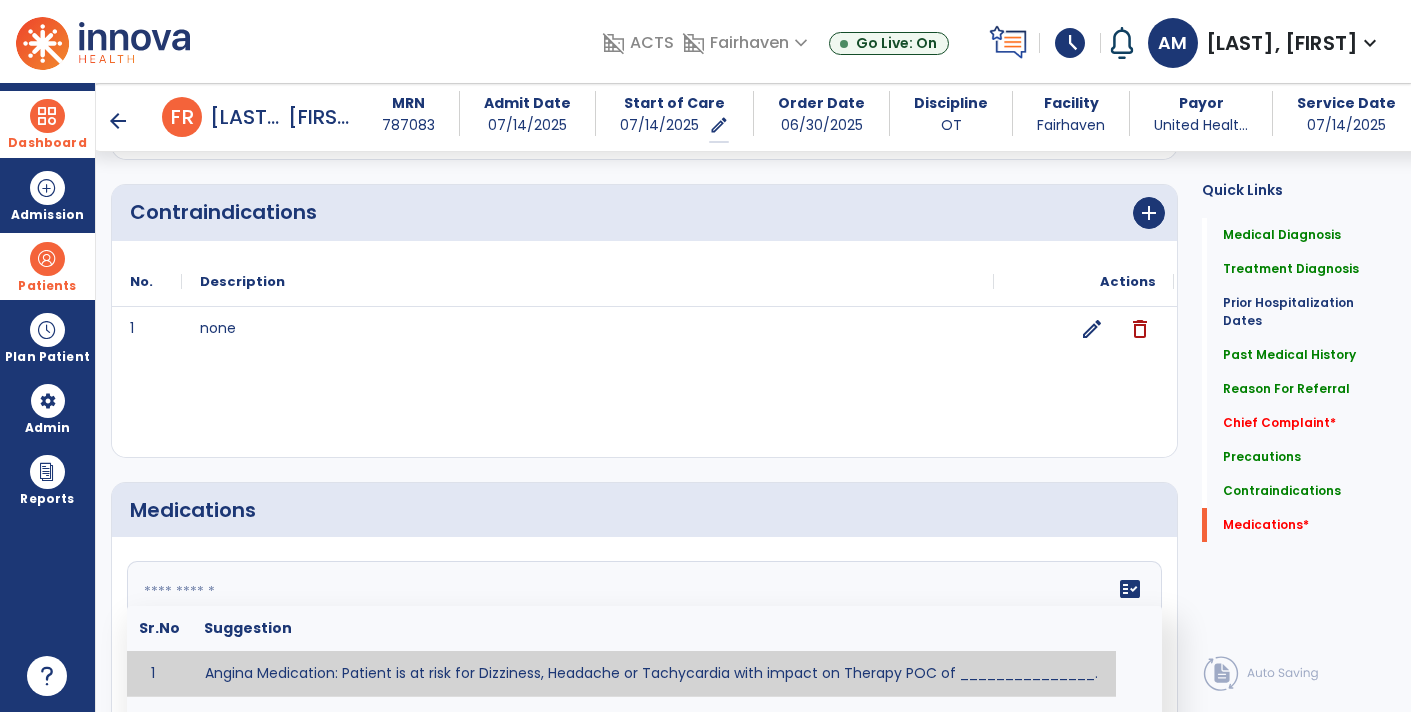 paste on "**********" 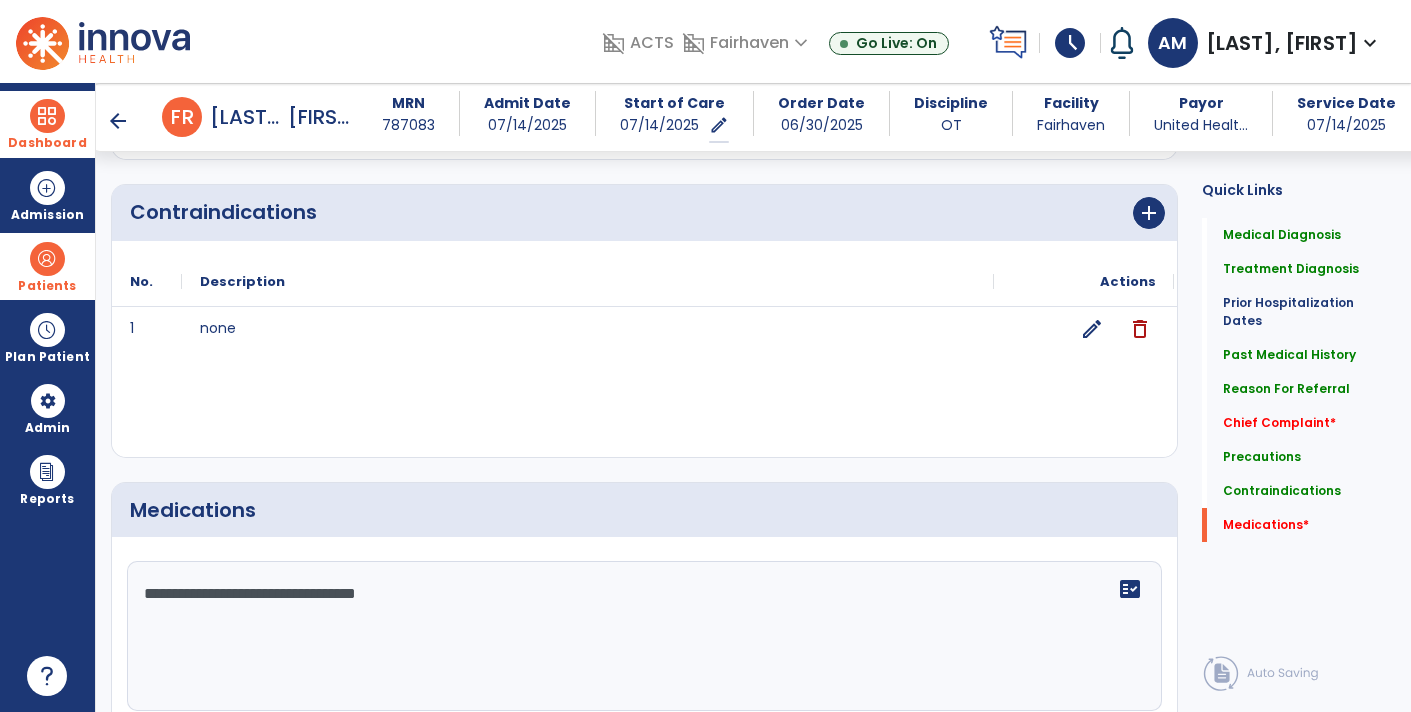 type on "**********" 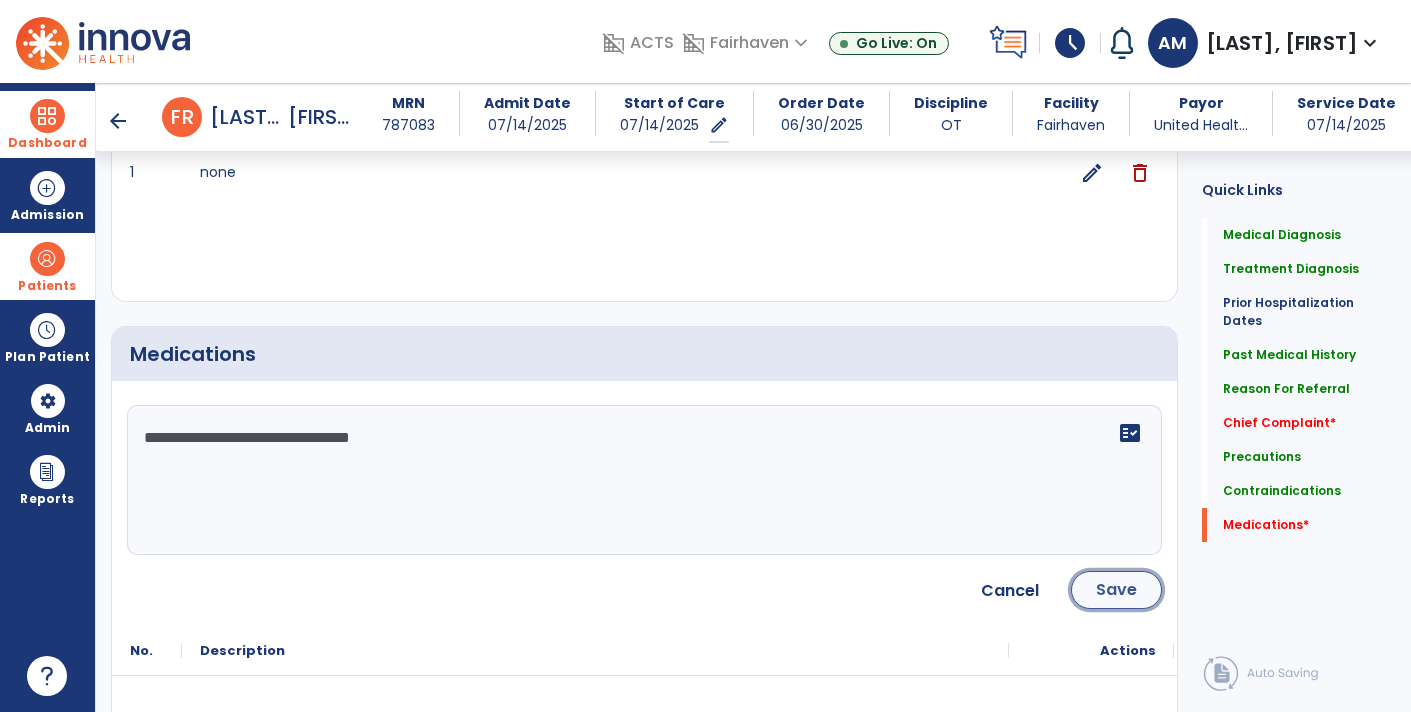 click on "Save" 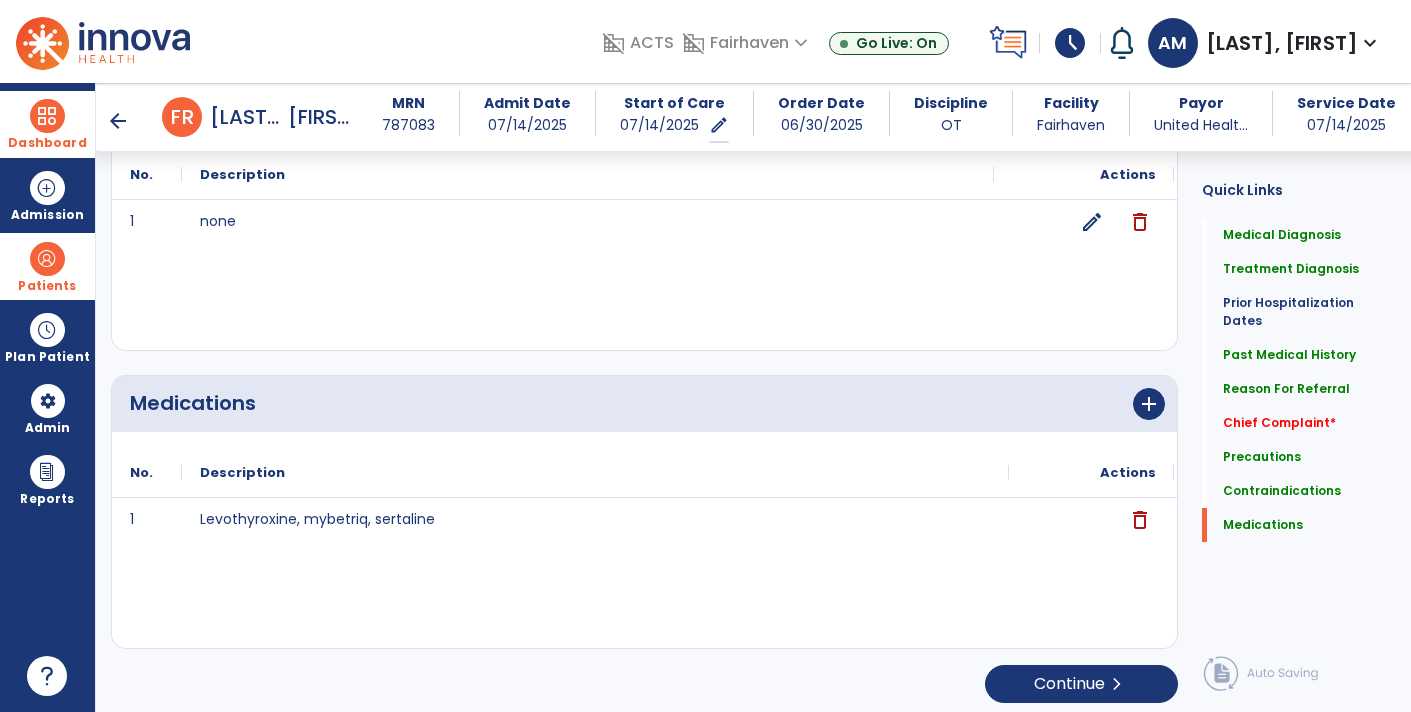 scroll, scrollTop: 2199, scrollLeft: 0, axis: vertical 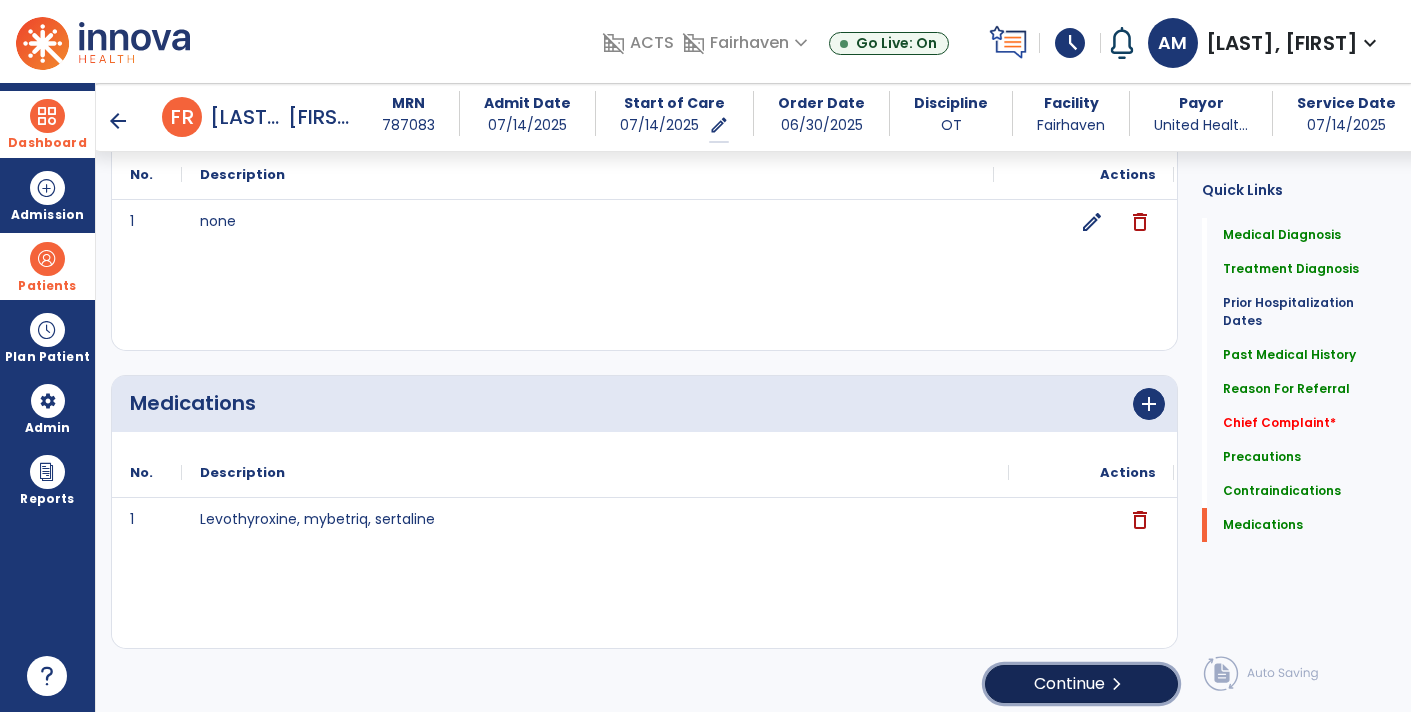 click on "Continue  chevron_right" 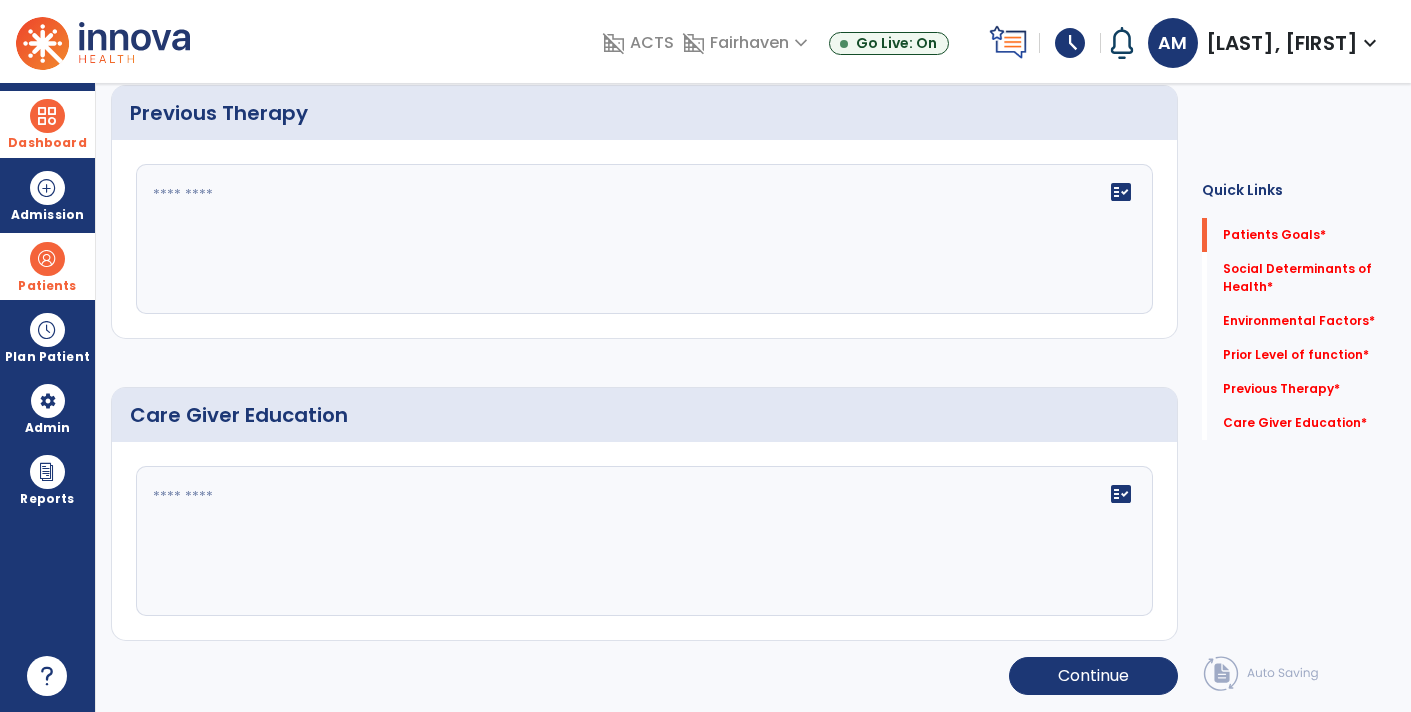 scroll, scrollTop: 0, scrollLeft: 0, axis: both 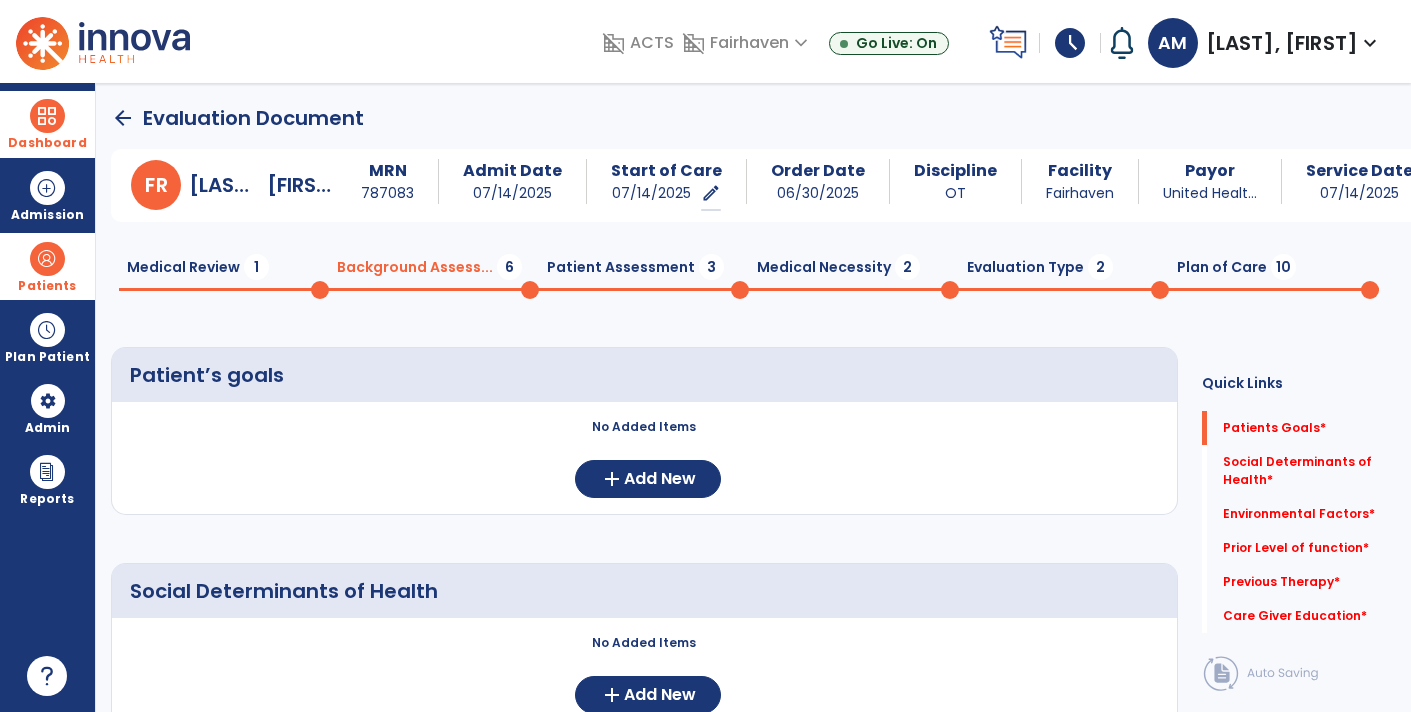 click at bounding box center [47, 116] 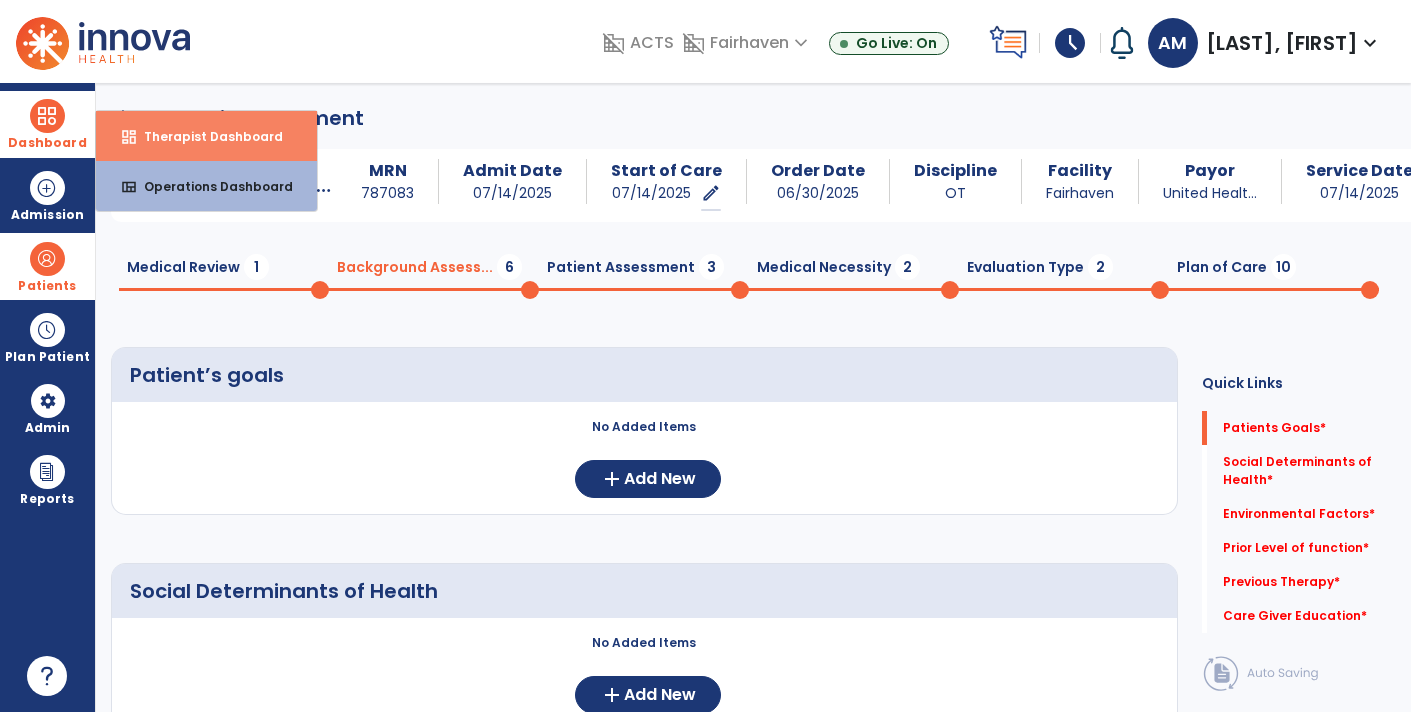 click on "dashboard  Therapist Dashboard" at bounding box center (206, 136) 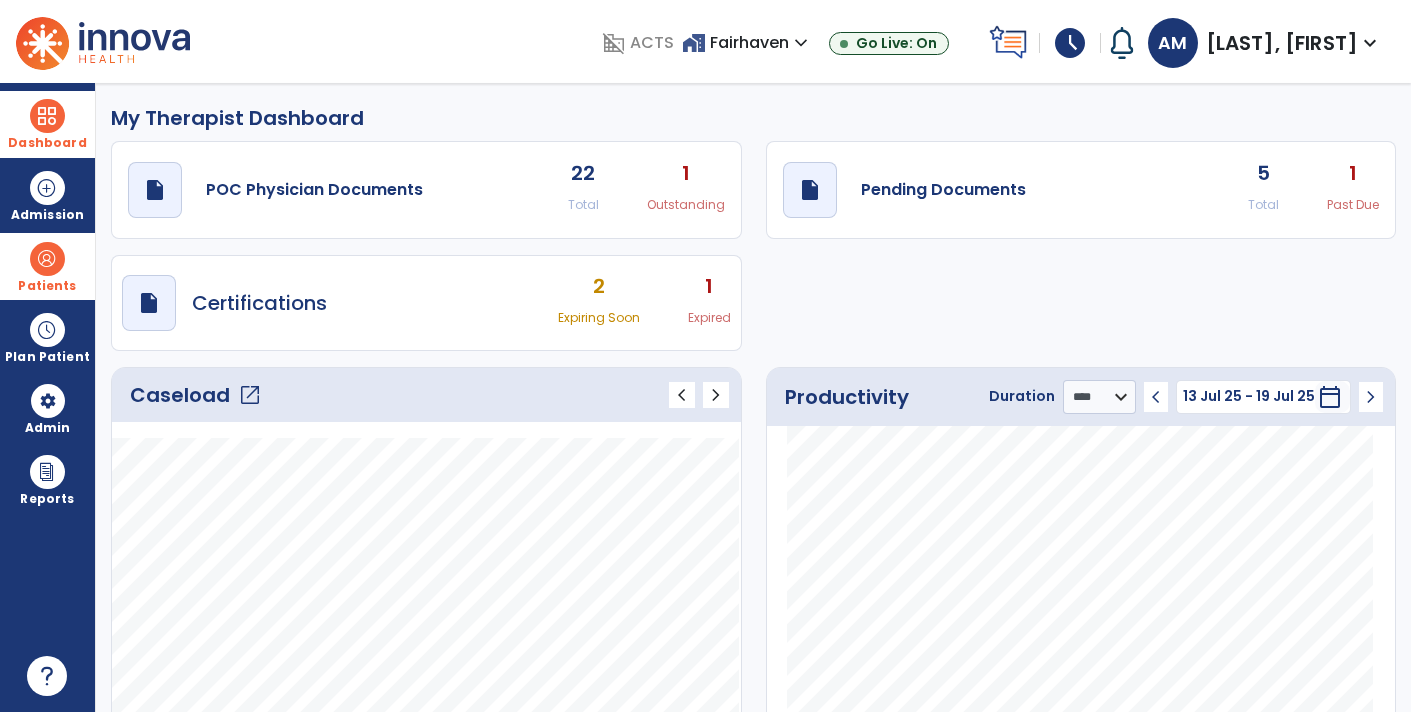click on "5" 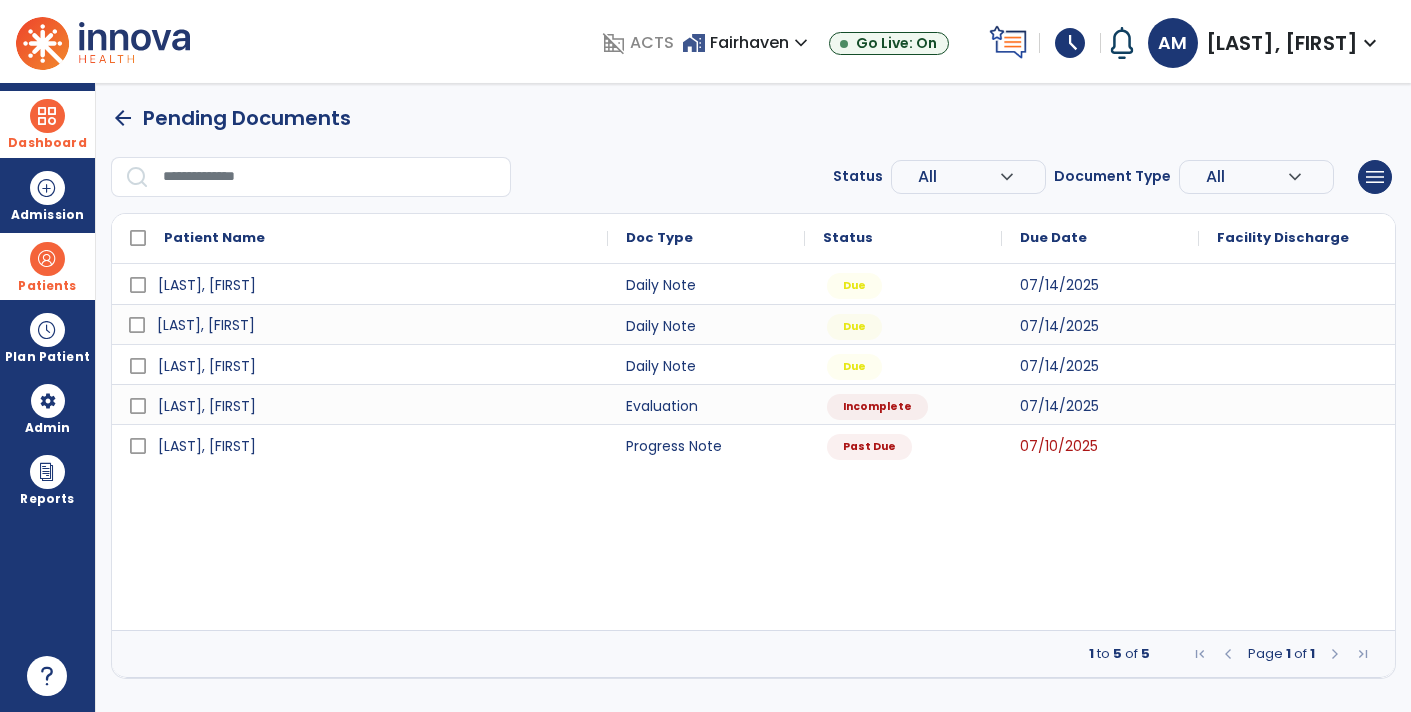 click on "[LAST], [FIRST]" at bounding box center [206, 325] 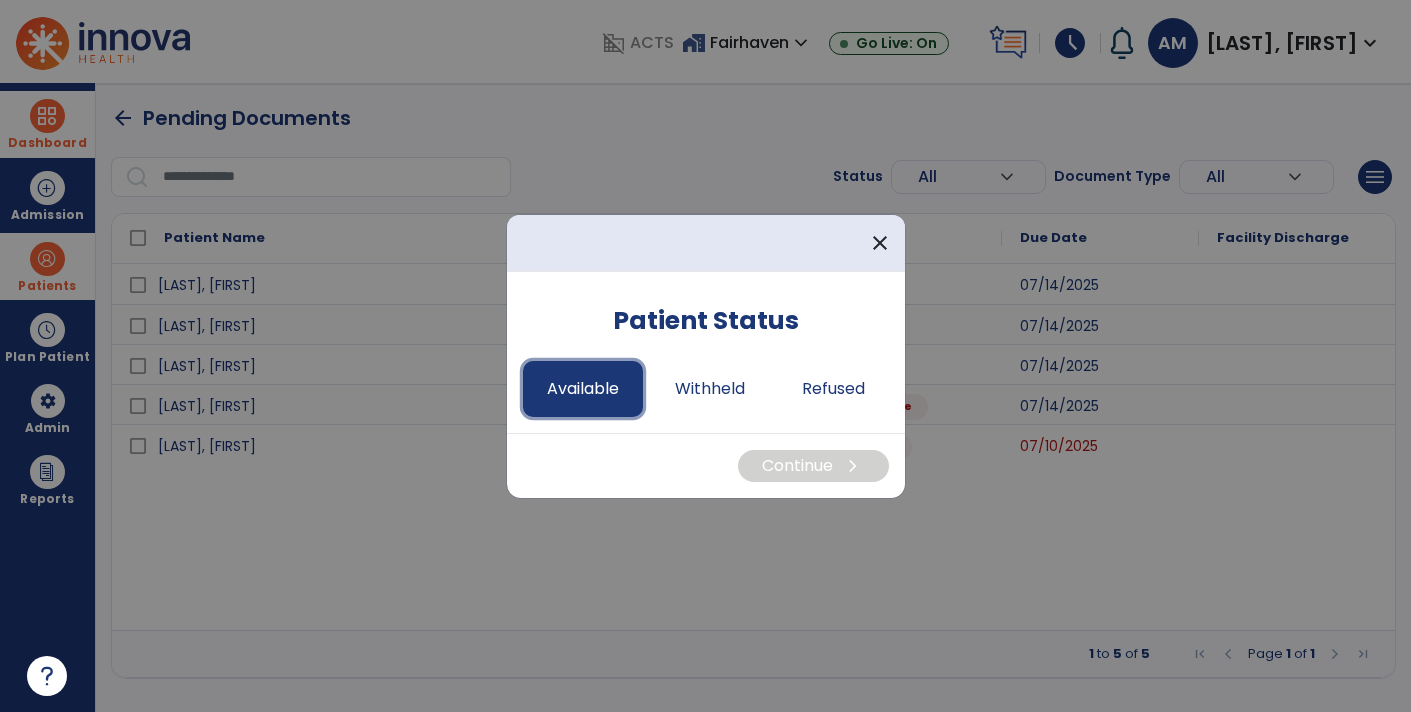 click on "Available" at bounding box center (583, 389) 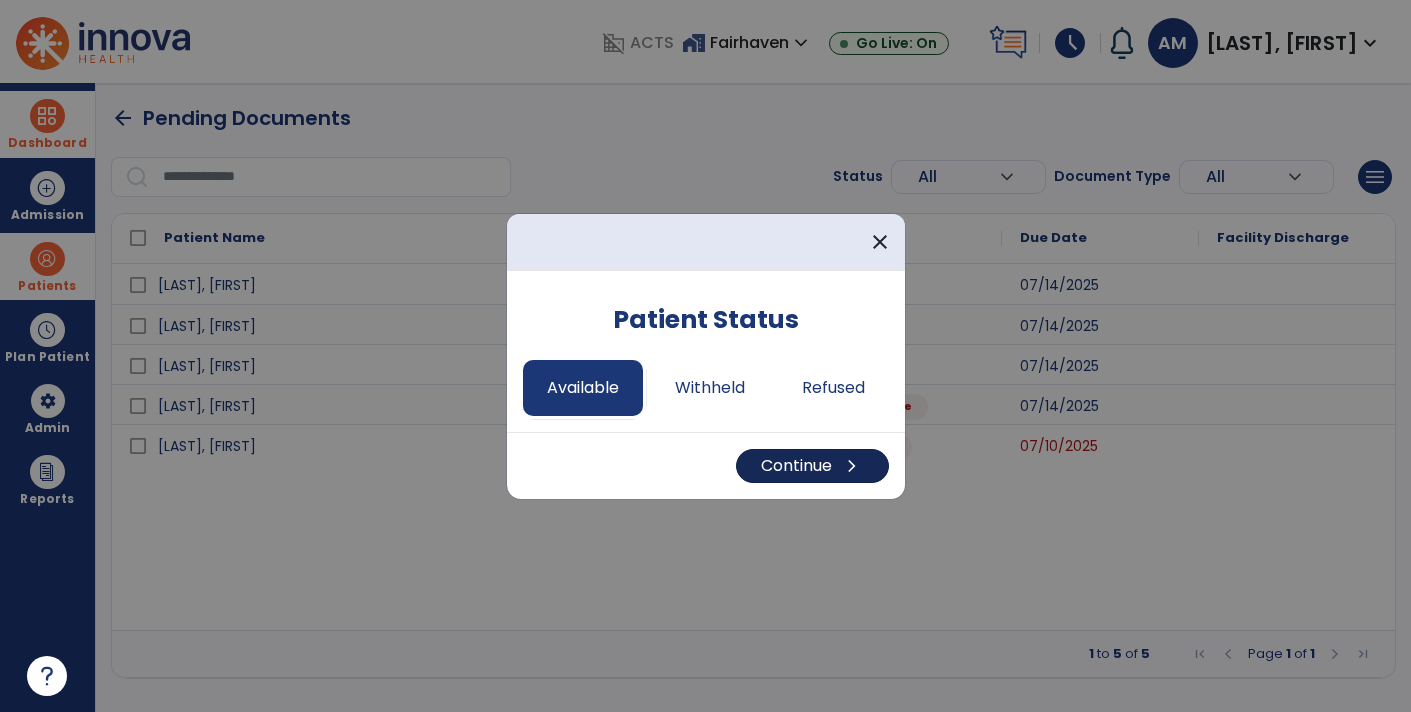 click on "Continue   chevron_right" at bounding box center [812, 466] 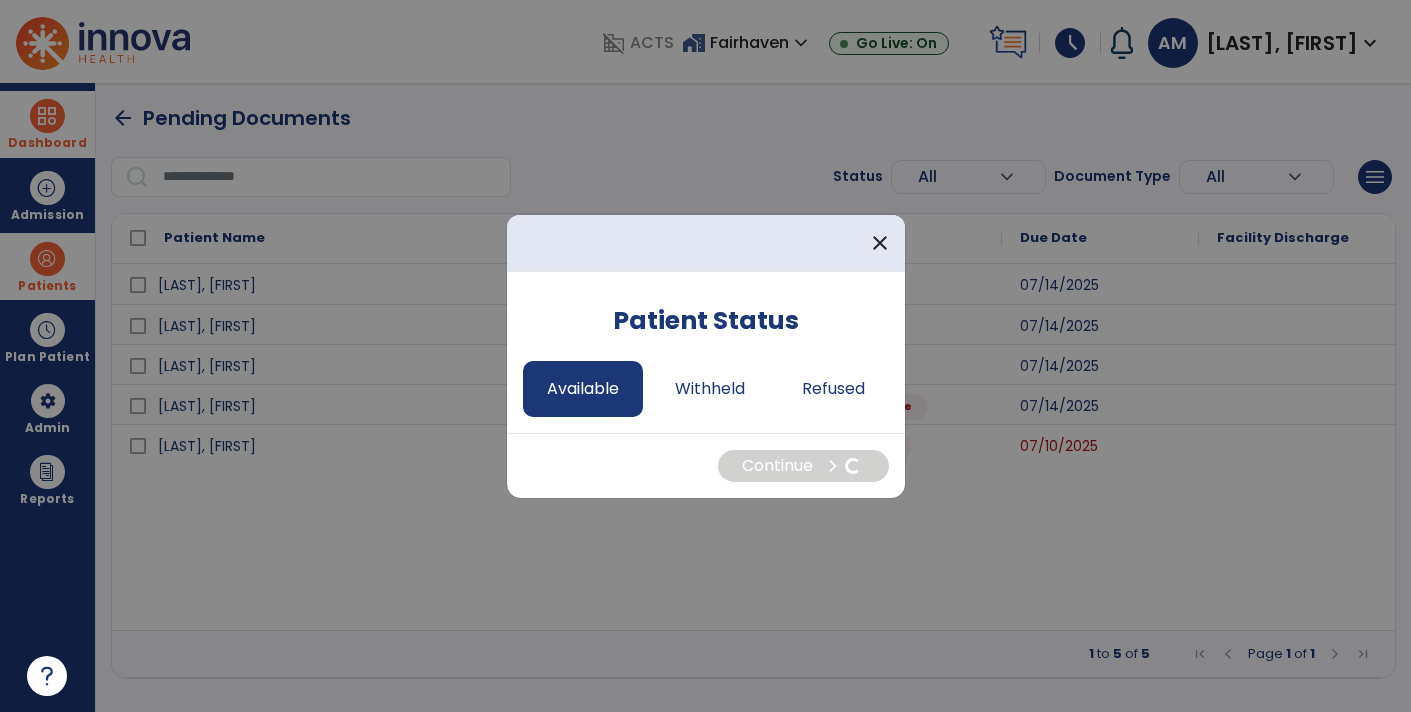 select on "*" 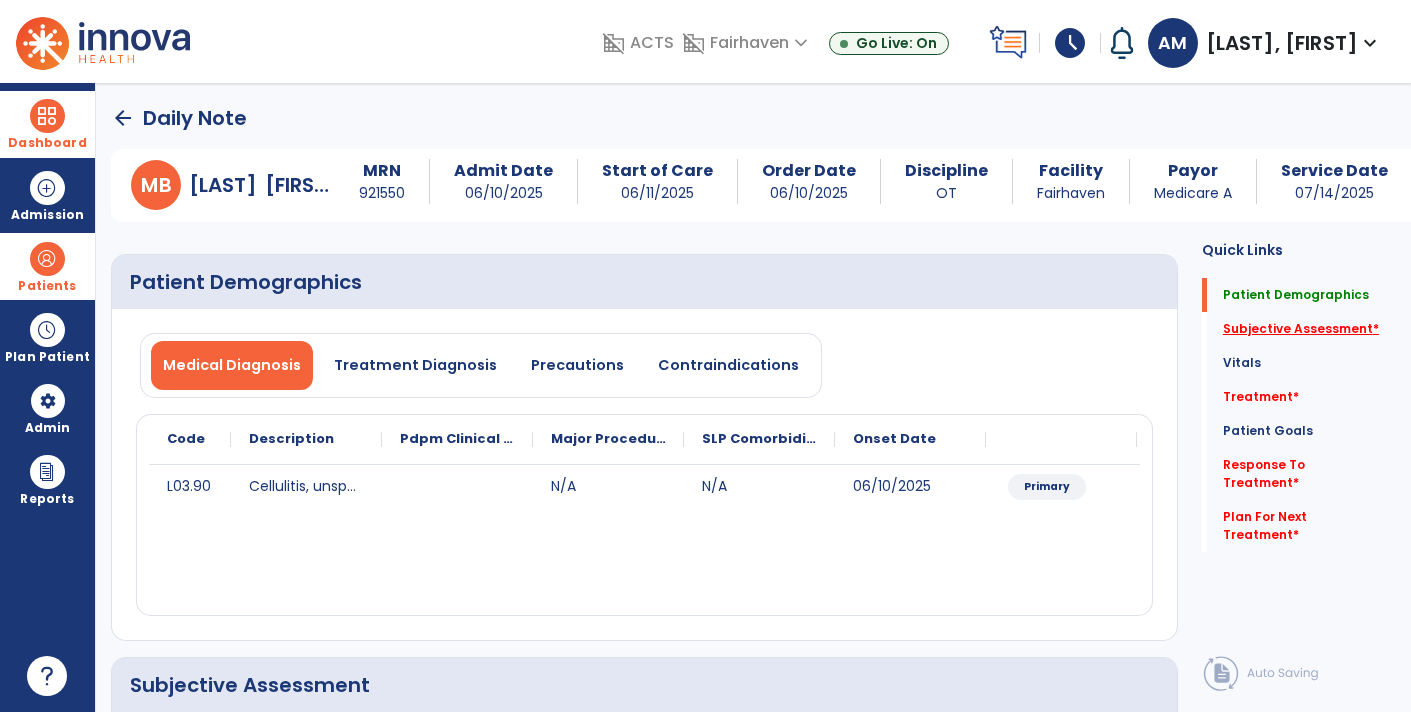 click on "Subjective Assessment   *" 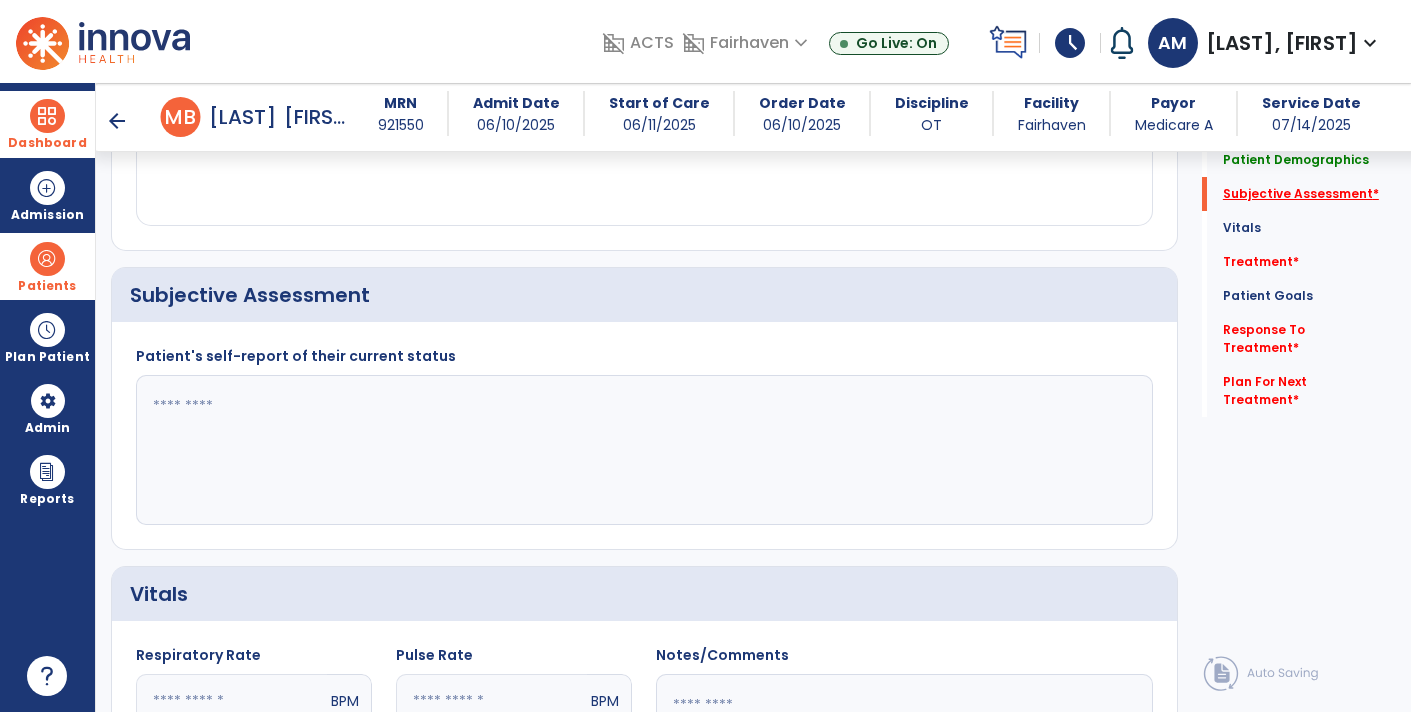 scroll, scrollTop: 399, scrollLeft: 0, axis: vertical 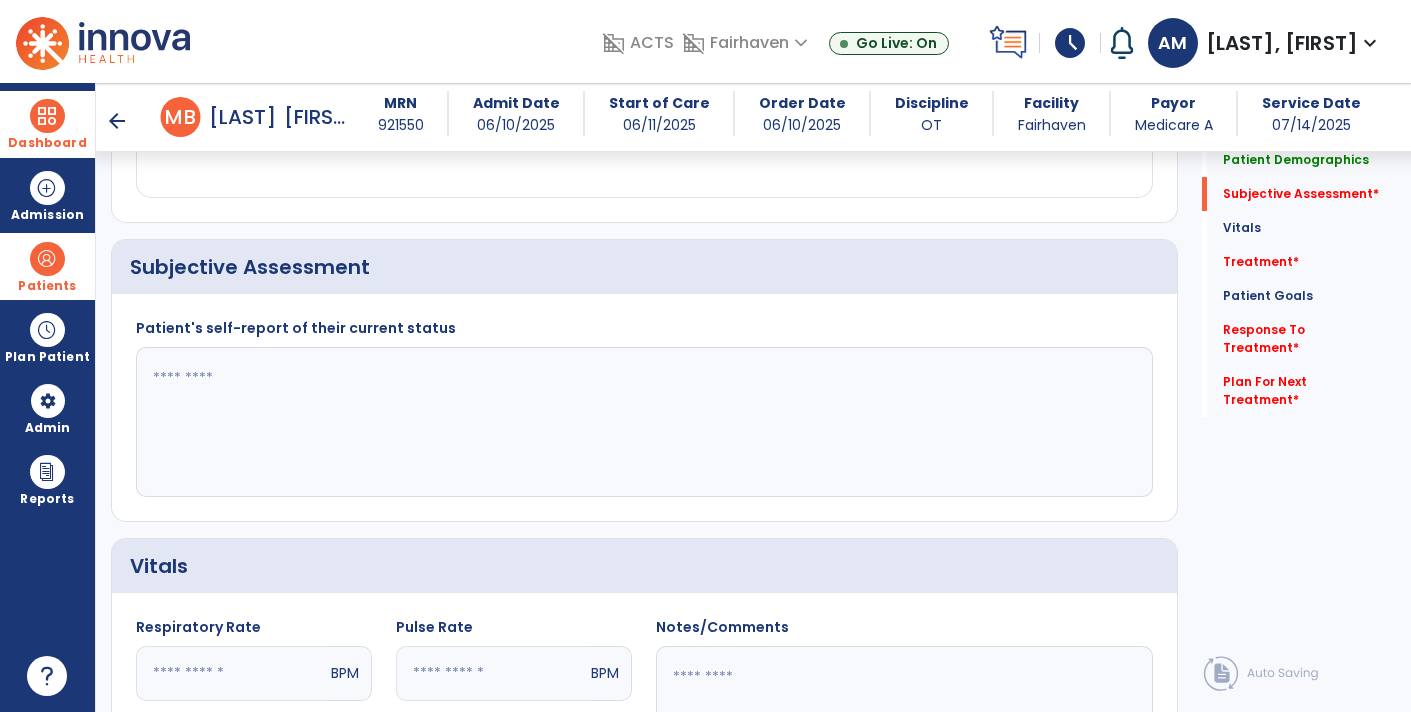 click 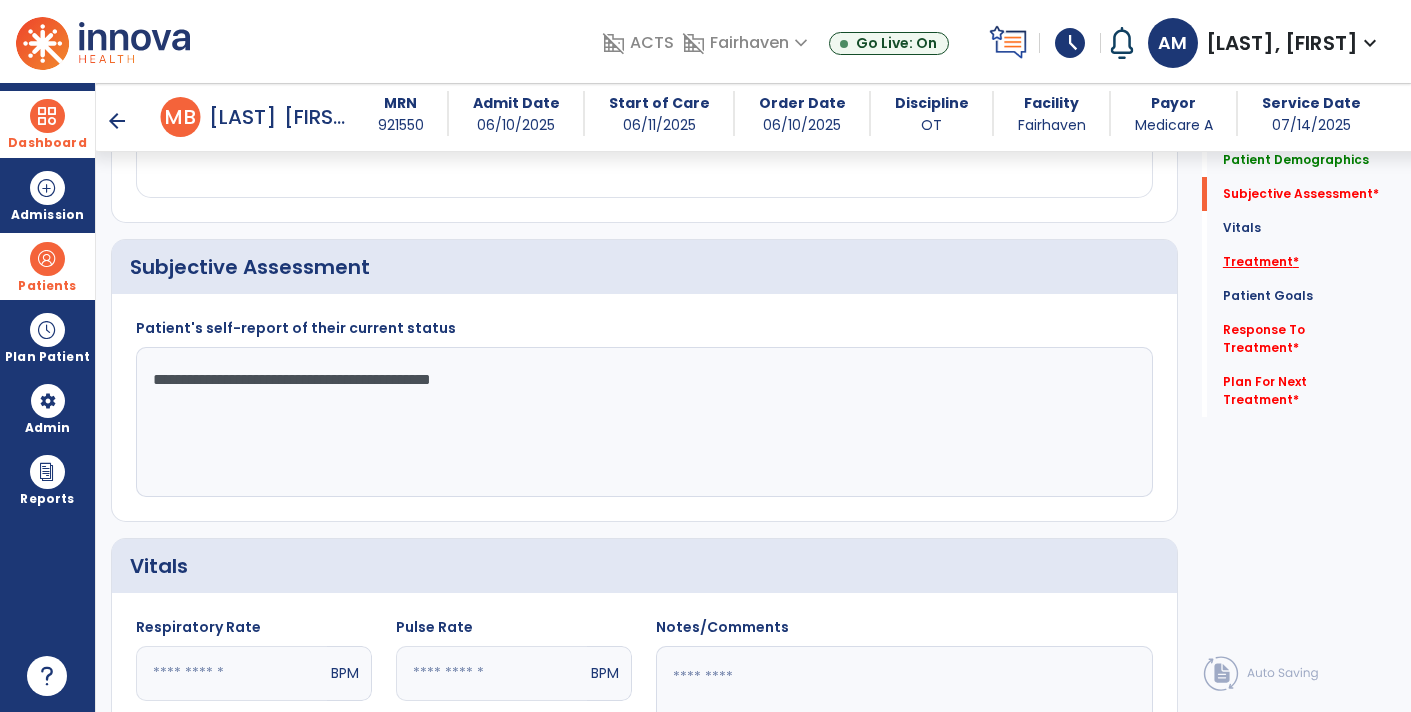 type on "**********" 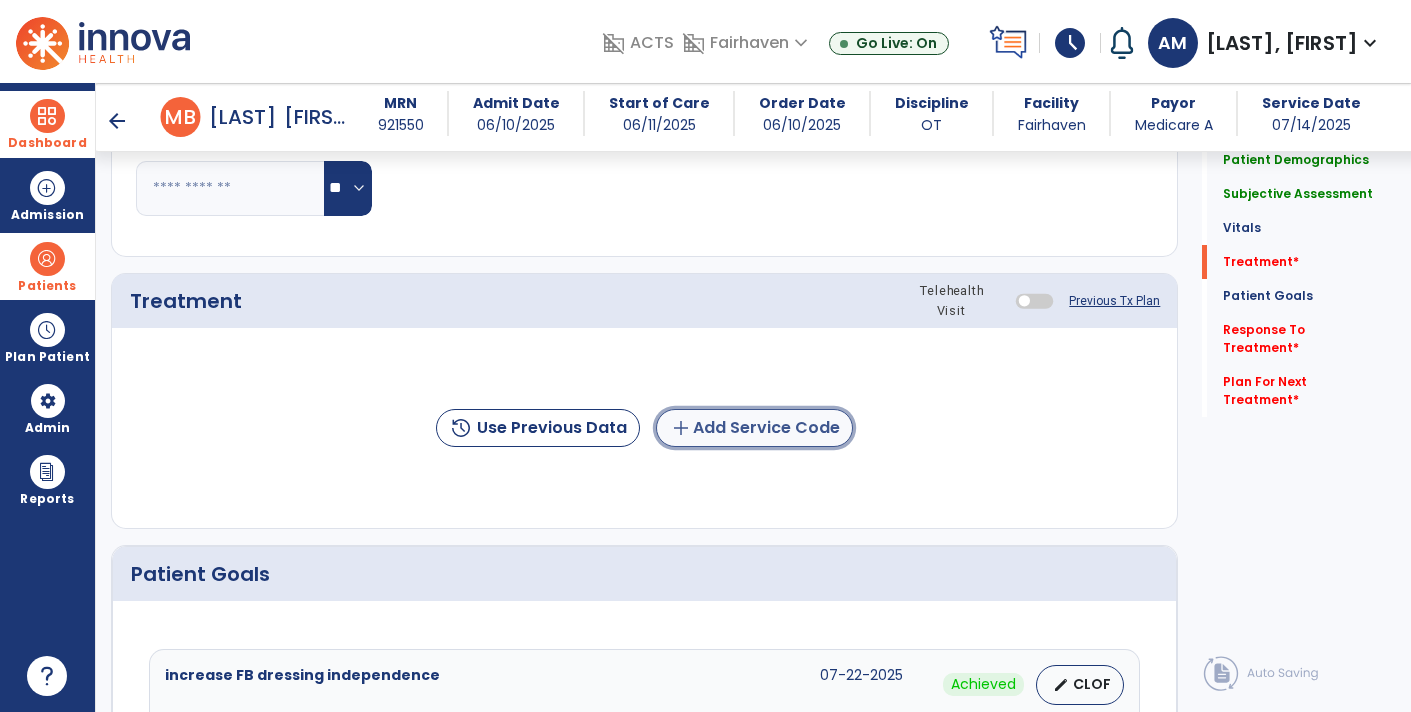 click on "add  Add Service Code" 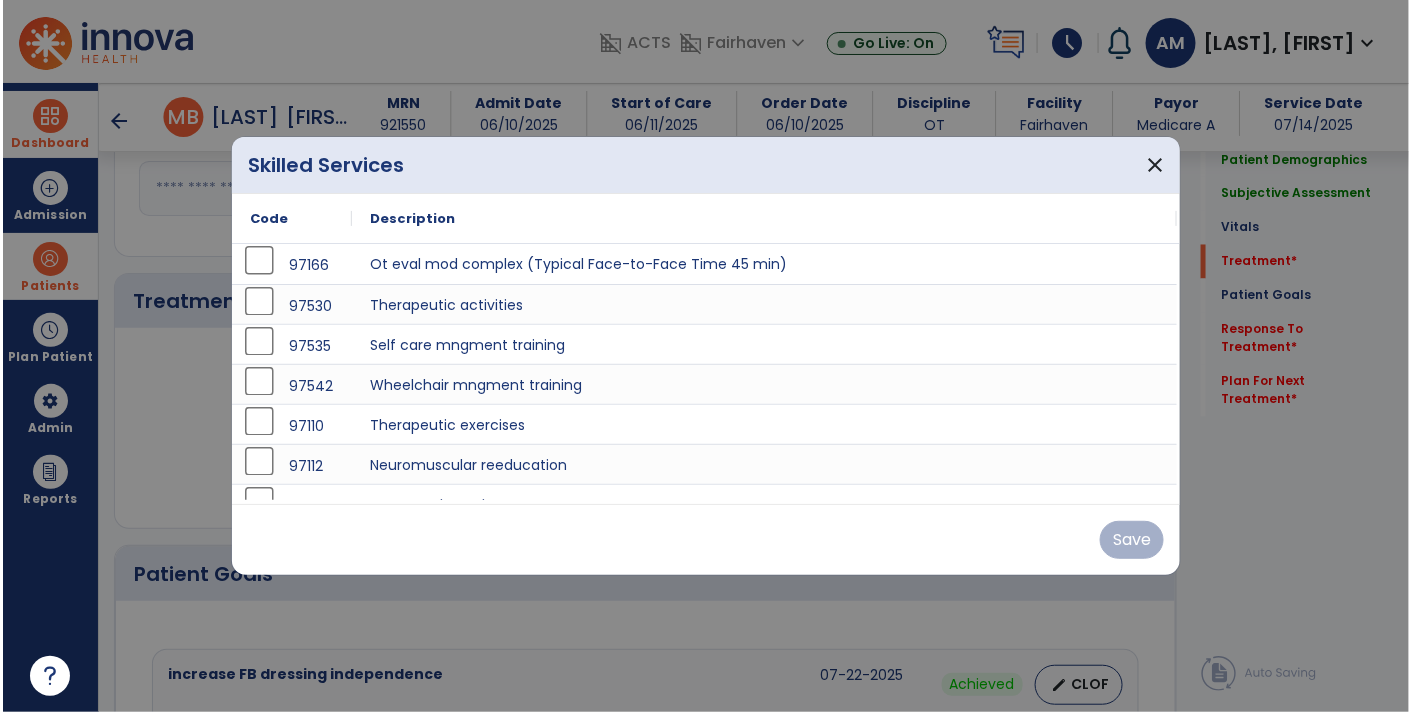 scroll, scrollTop: 1086, scrollLeft: 0, axis: vertical 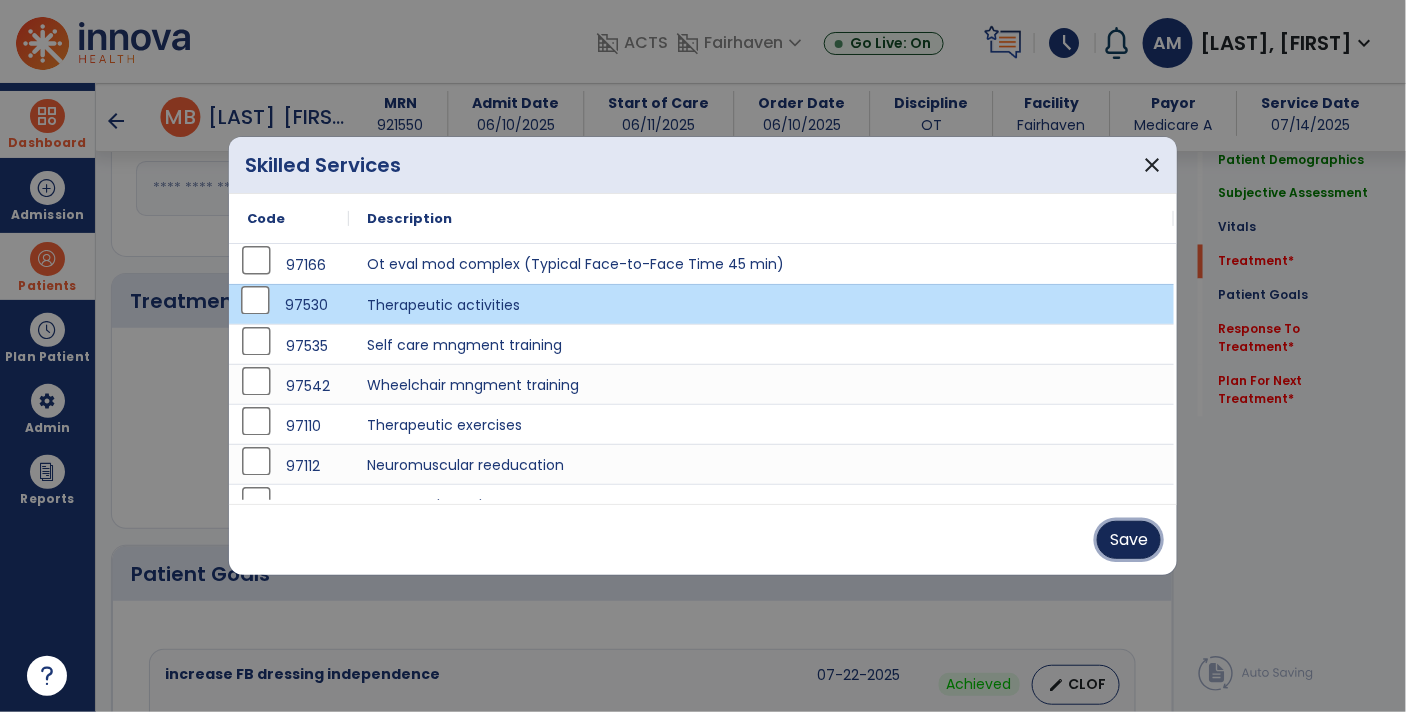 click on "Save" at bounding box center [1129, 540] 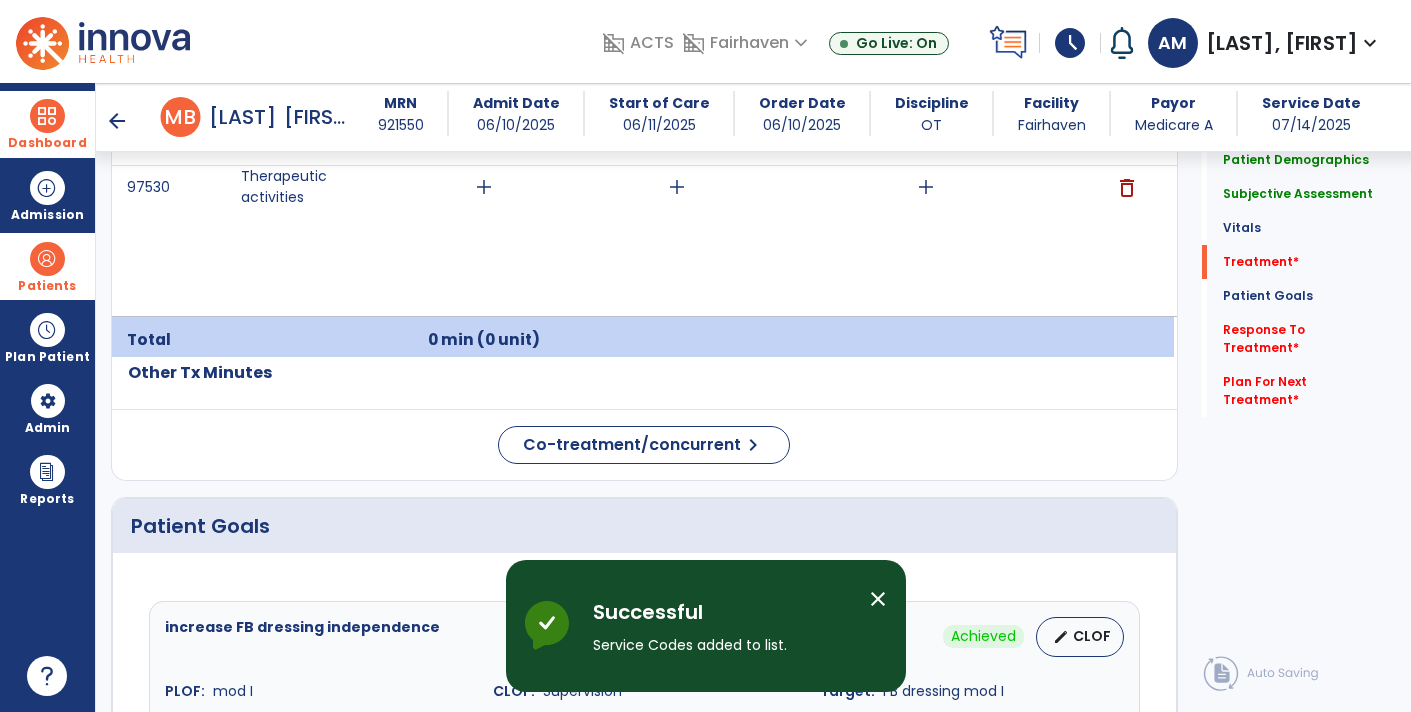 scroll, scrollTop: 1302, scrollLeft: 0, axis: vertical 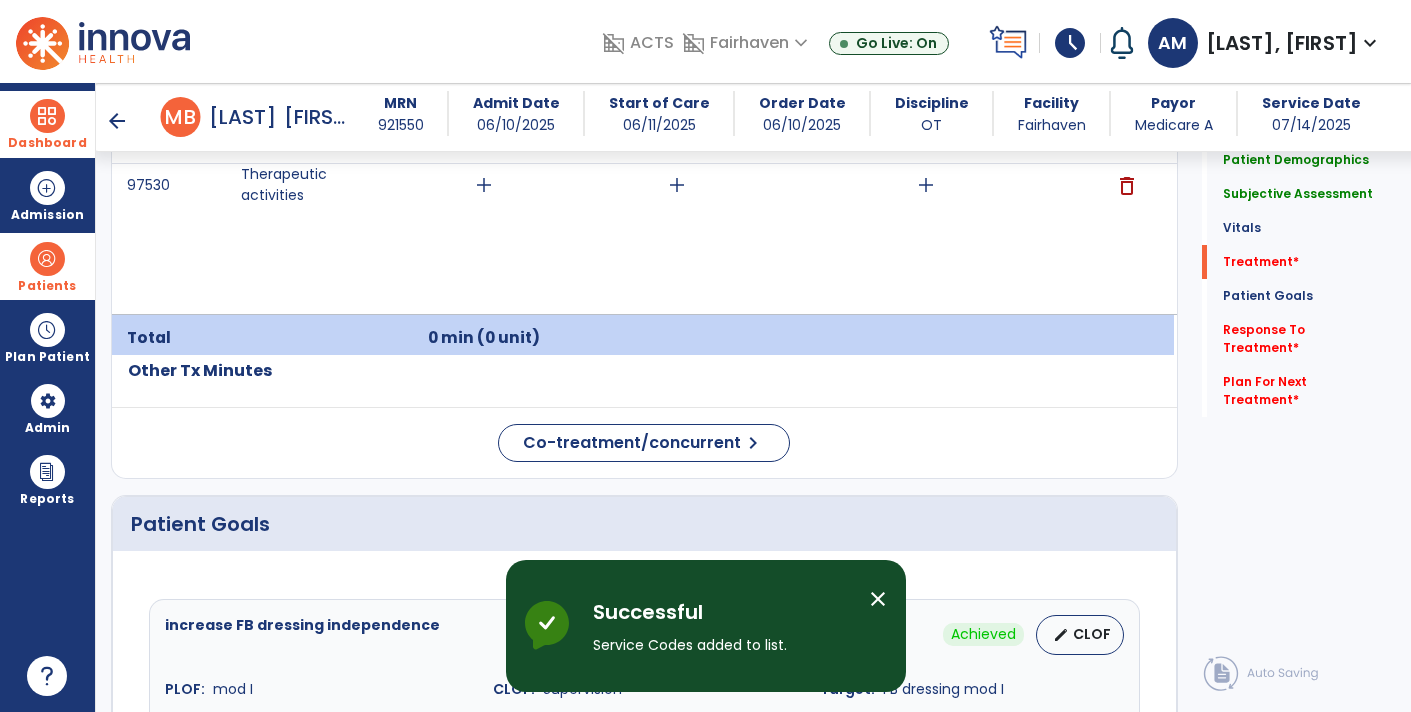 click on "close" at bounding box center [878, 599] 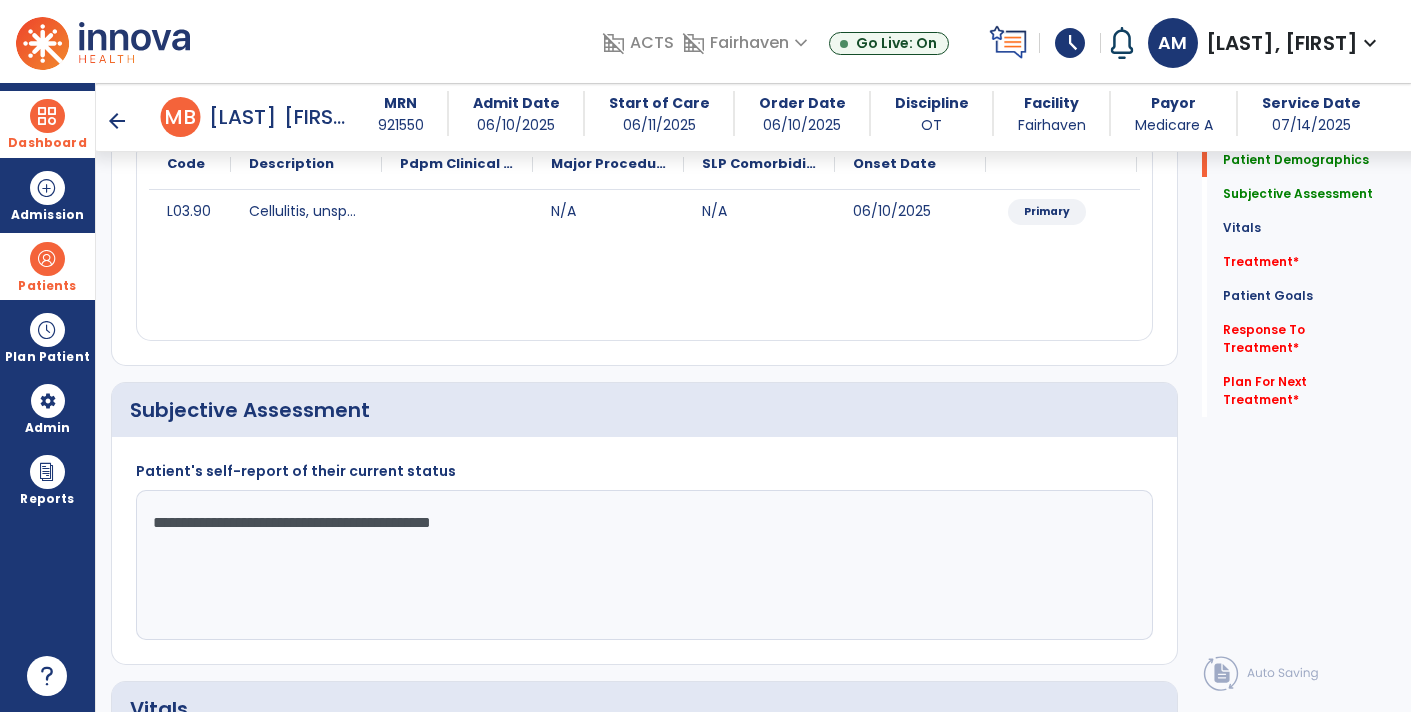 scroll, scrollTop: 0, scrollLeft: 0, axis: both 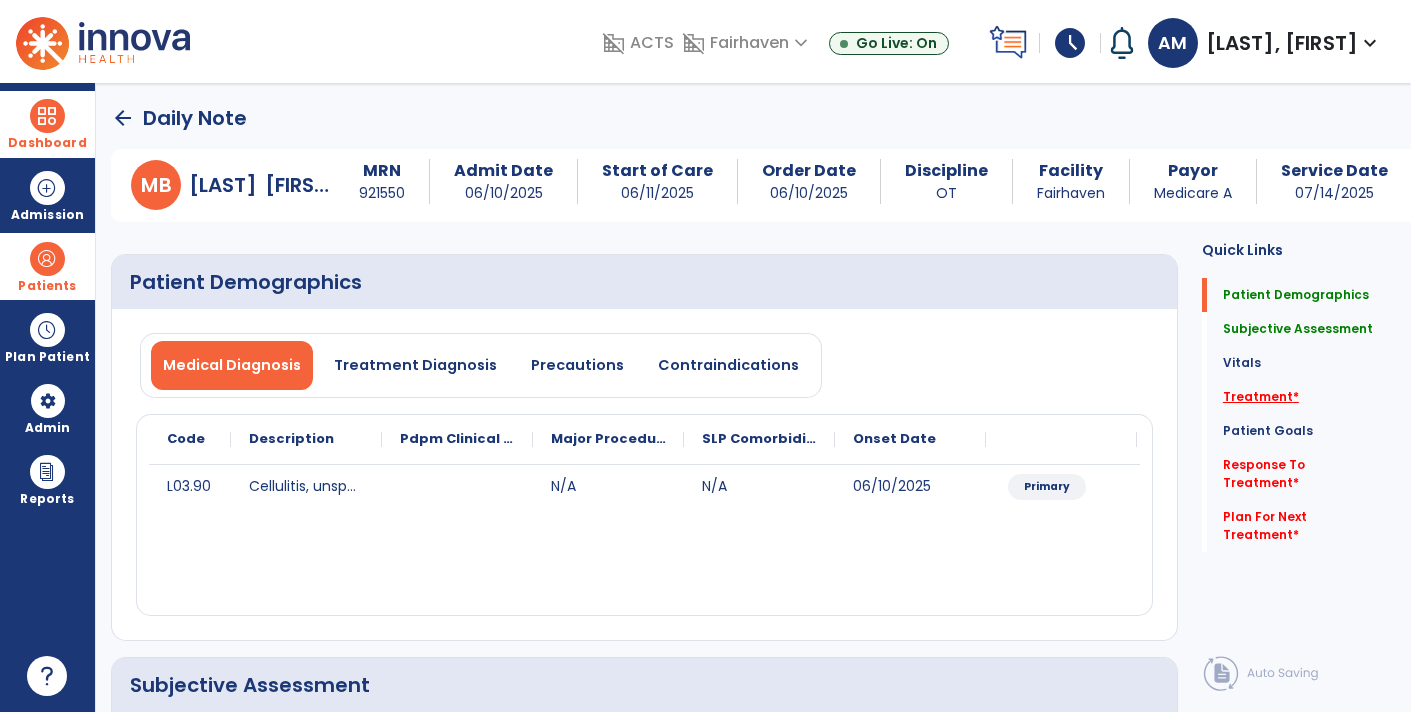 click on "Treatment   *" 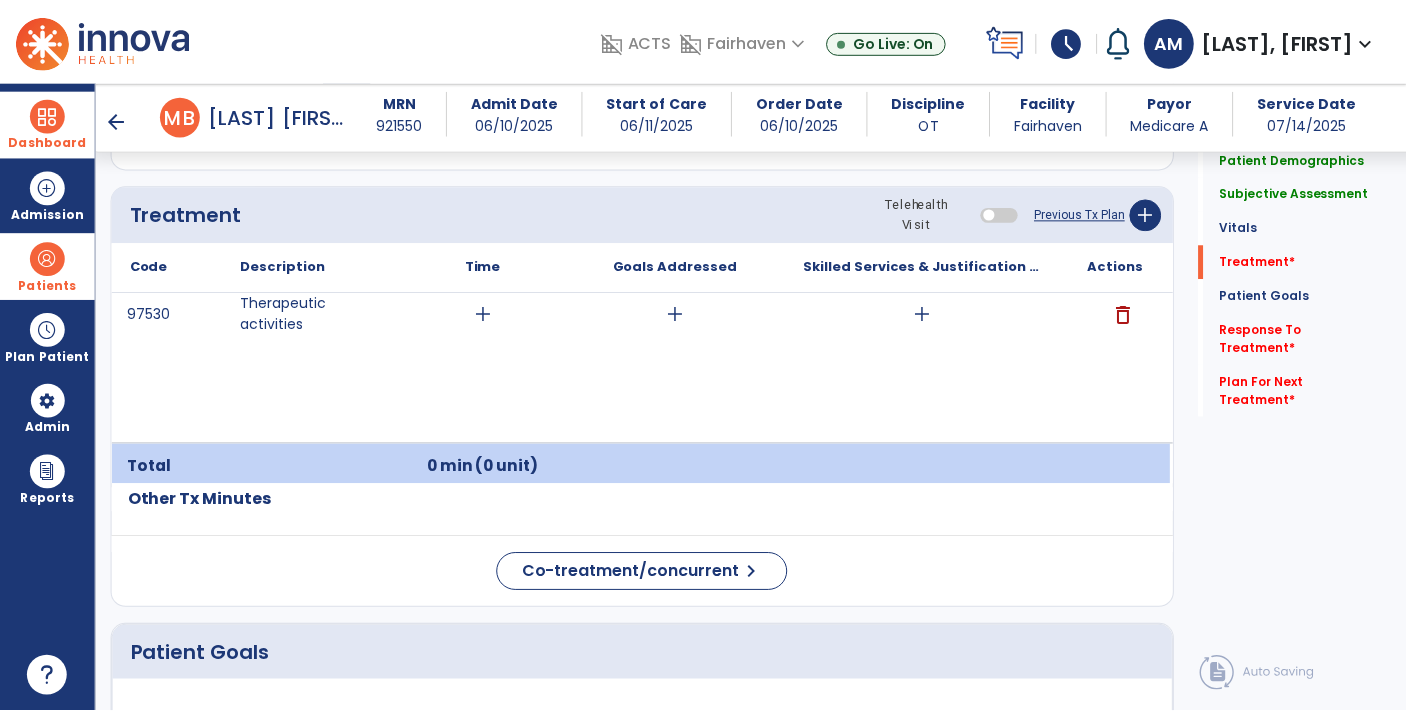 scroll, scrollTop: 1188, scrollLeft: 0, axis: vertical 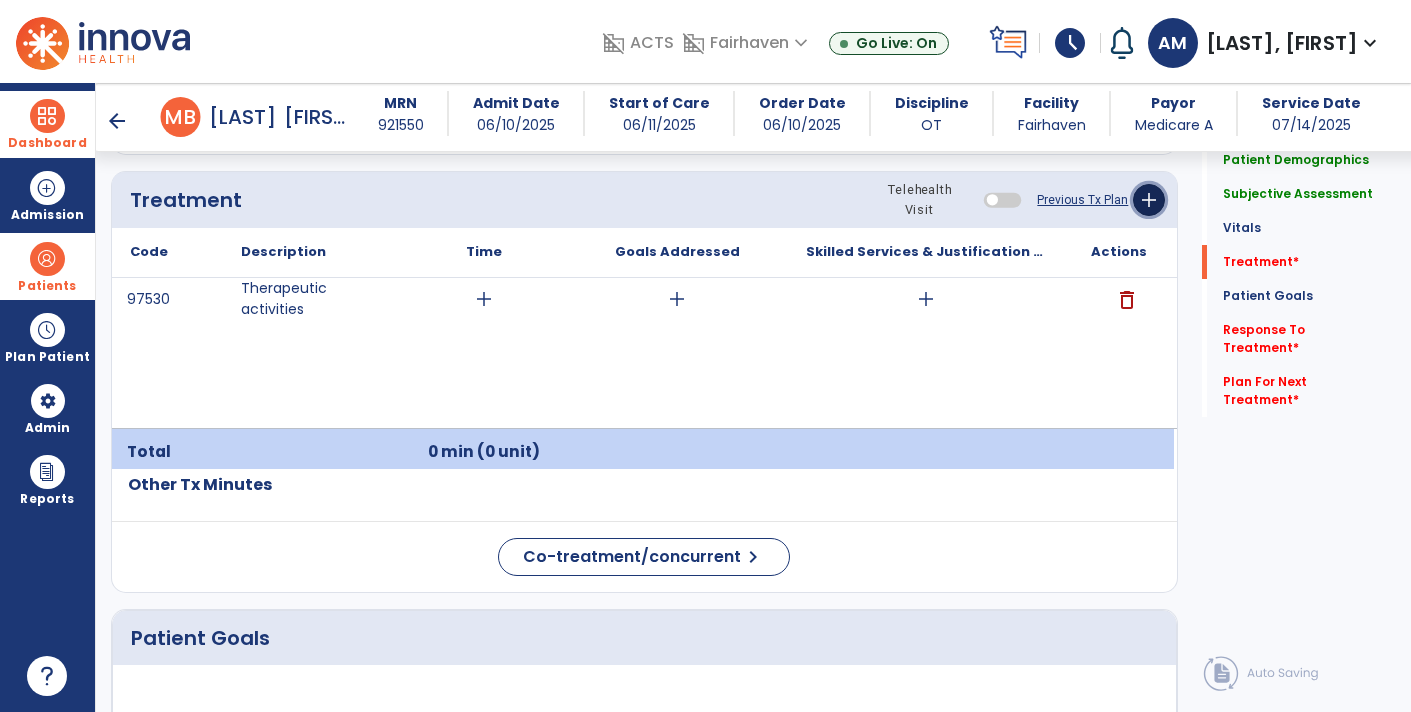 click on "add" 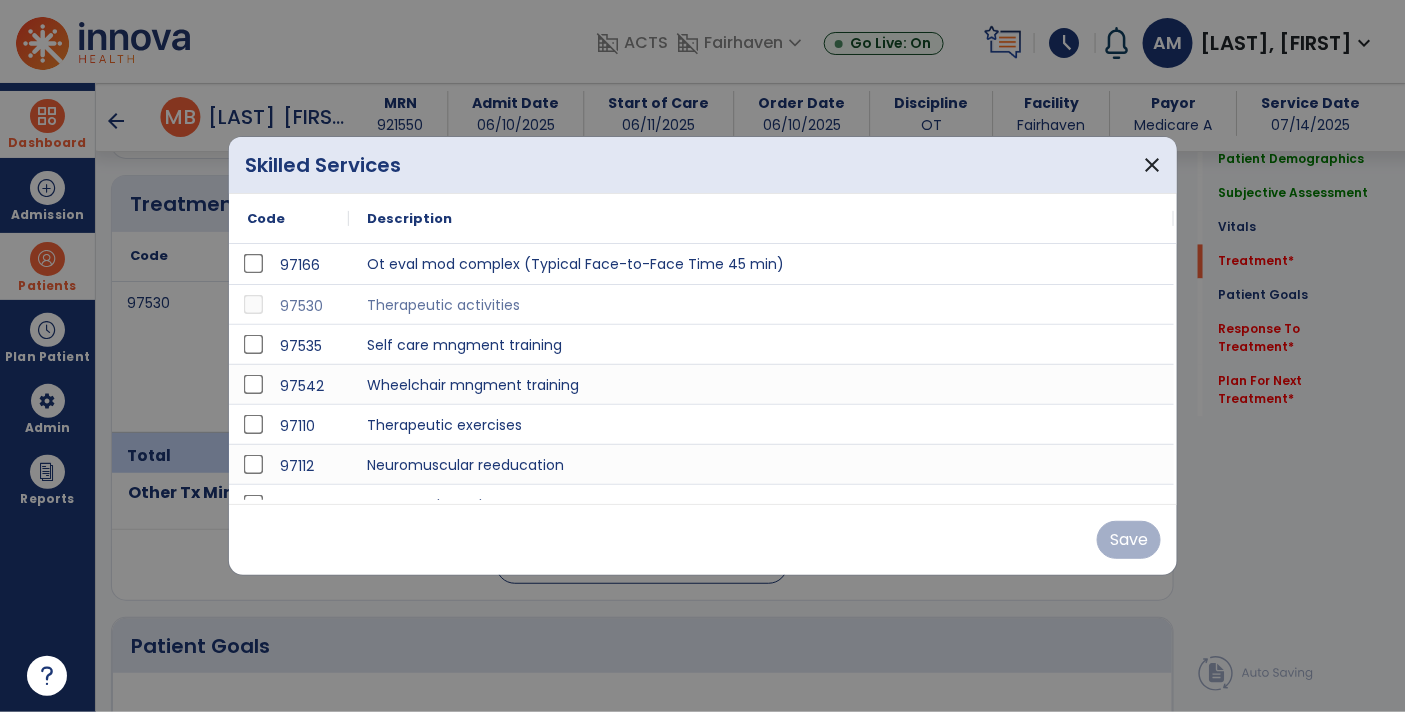 scroll, scrollTop: 1188, scrollLeft: 0, axis: vertical 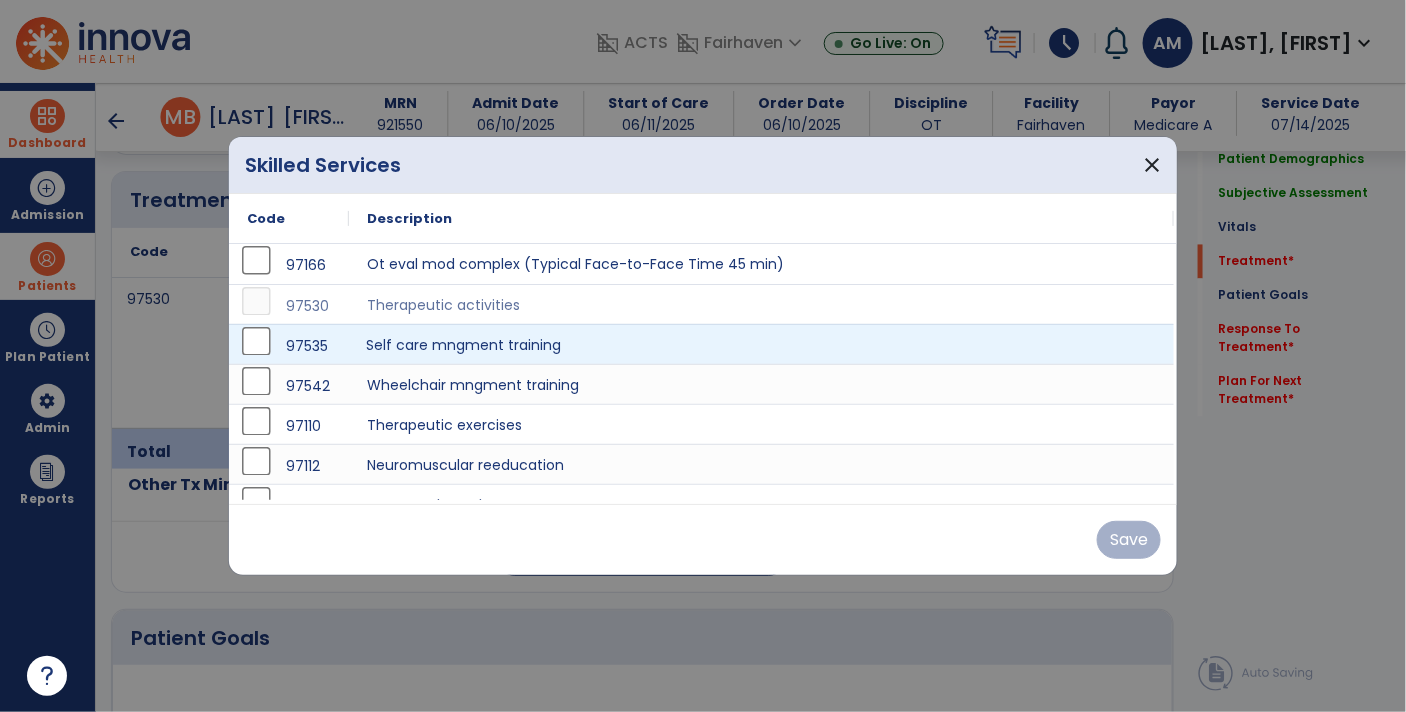 click on "Self care mngment training" at bounding box center [761, 344] 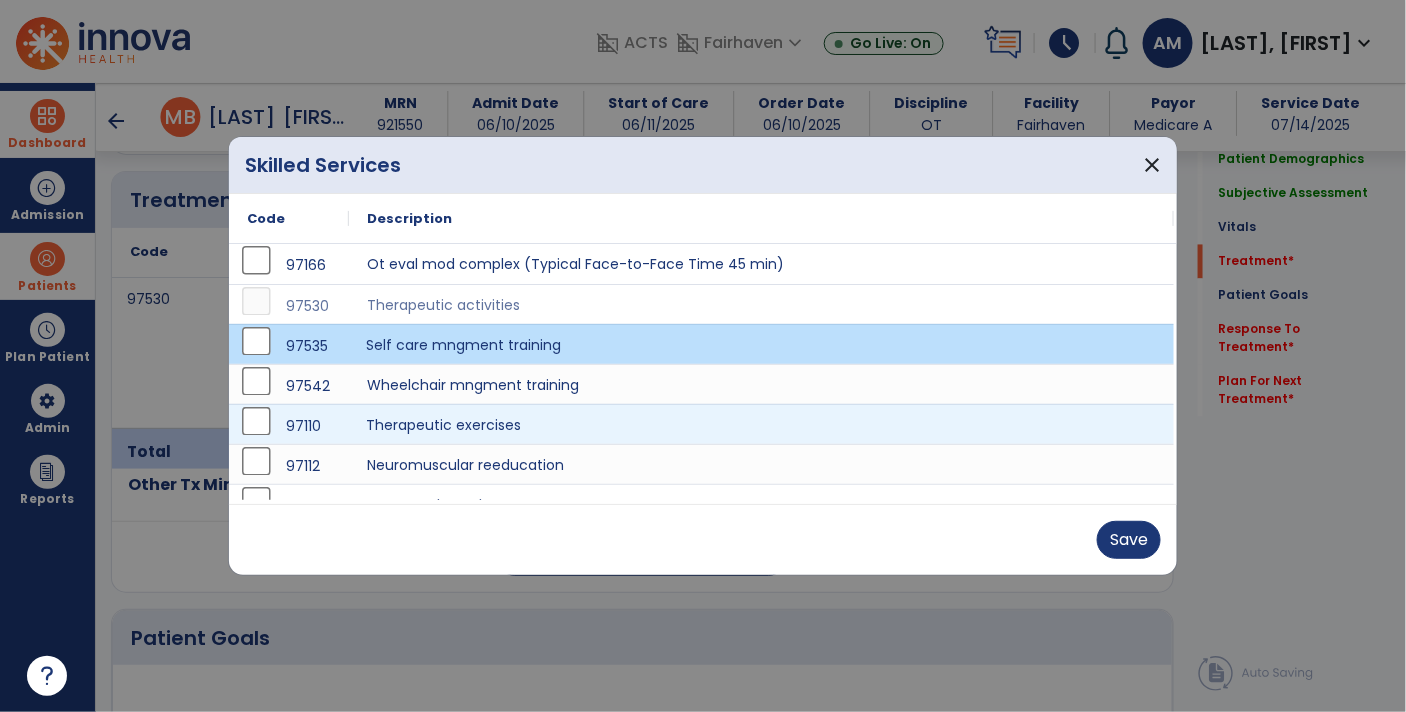 click on "Therapeutic exercises" at bounding box center (761, 424) 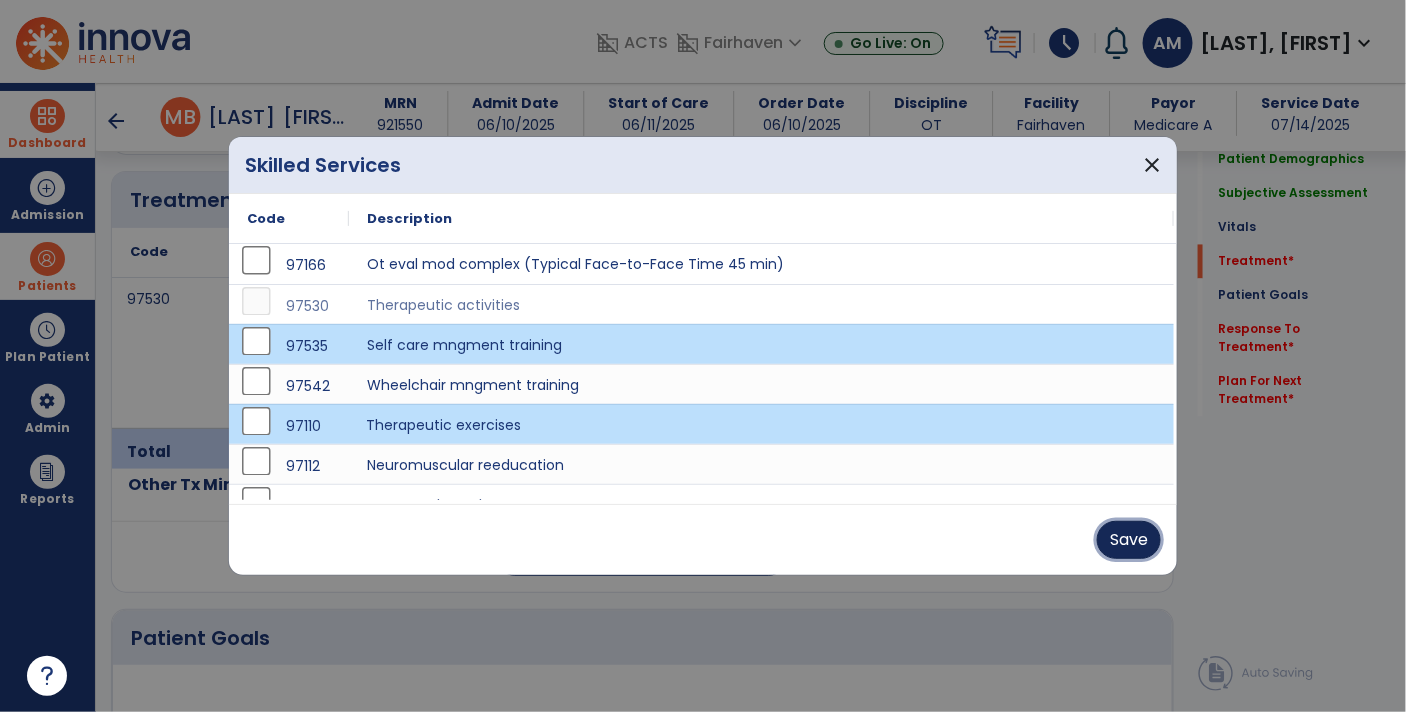 click on "Save" at bounding box center [1129, 540] 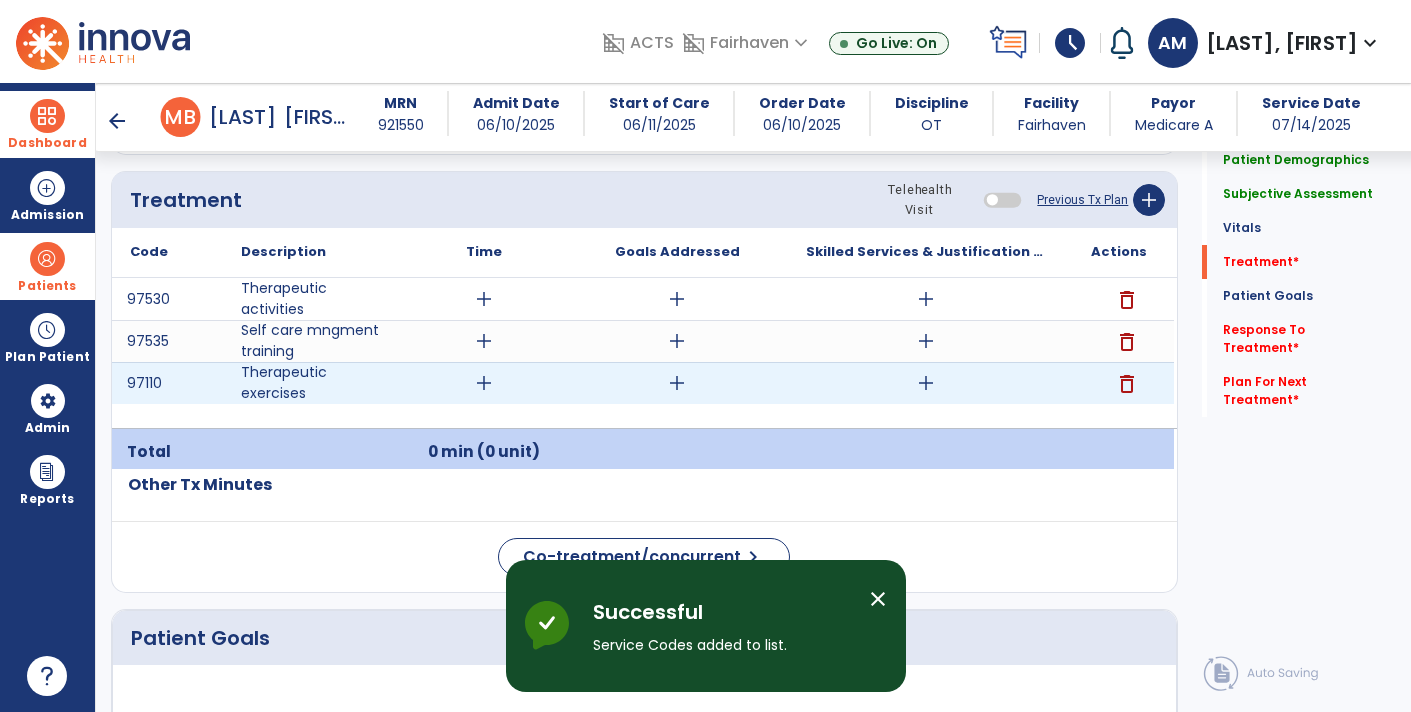 click on "add" at bounding box center [926, 383] 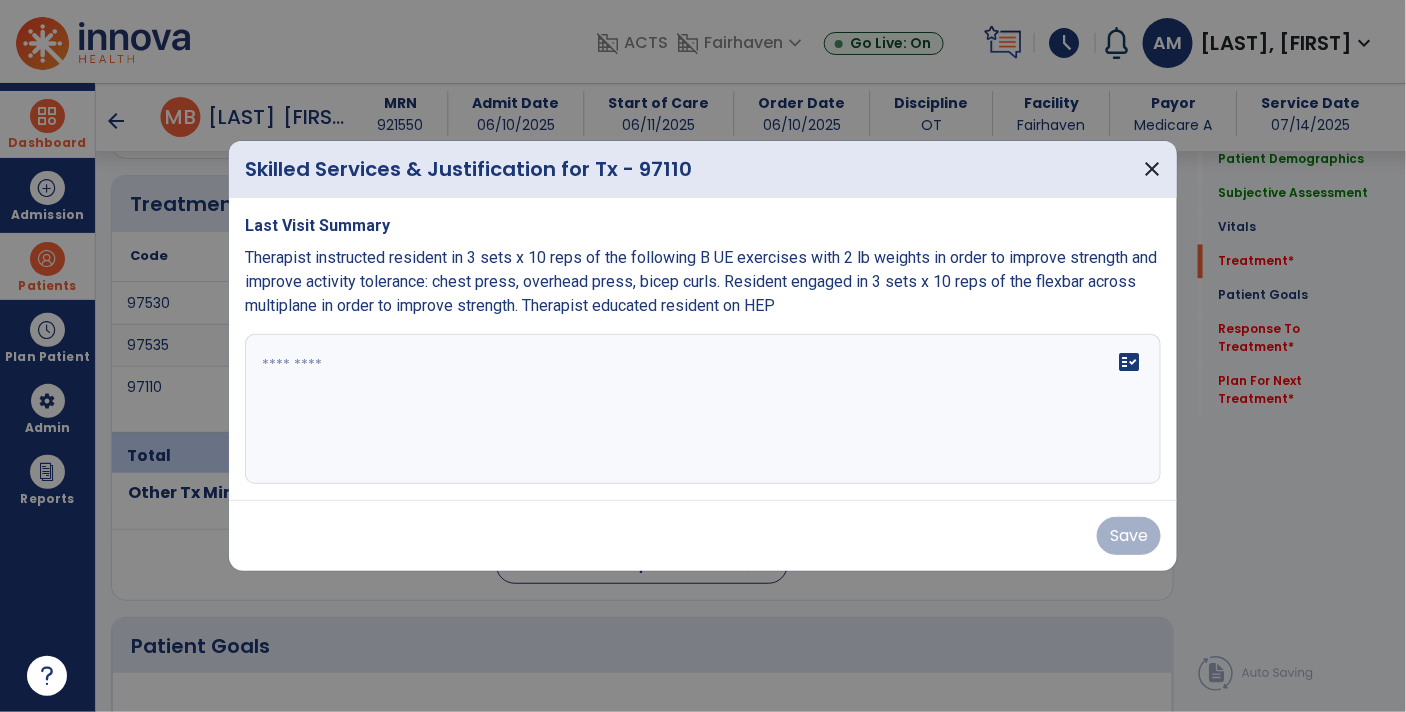 scroll, scrollTop: 1188, scrollLeft: 0, axis: vertical 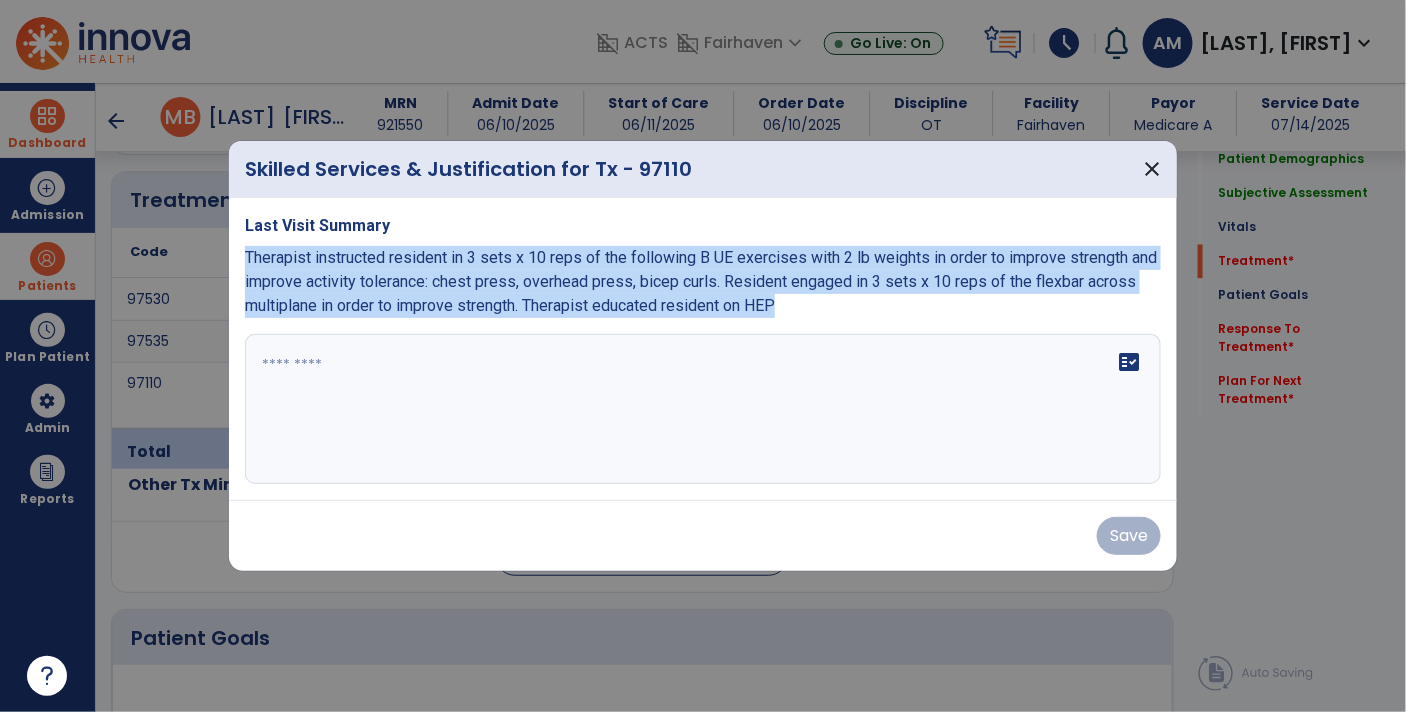 drag, startPoint x: 789, startPoint y: 300, endPoint x: 246, endPoint y: 248, distance: 545.4842 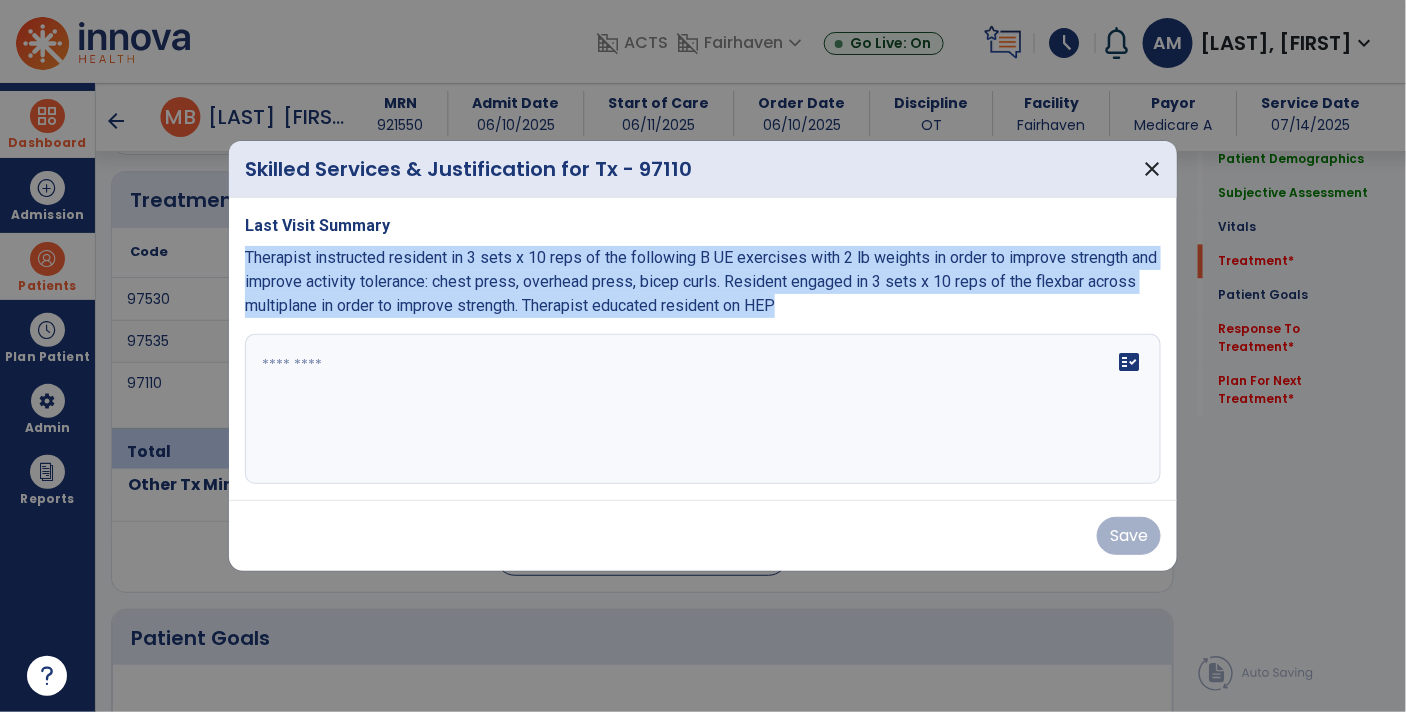 click on "Therapist instructed resident in 3 sets x 10 reps of the following B UE exercises with 2 lb weights in order to improve strength and improve activity tolerance: chest press, overhead press, bicep curls. Resident engaged in 3 sets x 10 reps of the flexbar across multiplane in order to improve strength. Therapist educated resident on HEP" at bounding box center [703, 282] 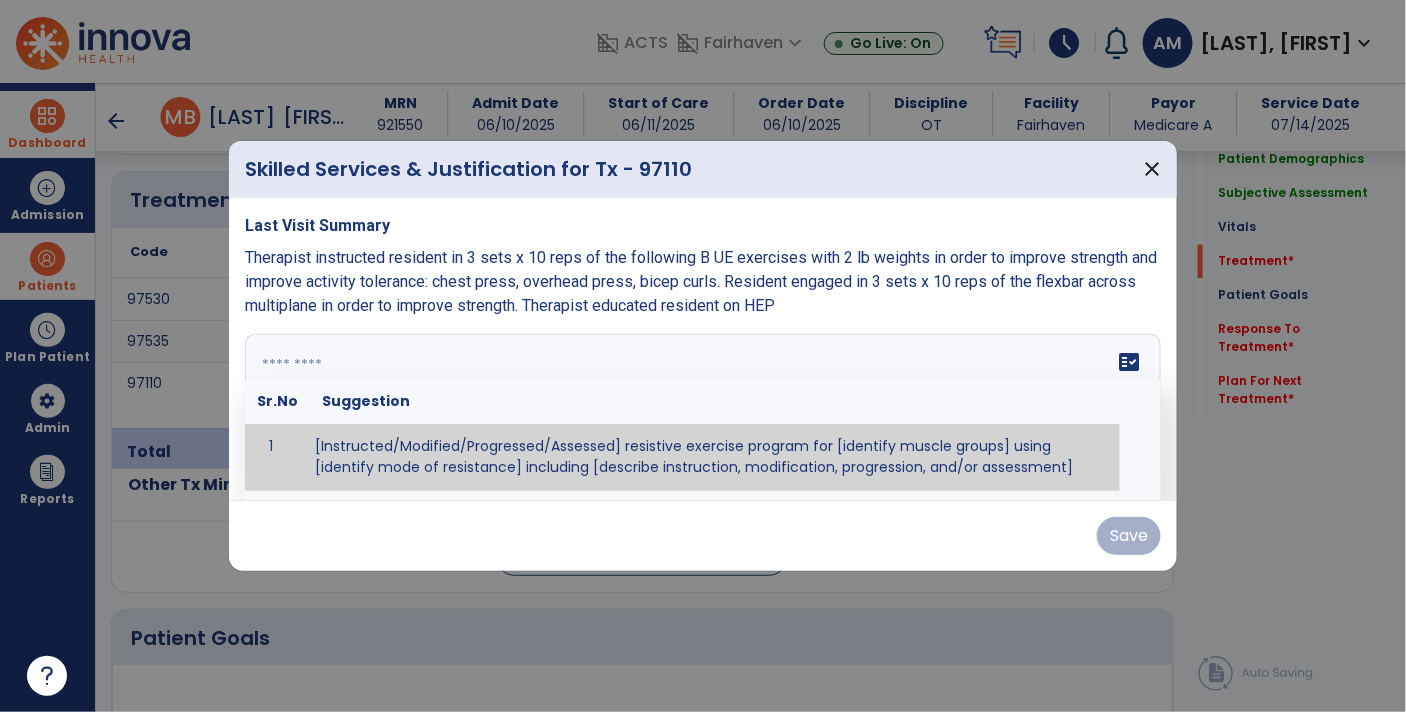paste on "**********" 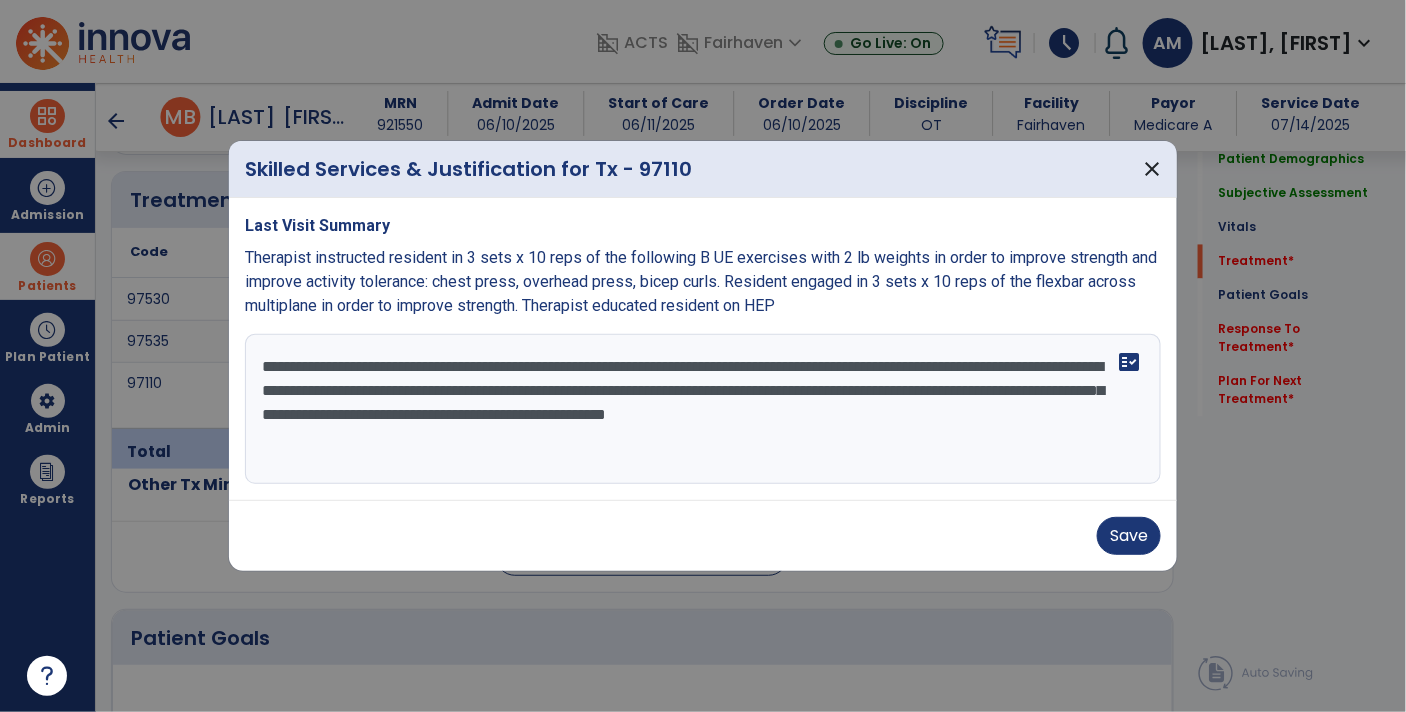 drag, startPoint x: 539, startPoint y: 445, endPoint x: 986, endPoint y: 393, distance: 450.01443 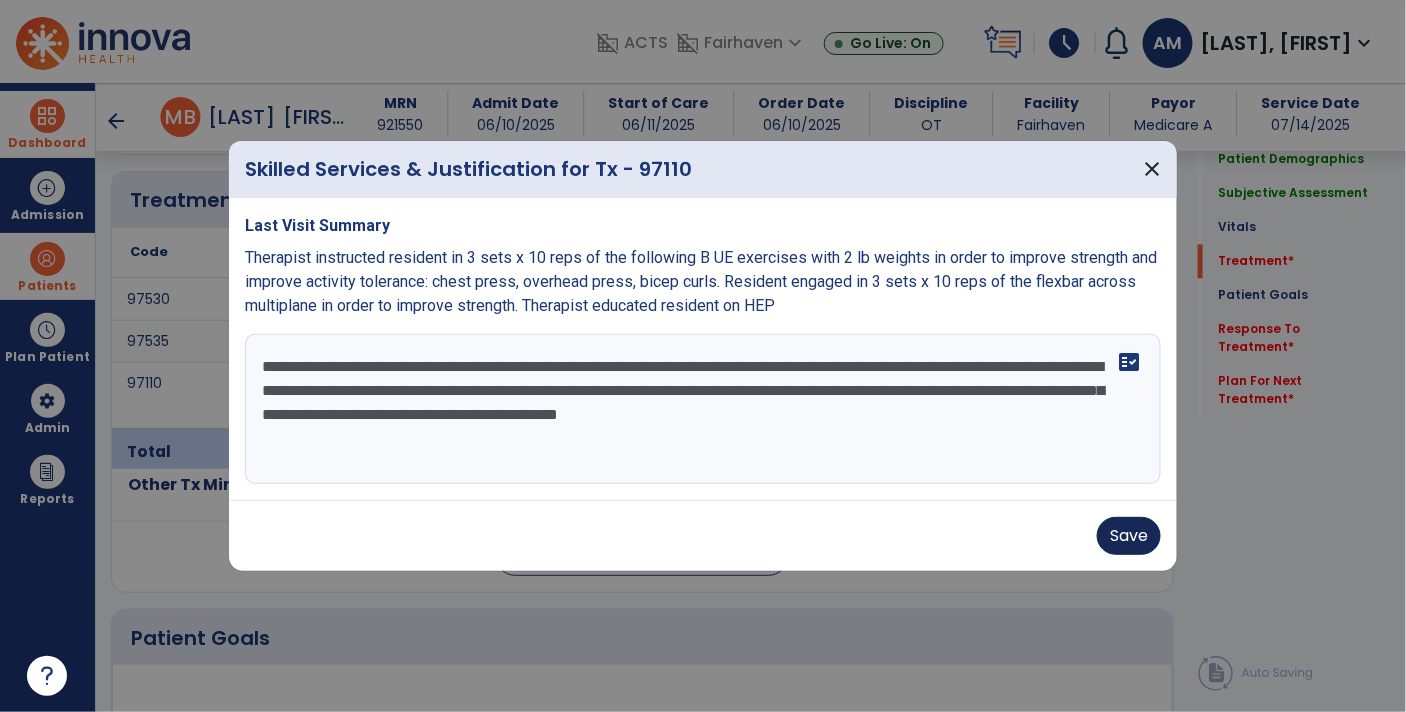 type on "**********" 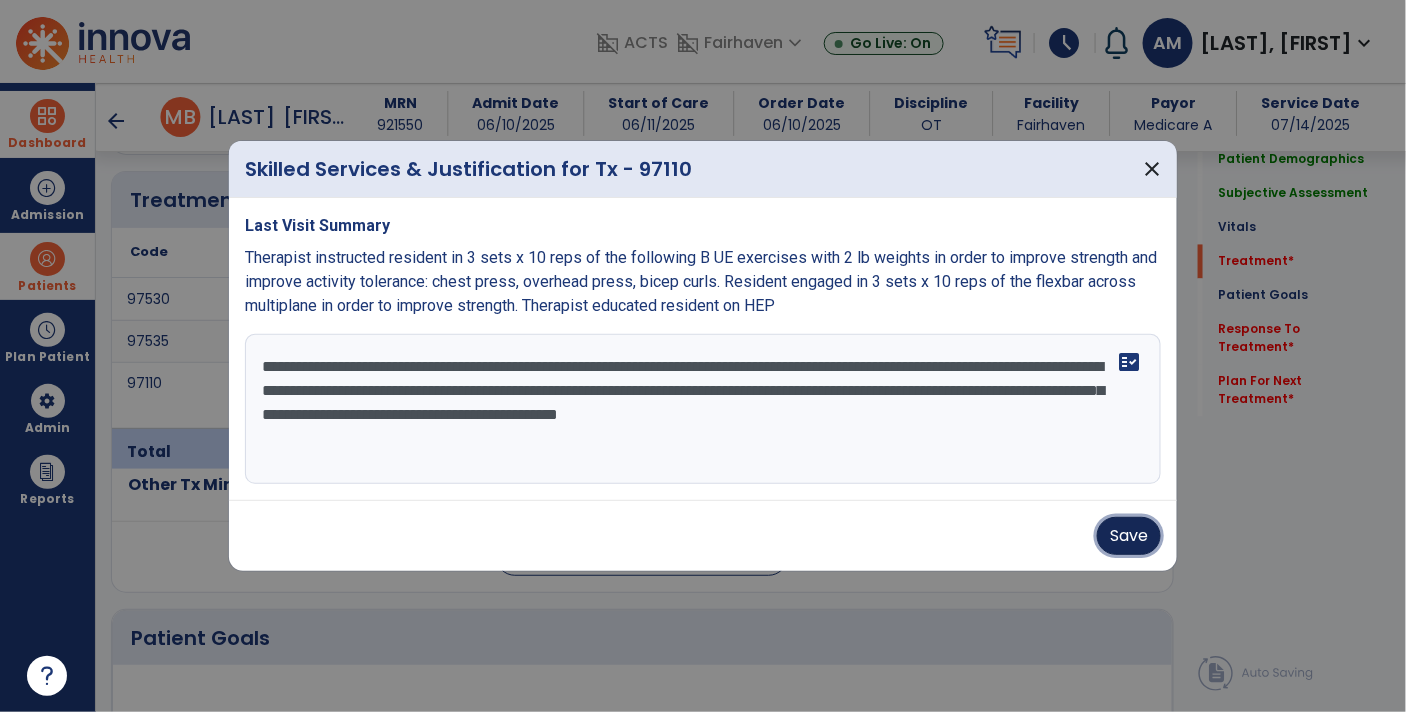 click on "Save" at bounding box center (1129, 536) 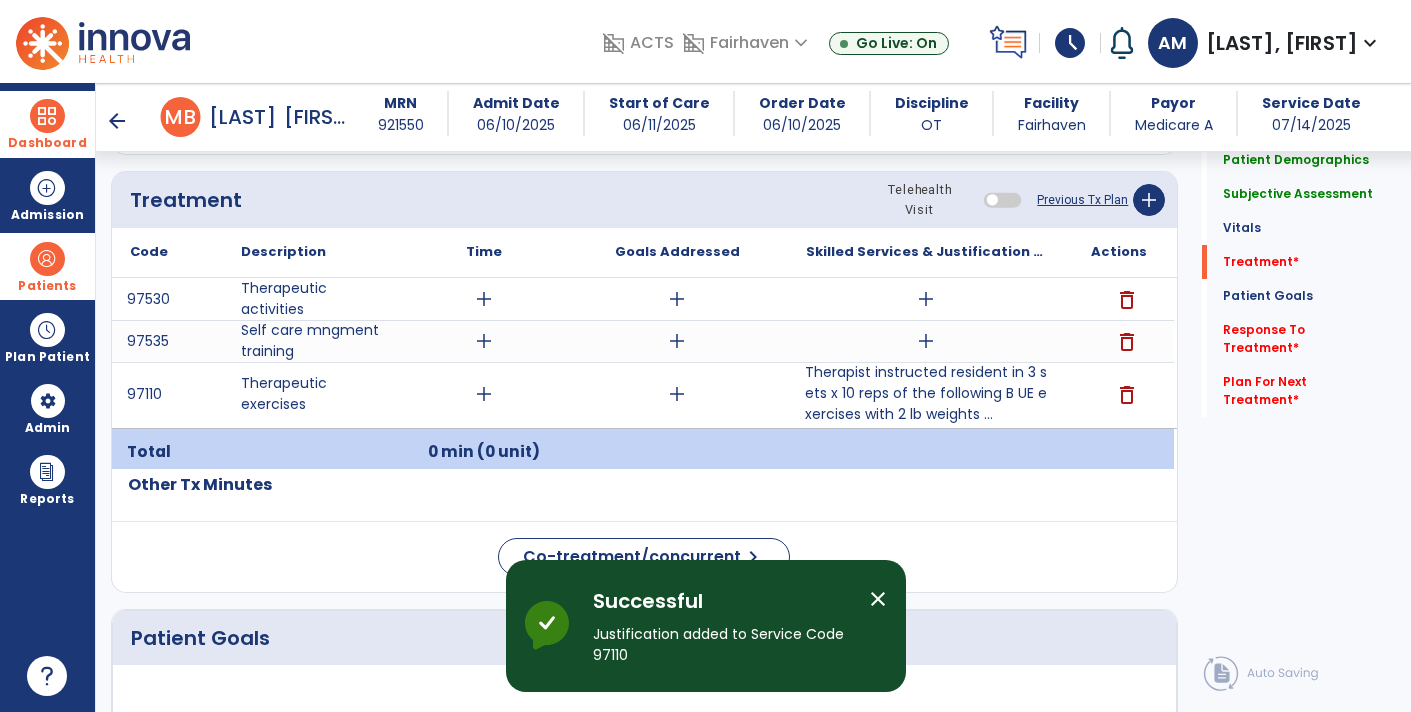 click on "add" at bounding box center (926, 341) 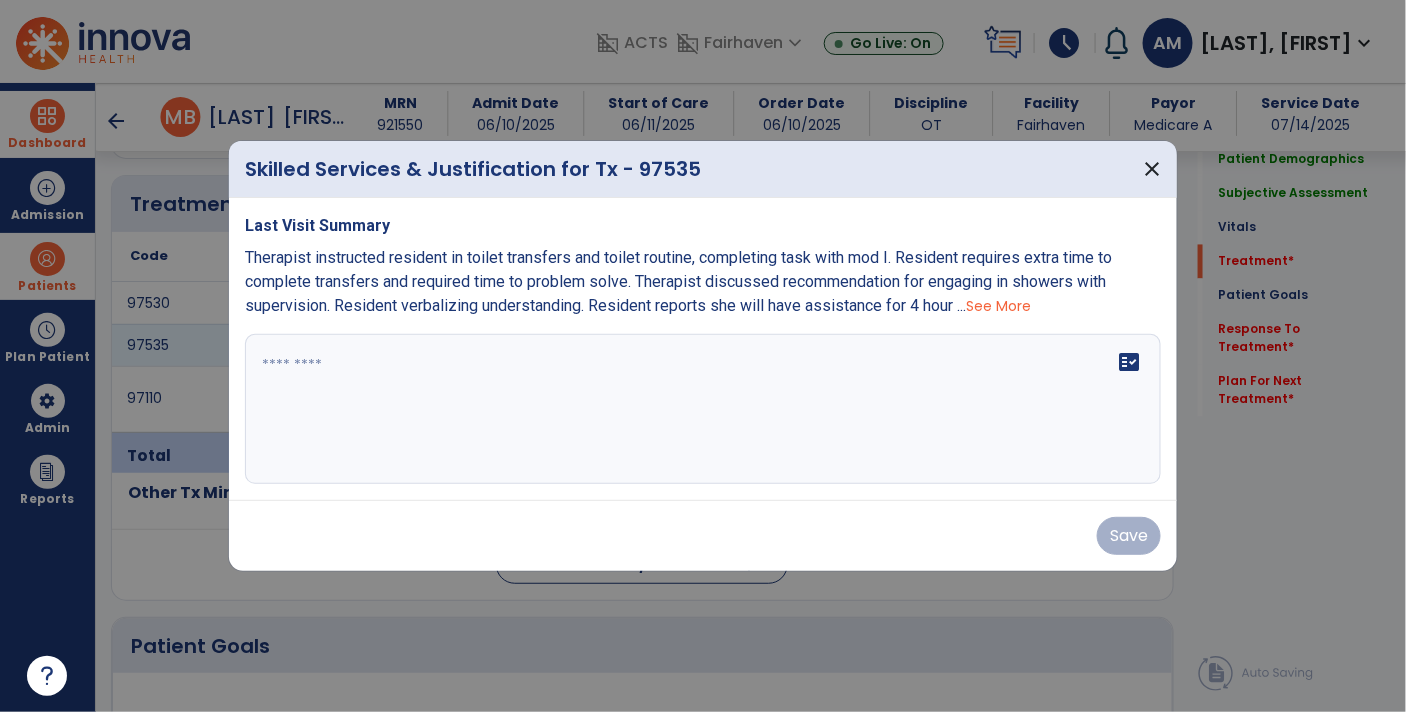 scroll, scrollTop: 1188, scrollLeft: 0, axis: vertical 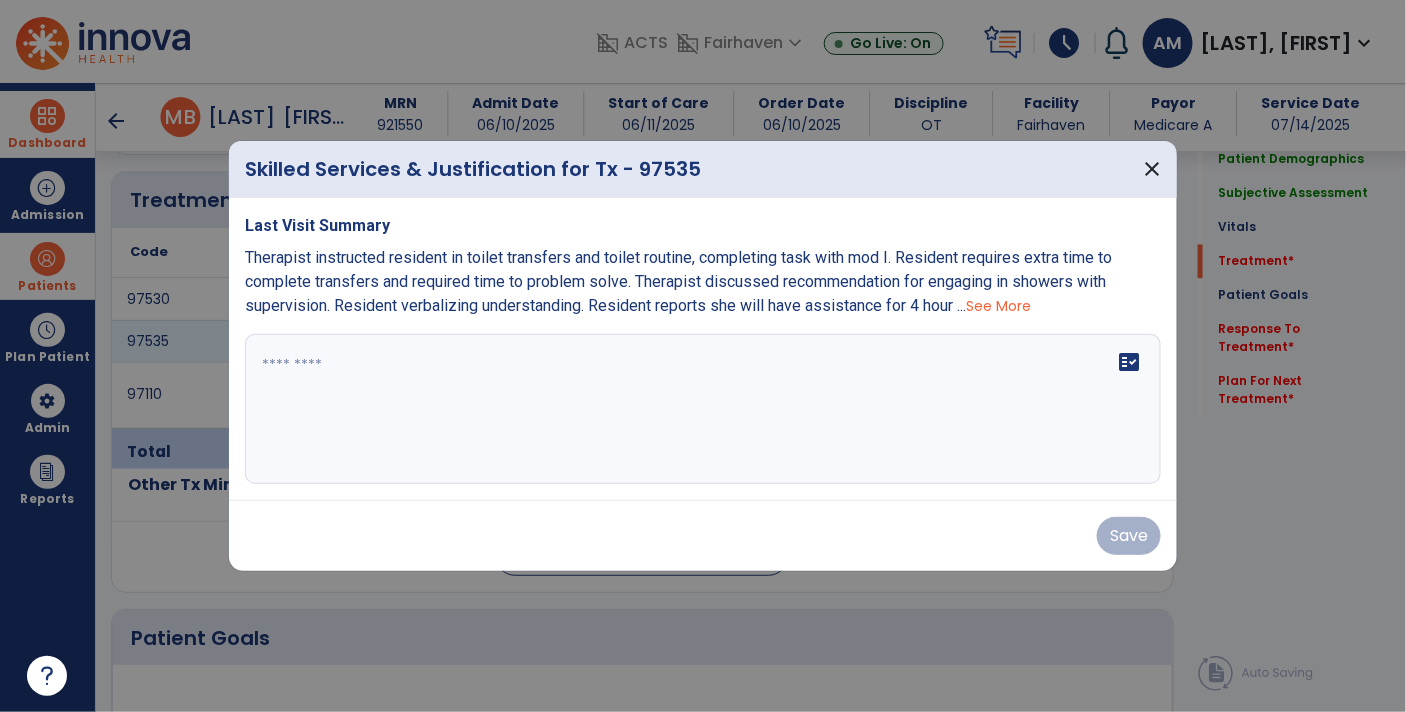 click at bounding box center (703, 409) 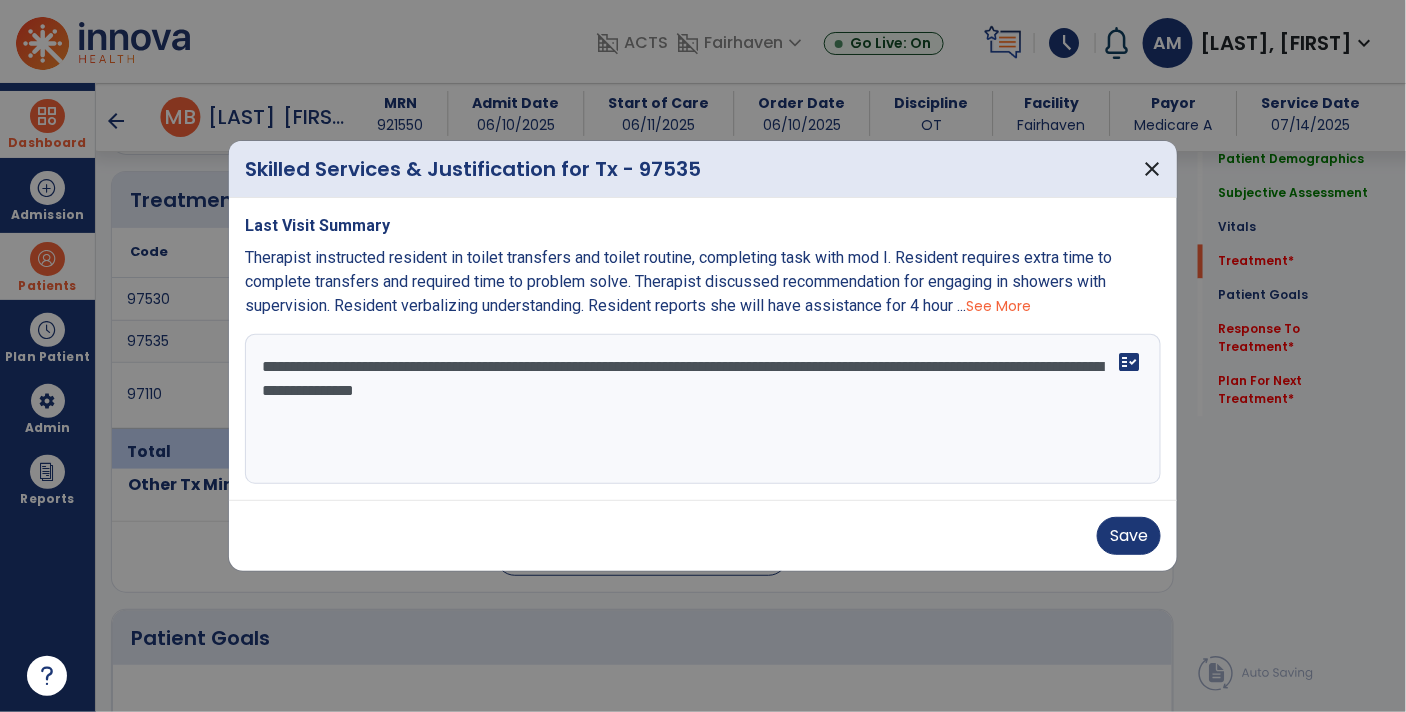 click on "**********" at bounding box center (703, 409) 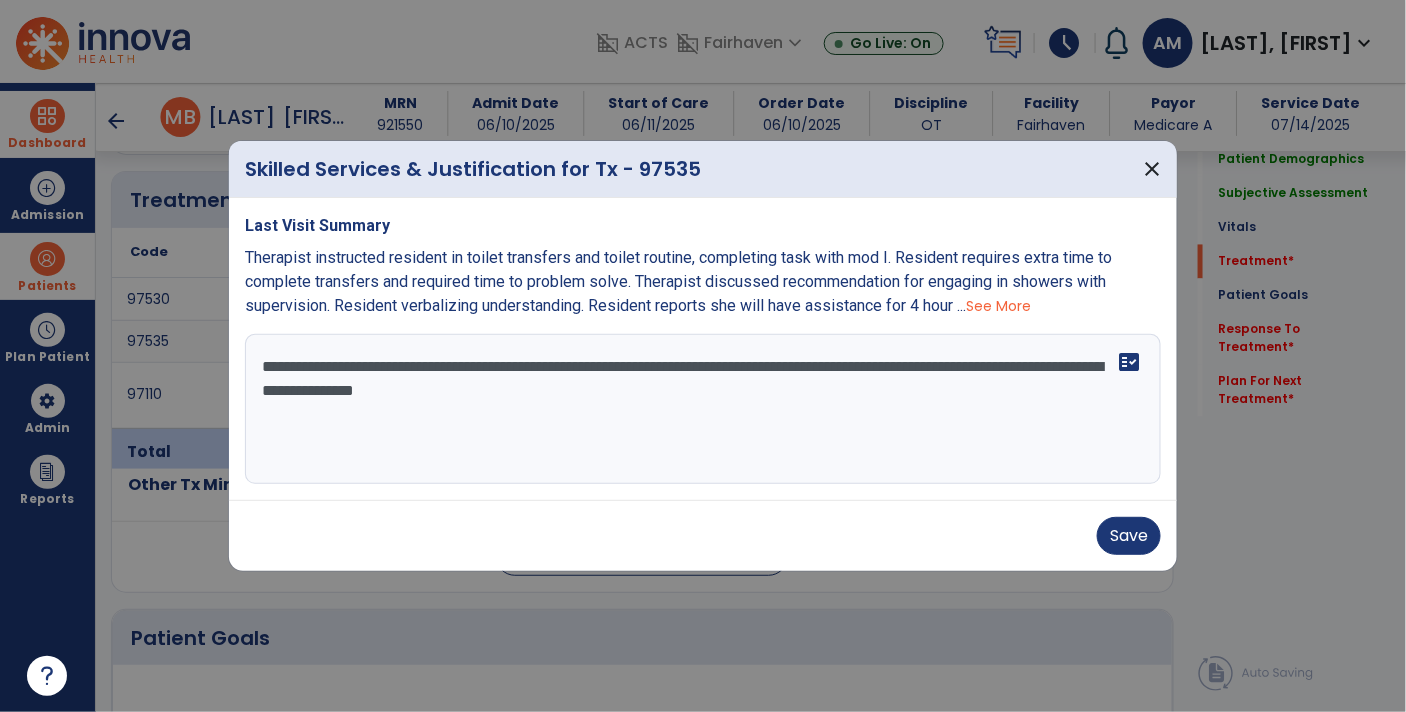 click on "**********" at bounding box center [703, 409] 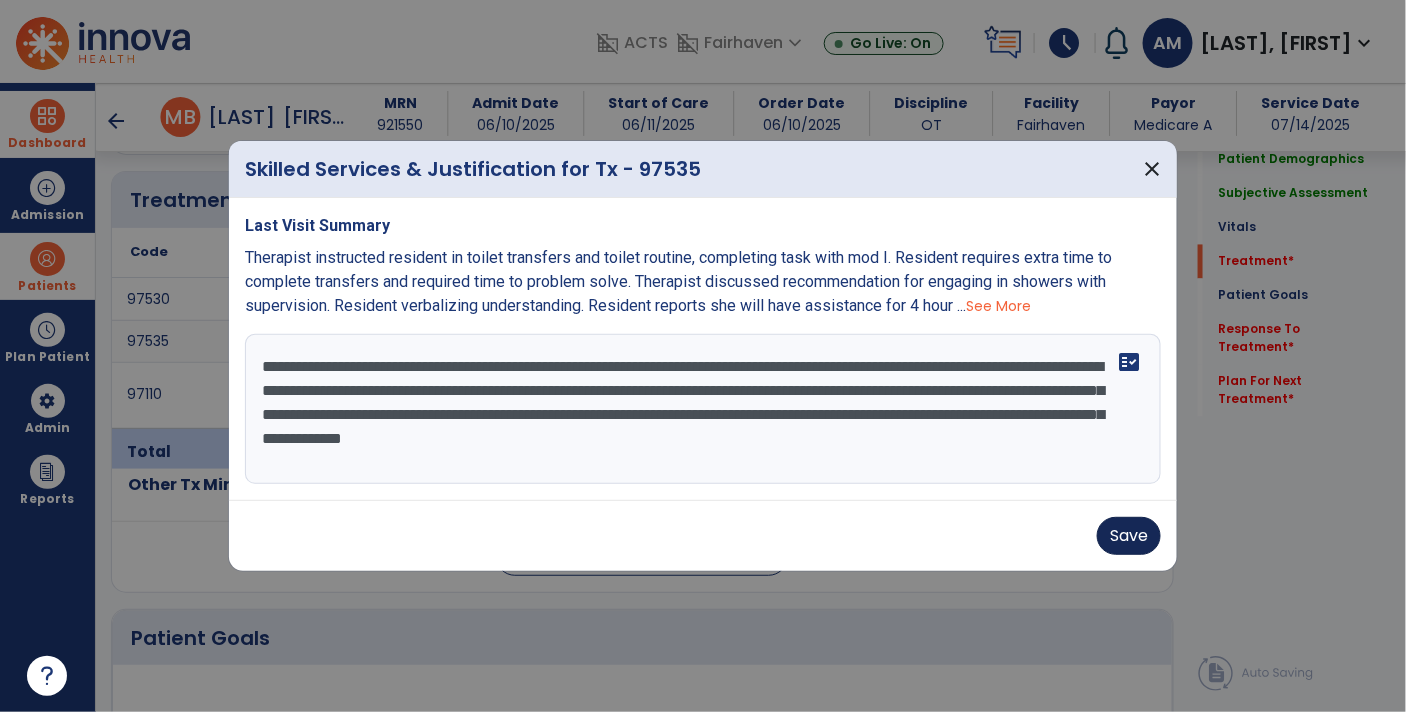 type on "**********" 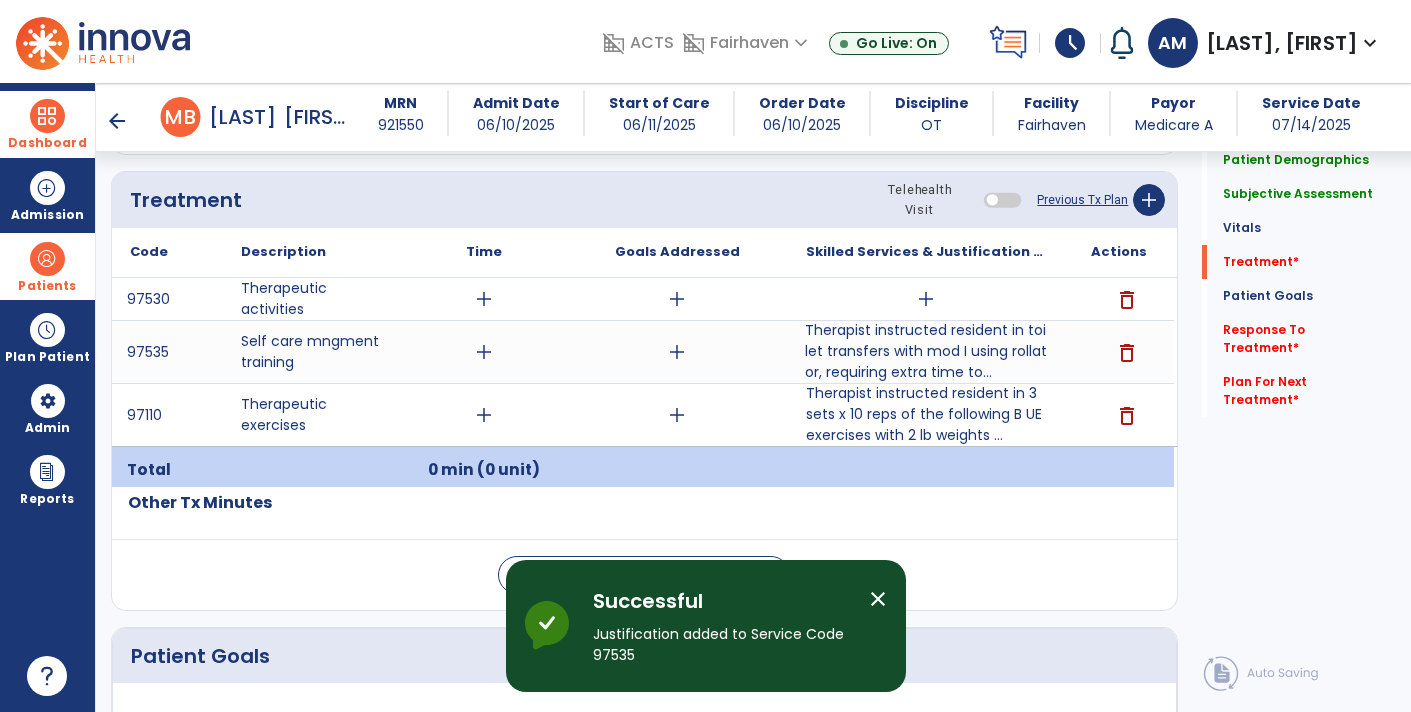 click on "add" at bounding box center [926, 299] 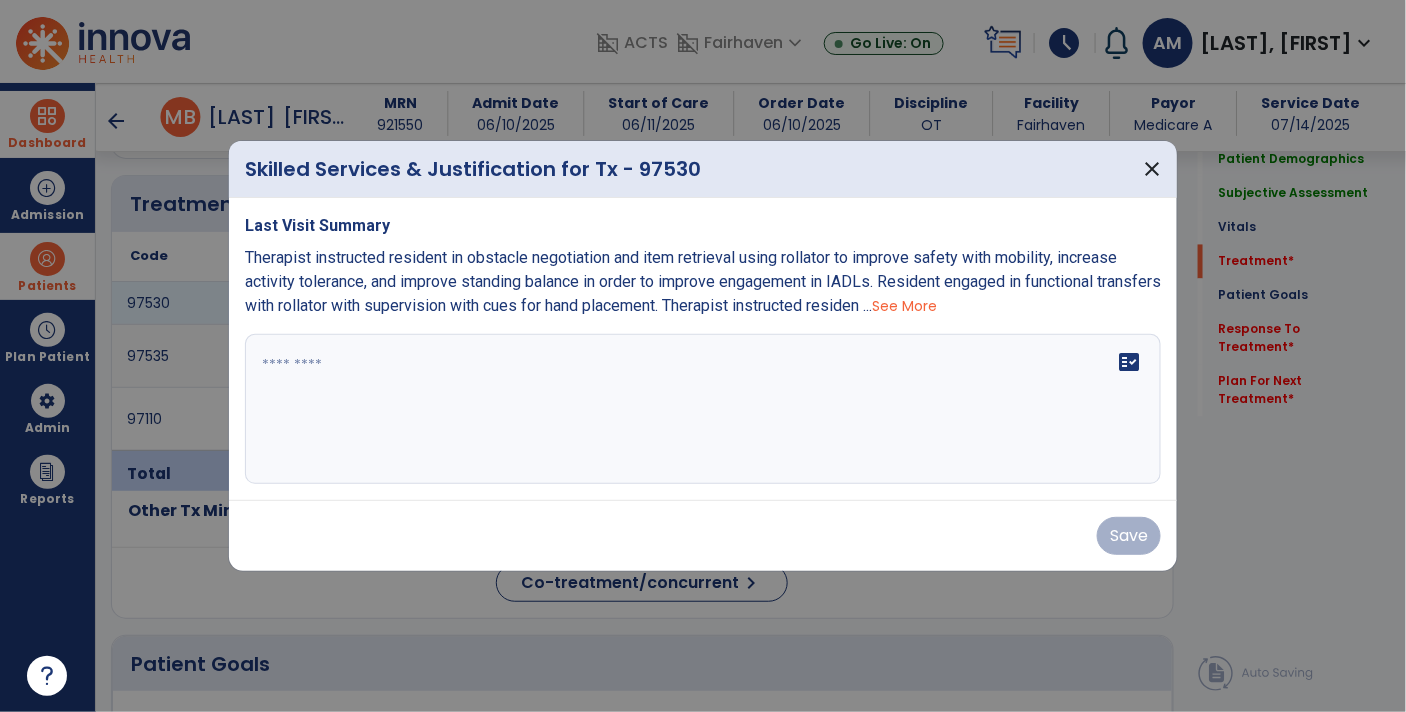 scroll, scrollTop: 1188, scrollLeft: 0, axis: vertical 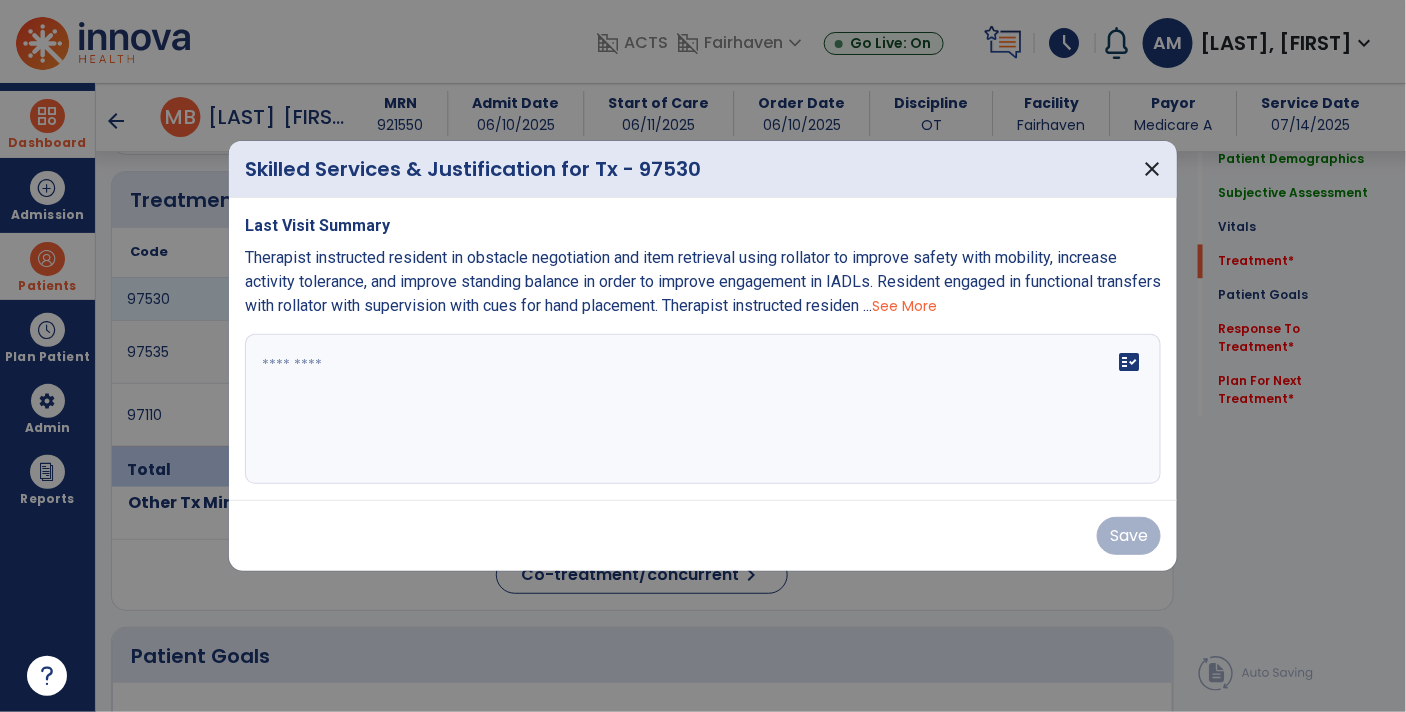 click at bounding box center (703, 409) 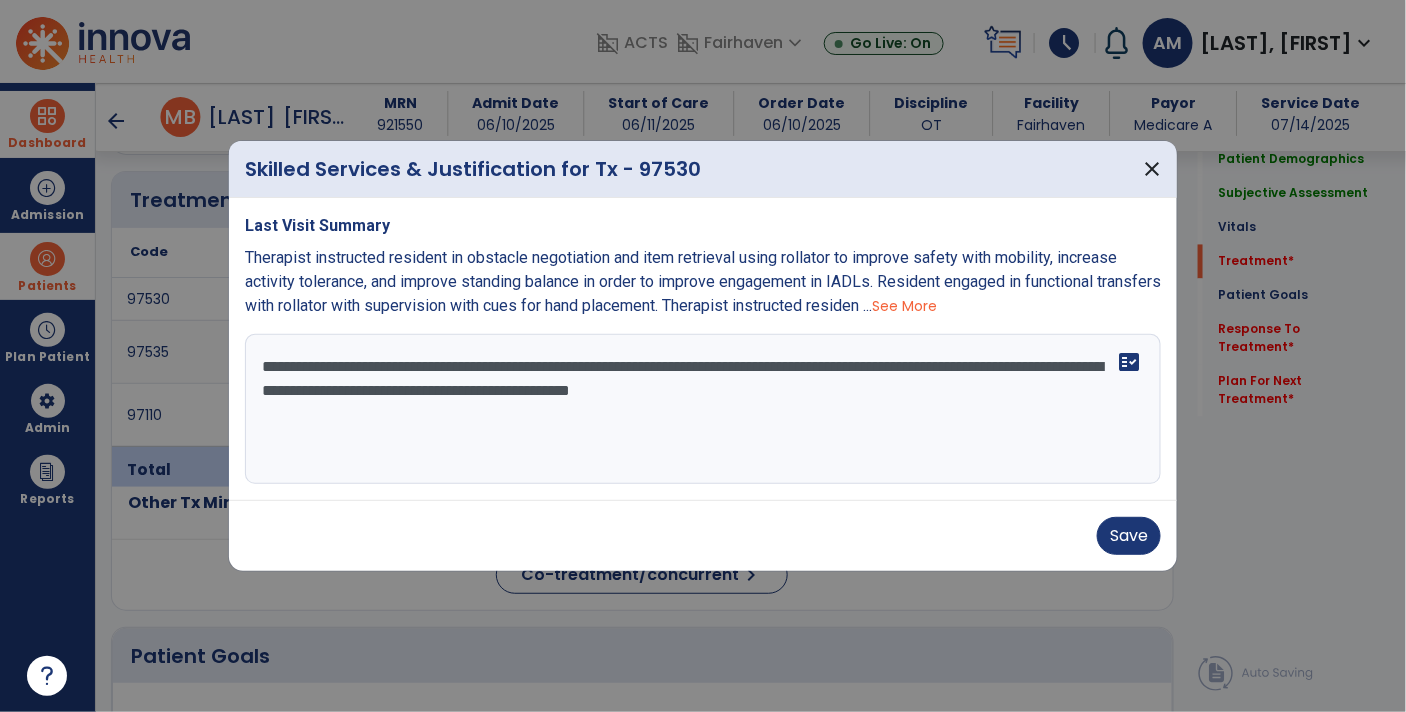 type on "**********" 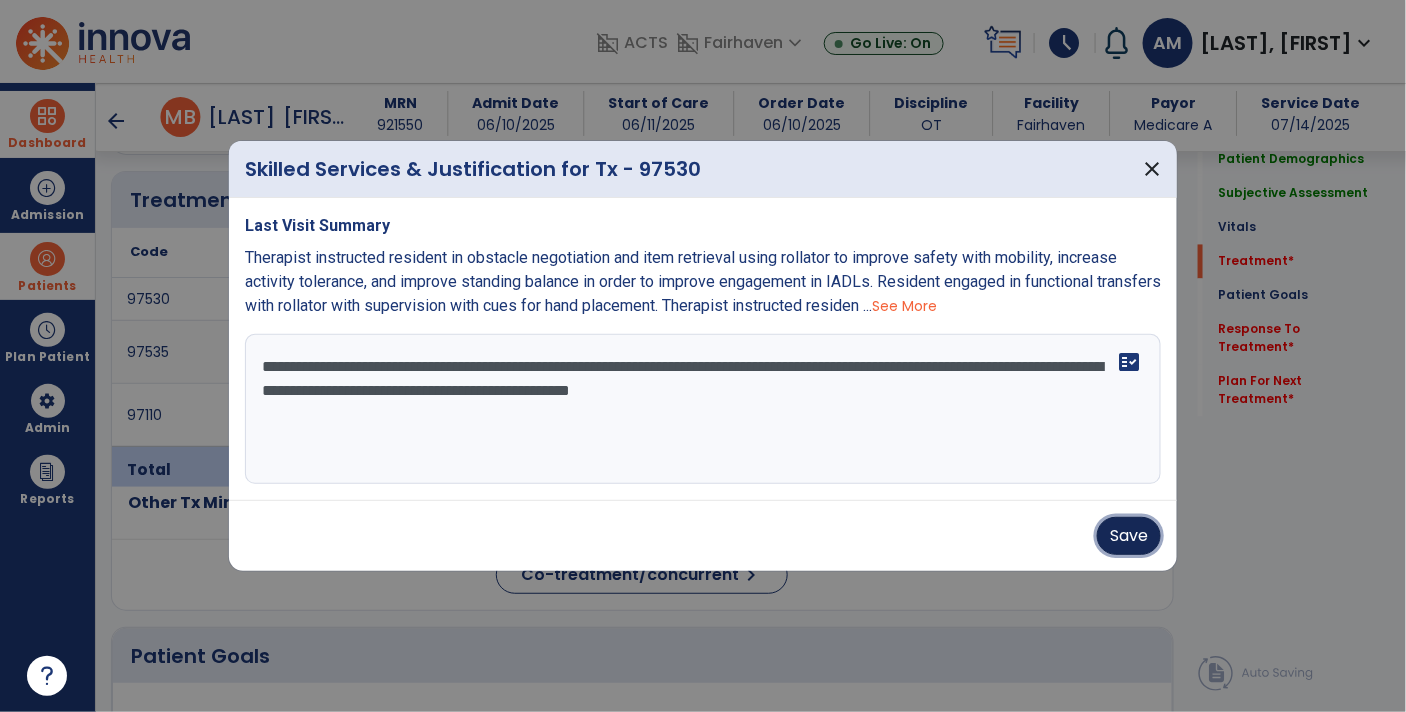 click on "Save" at bounding box center [1129, 536] 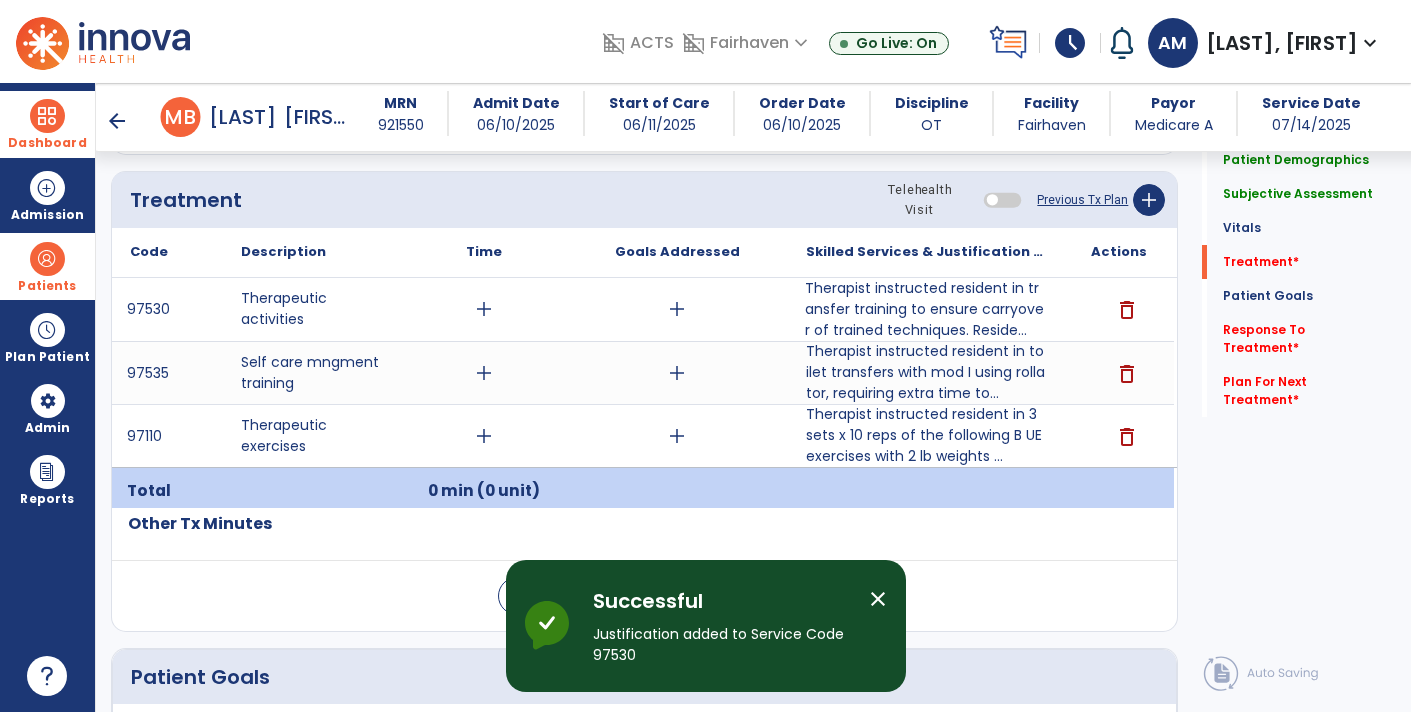 click on "add" at bounding box center (484, 436) 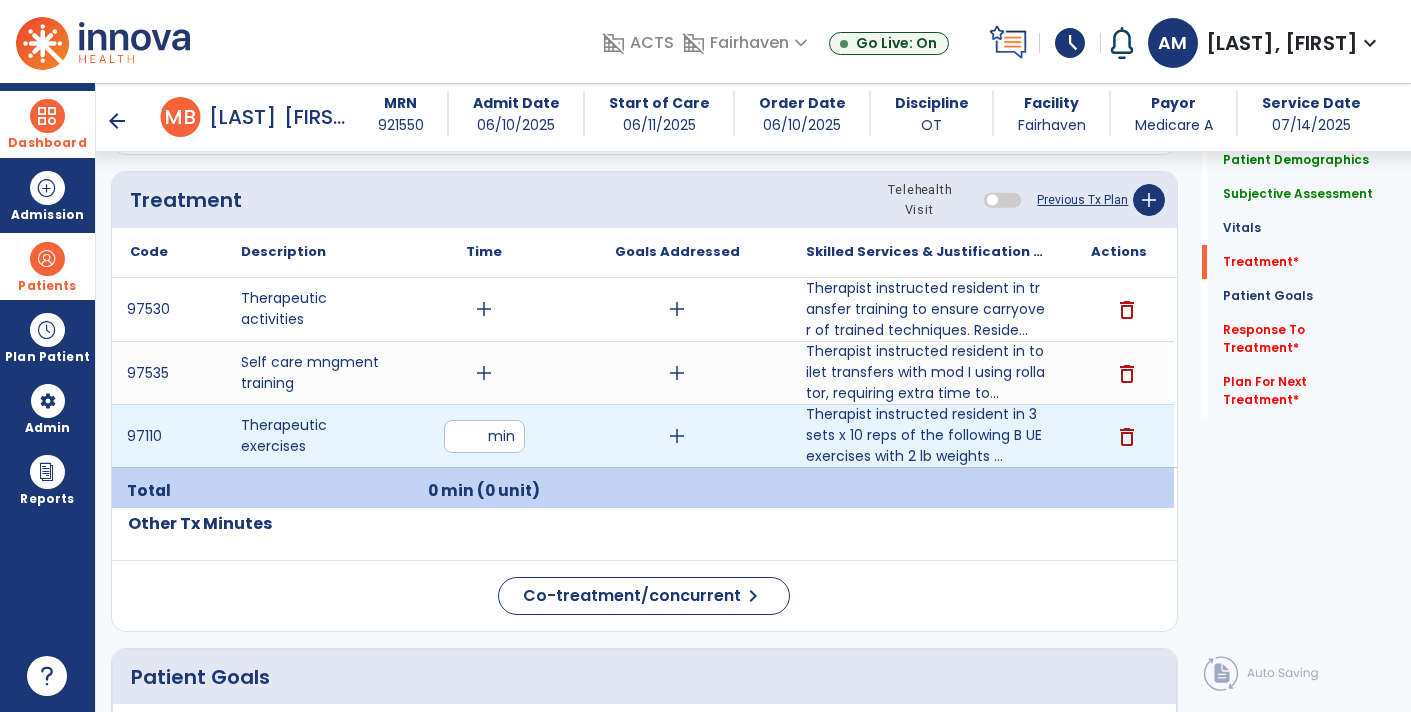 type on "**" 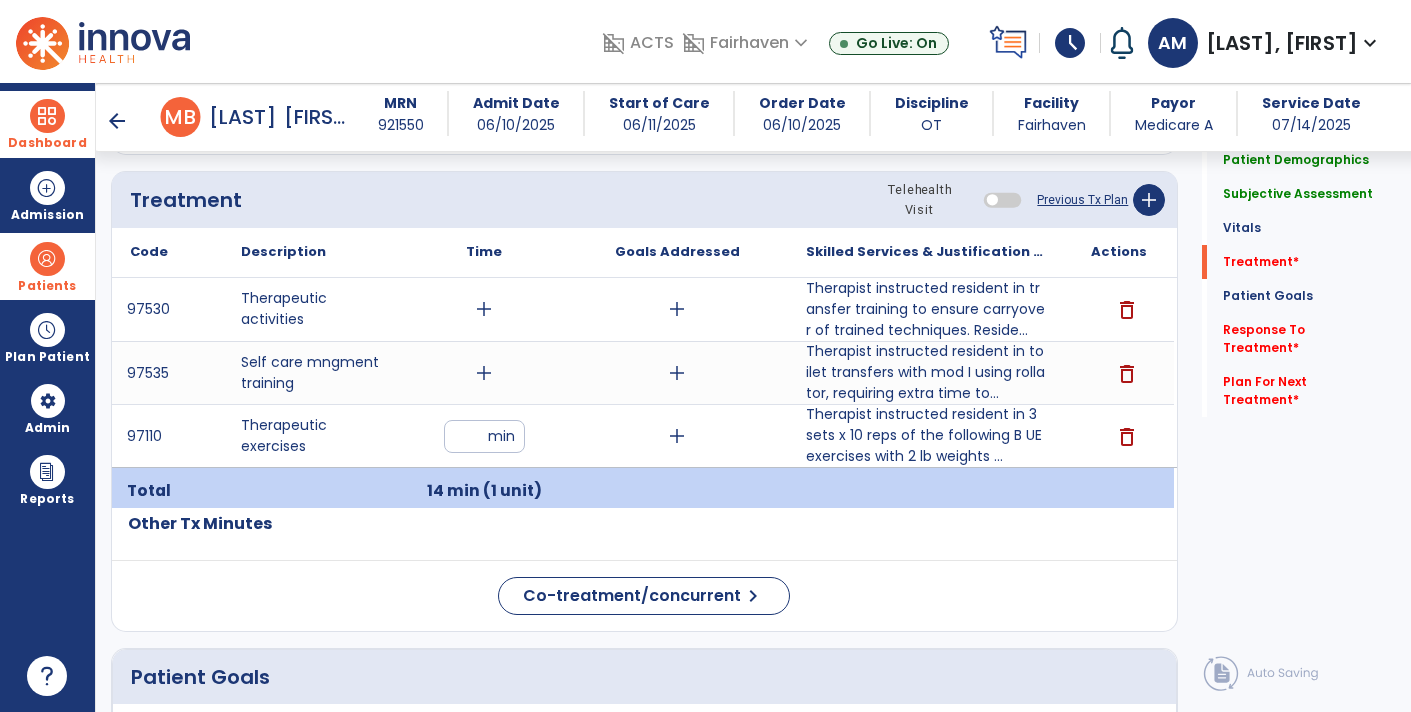 click on "add" at bounding box center (484, 373) 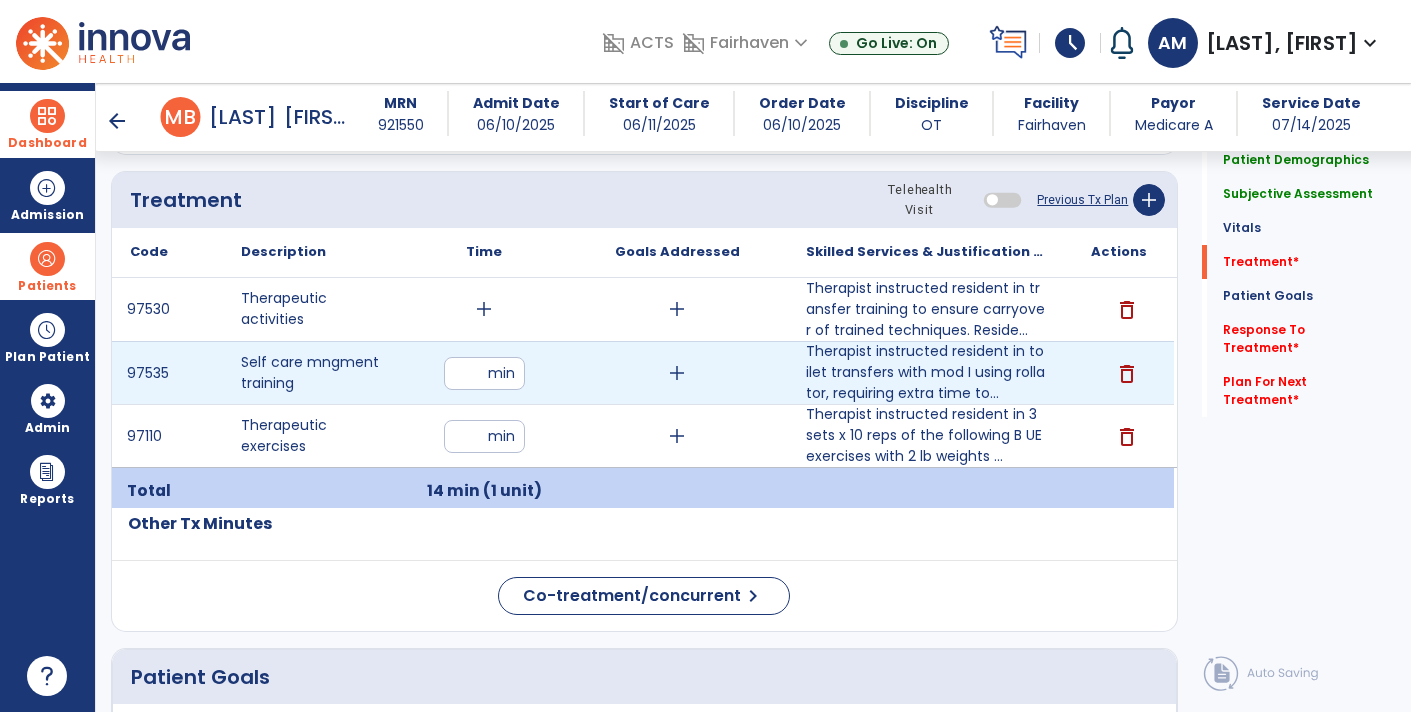 type on "**" 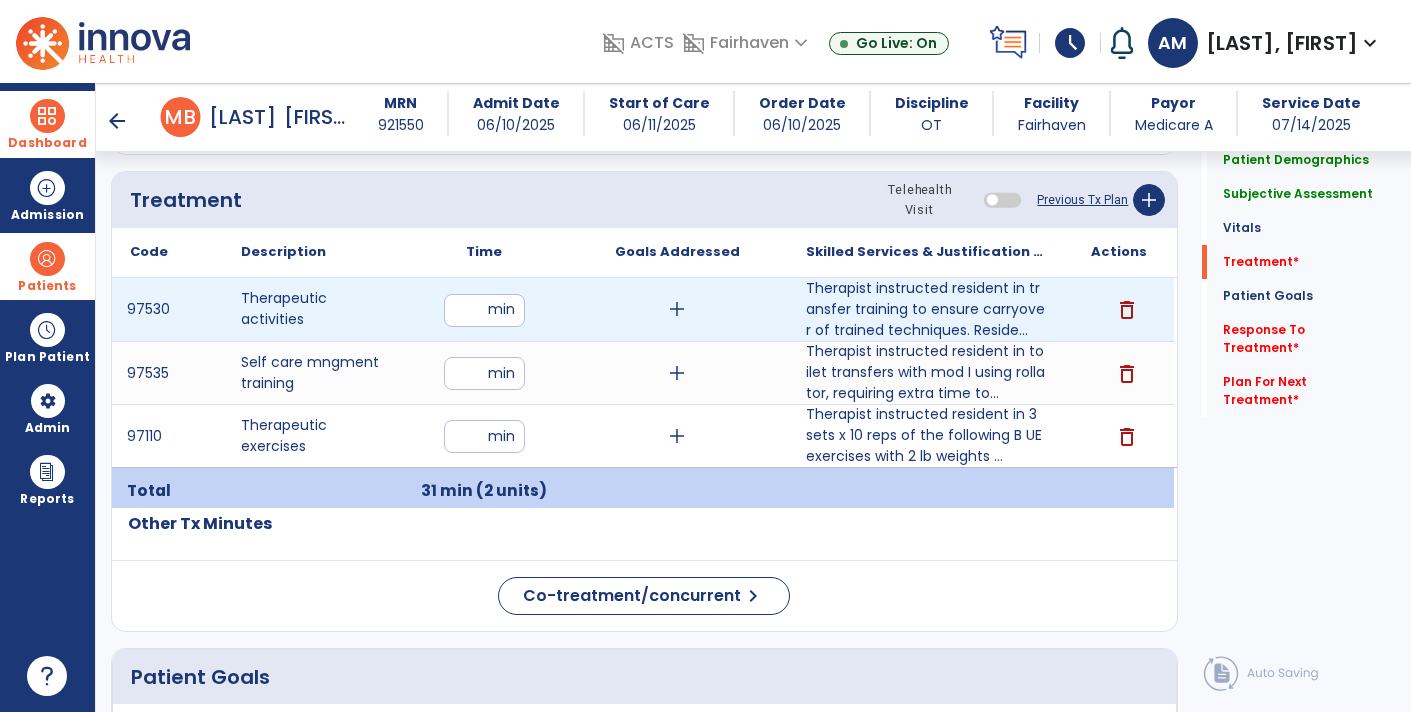 type on "*" 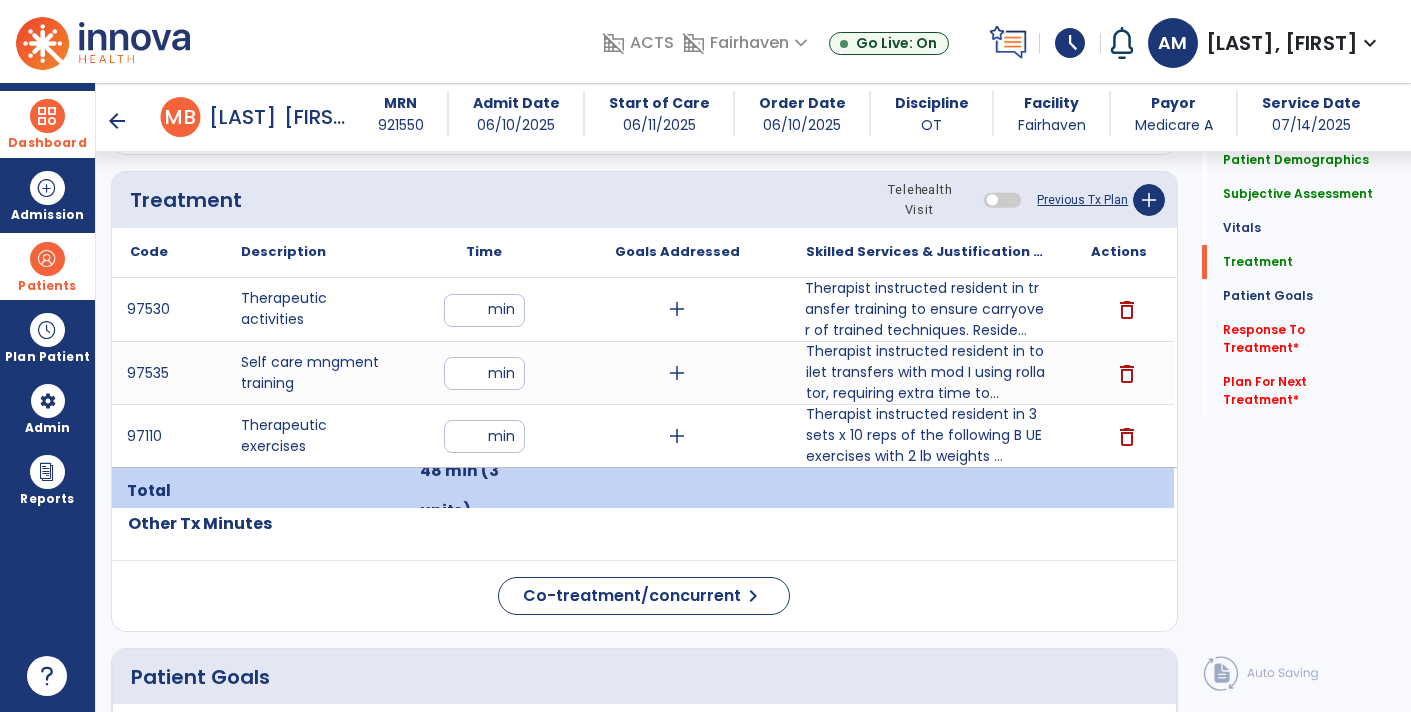 click on "Therapist instructed resident in transfer training to ensure carryover of trained techniques. Reside..." at bounding box center (926, 309) 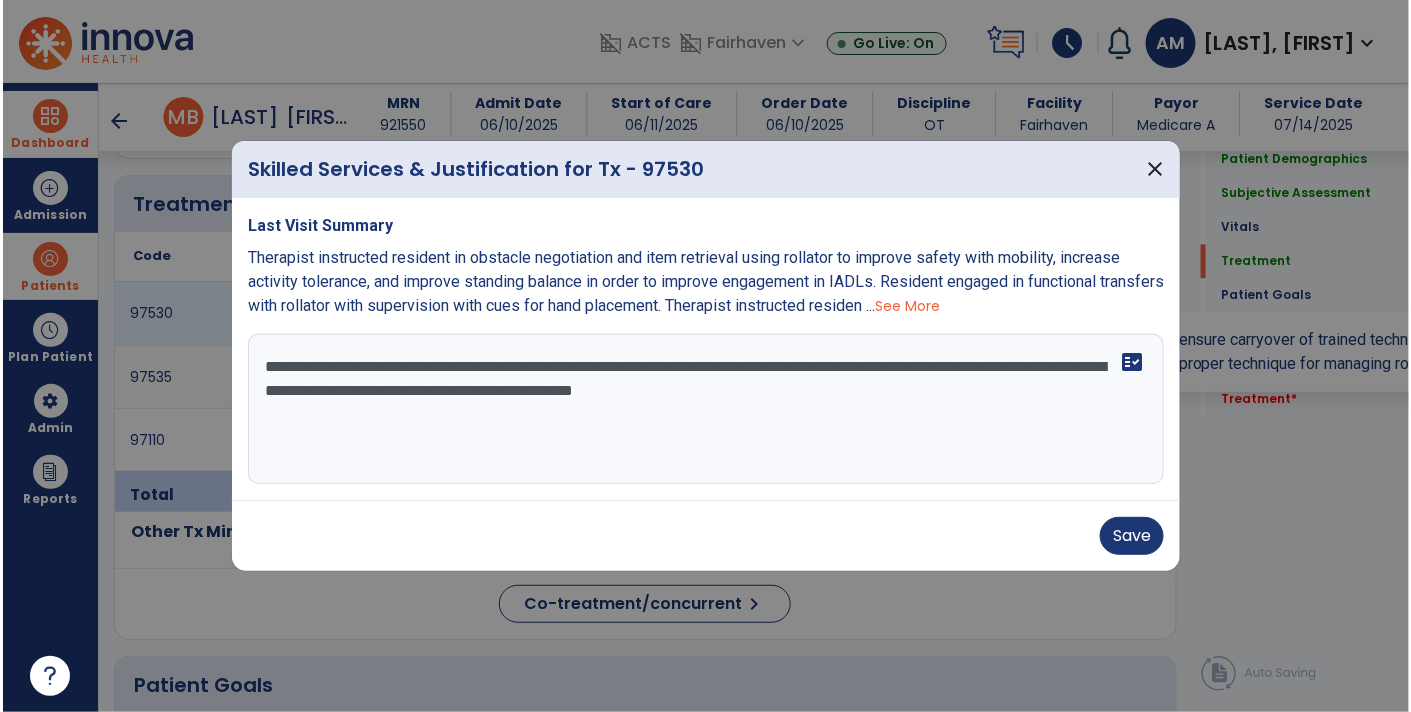 scroll, scrollTop: 1188, scrollLeft: 0, axis: vertical 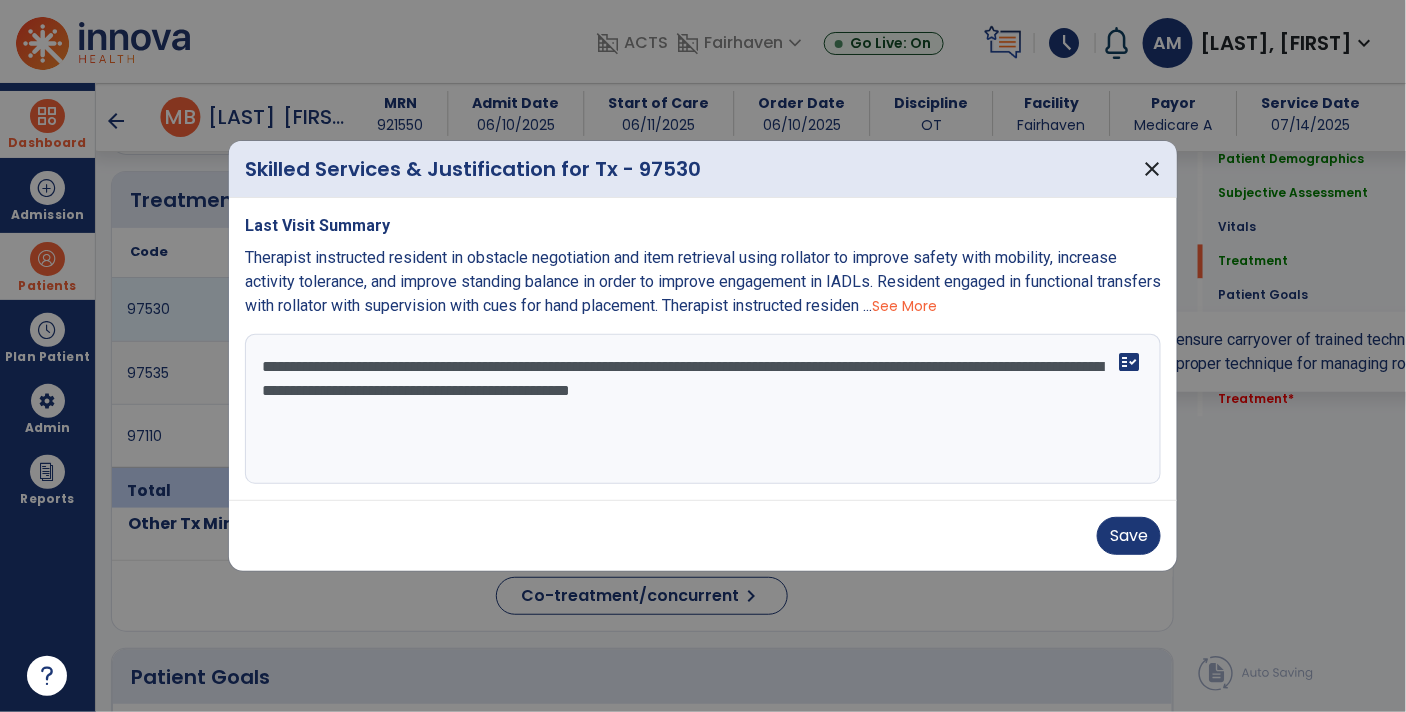 click on "**********" at bounding box center (703, 409) 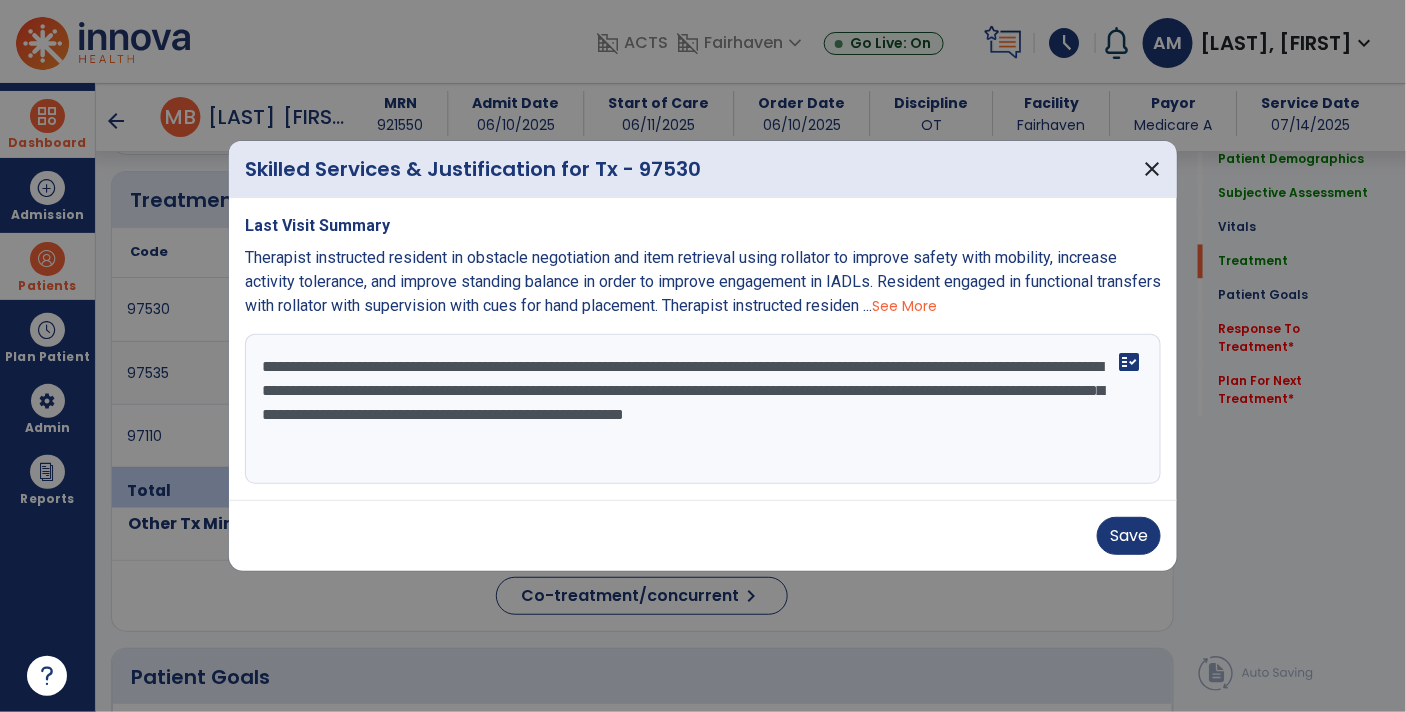 type on "**********" 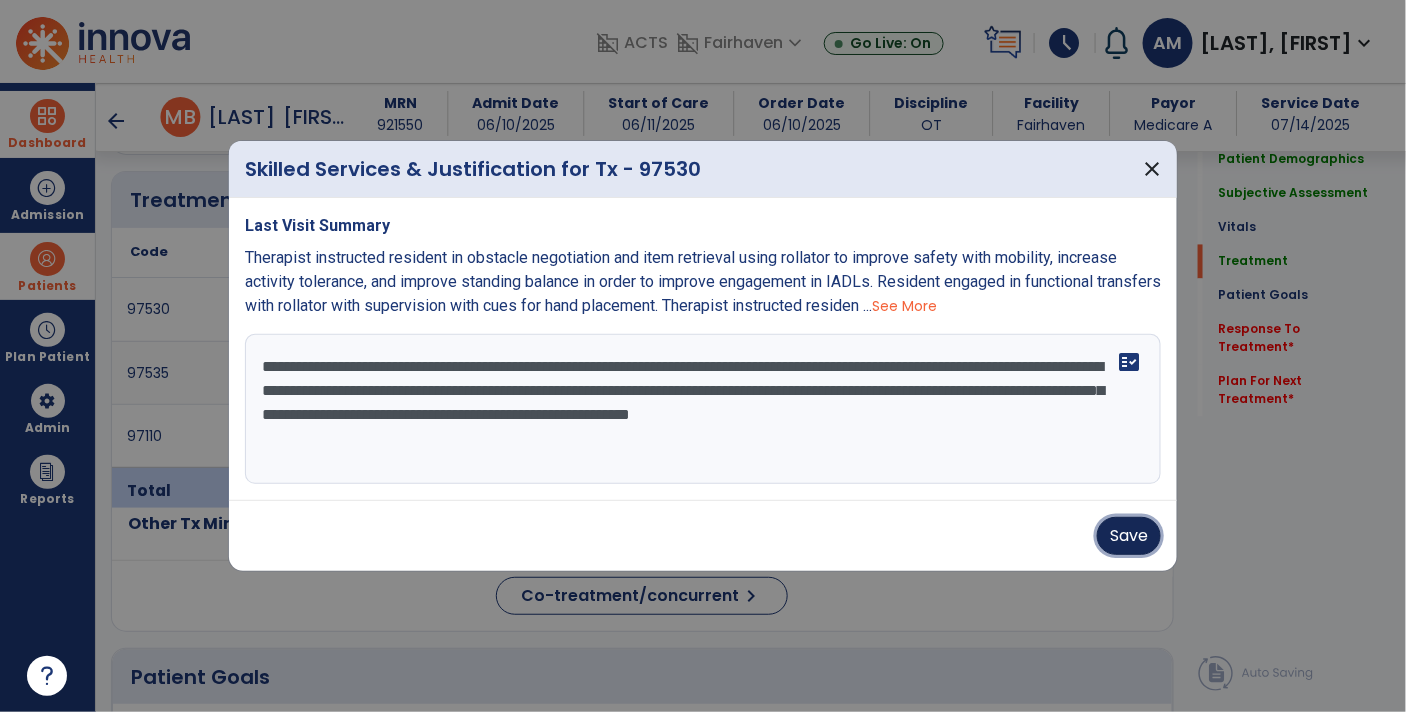 click on "Save" at bounding box center (1129, 536) 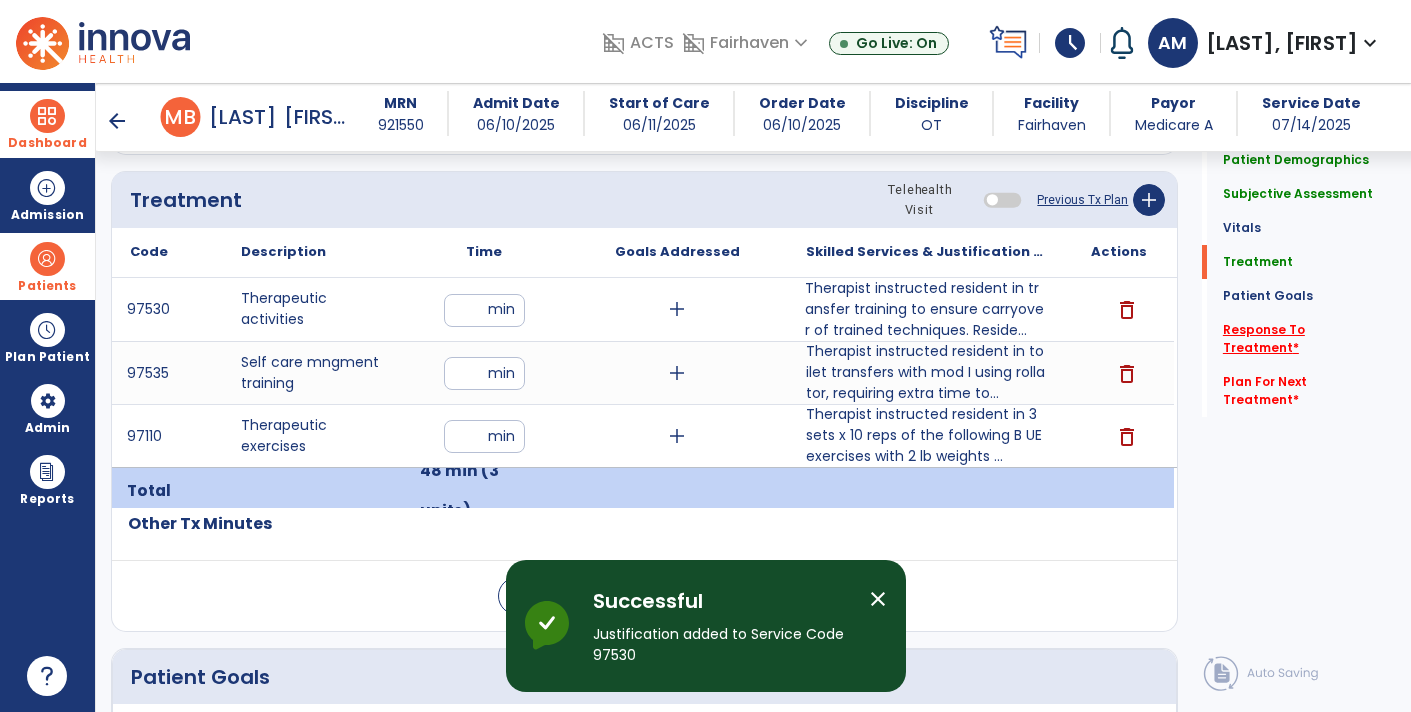 click on "Response To Treatment   *" 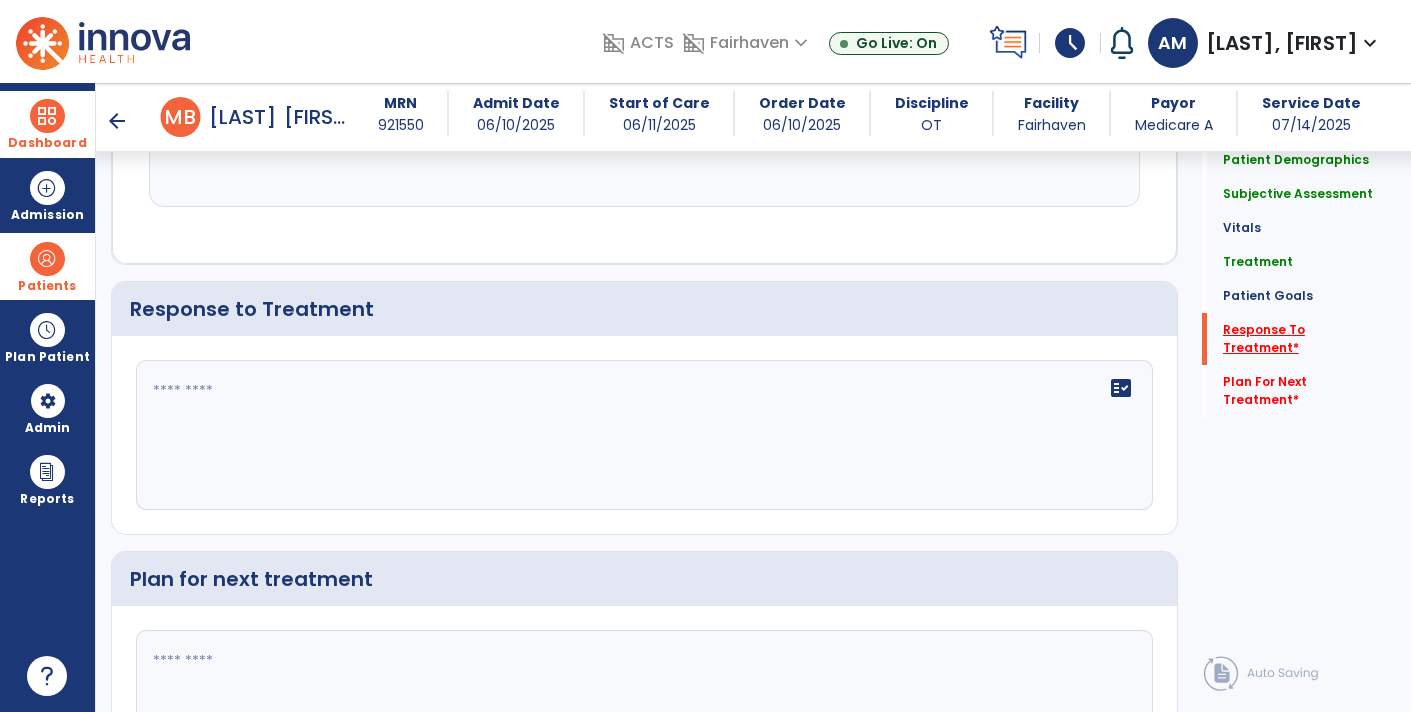 scroll, scrollTop: 2658, scrollLeft: 0, axis: vertical 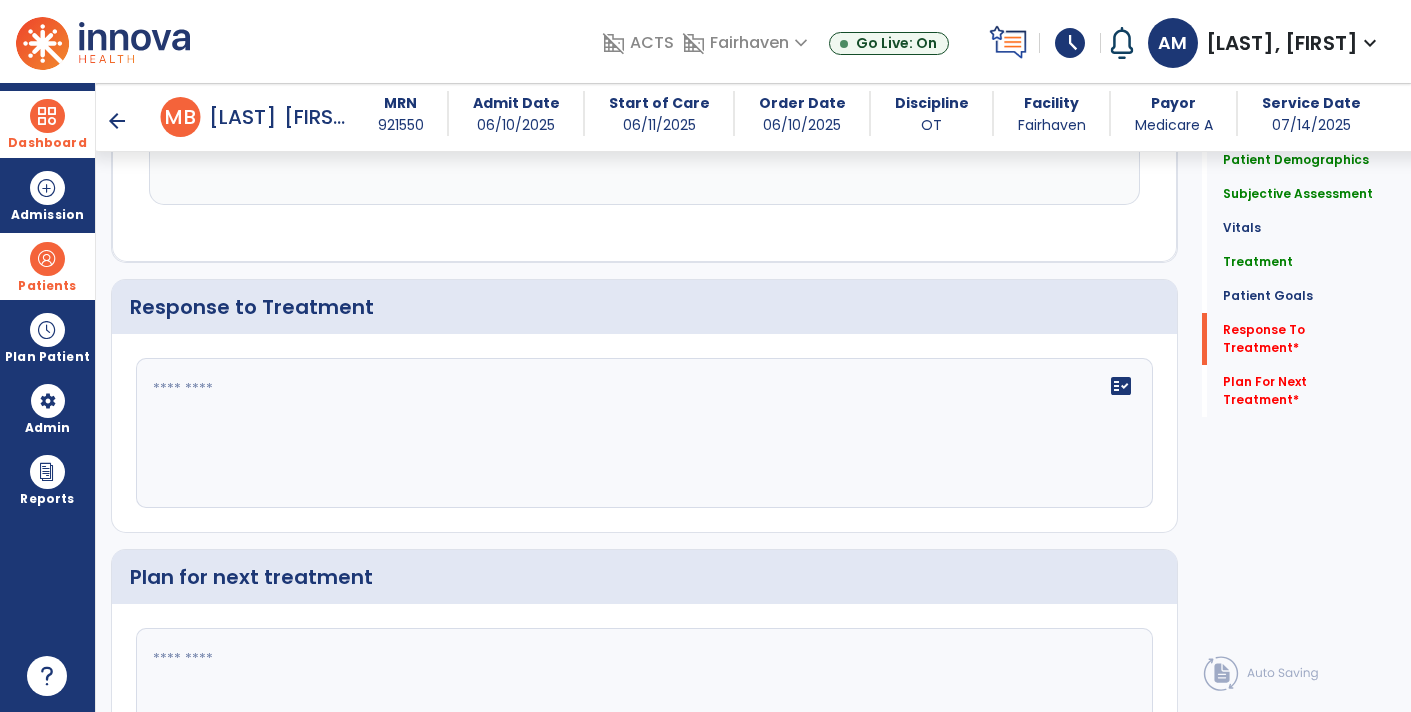 click 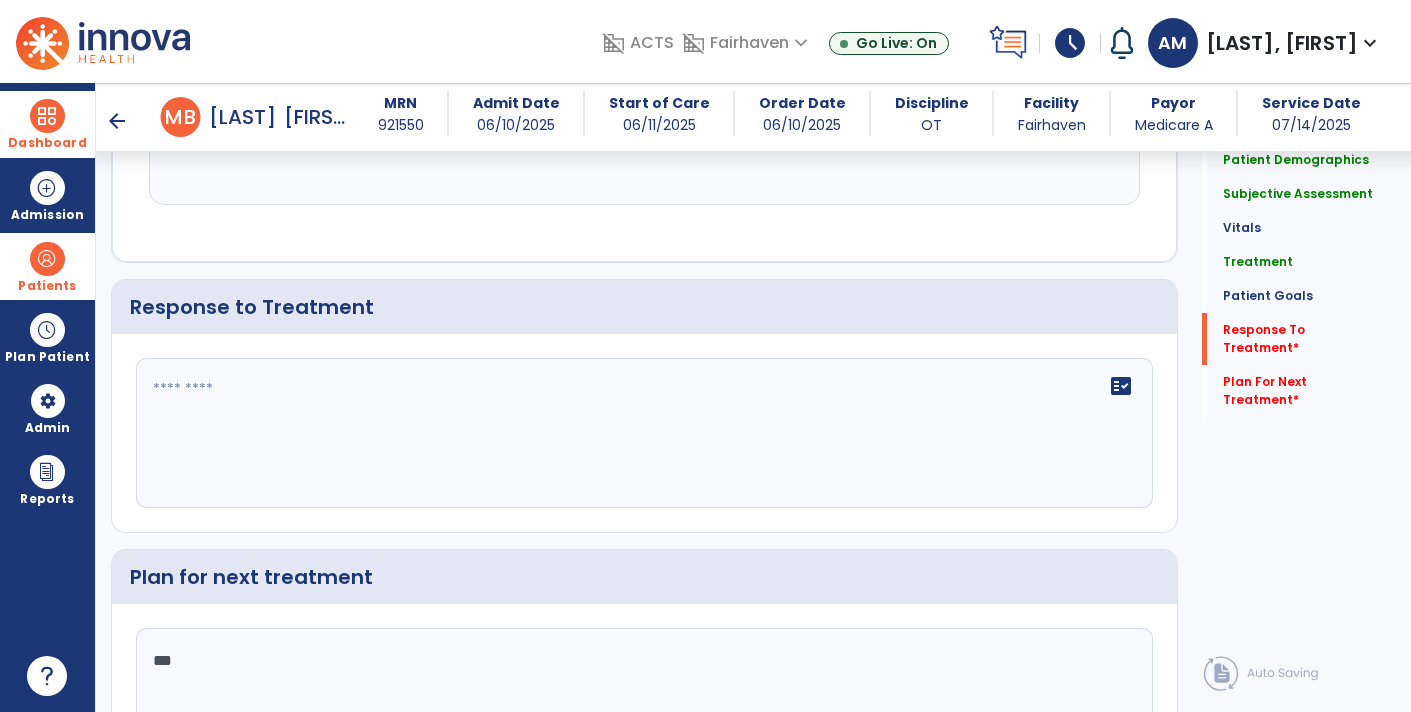 type on "***" 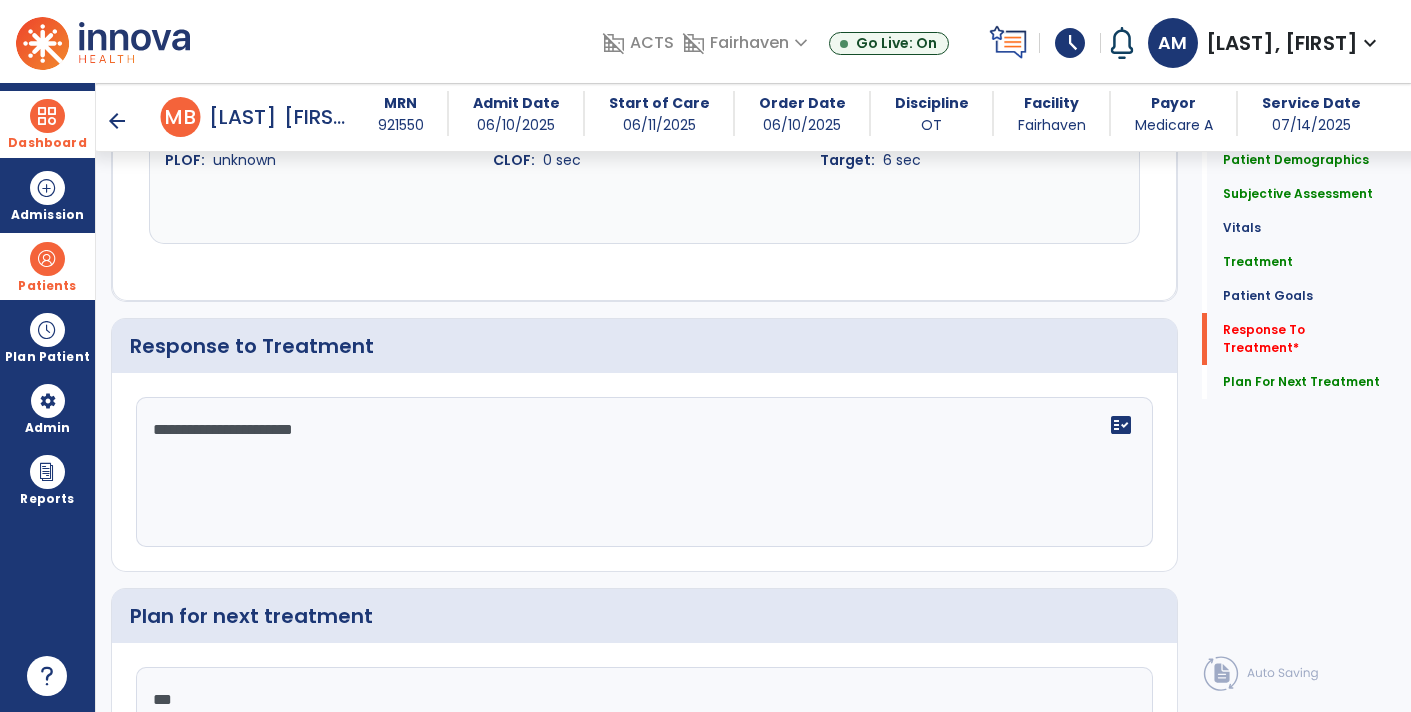 scroll, scrollTop: 2658, scrollLeft: 0, axis: vertical 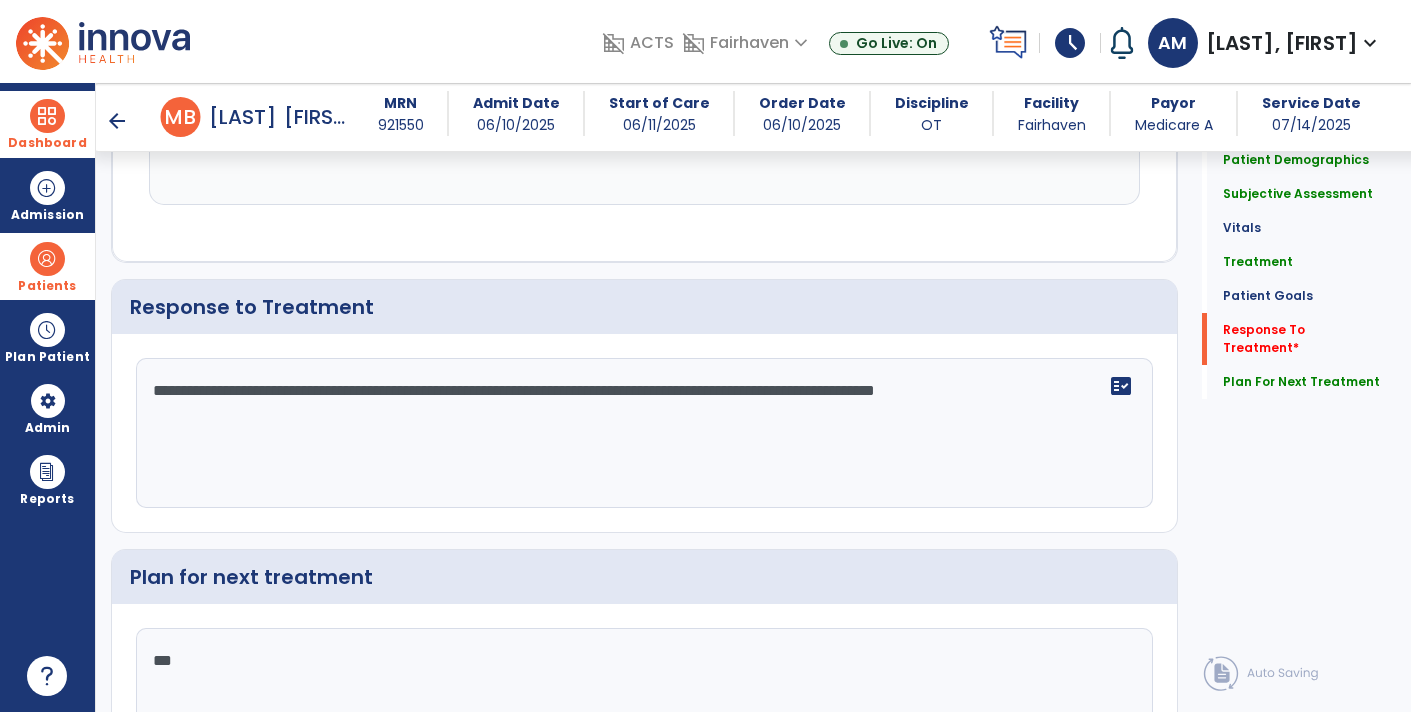 type on "**********" 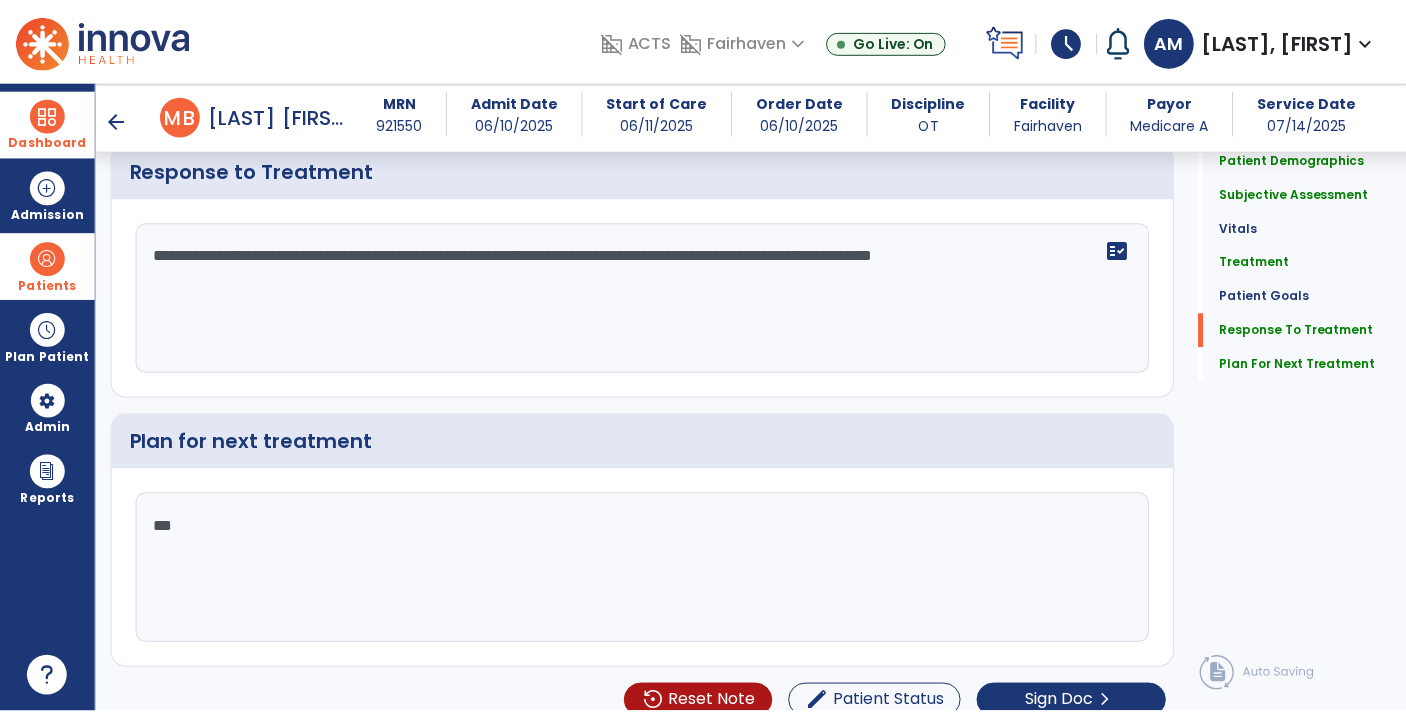 scroll, scrollTop: 2803, scrollLeft: 0, axis: vertical 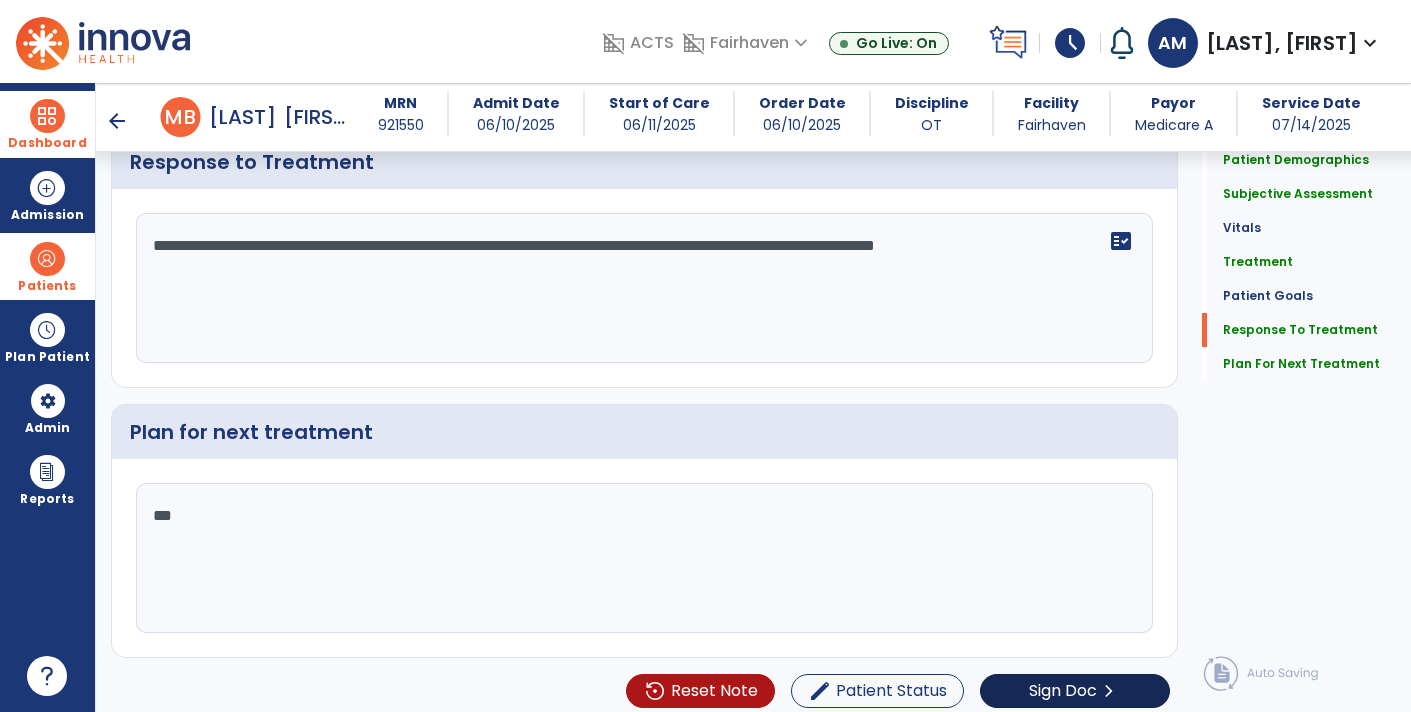 click on "Sign Doc" 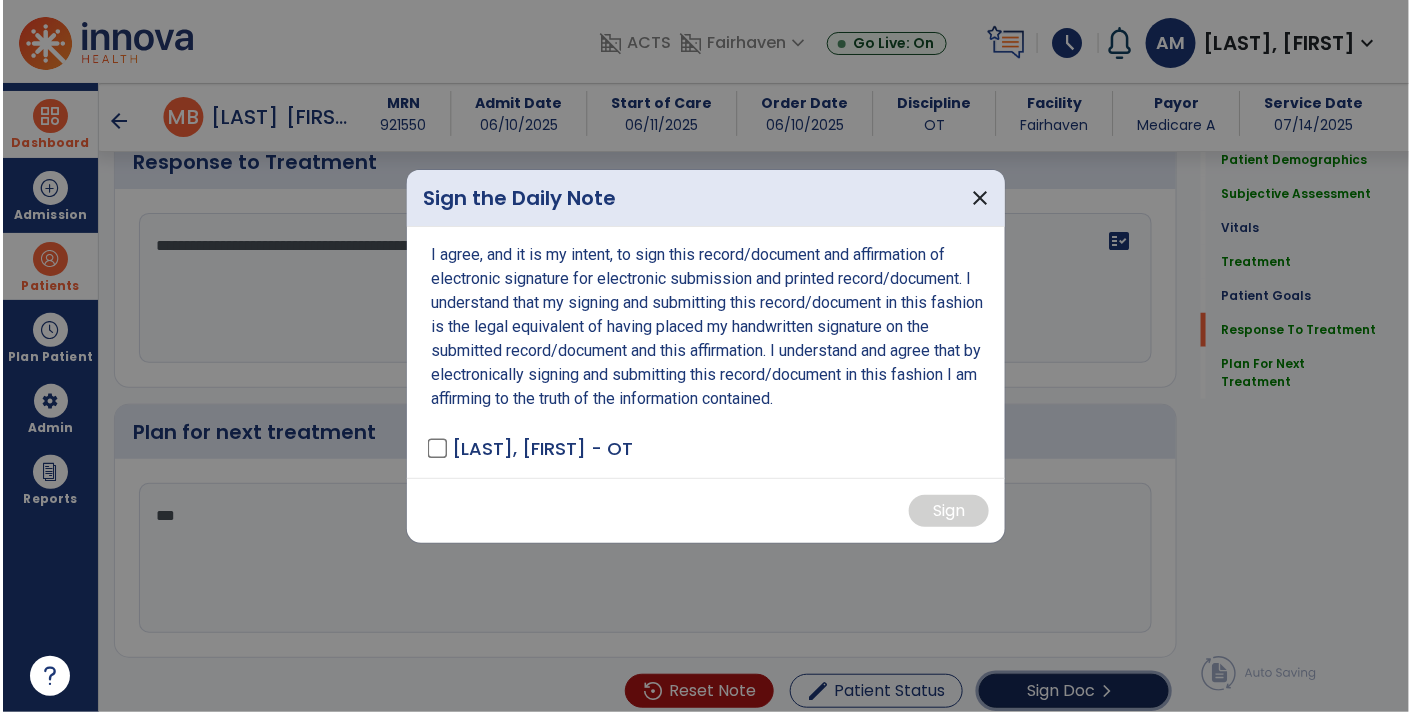 scroll, scrollTop: 2803, scrollLeft: 0, axis: vertical 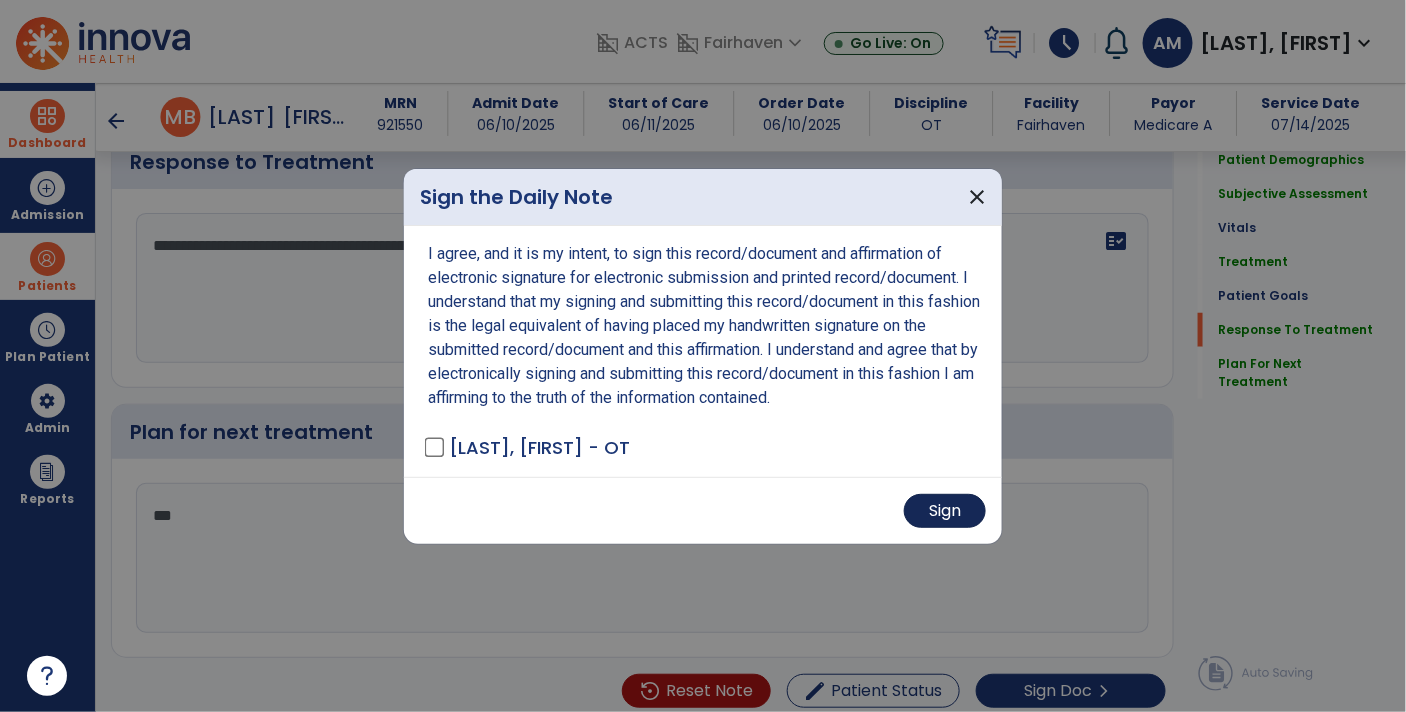 click on "Sign" at bounding box center (945, 511) 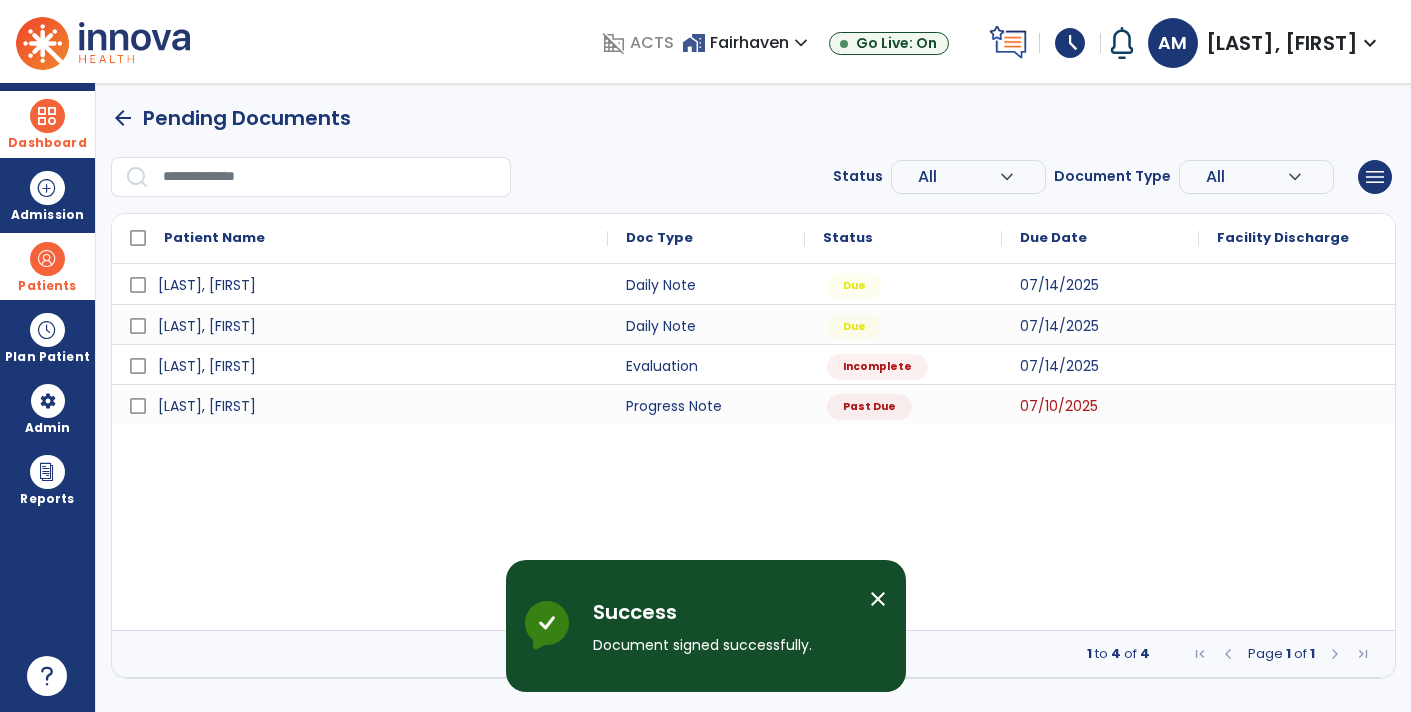 scroll, scrollTop: 0, scrollLeft: 0, axis: both 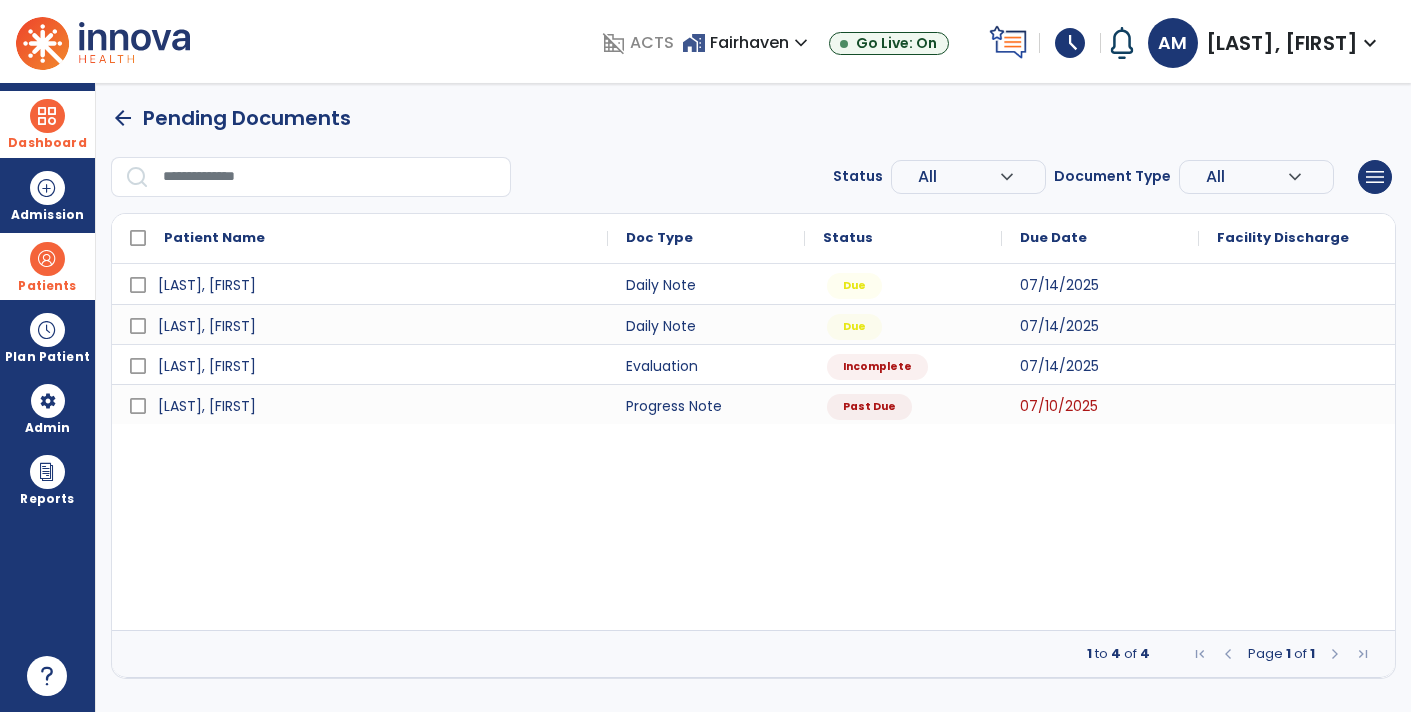 click on "Patients" at bounding box center [47, 286] 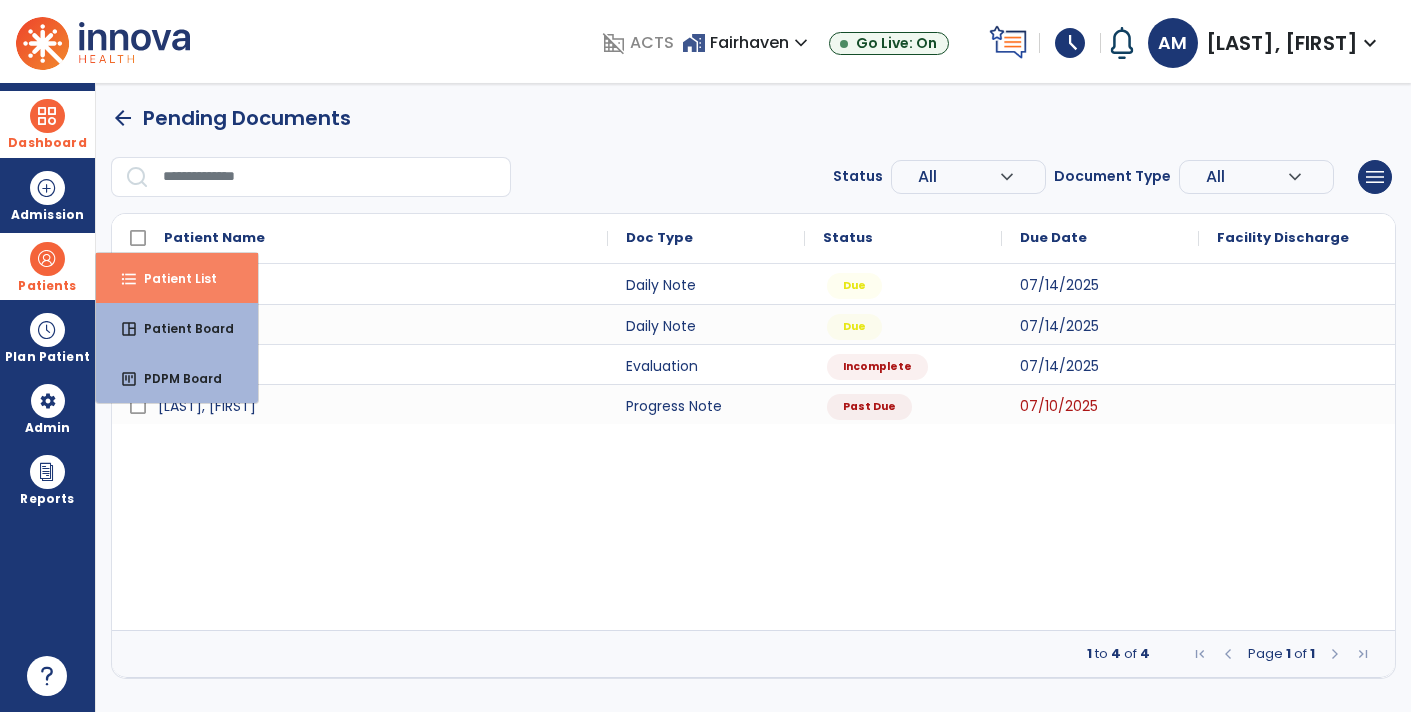 click on "Patient List" at bounding box center [172, 278] 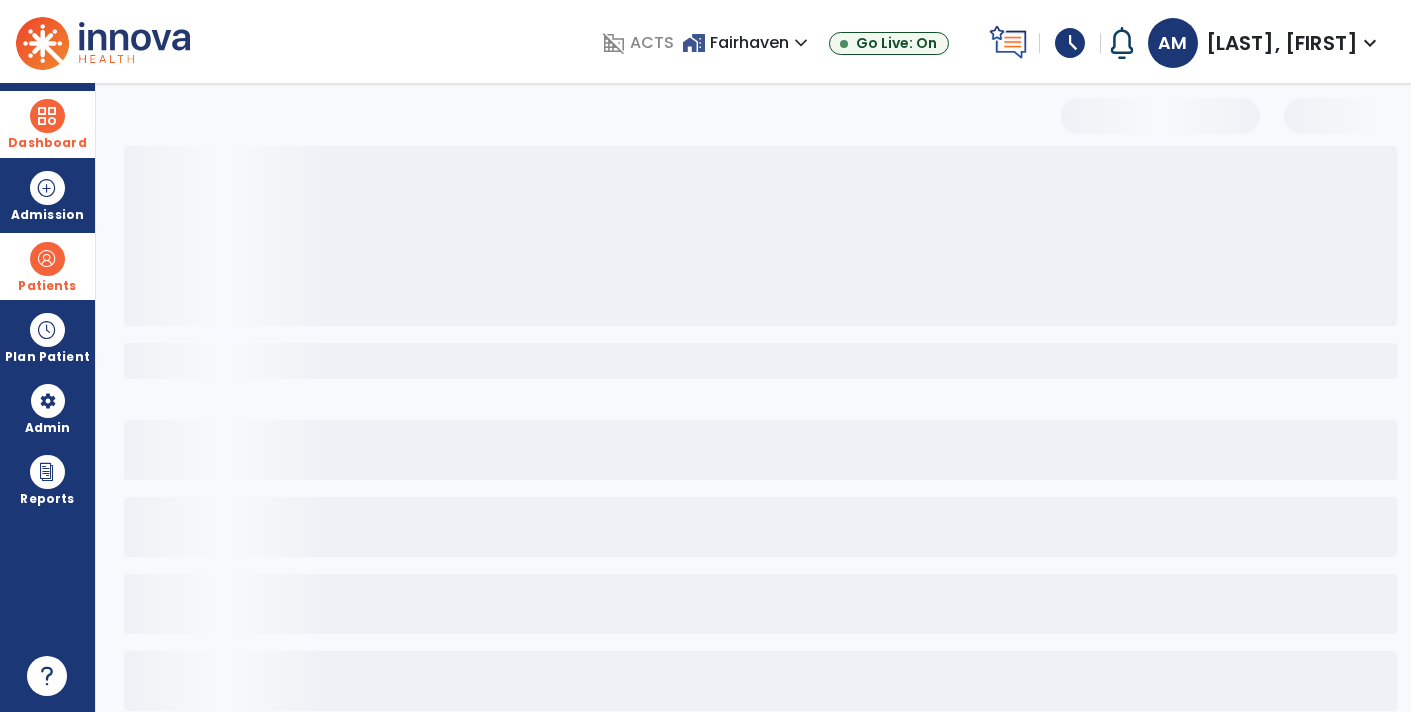 select on "***" 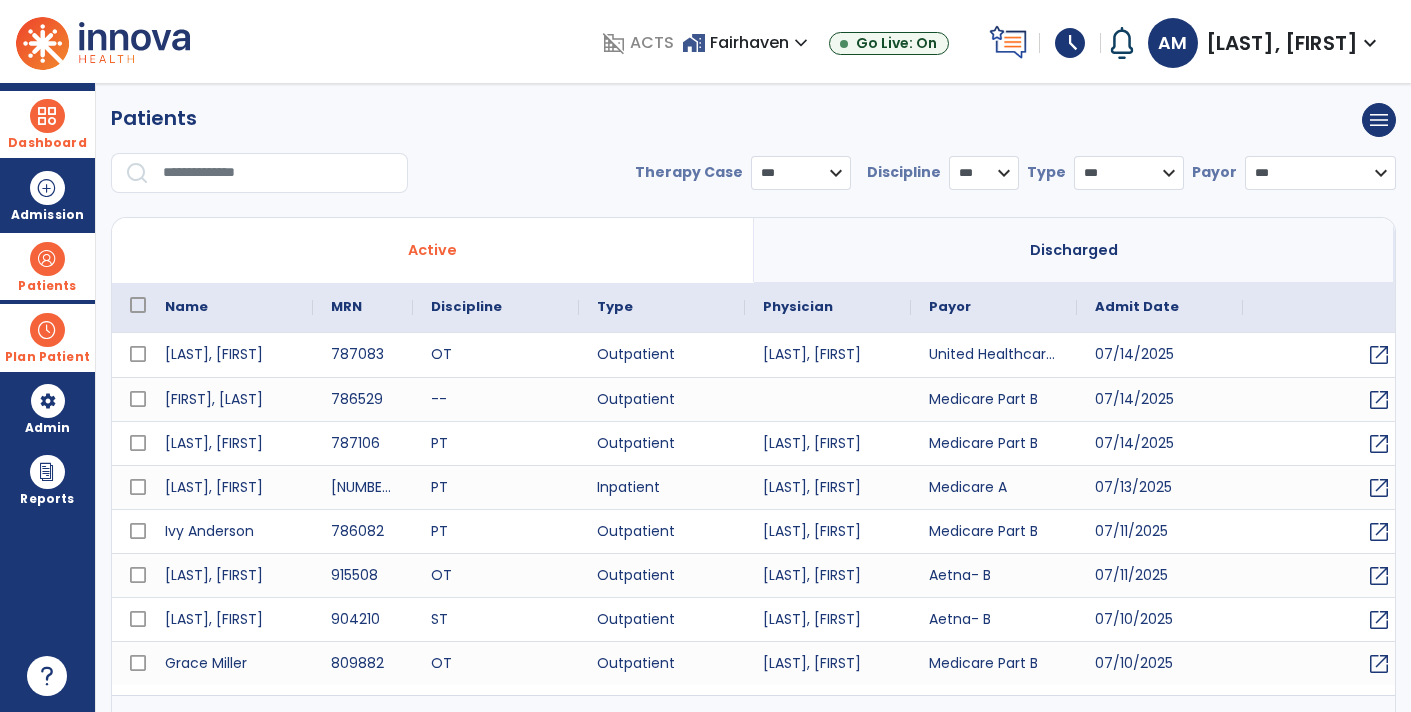 click on "Plan Patient" at bounding box center (47, 286) 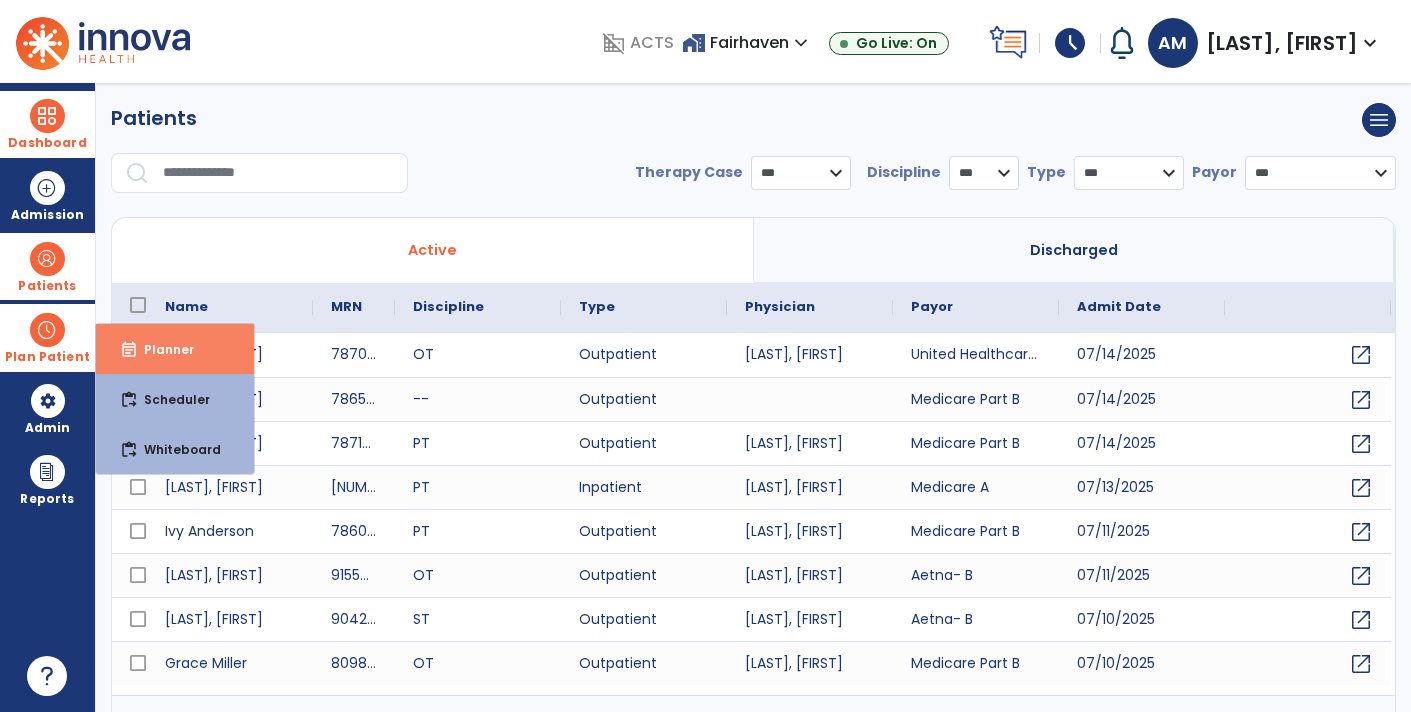 click on "Planner" at bounding box center [161, 349] 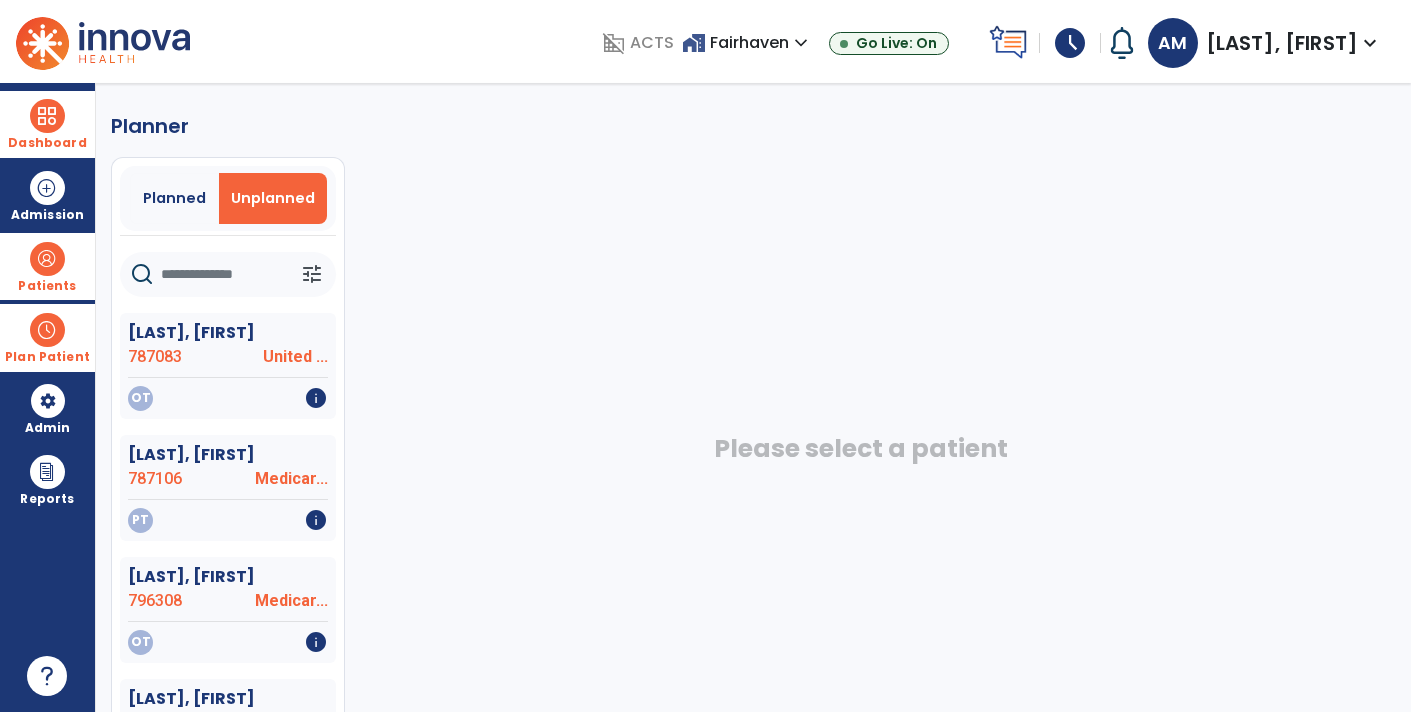 click 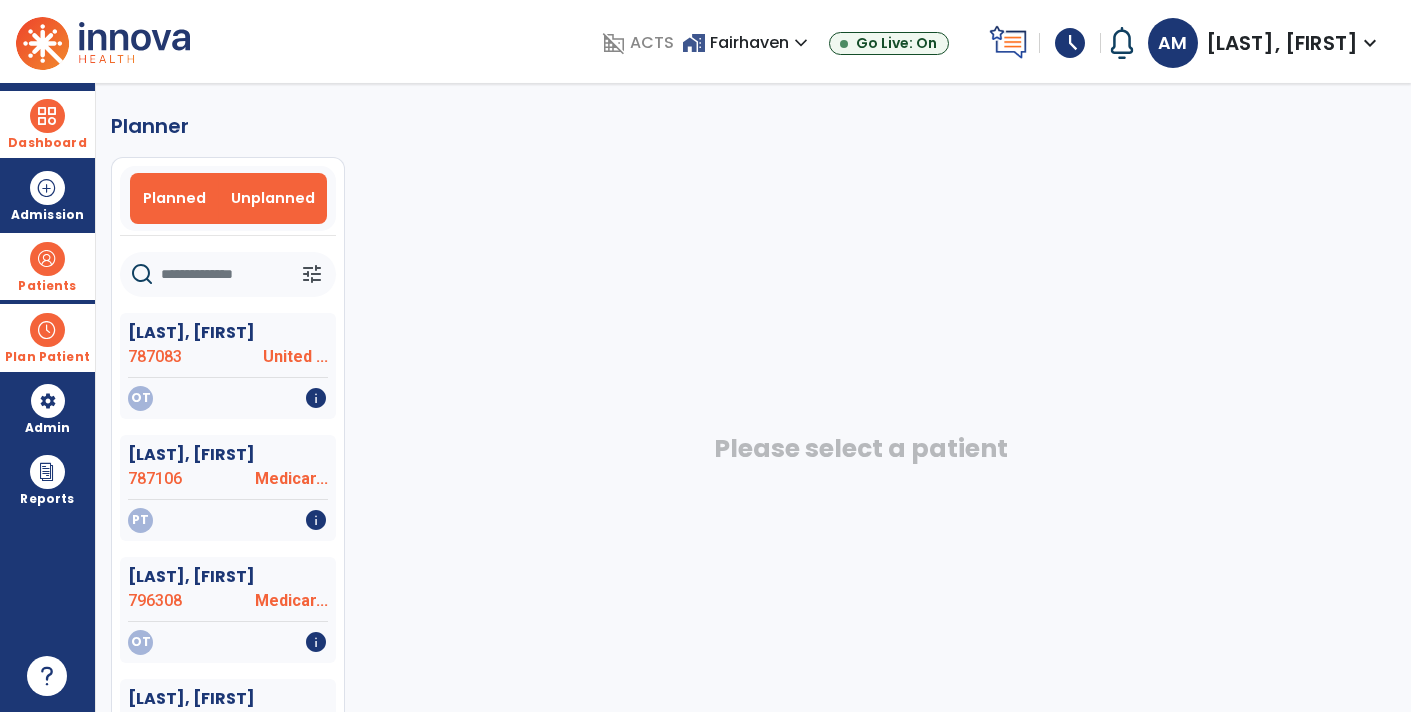 click on "Planned" at bounding box center (174, 198) 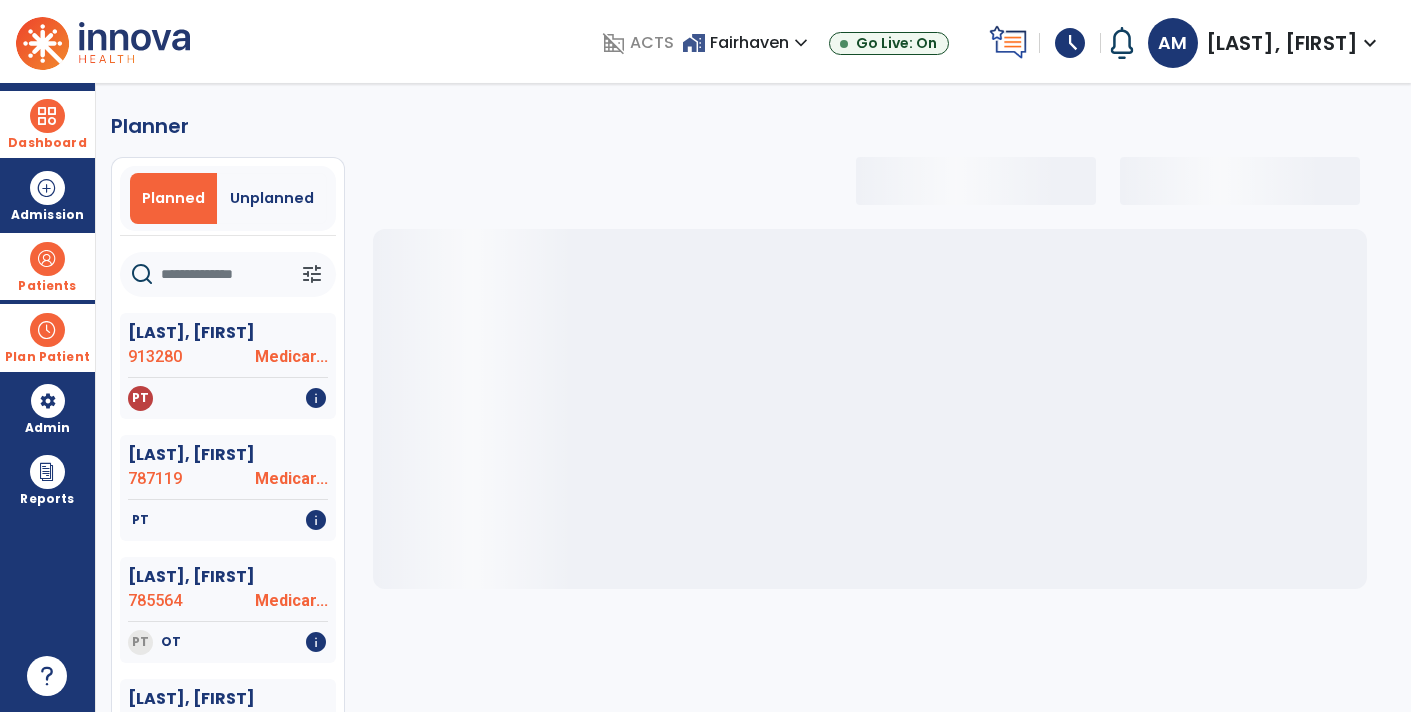 click 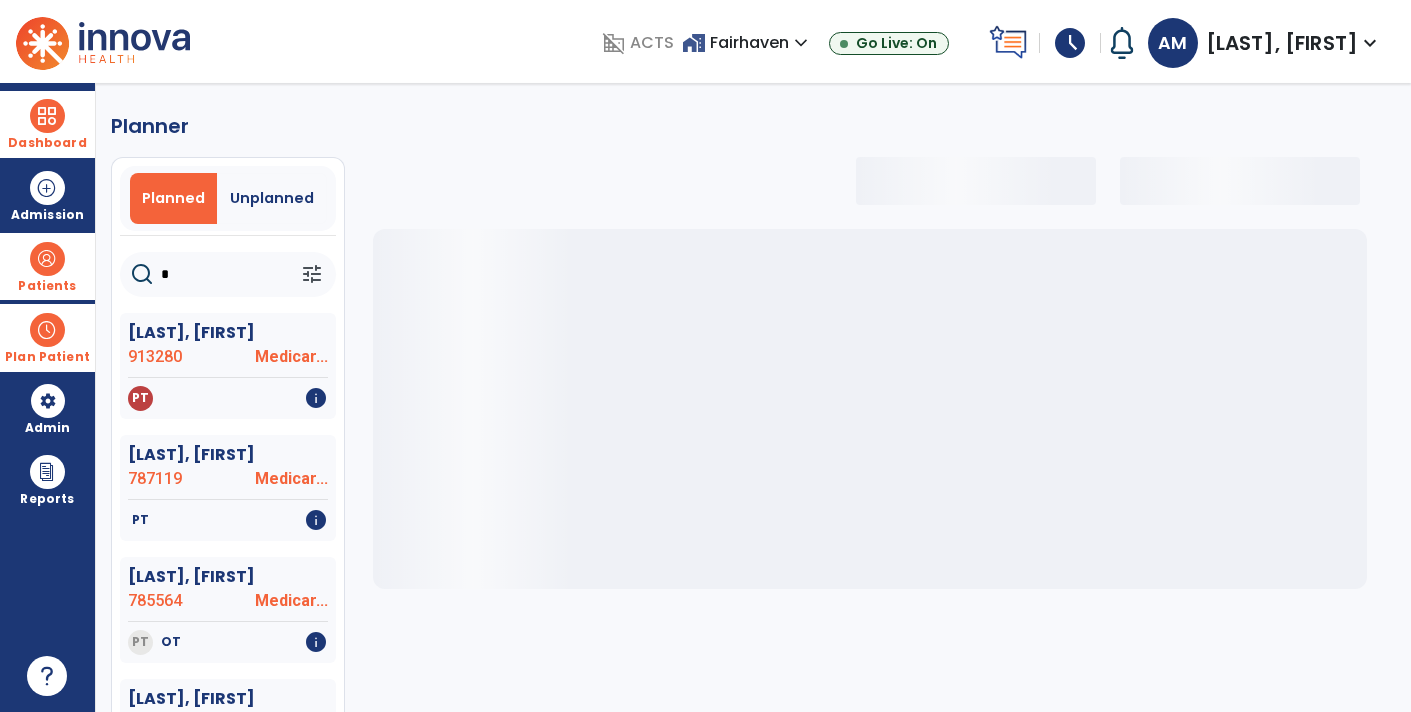 type on "**" 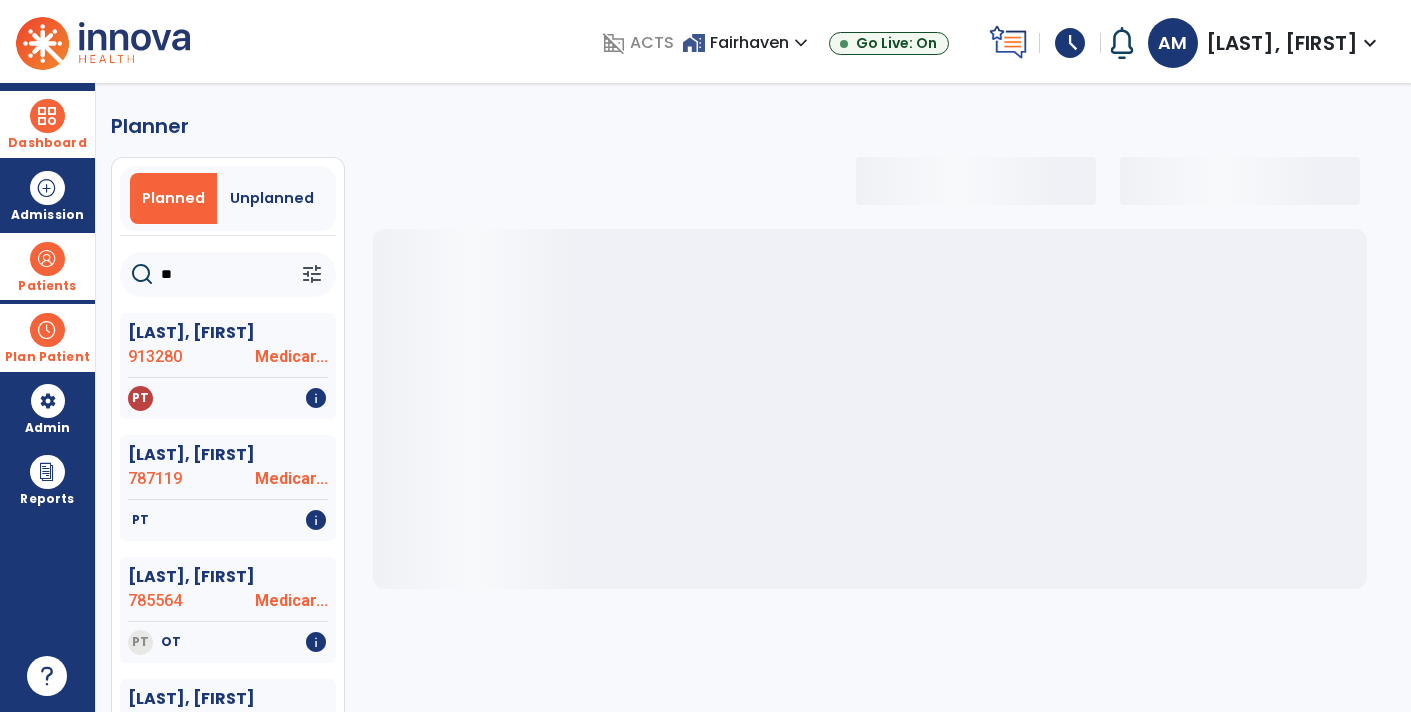 select on "***" 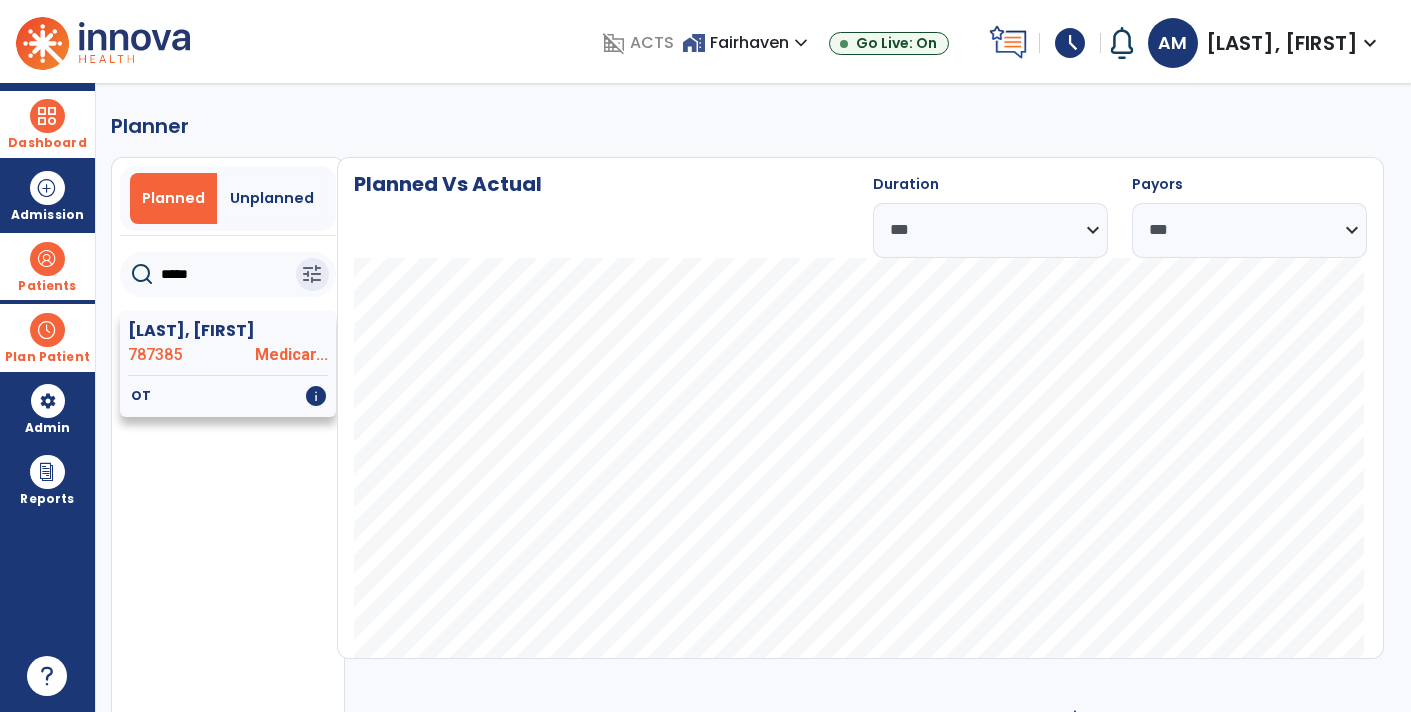type on "*****" 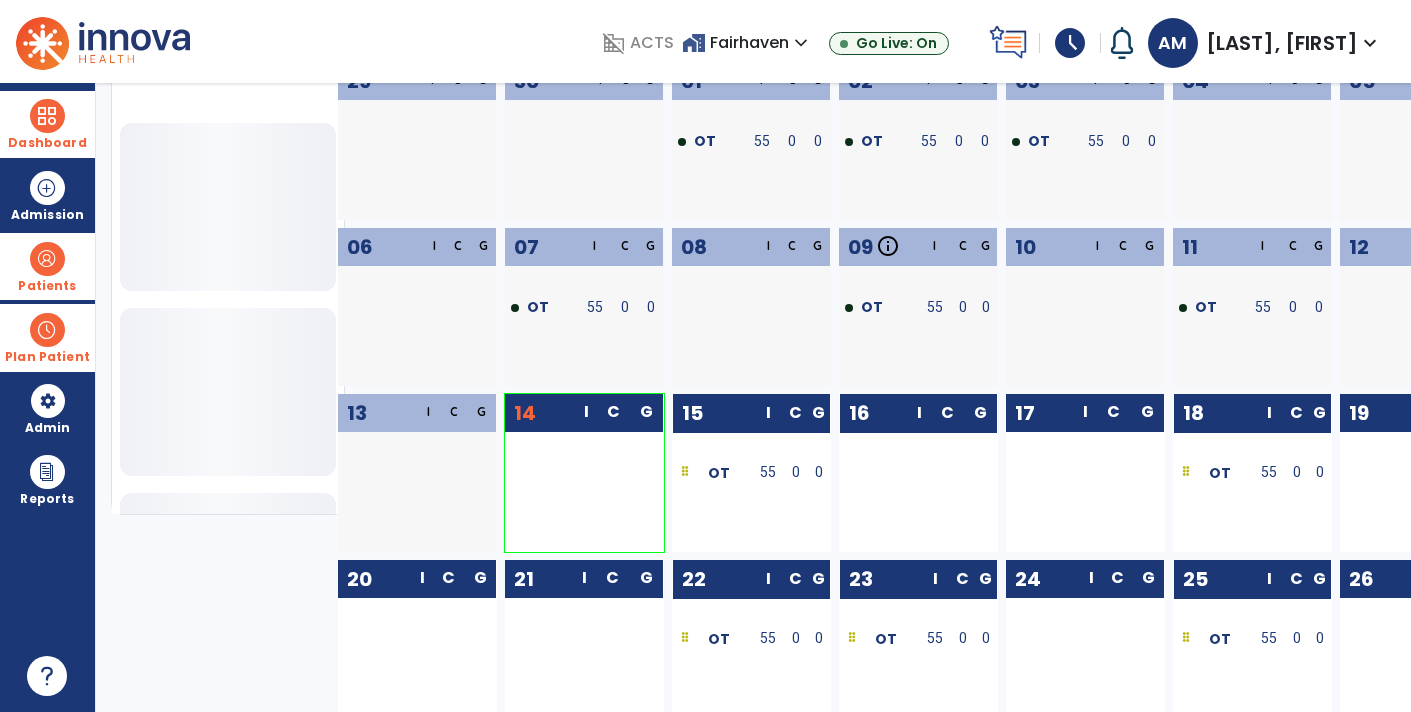 scroll, scrollTop: 216, scrollLeft: 0, axis: vertical 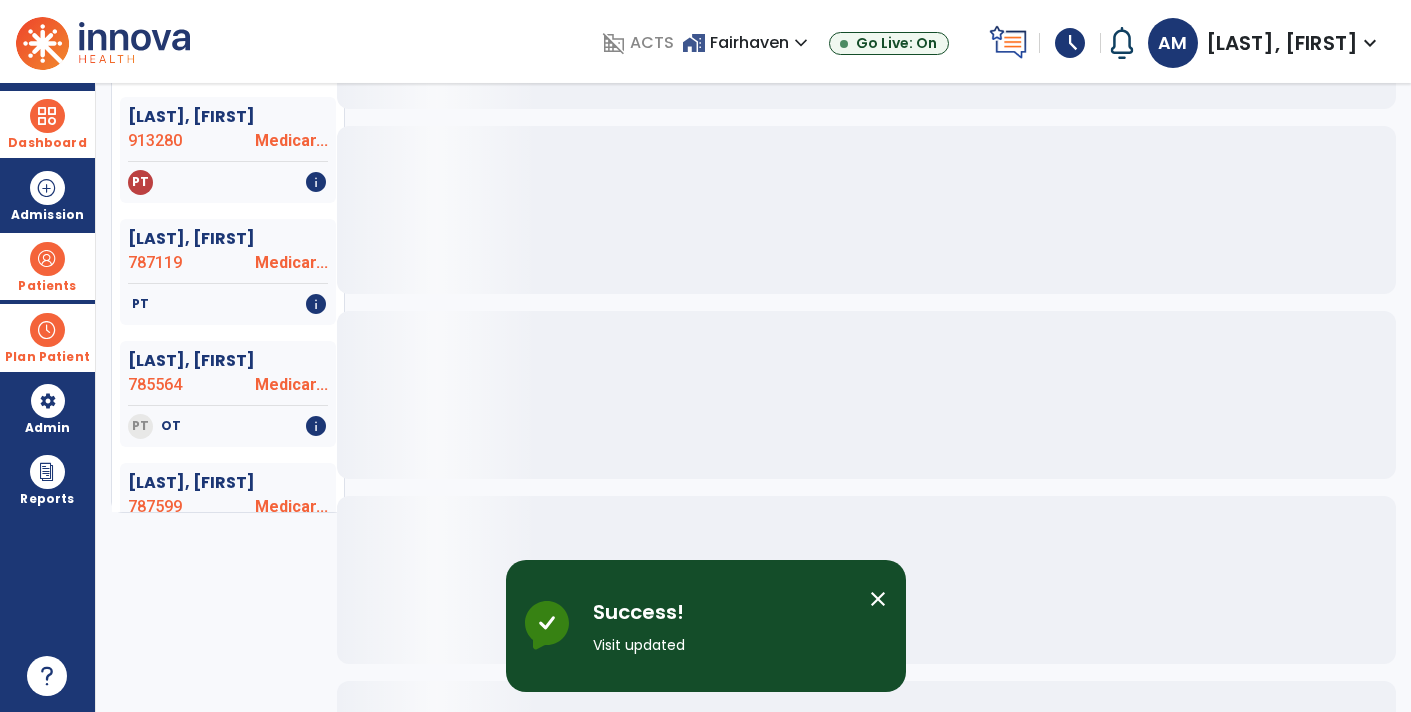 click on "close" at bounding box center (878, 599) 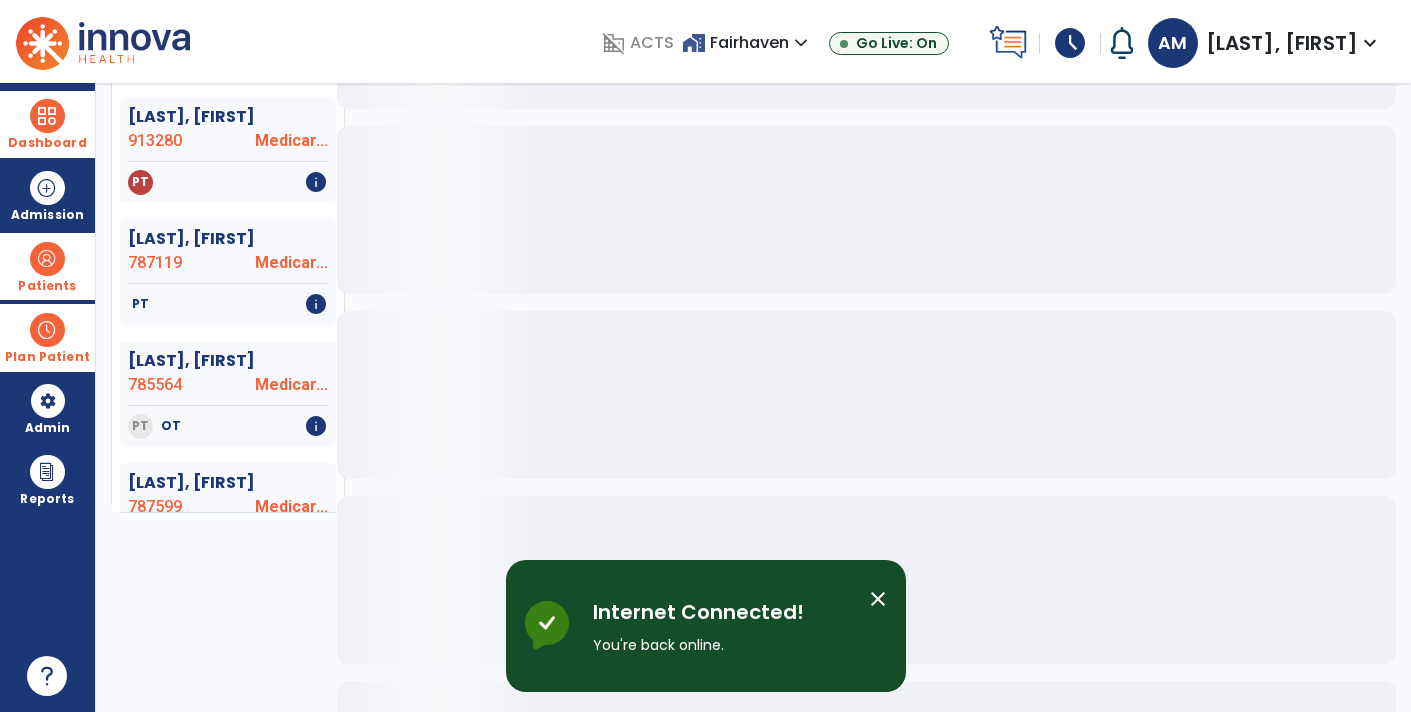 click on "close" at bounding box center [878, 599] 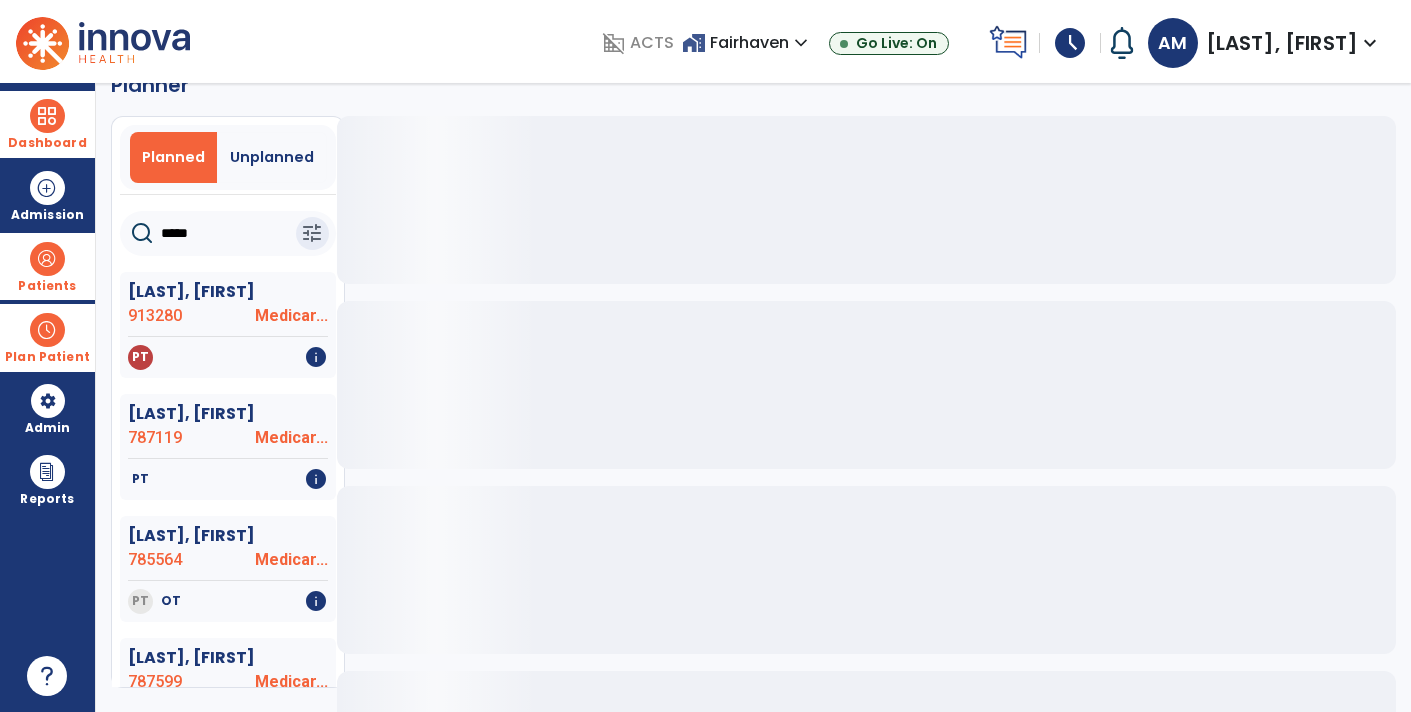 scroll, scrollTop: 40, scrollLeft: 0, axis: vertical 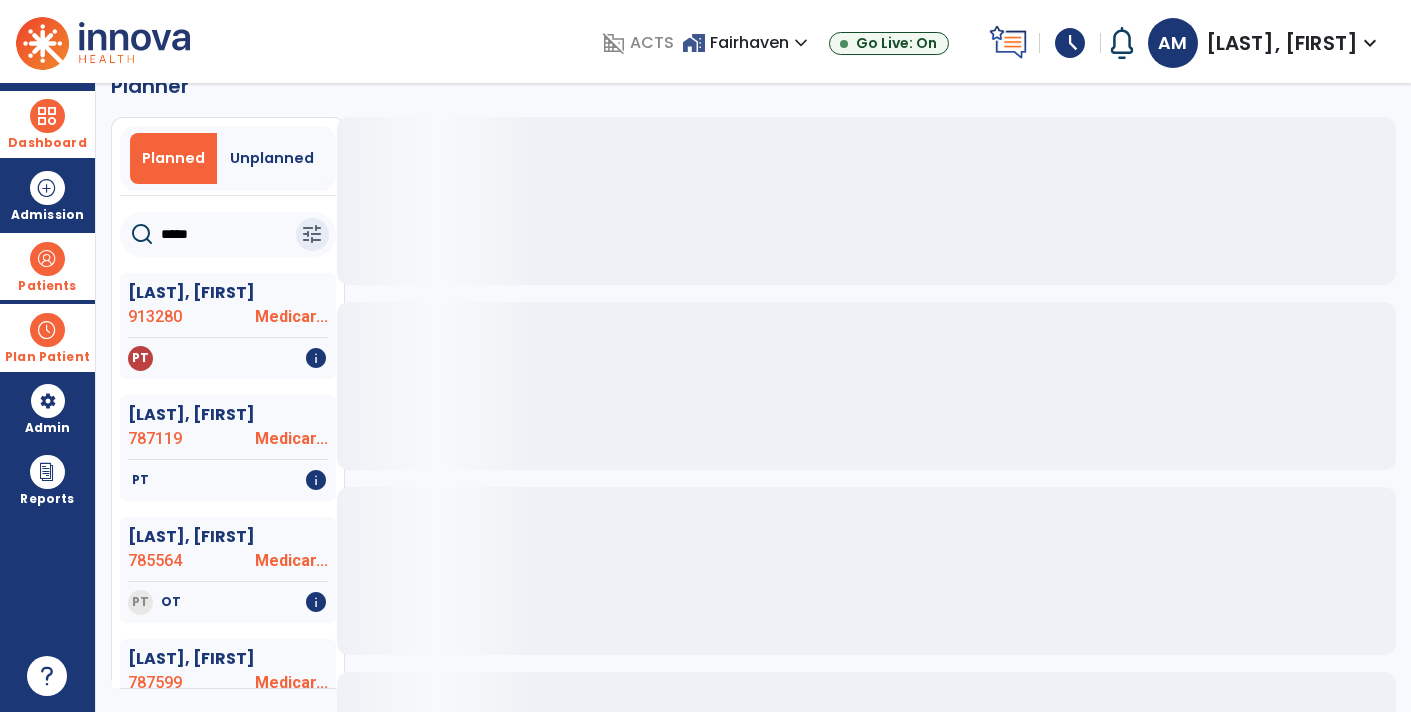 click on "Dashboard" at bounding box center [47, 124] 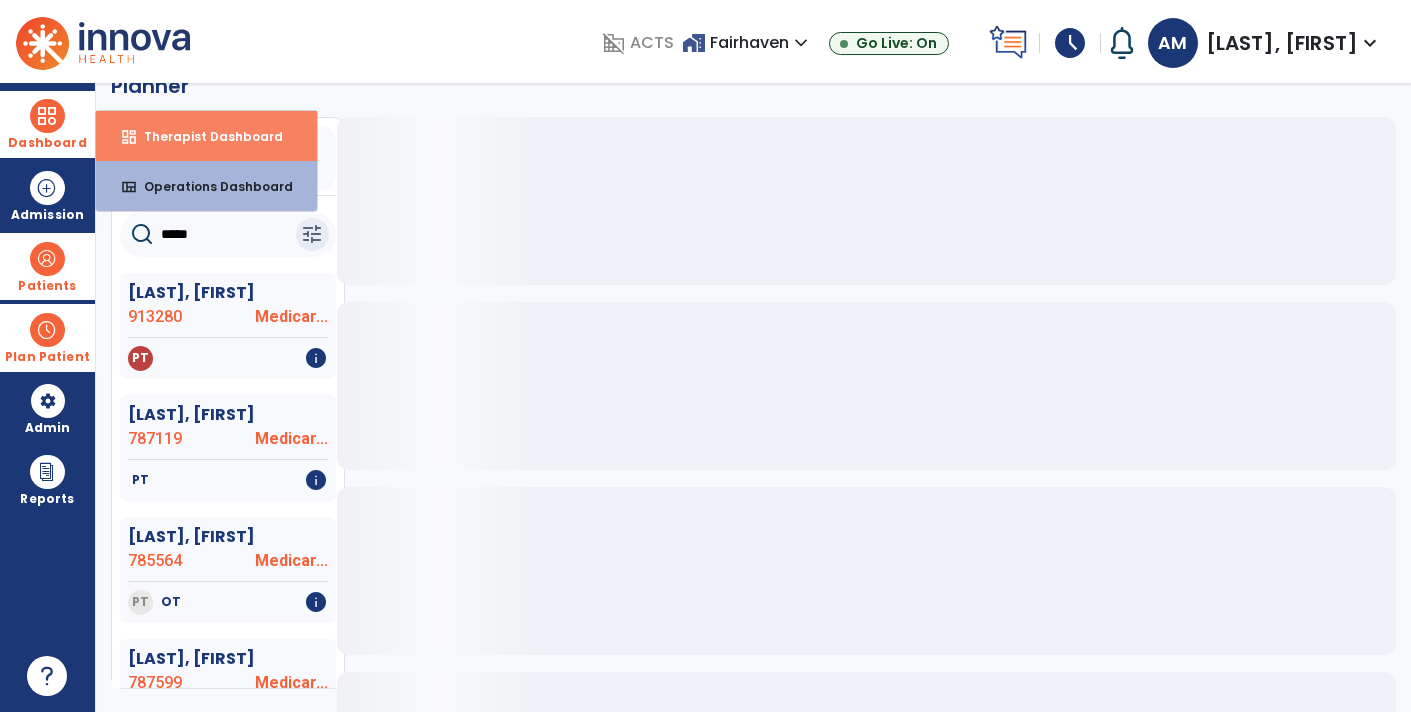 click on "Therapist Dashboard" at bounding box center (205, 136) 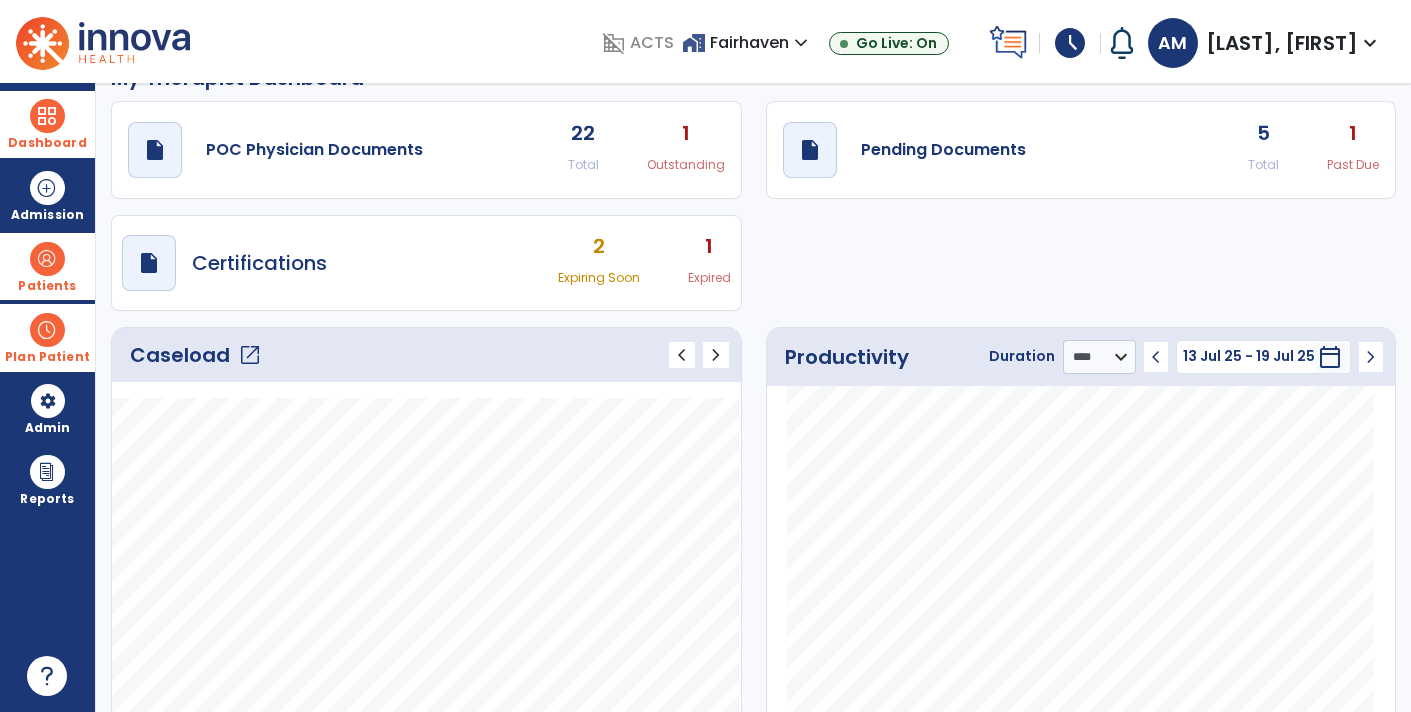 click on "Total" 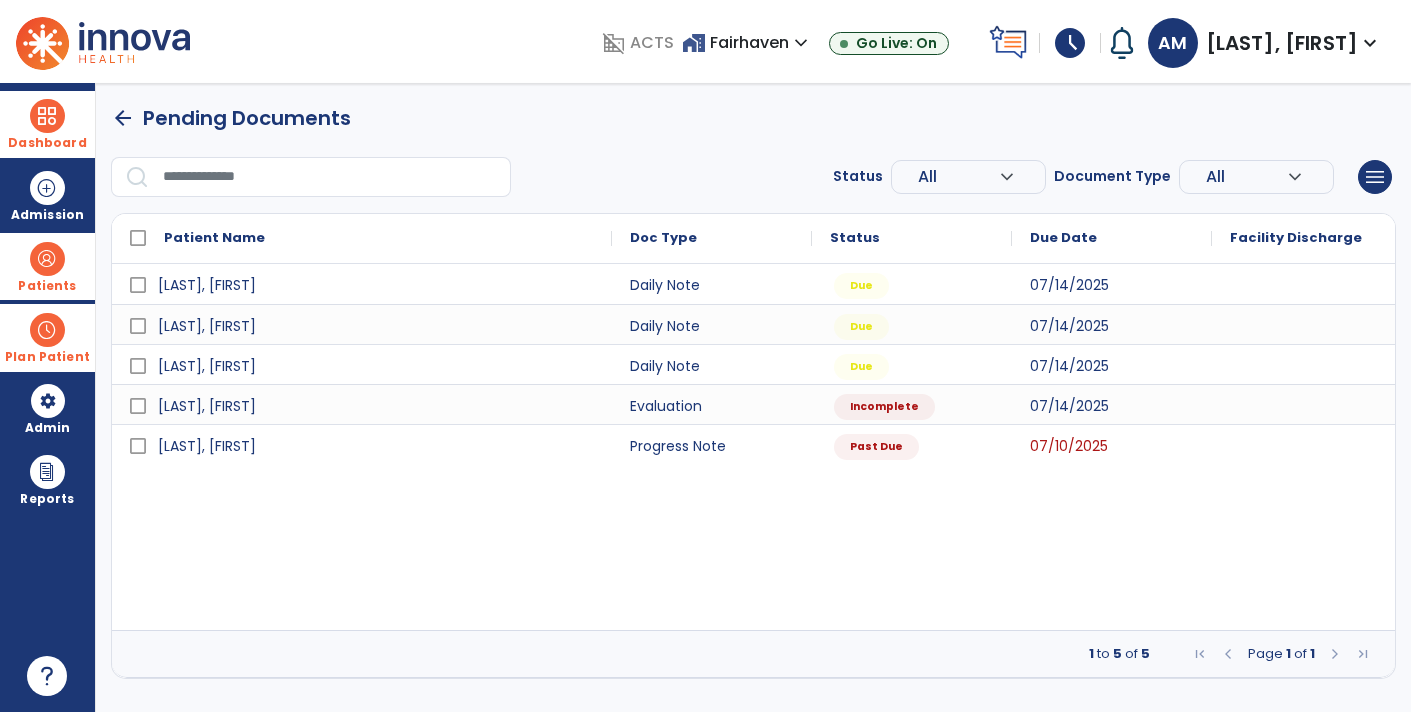 scroll, scrollTop: 0, scrollLeft: 0, axis: both 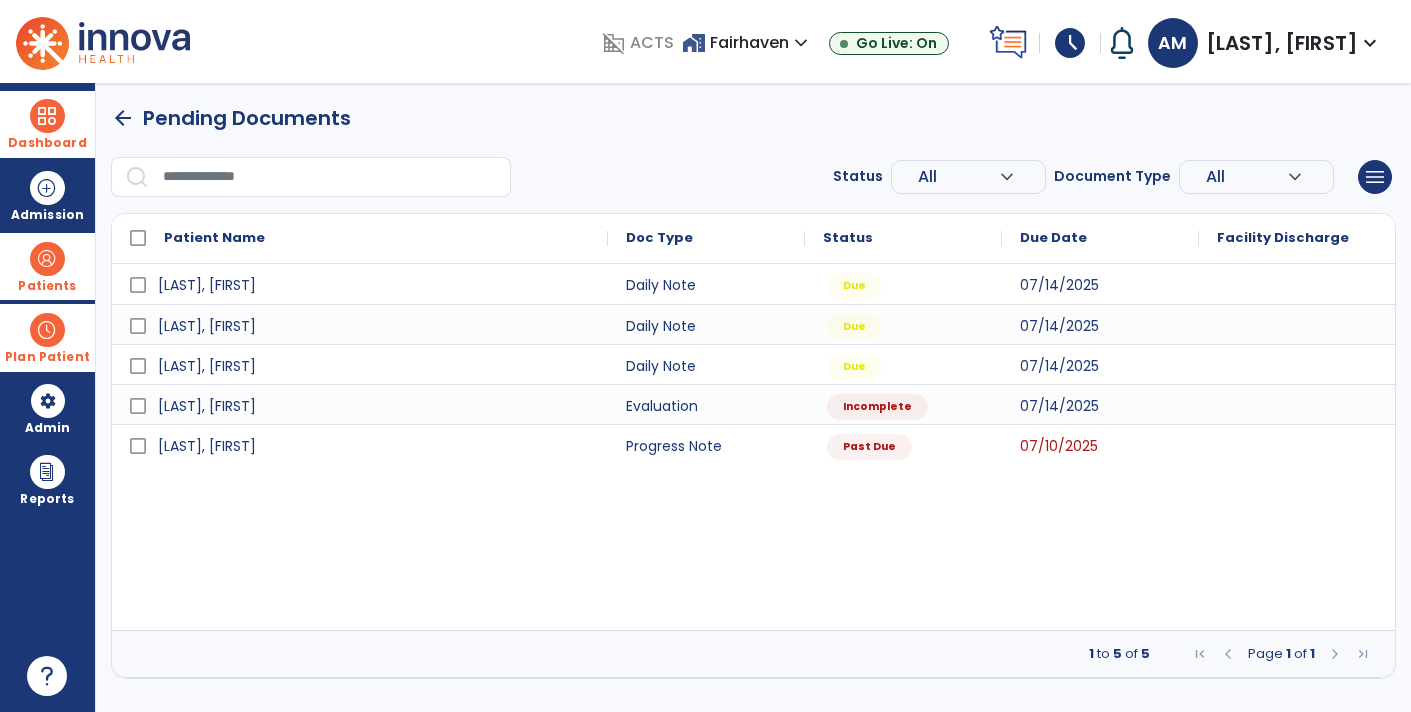 click at bounding box center (330, 177) 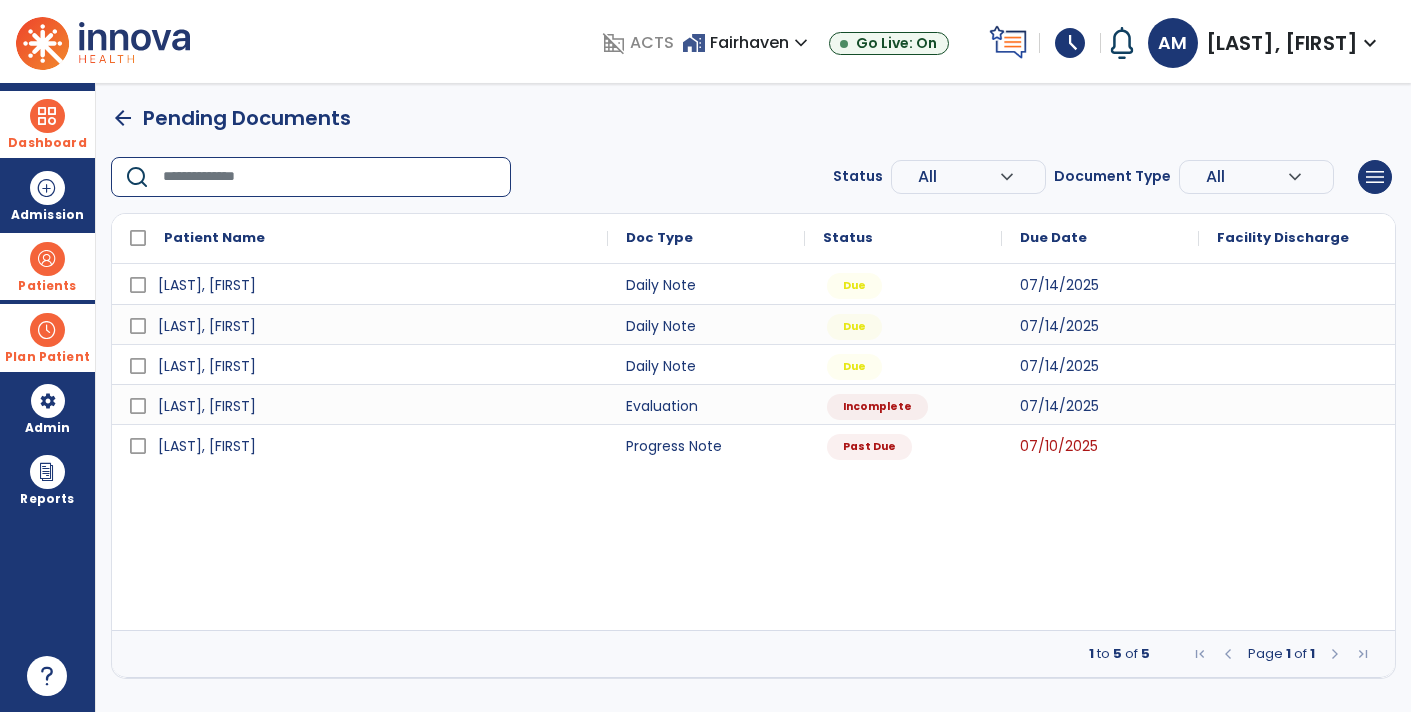click at bounding box center [47, 259] 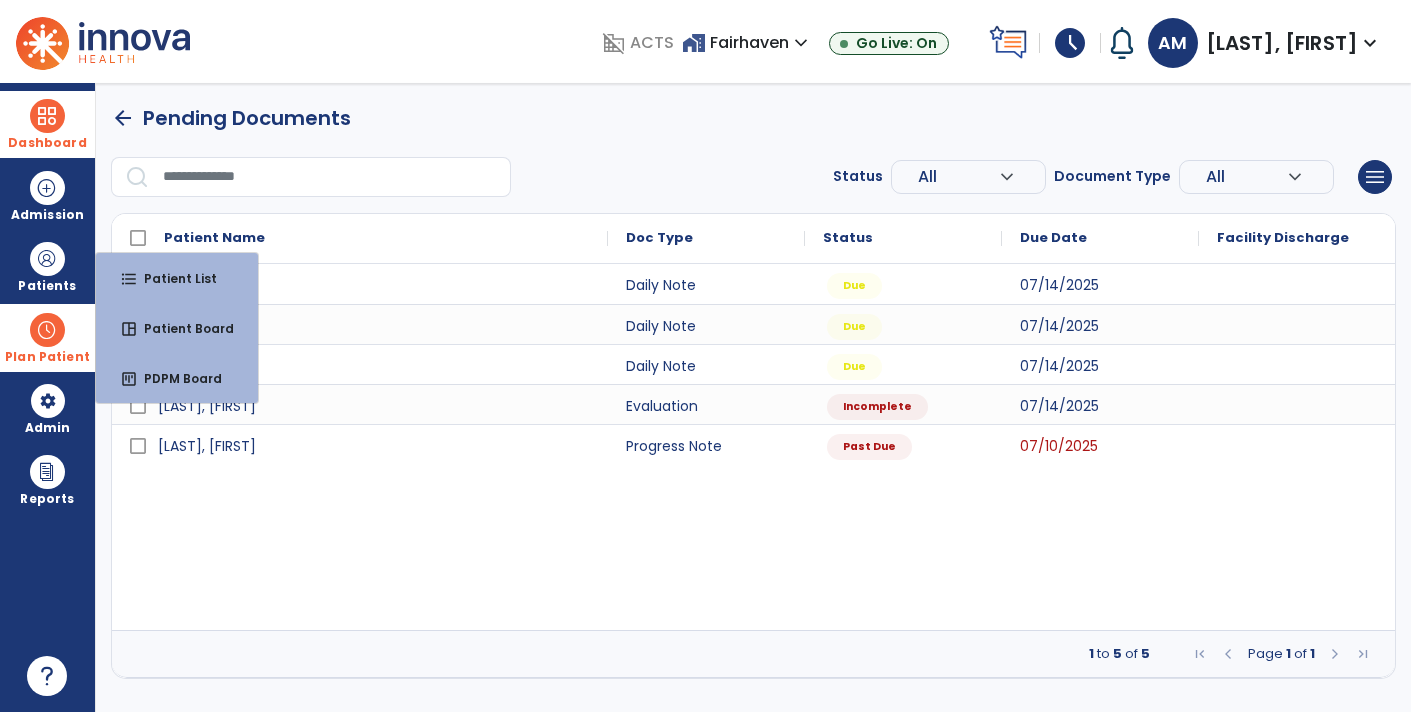 click on "Plan Patient" at bounding box center [47, 266] 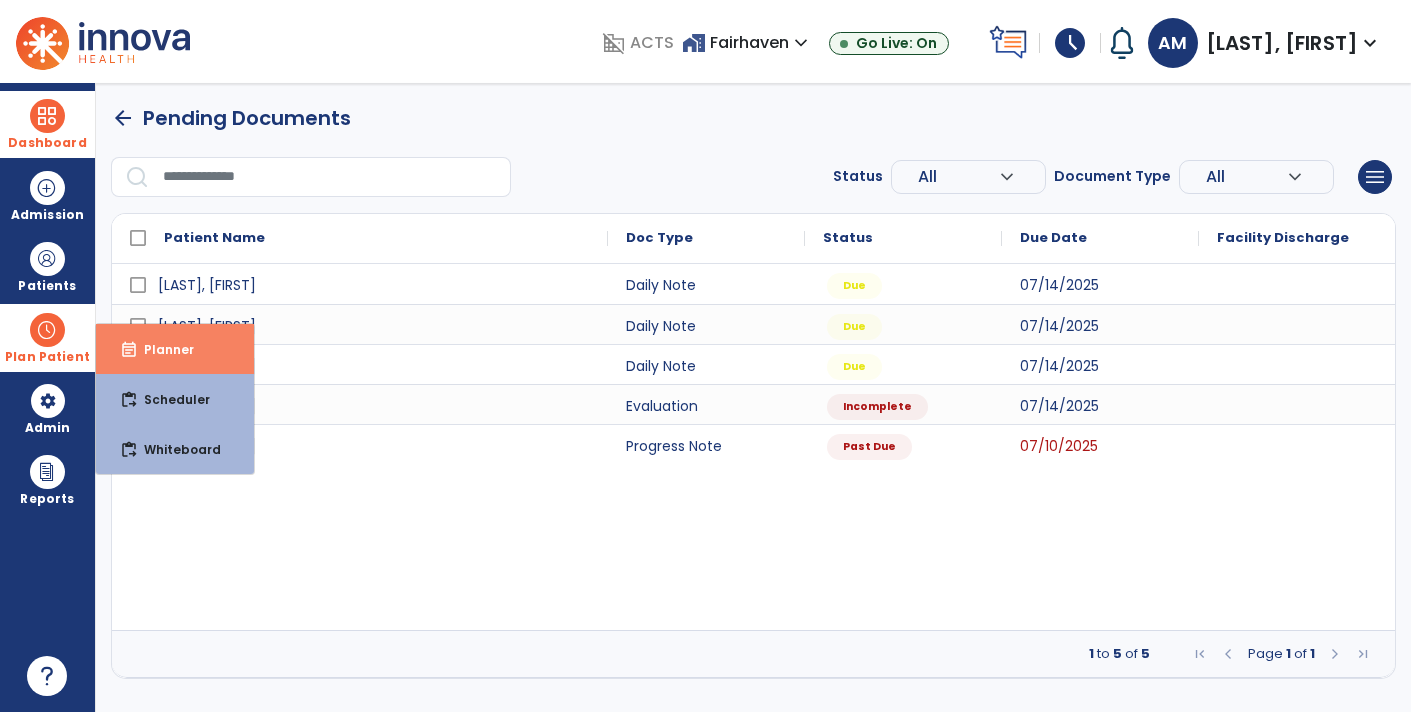click on "Planner" at bounding box center (161, 349) 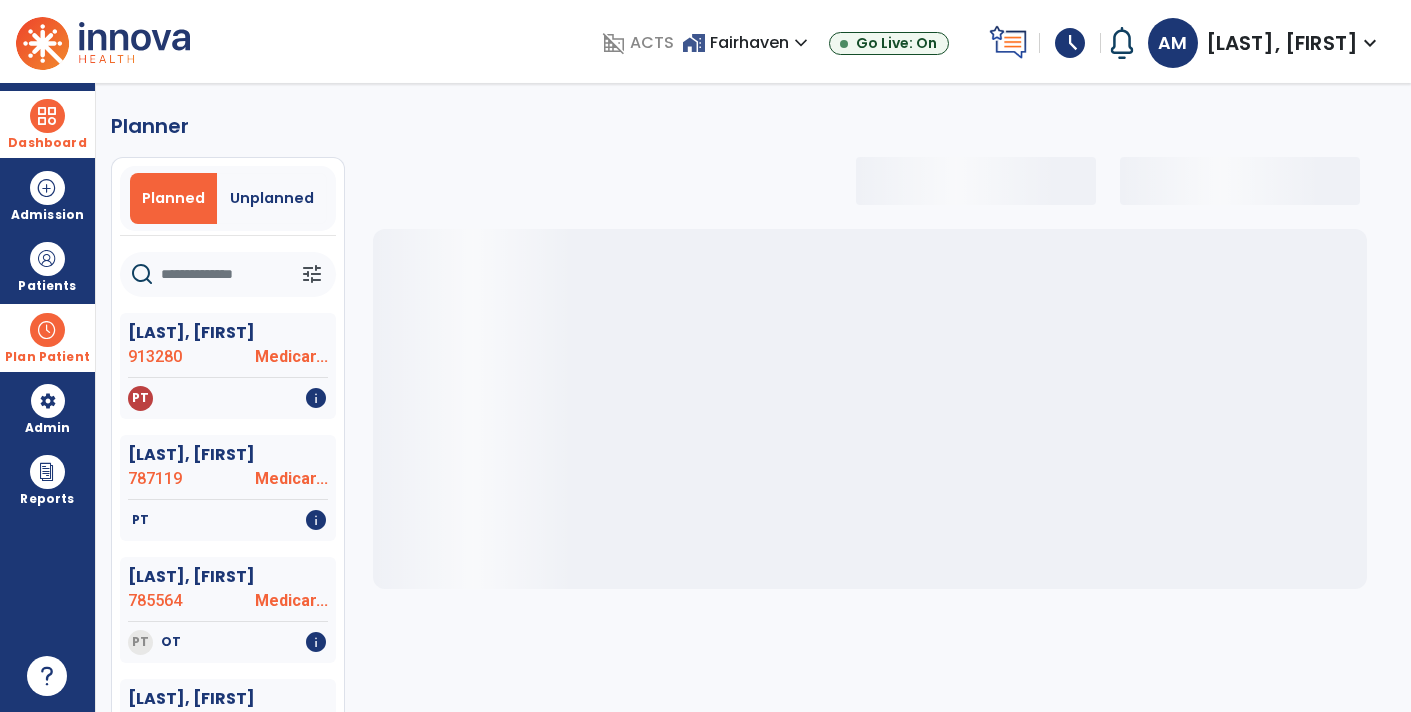 click 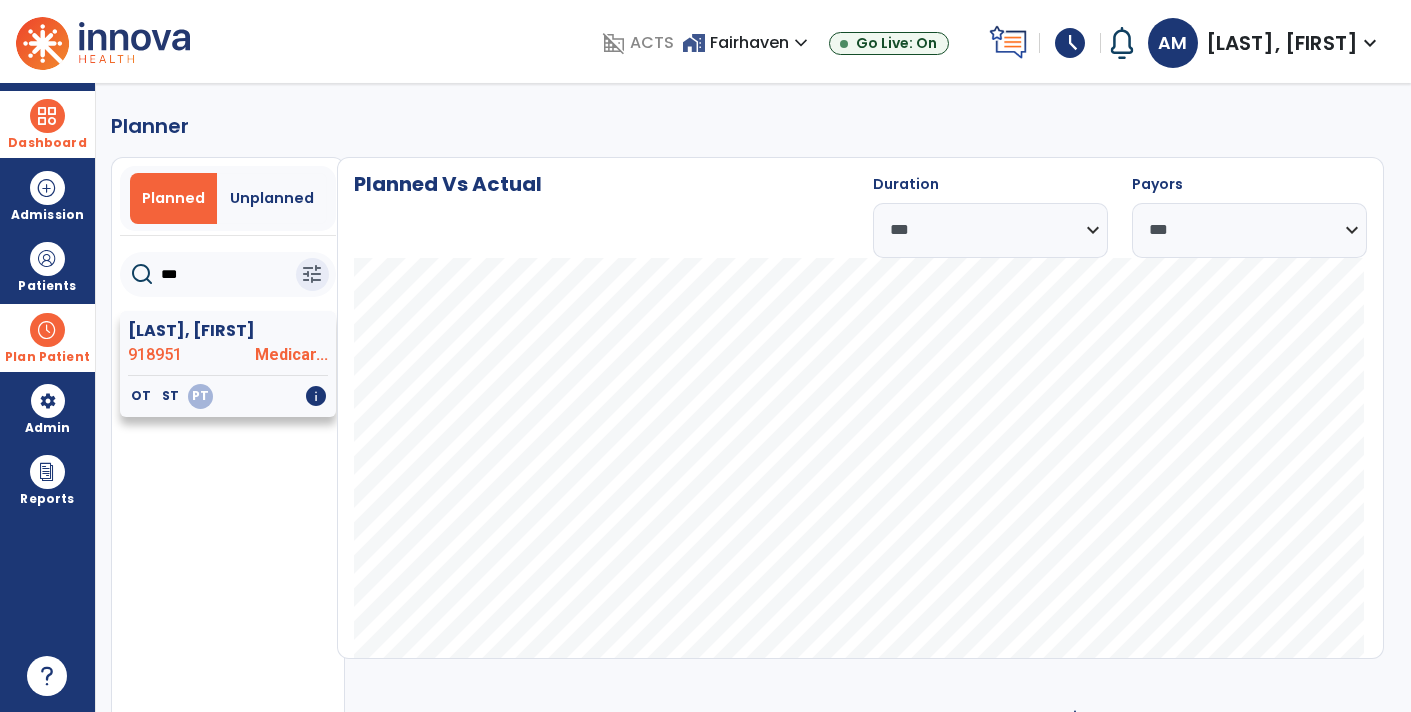 type on "***" 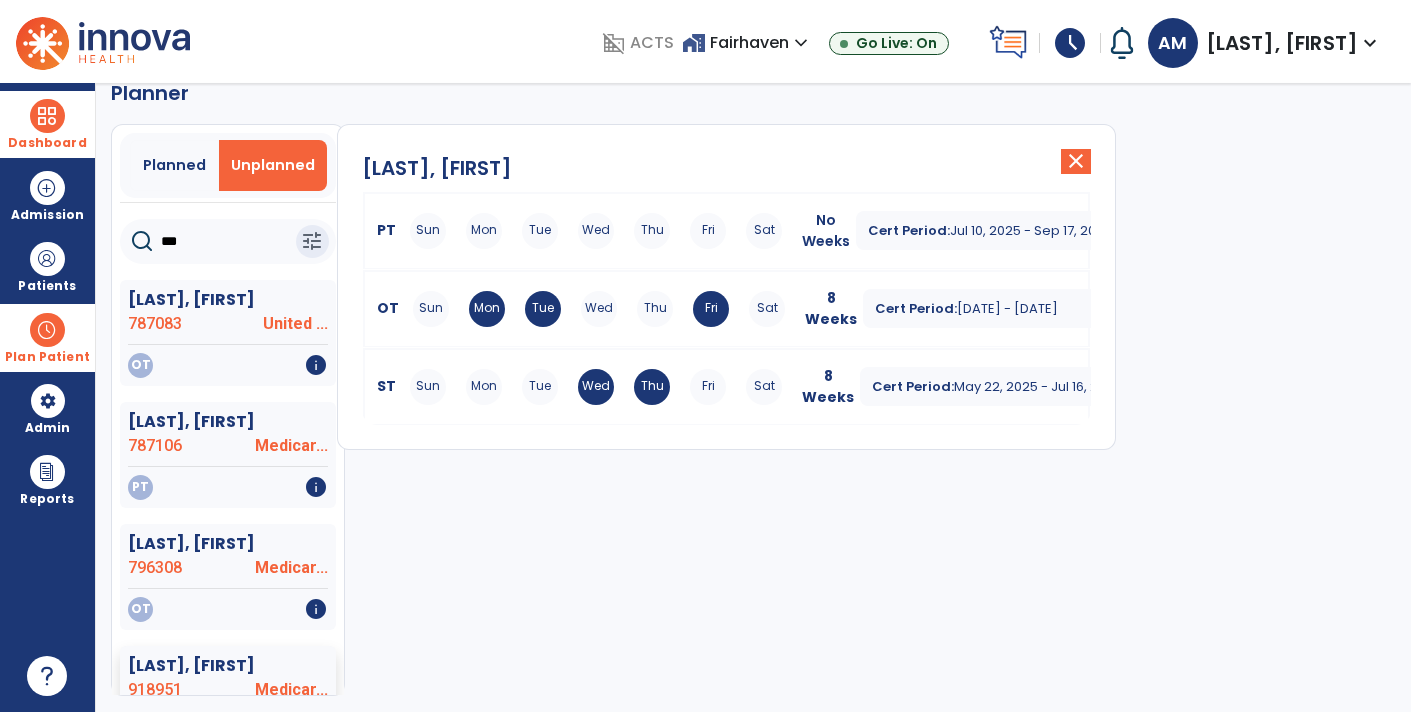 scroll, scrollTop: 0, scrollLeft: 0, axis: both 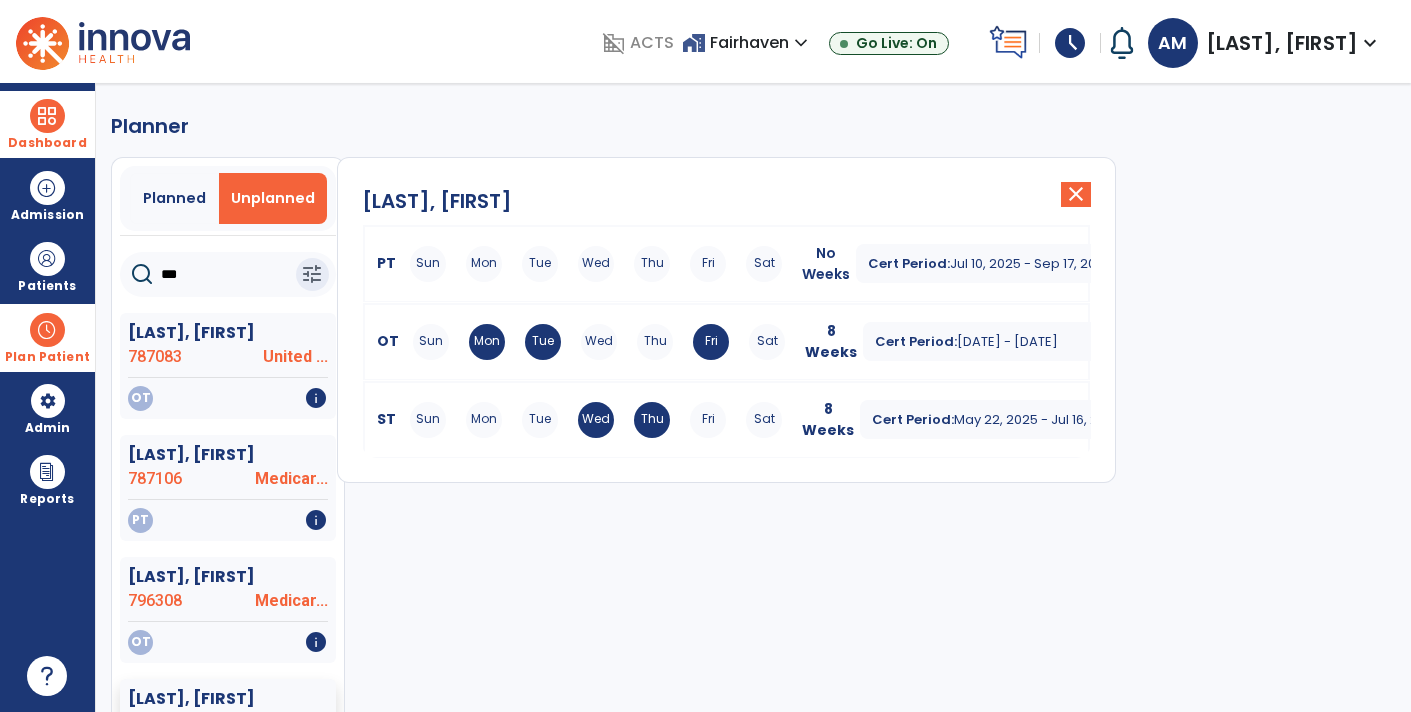 click on "Cert Period:  Jul 10, 2025 - Sep 17, 2025  expand_more" at bounding box center [1016, 264] 